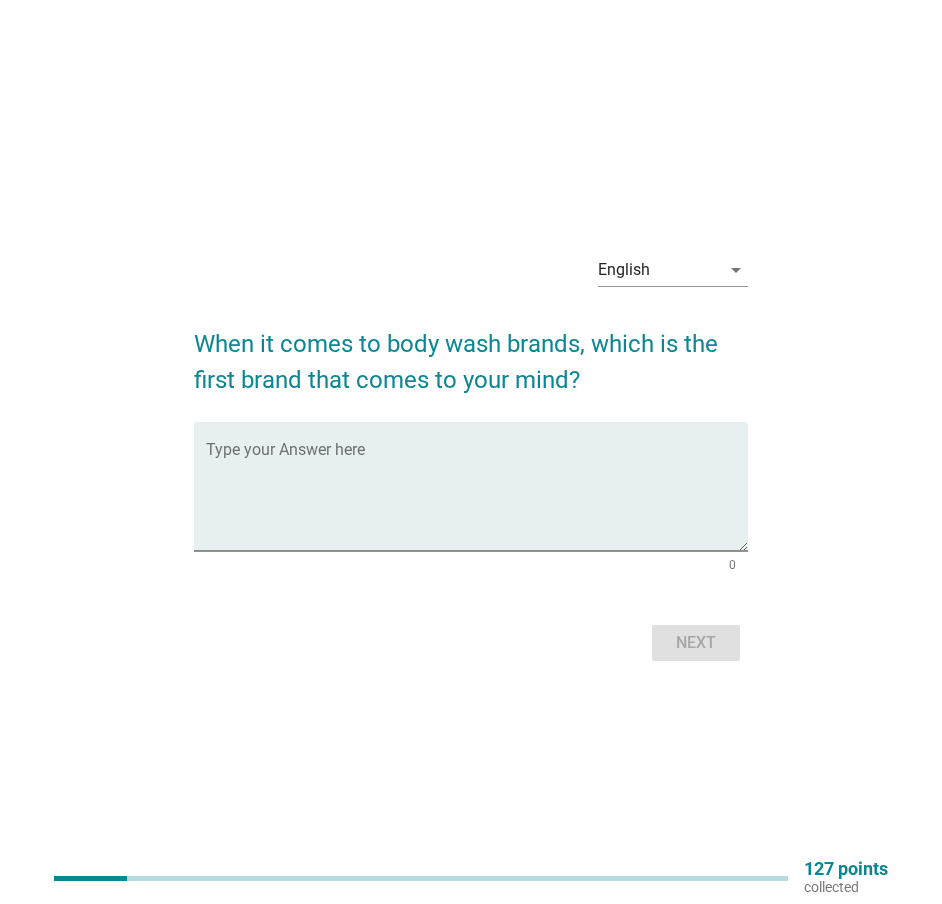 scroll, scrollTop: 0, scrollLeft: 0, axis: both 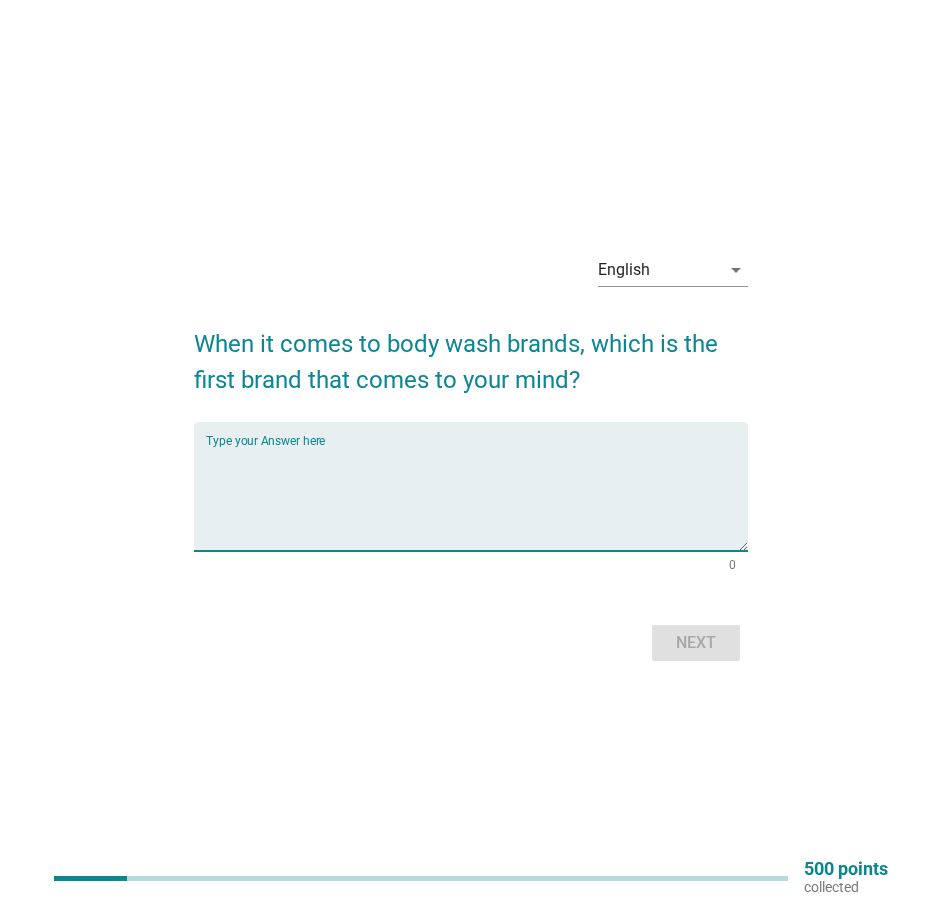 click at bounding box center [476, 498] 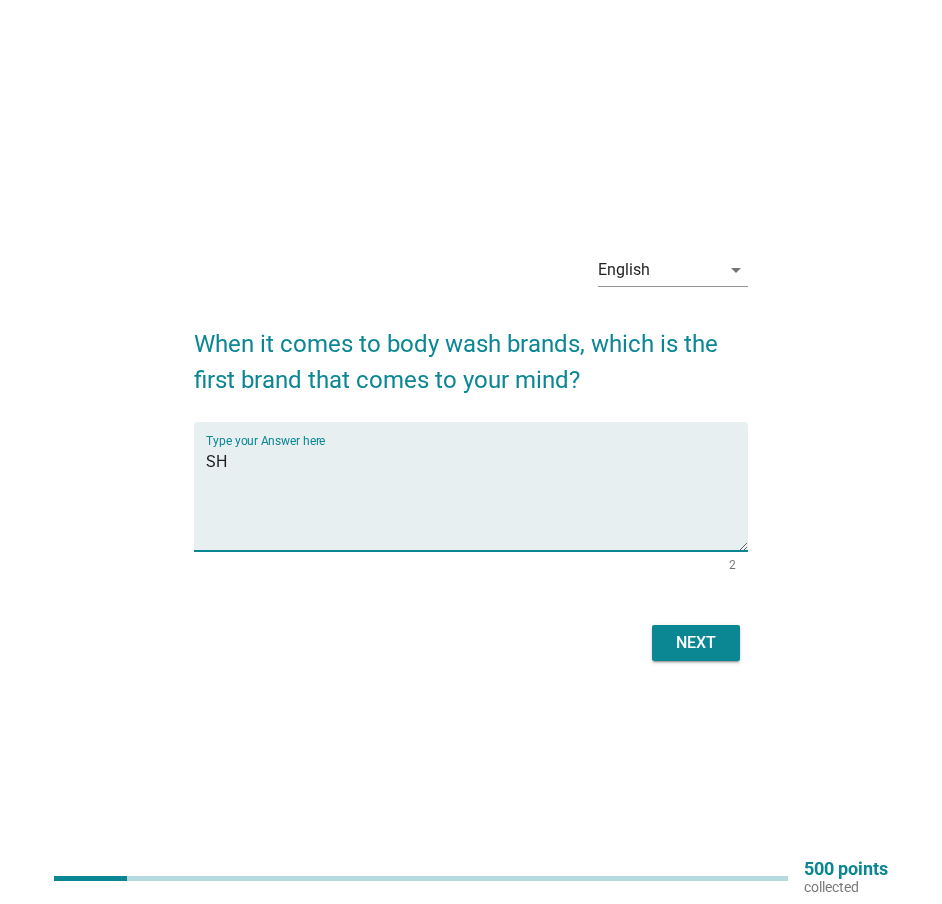 type on "S" 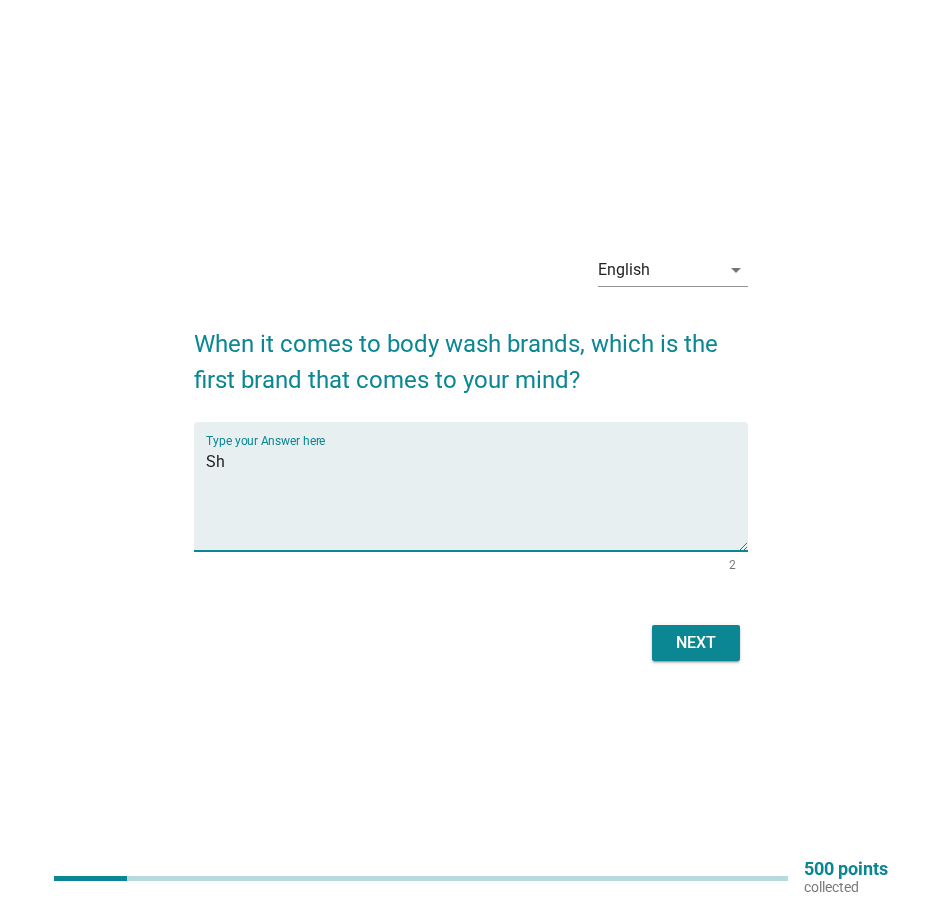 type on "S" 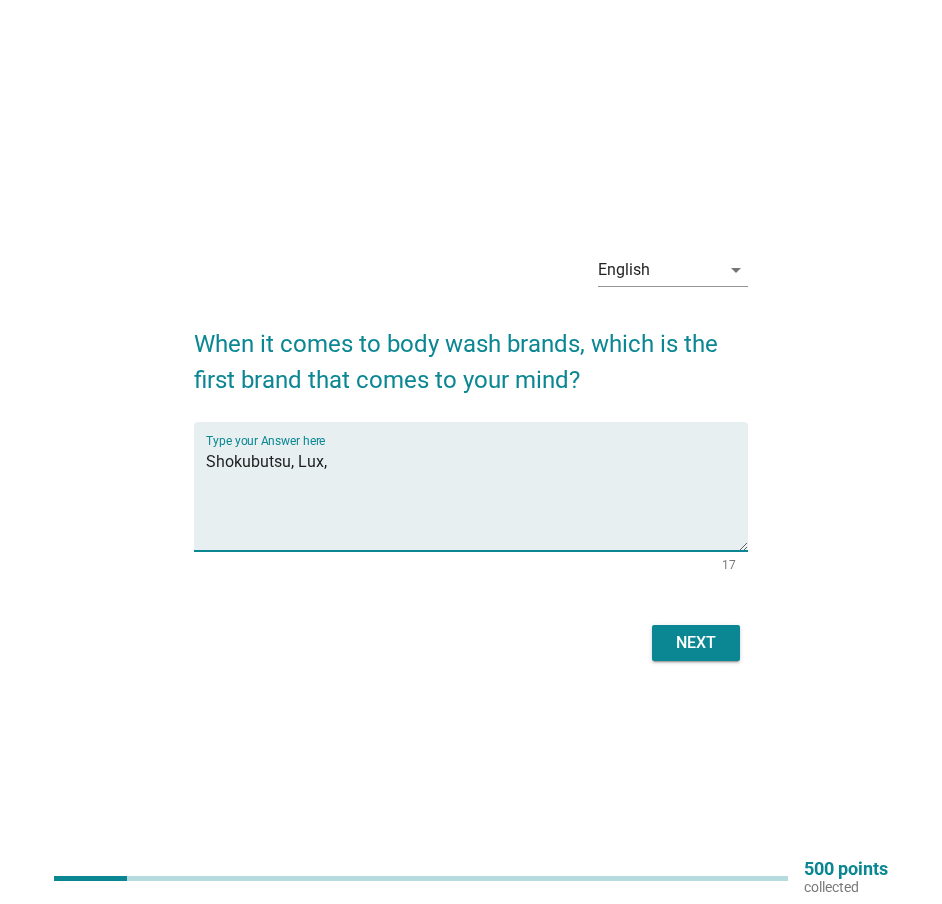 click on "Shokubutsu, Lux," at bounding box center [476, 498] 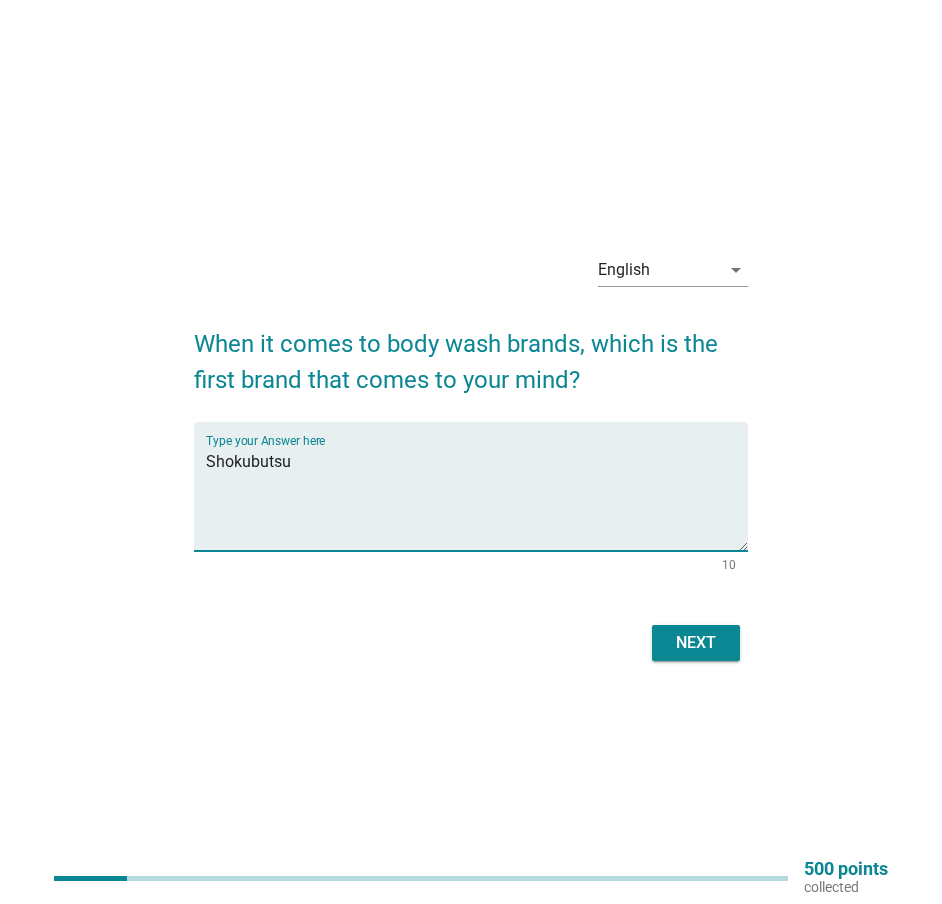 type on "Shokubutsu" 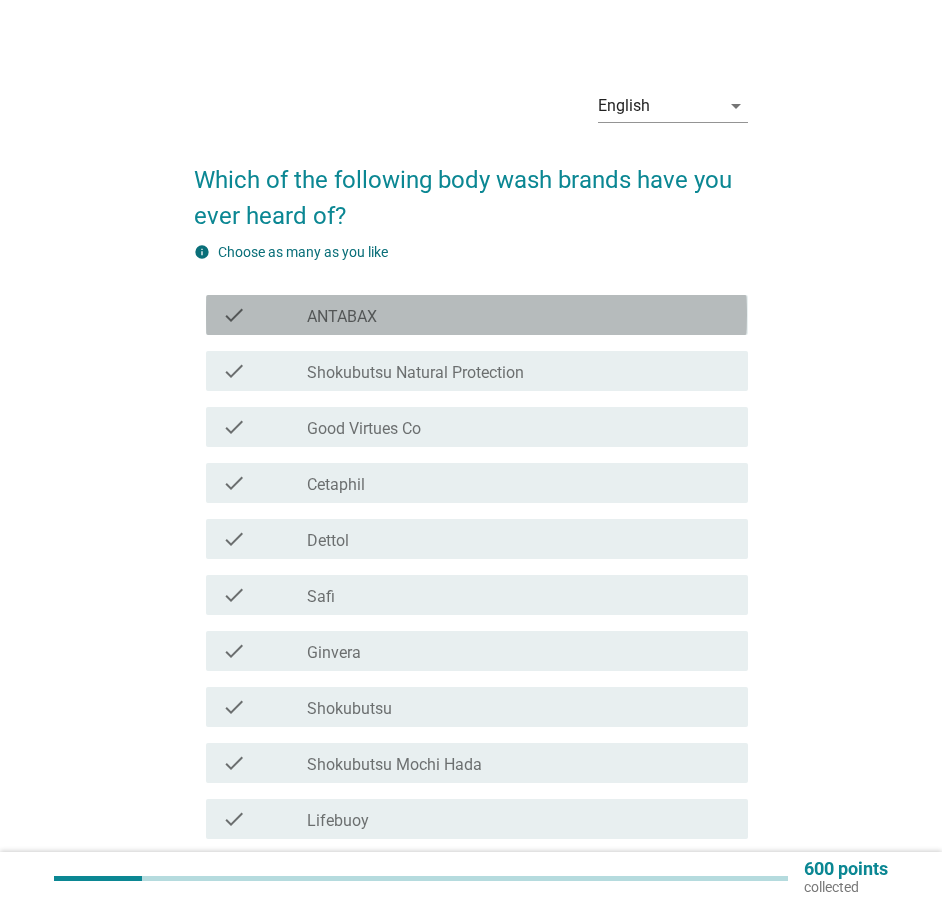 click on "ANTABAX" at bounding box center [342, 317] 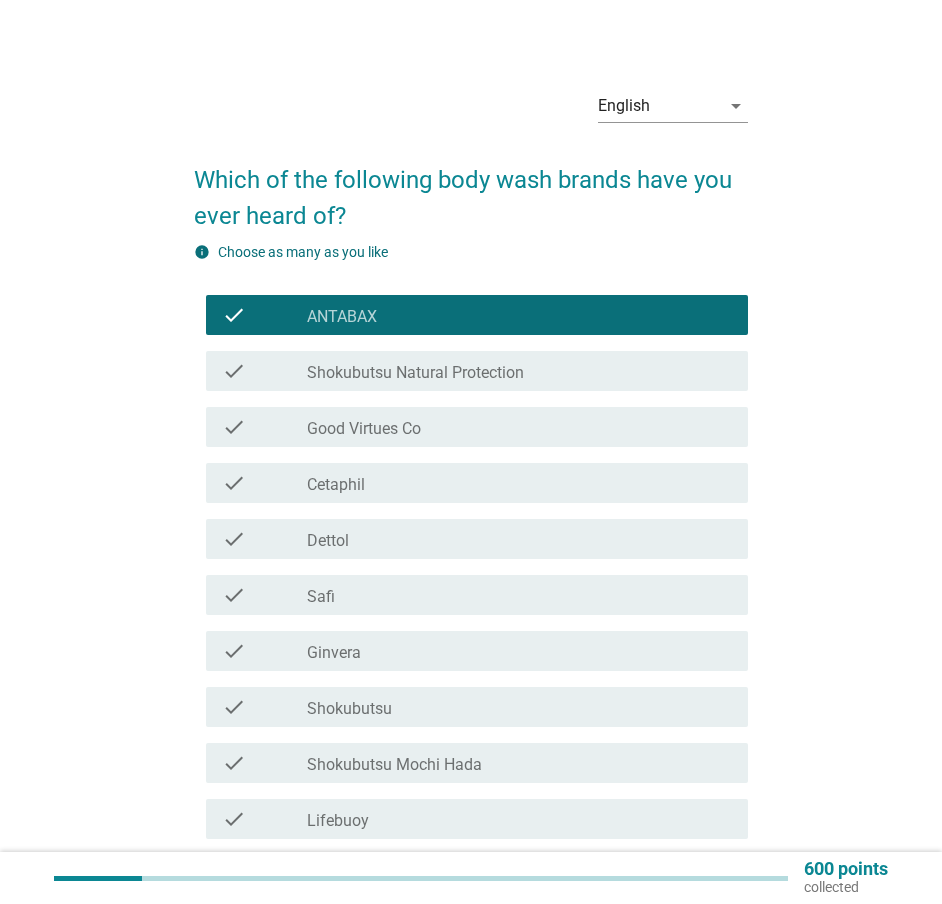 click on "Shokubutsu Natural Protection" at bounding box center (415, 373) 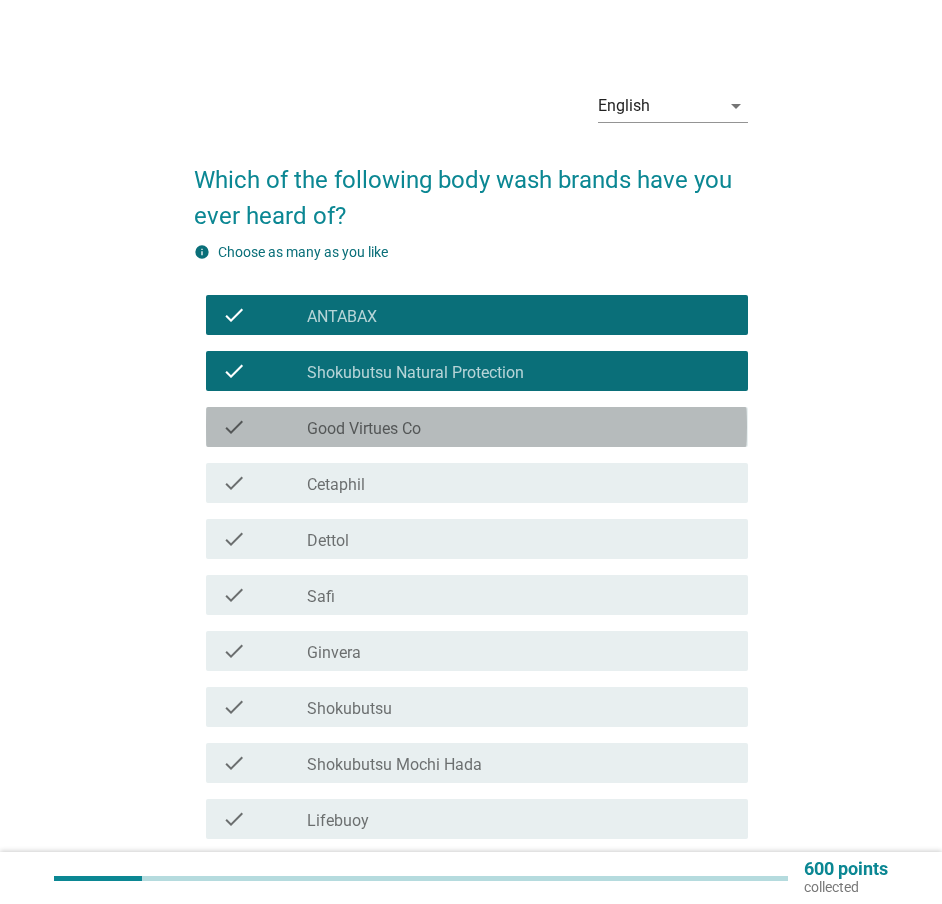 click on "Good Virtues Co" at bounding box center (364, 429) 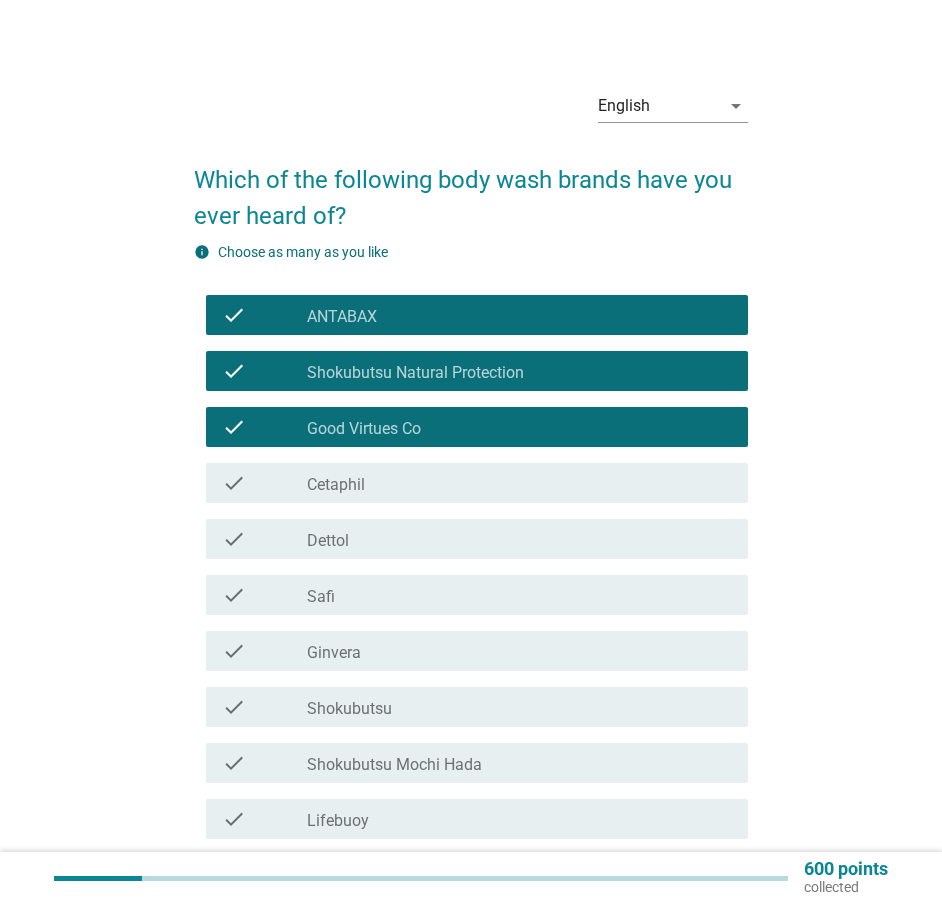 click on "Cetaphil" at bounding box center [336, 485] 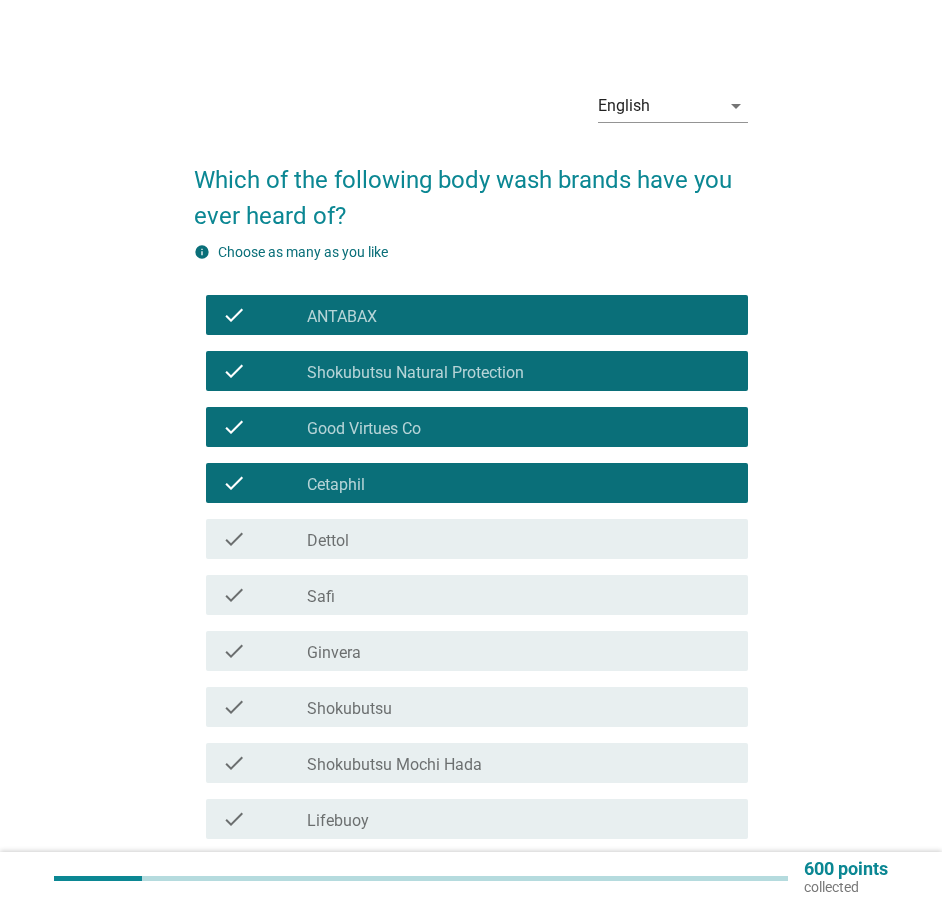 click on "Dettol" at bounding box center (328, 541) 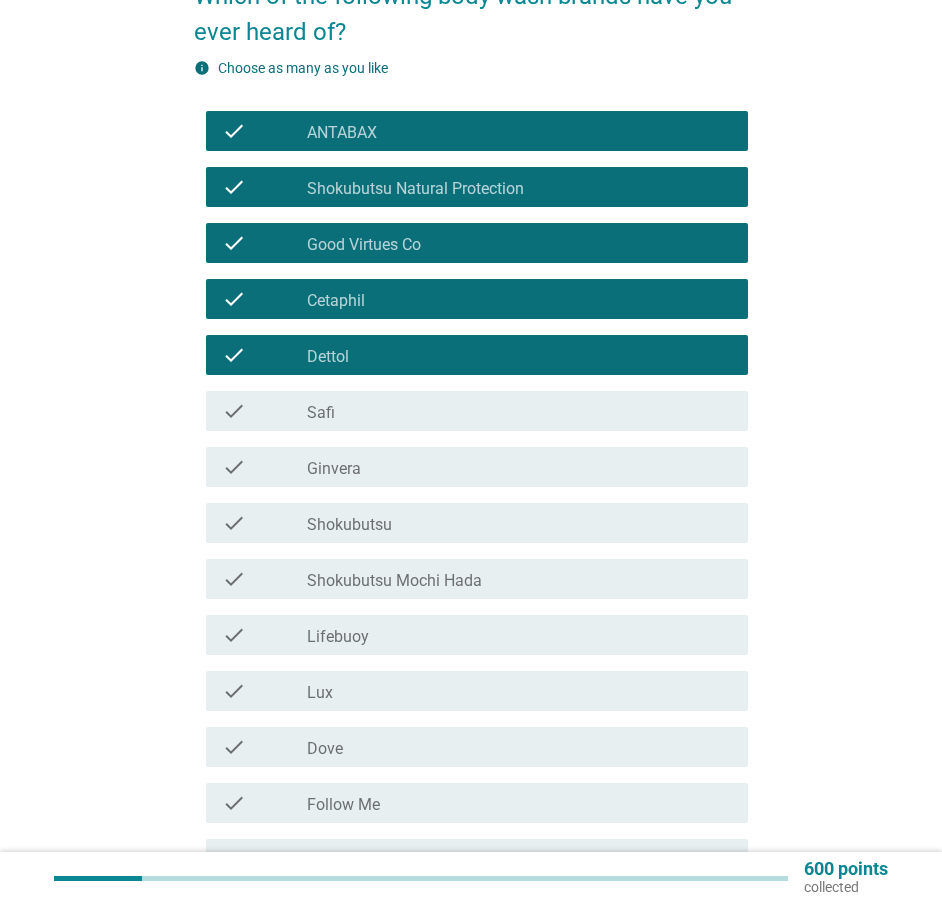 scroll, scrollTop: 300, scrollLeft: 0, axis: vertical 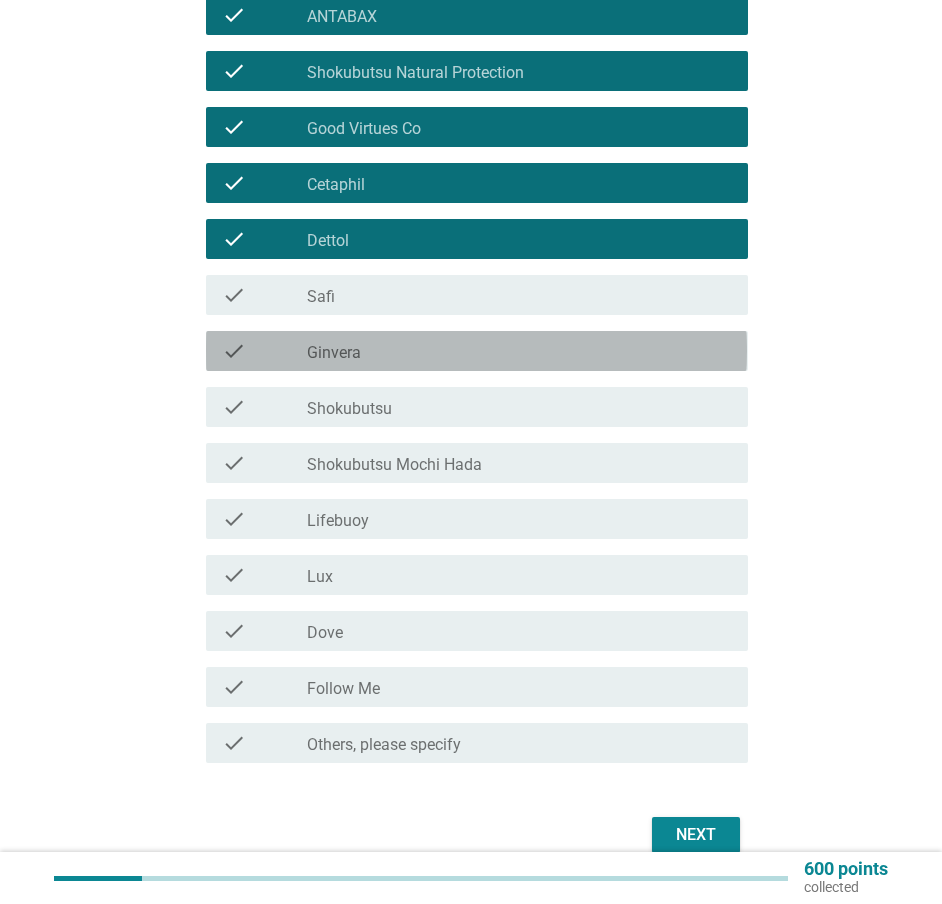 click on "check_box_outline_blank Ginvera" at bounding box center [519, 351] 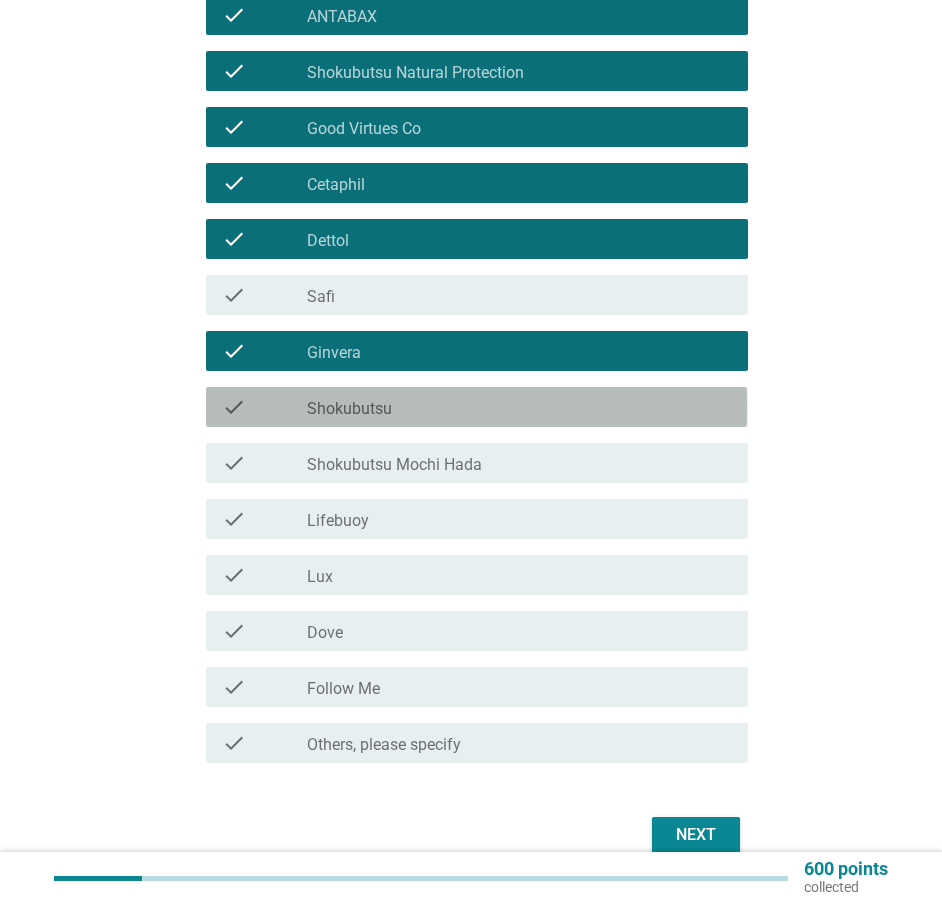 click on "check_box_outline_blank Shokubutsu" at bounding box center (519, 407) 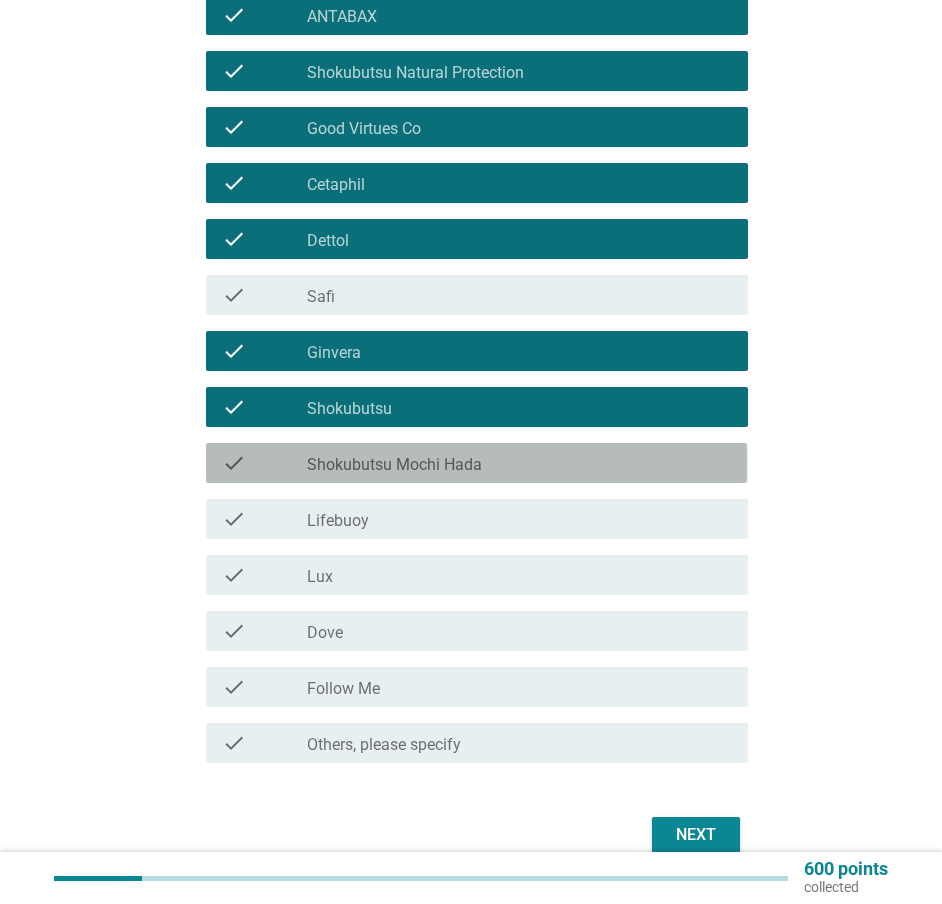 click on "Shokubutsu Mochi Hada" at bounding box center [394, 465] 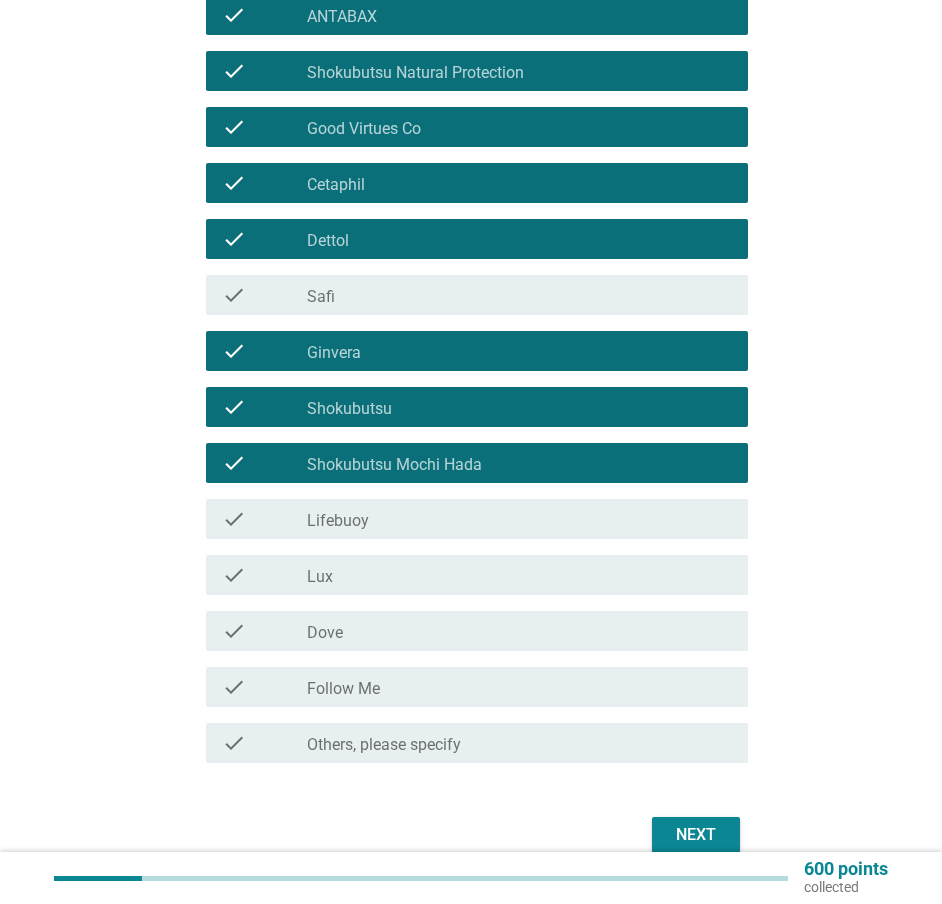 click on "check_box_outline_blank Lifebuoy" at bounding box center [519, 519] 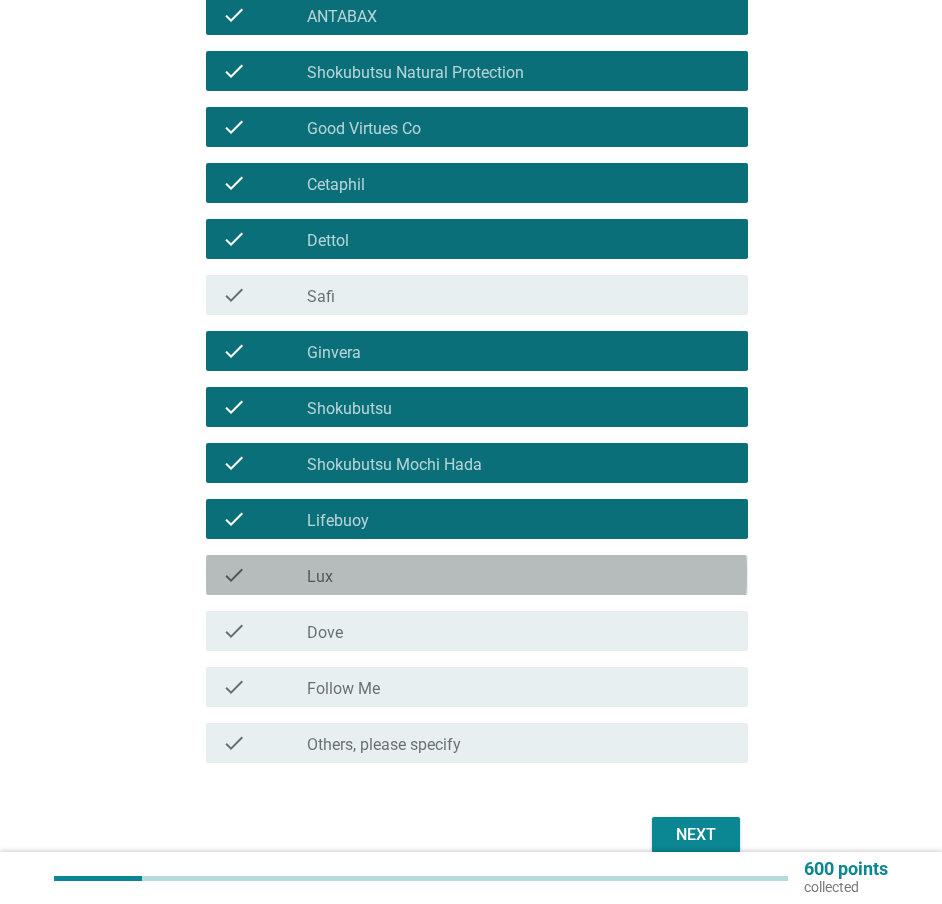 click on "check     check_box_outline_blank Lux" at bounding box center [476, 575] 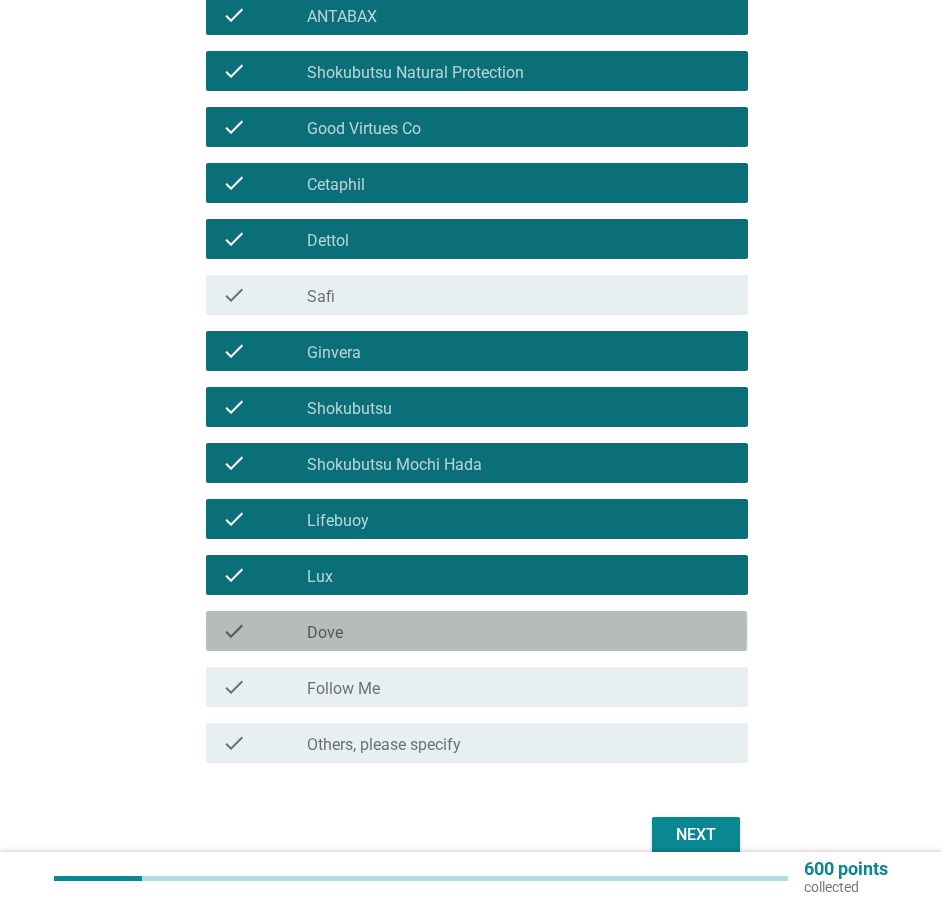 click on "check_box_outline_blank Dove" at bounding box center (519, 631) 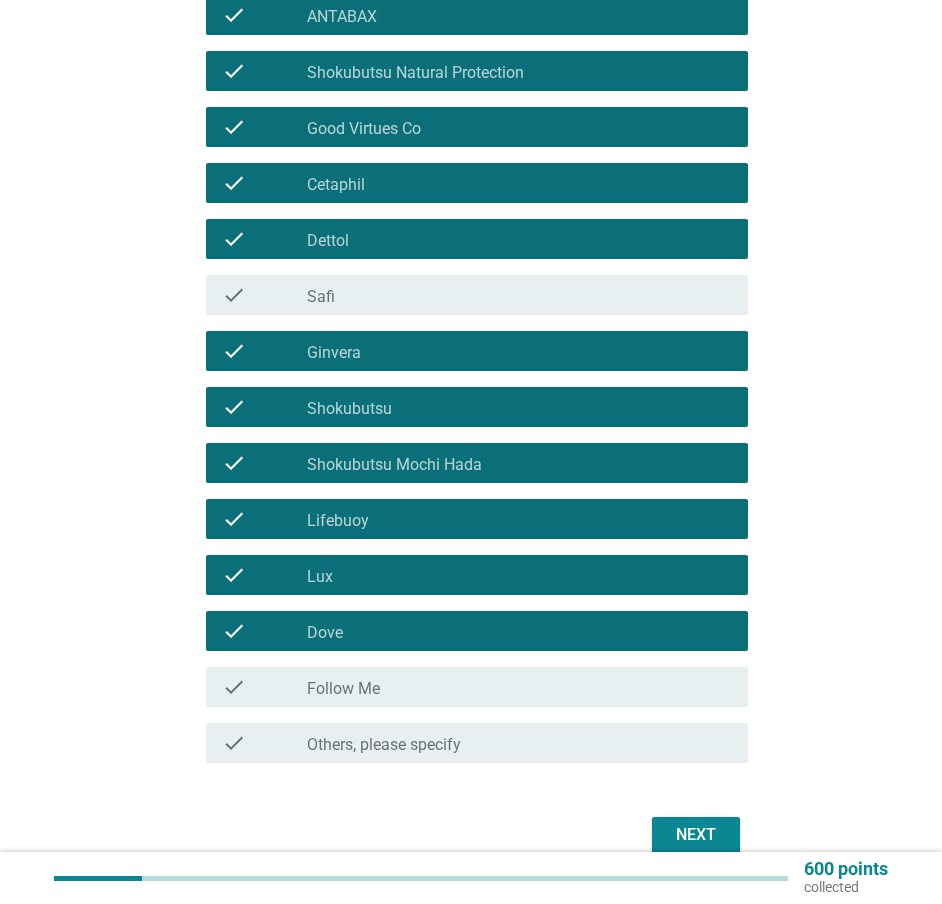 click on "Follow Me" at bounding box center (343, 689) 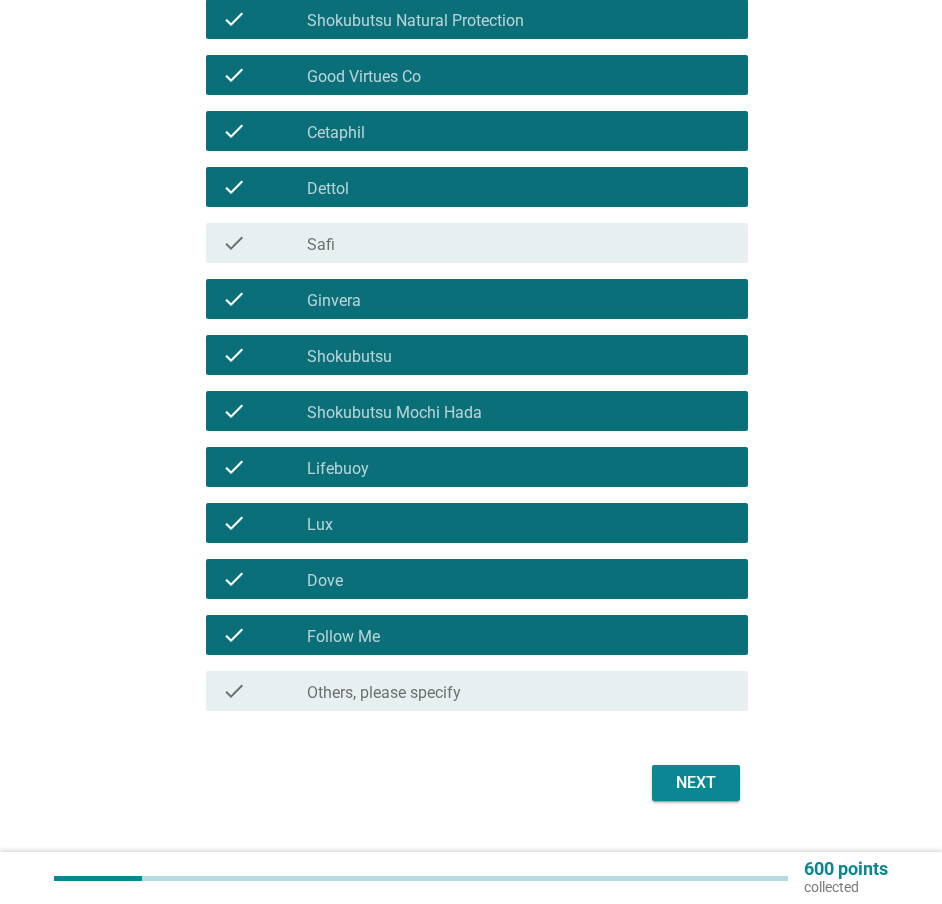 scroll, scrollTop: 381, scrollLeft: 0, axis: vertical 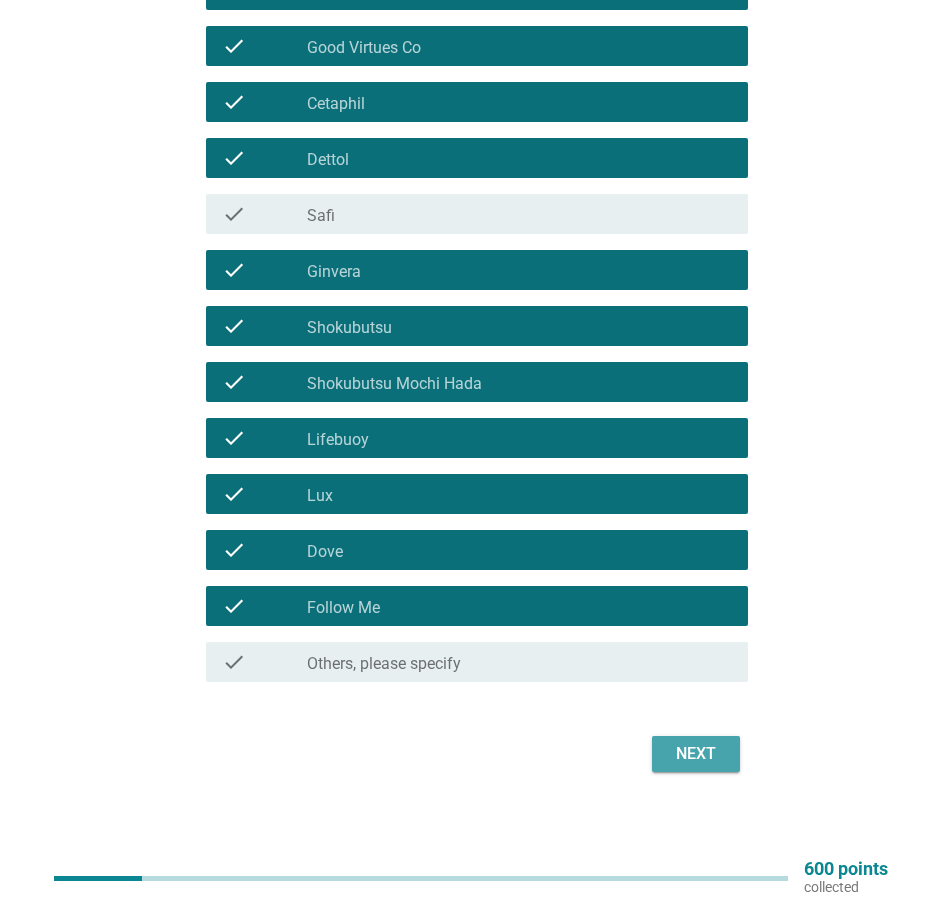 click on "Next" at bounding box center (696, 754) 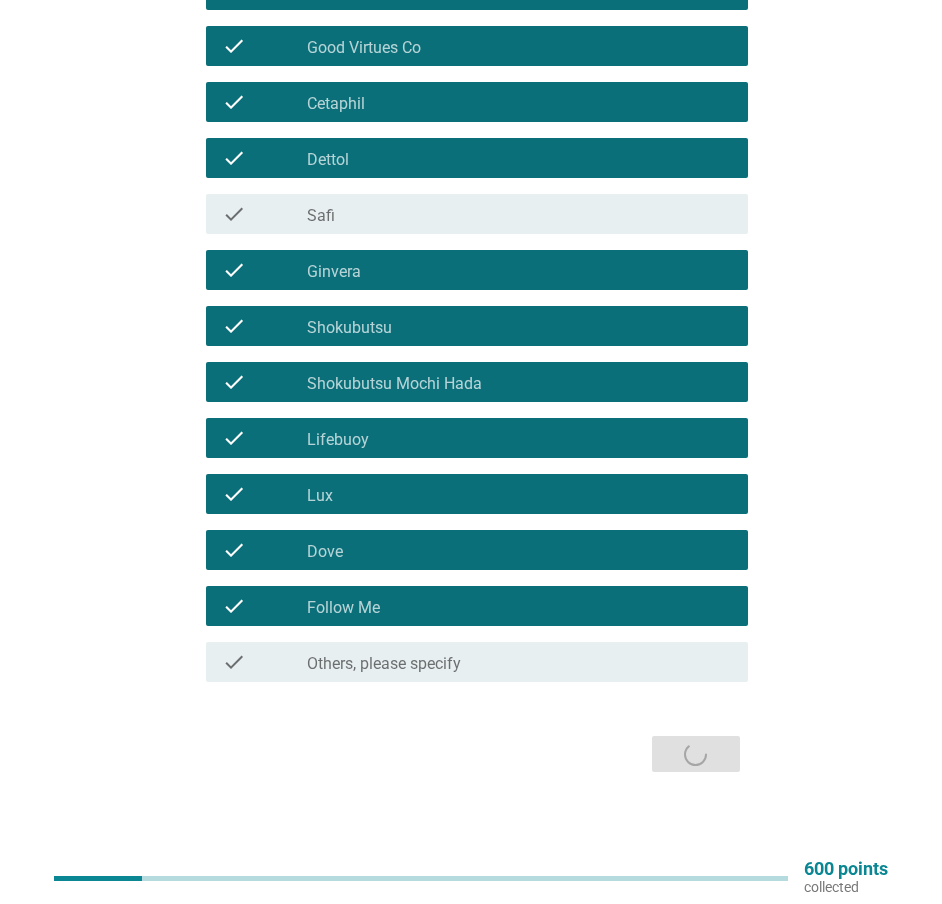 scroll, scrollTop: 0, scrollLeft: 0, axis: both 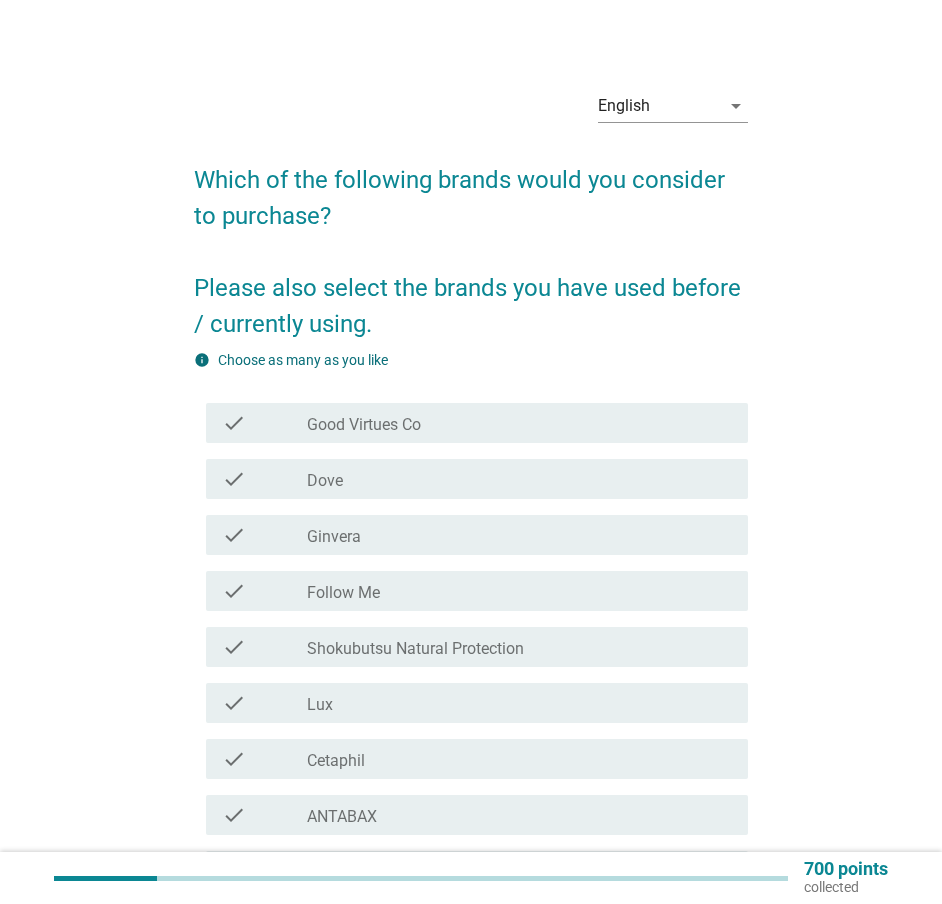 click on "Good Virtues Co" at bounding box center [364, 425] 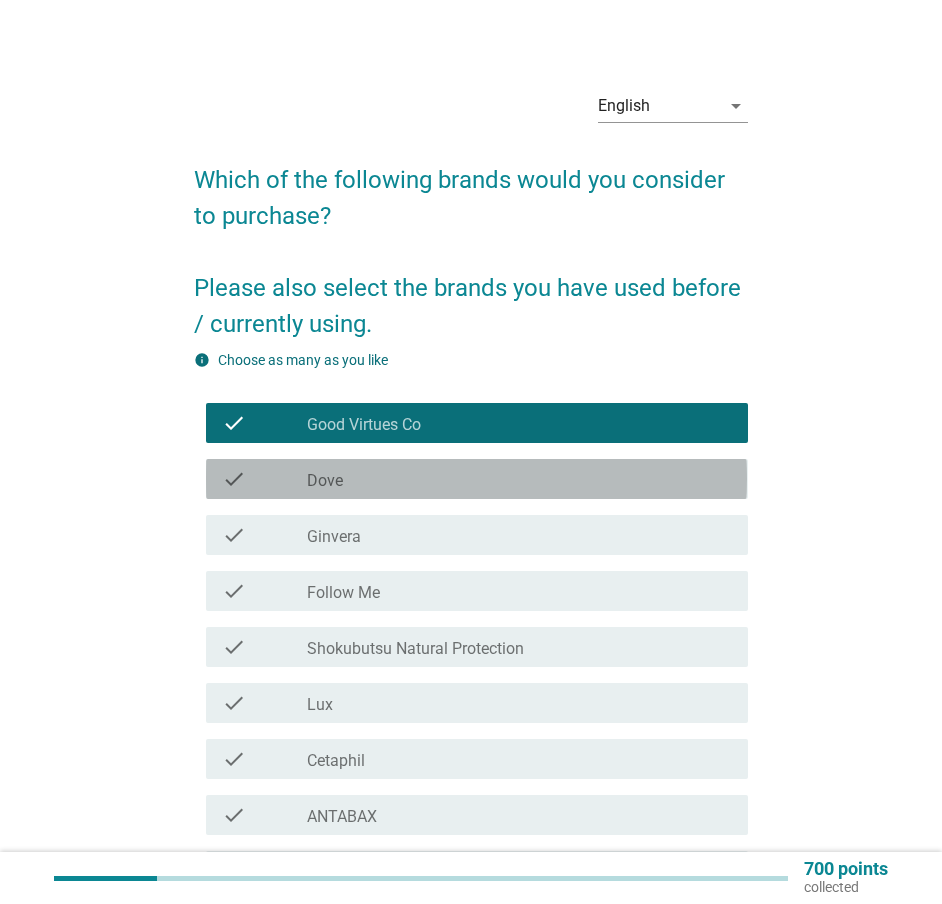 click on "check_box_outline_blank Dove" at bounding box center [519, 479] 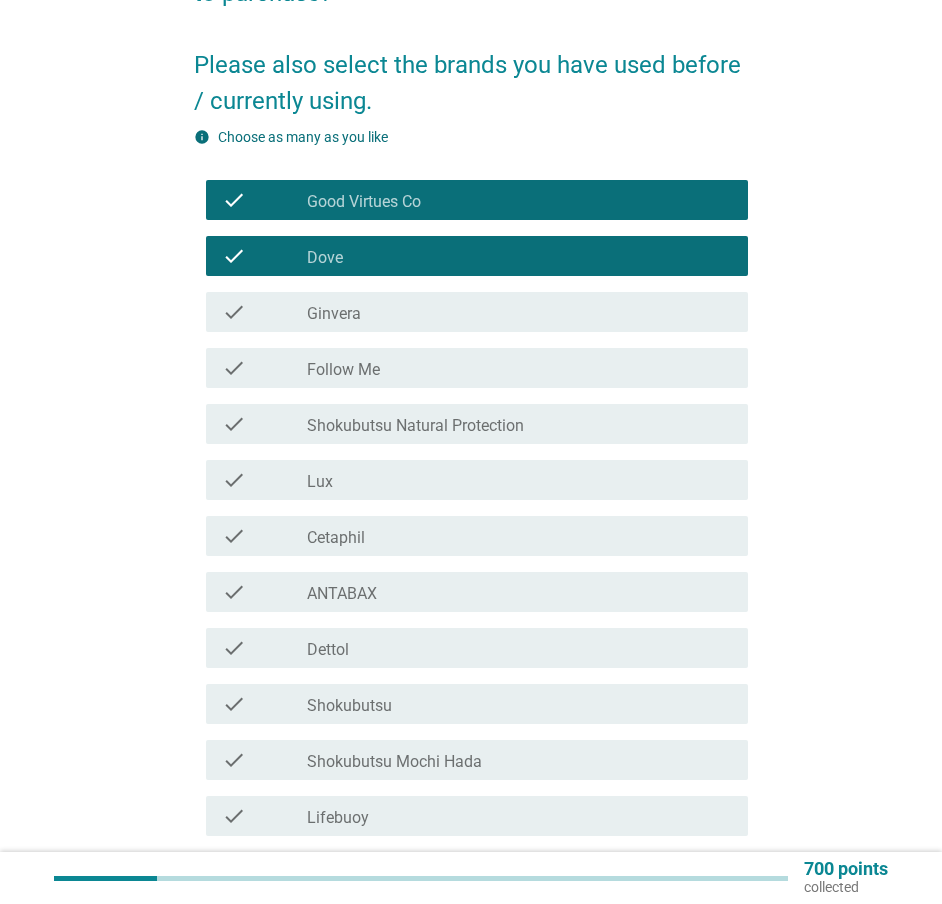 scroll, scrollTop: 300, scrollLeft: 0, axis: vertical 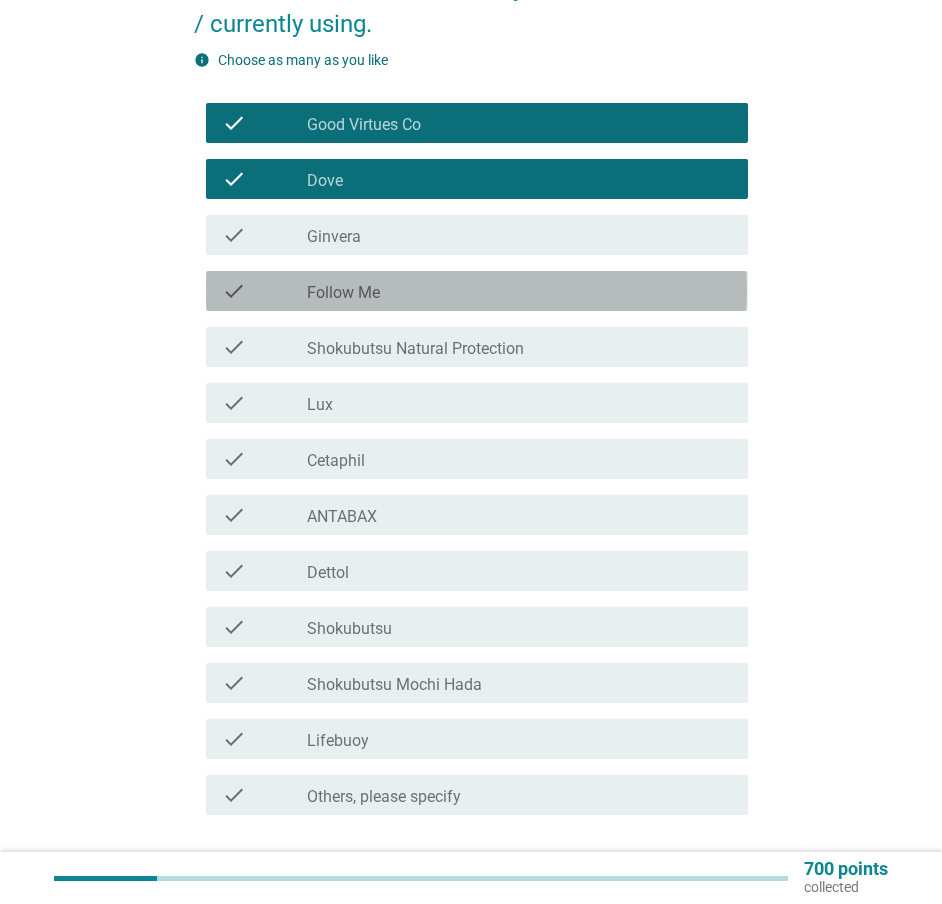 click on "check_box_outline_blank Follow Me" at bounding box center [519, 291] 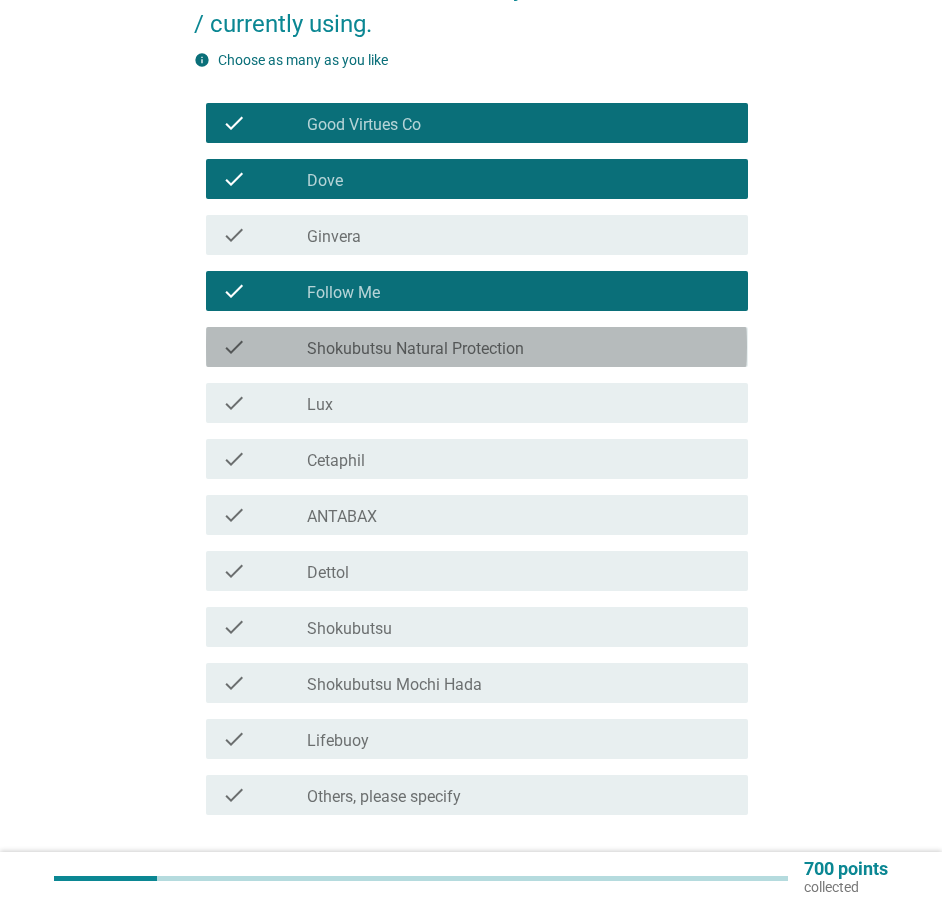 click on "Shokubutsu Natural Protection" at bounding box center [415, 349] 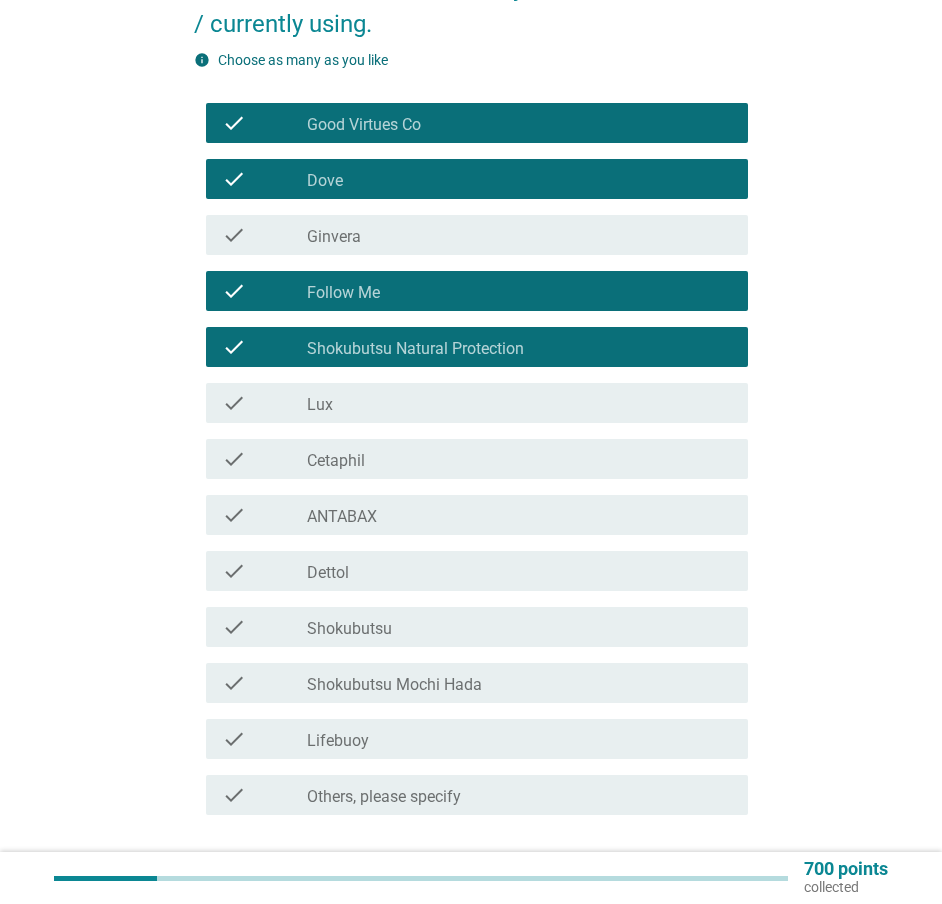 click on "check_box_outline_blank Lux" at bounding box center (519, 403) 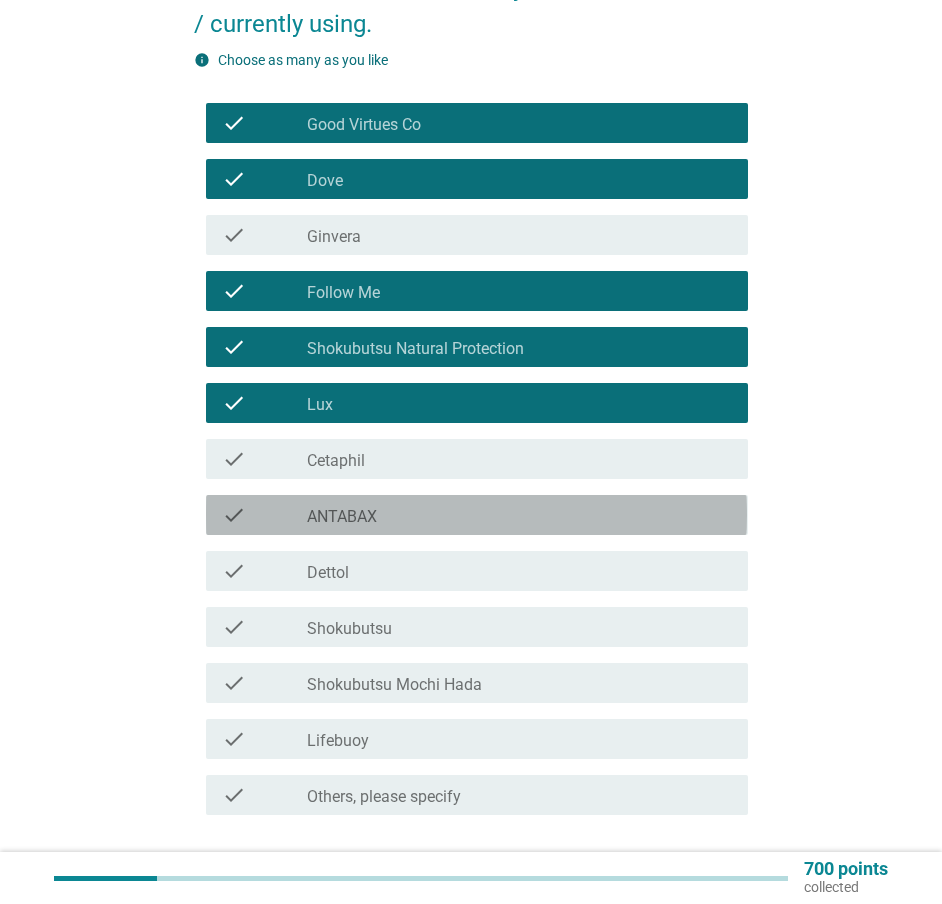 click on "ANTABAX" at bounding box center [342, 517] 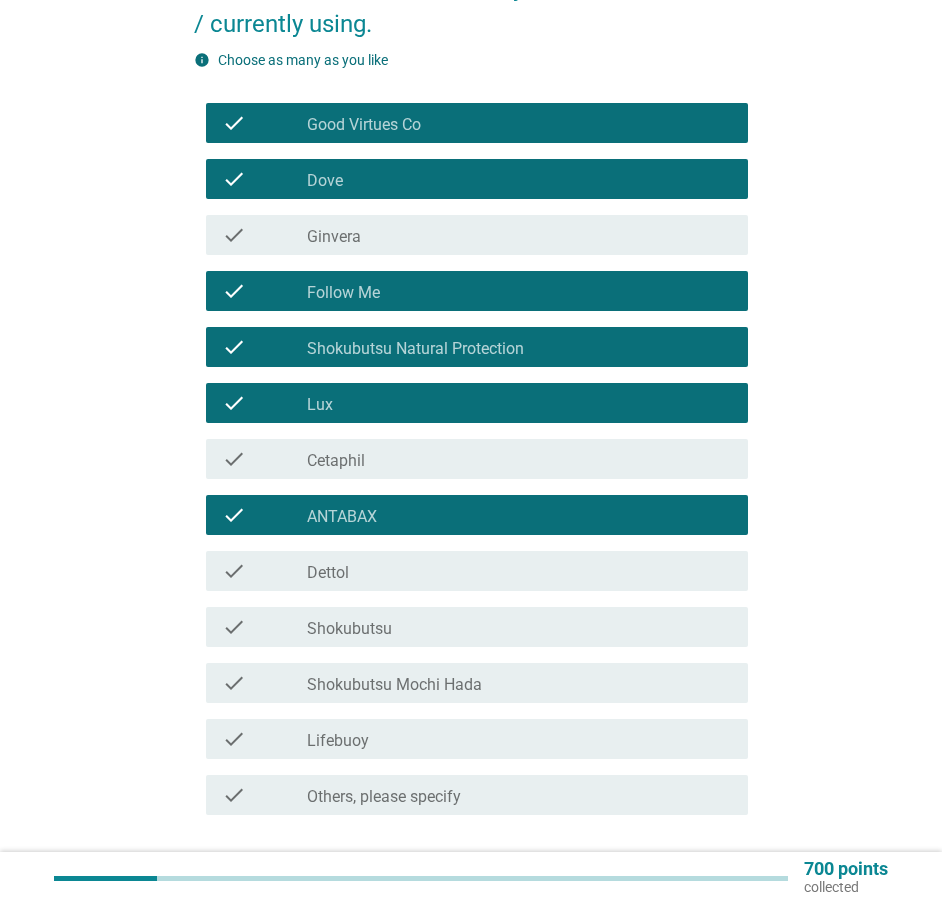 click on "check_box_outline_blank Dettol" at bounding box center (519, 571) 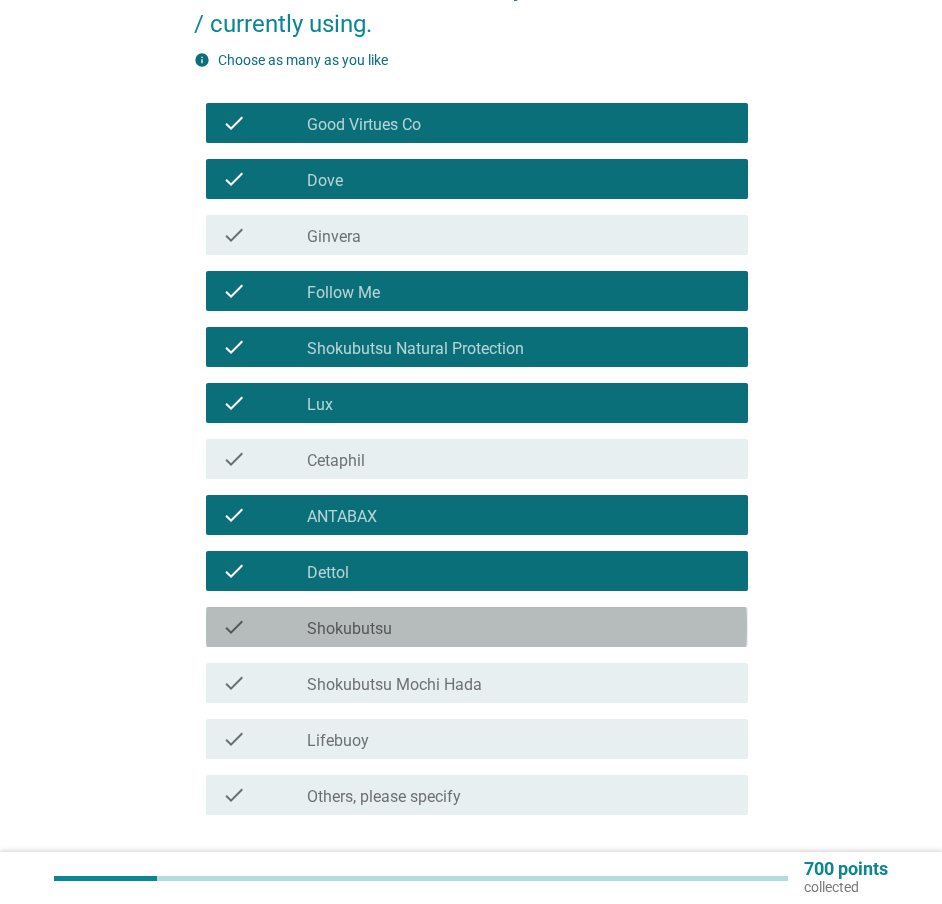 click on "Shokubutsu" at bounding box center [349, 629] 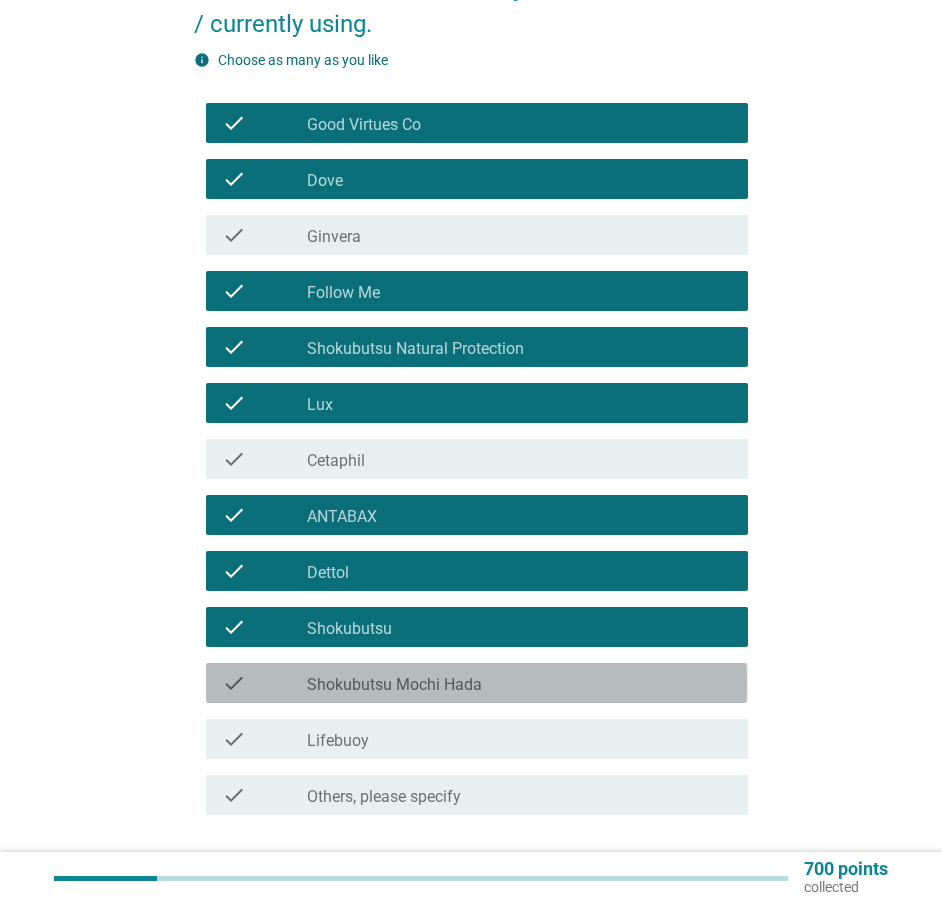 click on "Shokubutsu Mochi Hada" at bounding box center [394, 685] 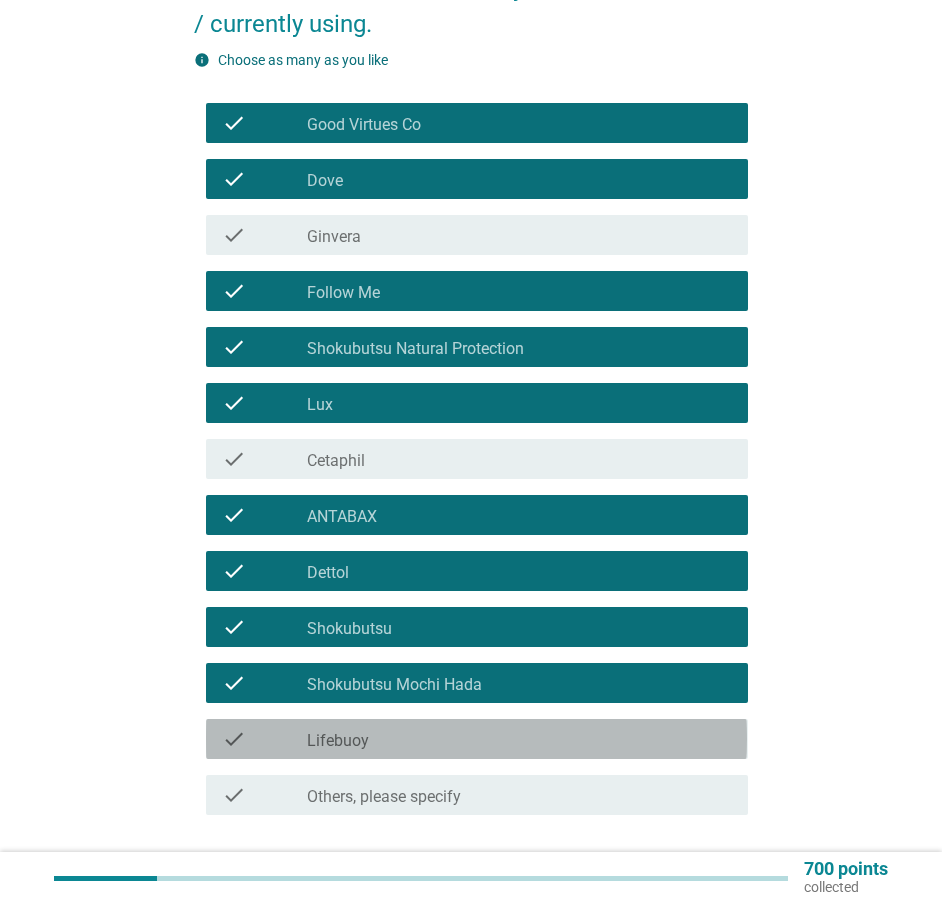 click on "Lifebuoy" at bounding box center (338, 741) 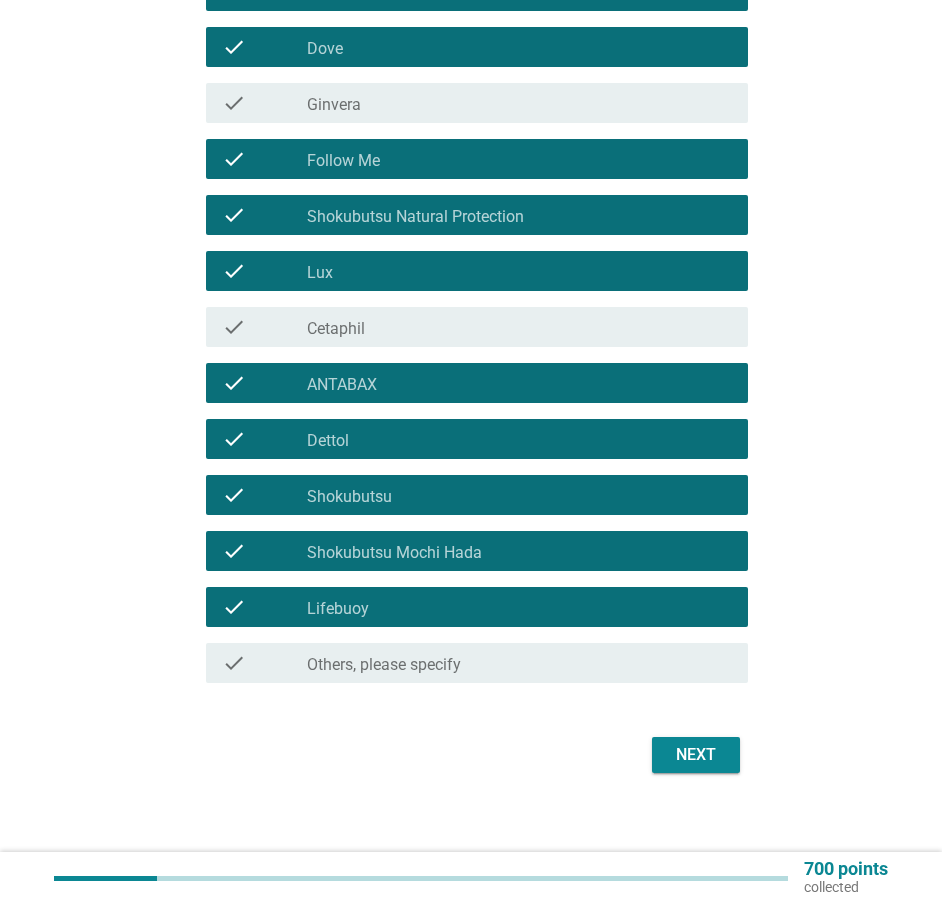 scroll, scrollTop: 433, scrollLeft: 0, axis: vertical 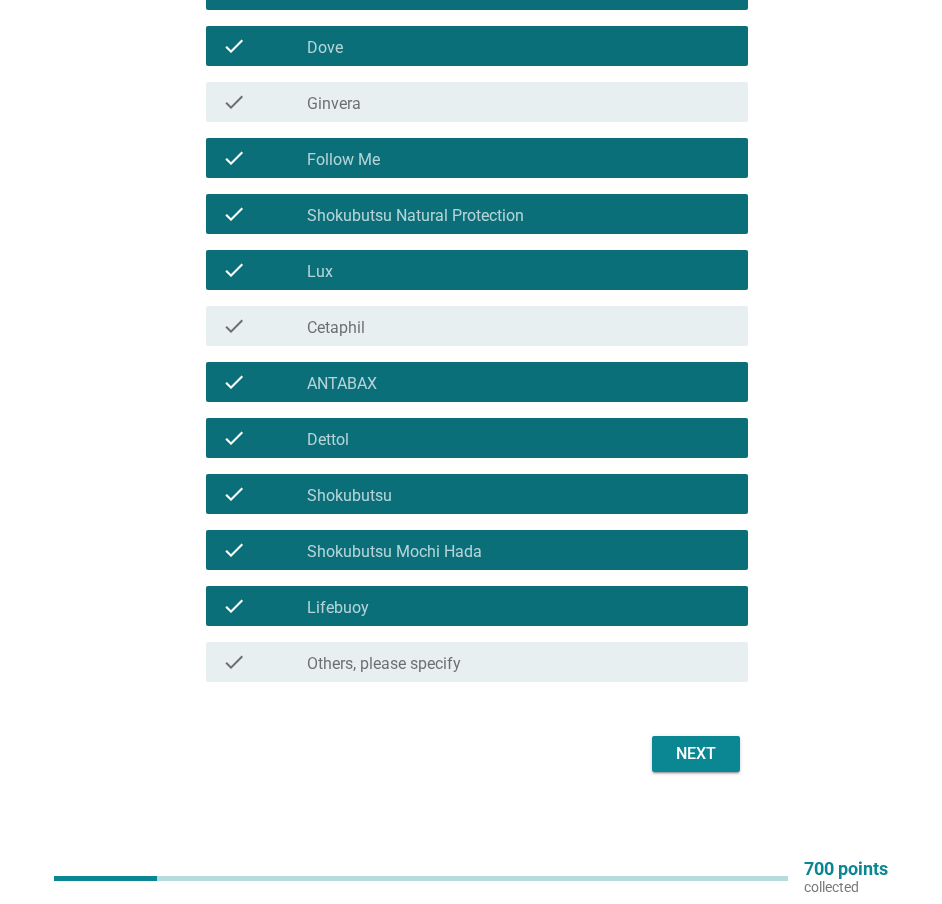click on "Next" at bounding box center [696, 754] 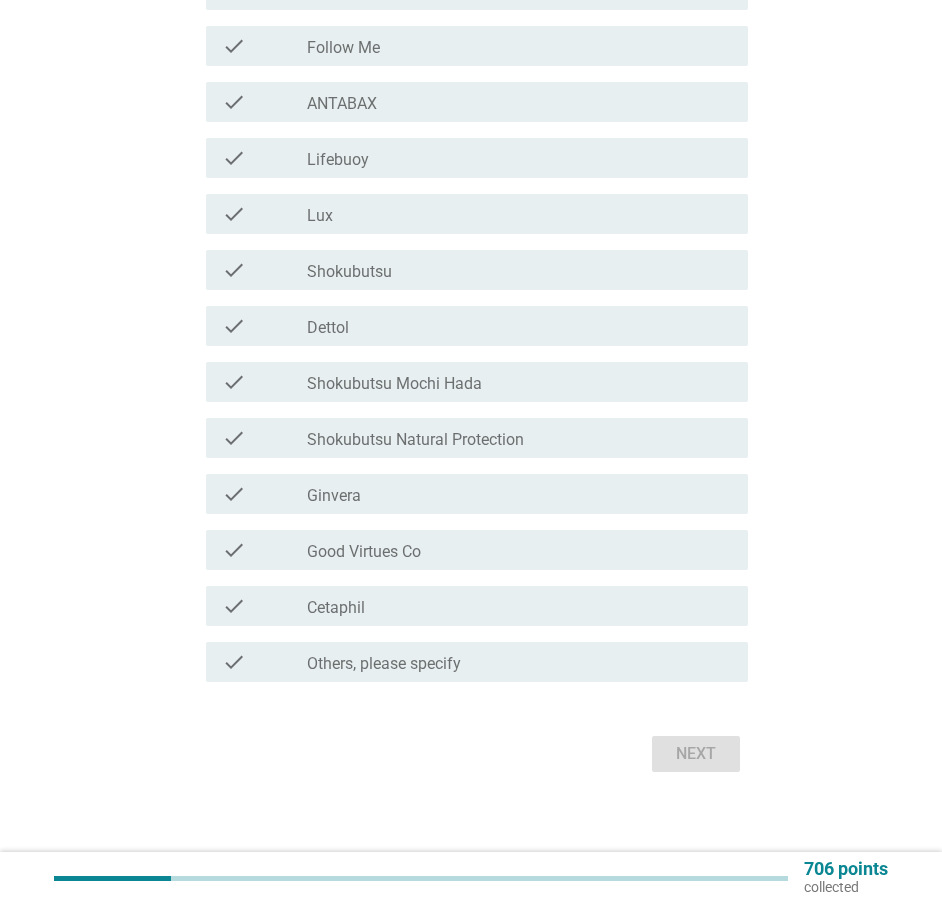scroll, scrollTop: 0, scrollLeft: 0, axis: both 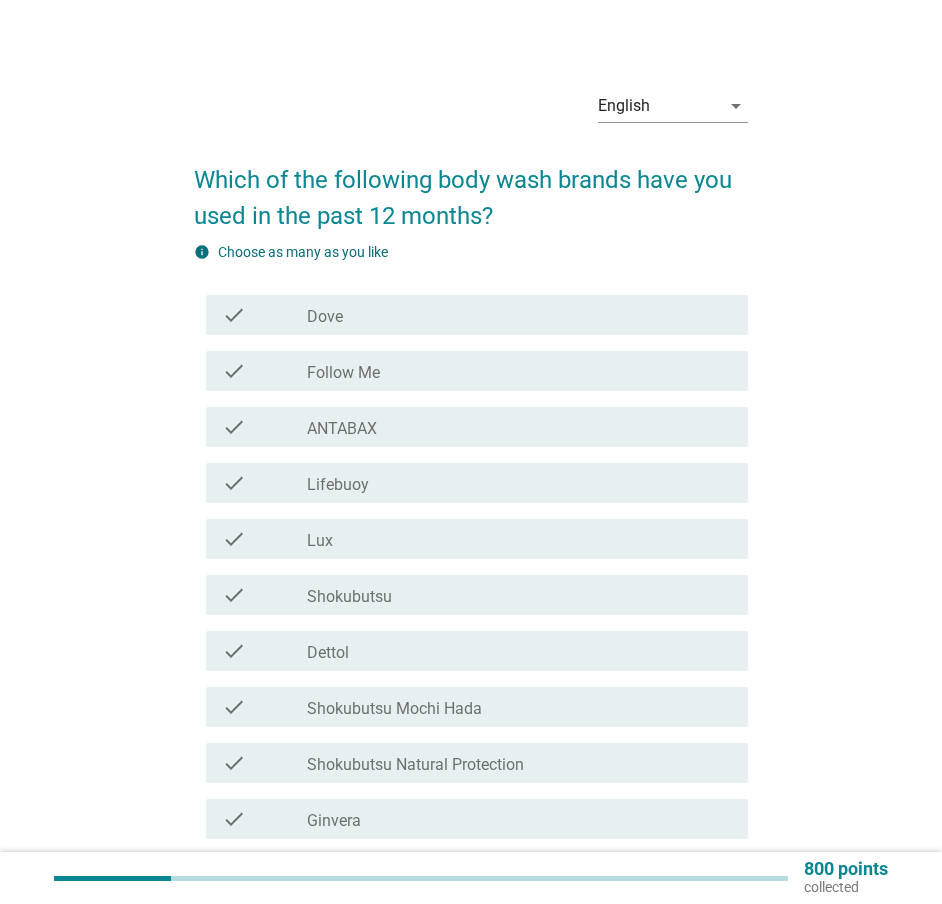 click on "ANTABAX" at bounding box center [342, 429] 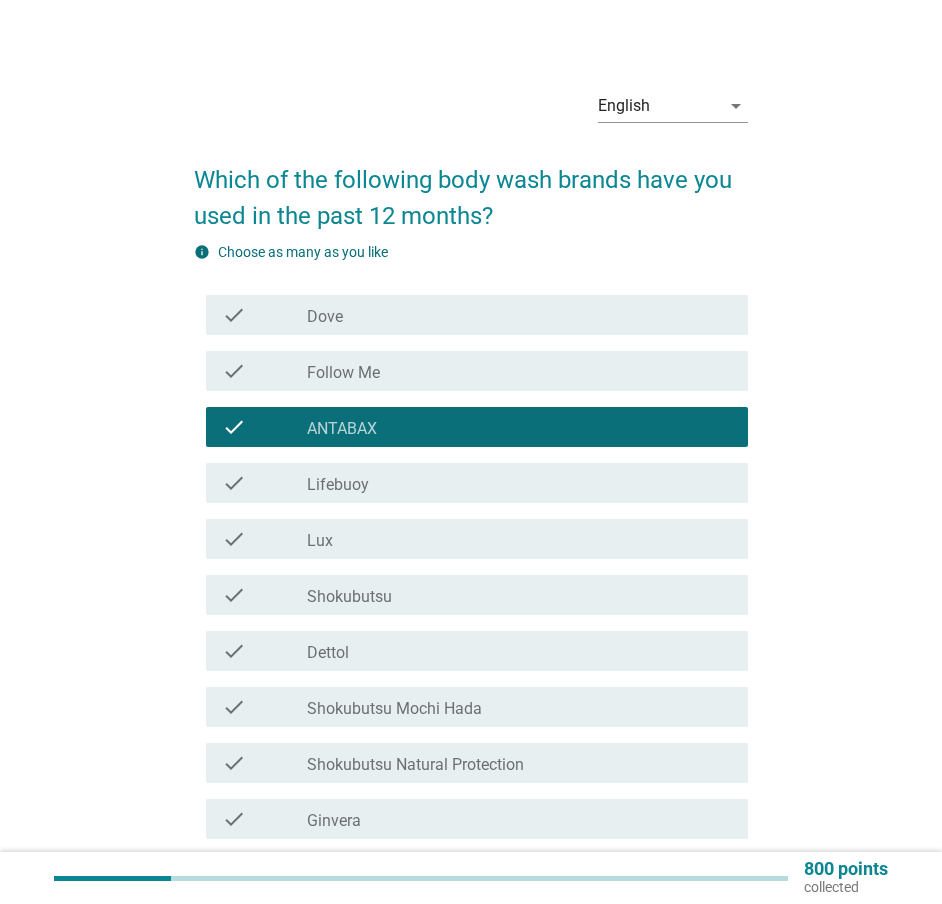 click on "Lifebuoy" at bounding box center (338, 485) 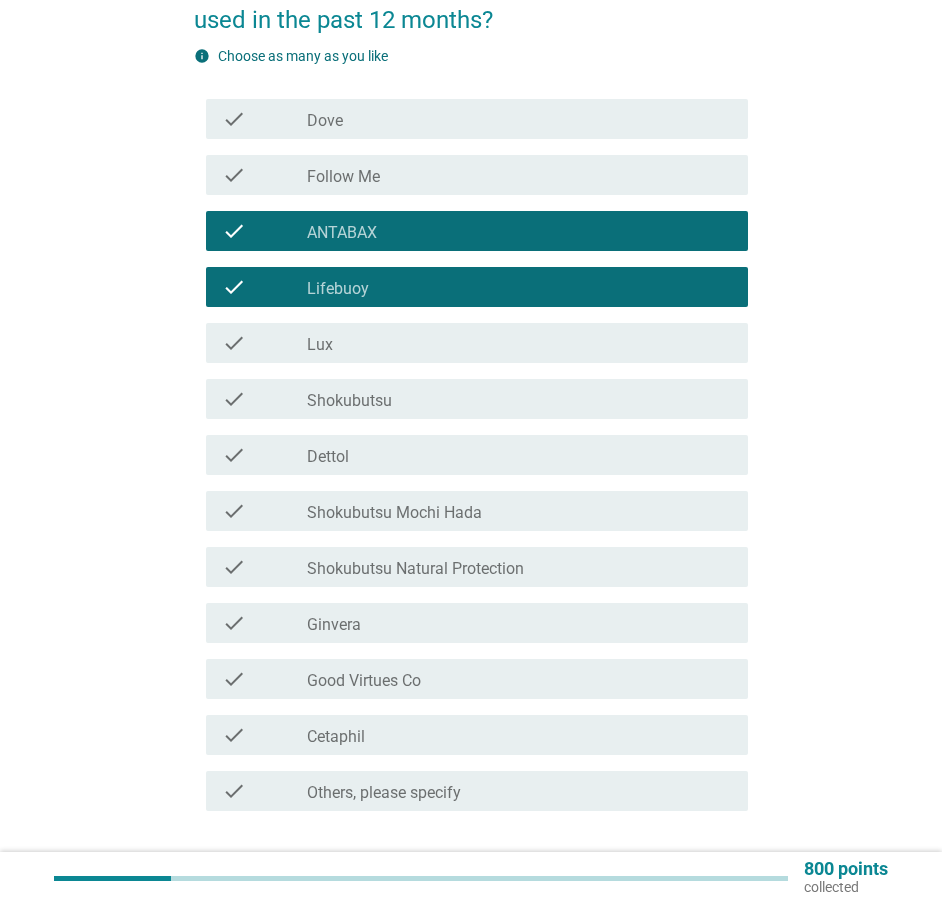 scroll, scrollTop: 200, scrollLeft: 0, axis: vertical 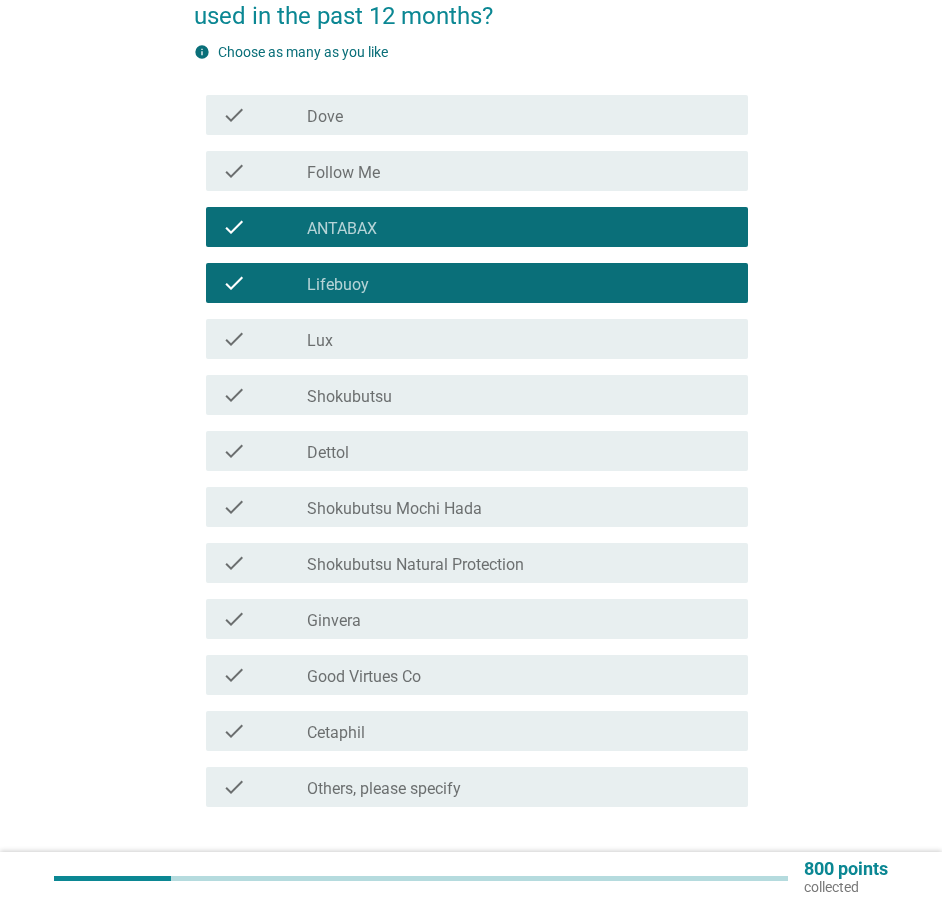 click on "Shokubutsu" at bounding box center [349, 397] 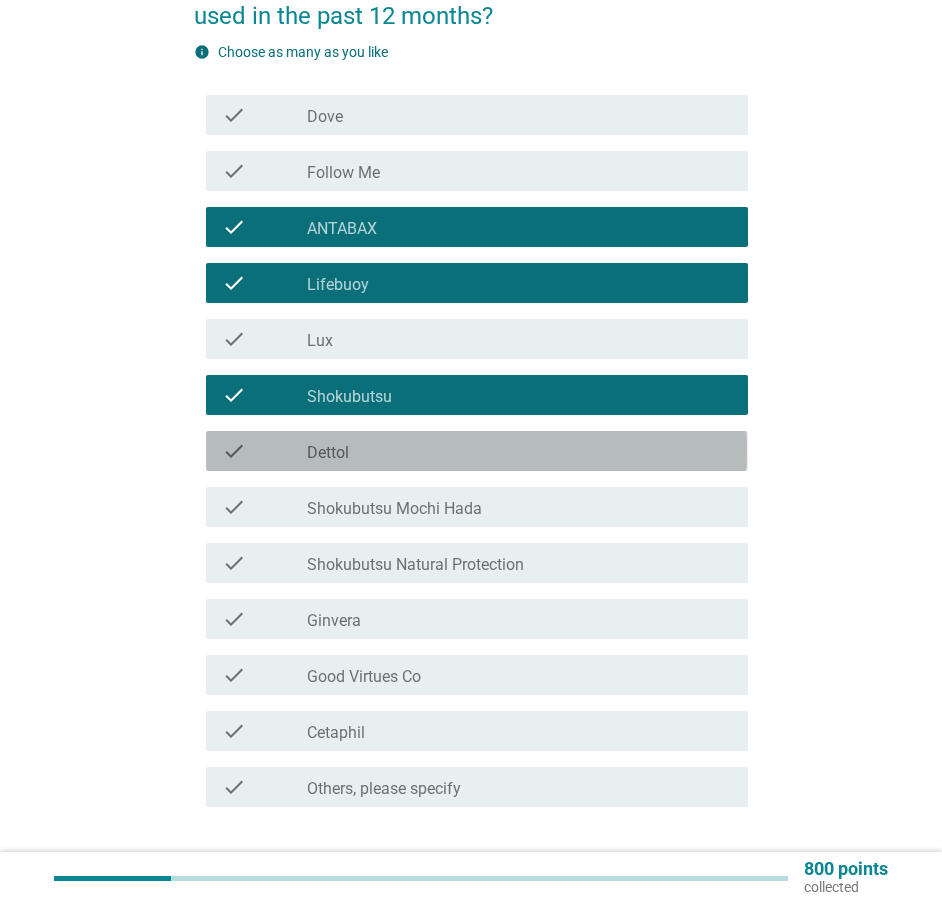 click on "check_box Dettol" at bounding box center (519, 451) 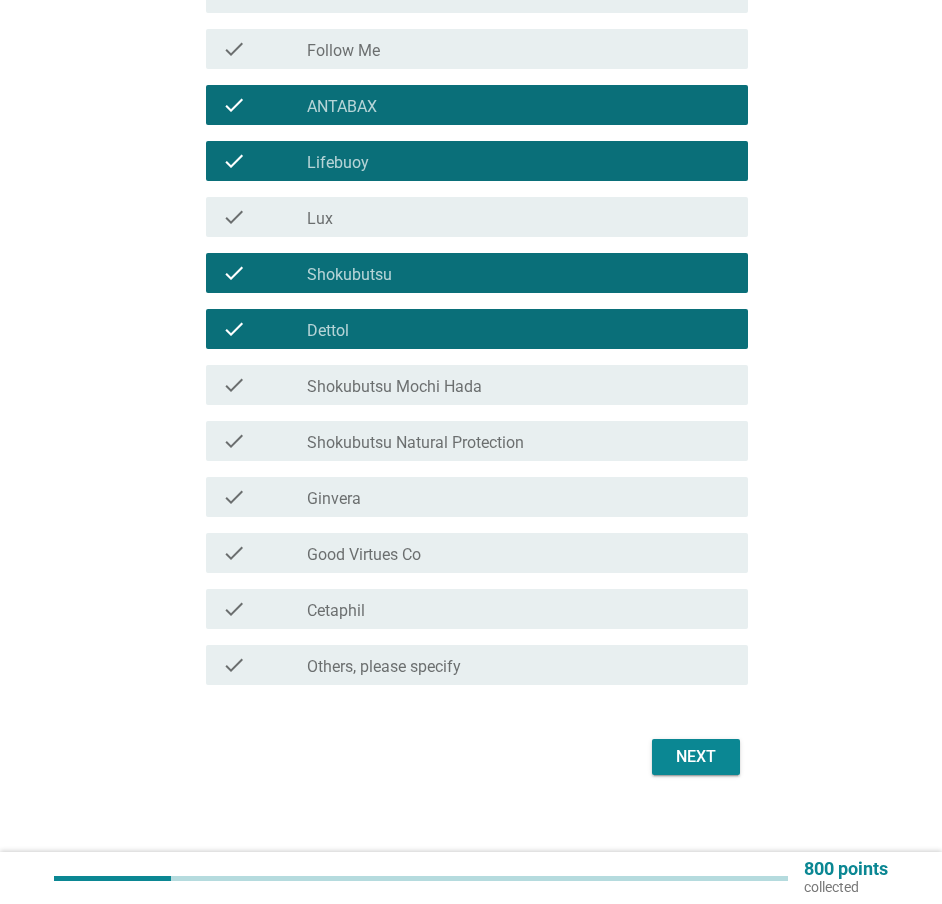 scroll, scrollTop: 325, scrollLeft: 0, axis: vertical 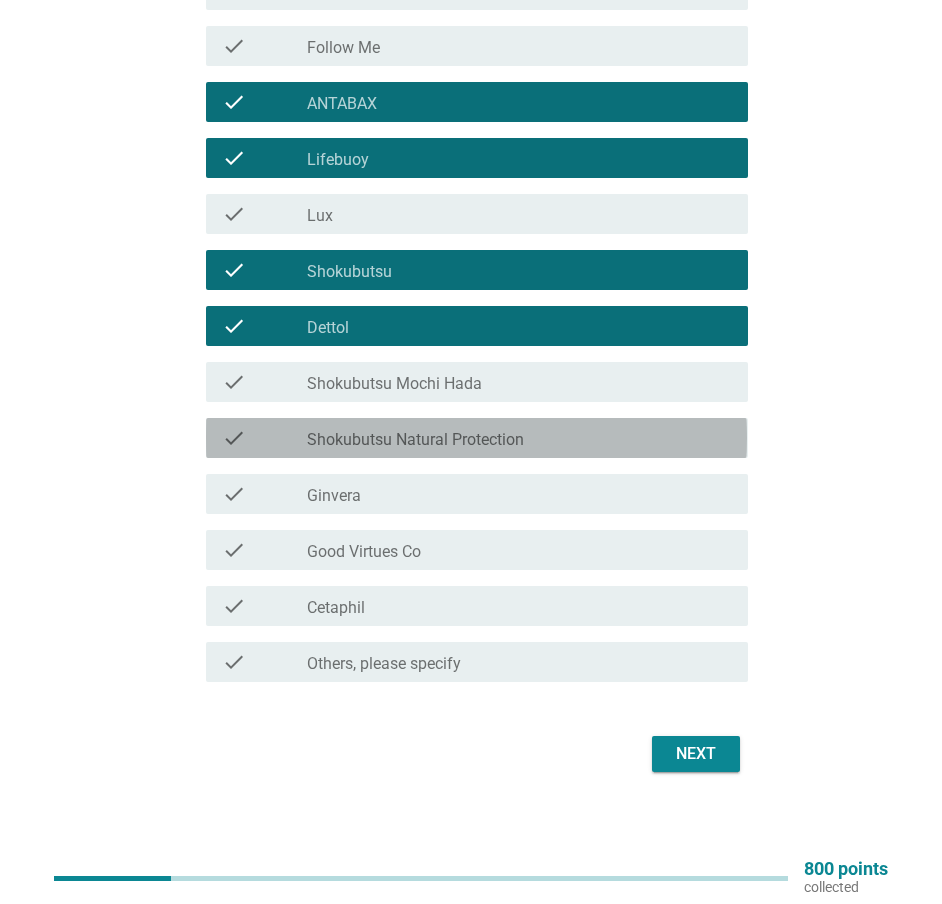 click on "Shokubutsu Natural Protection" at bounding box center (415, 440) 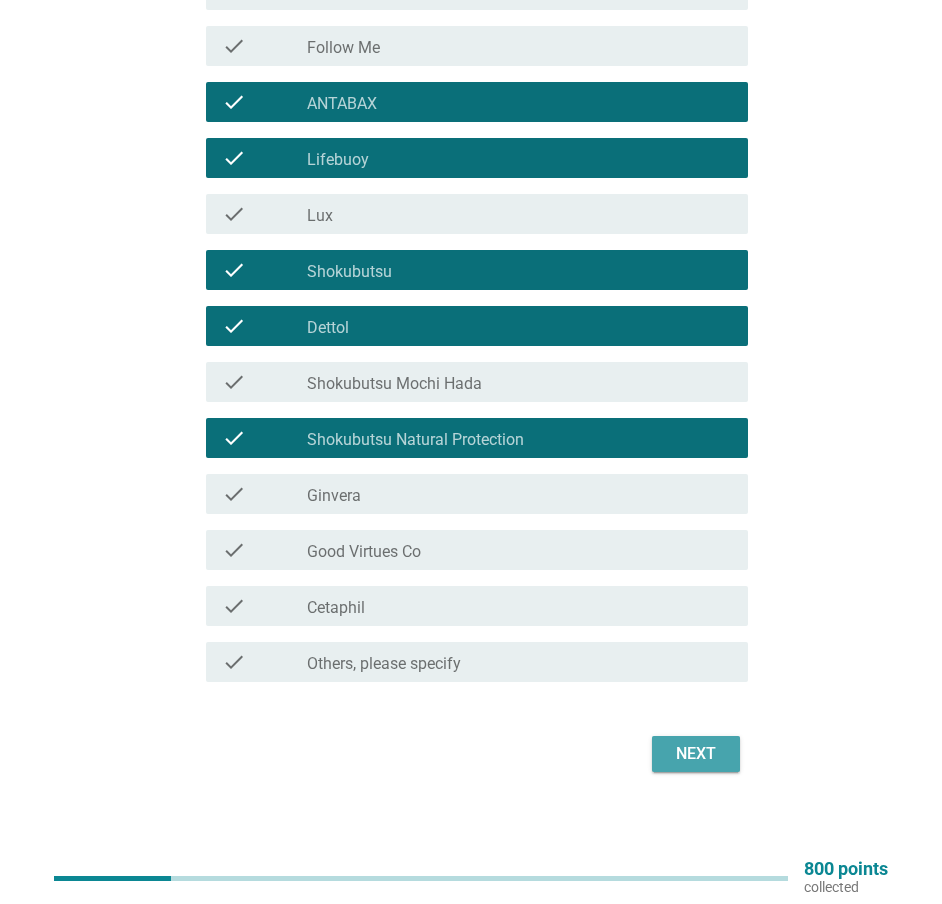 click on "Next" at bounding box center [696, 754] 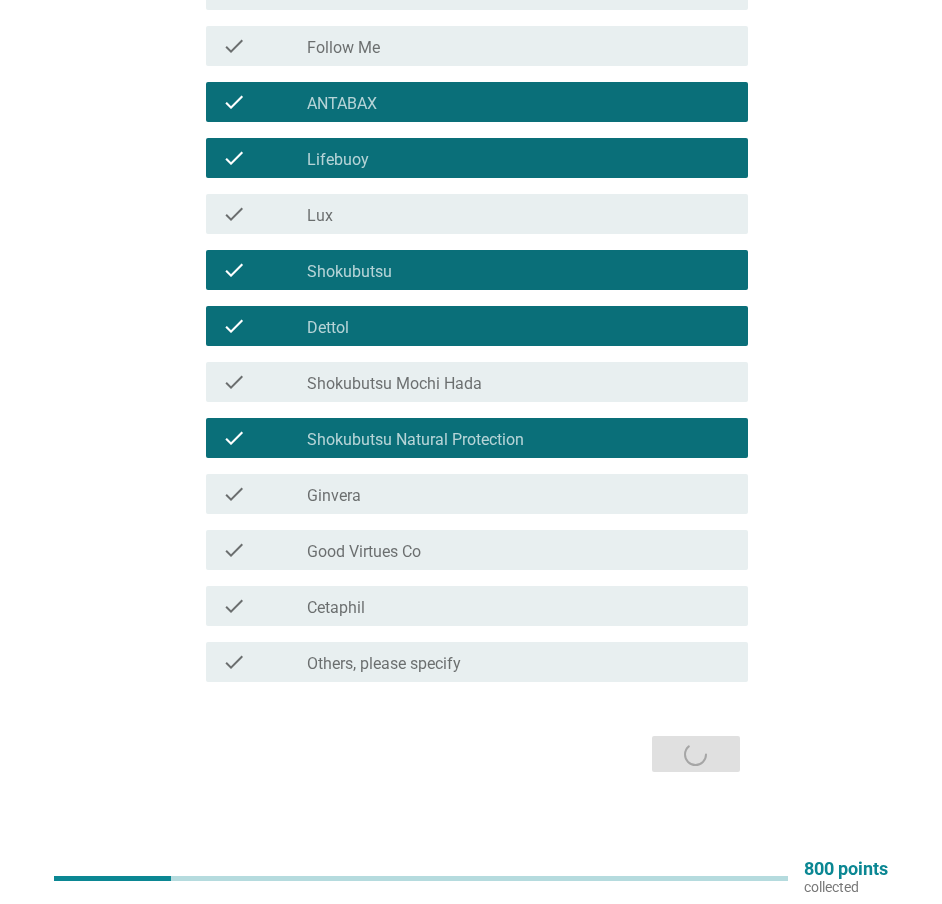 scroll, scrollTop: 0, scrollLeft: 0, axis: both 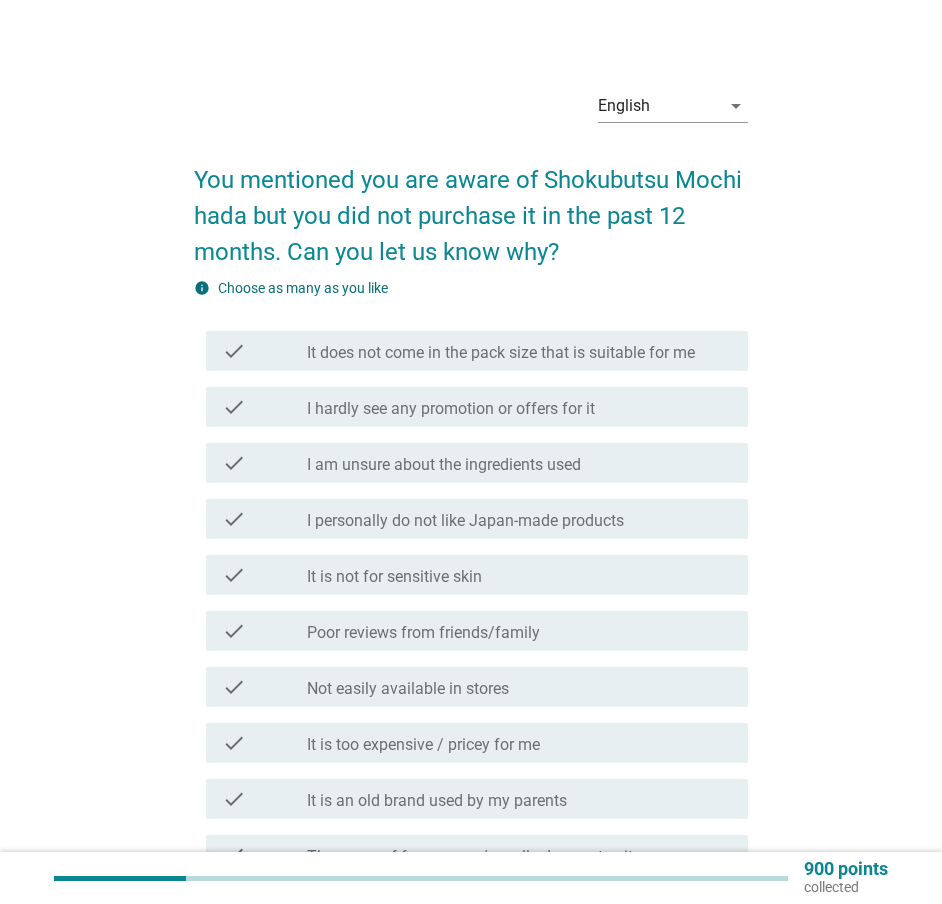 click on "Not easily available in stores" at bounding box center (408, 689) 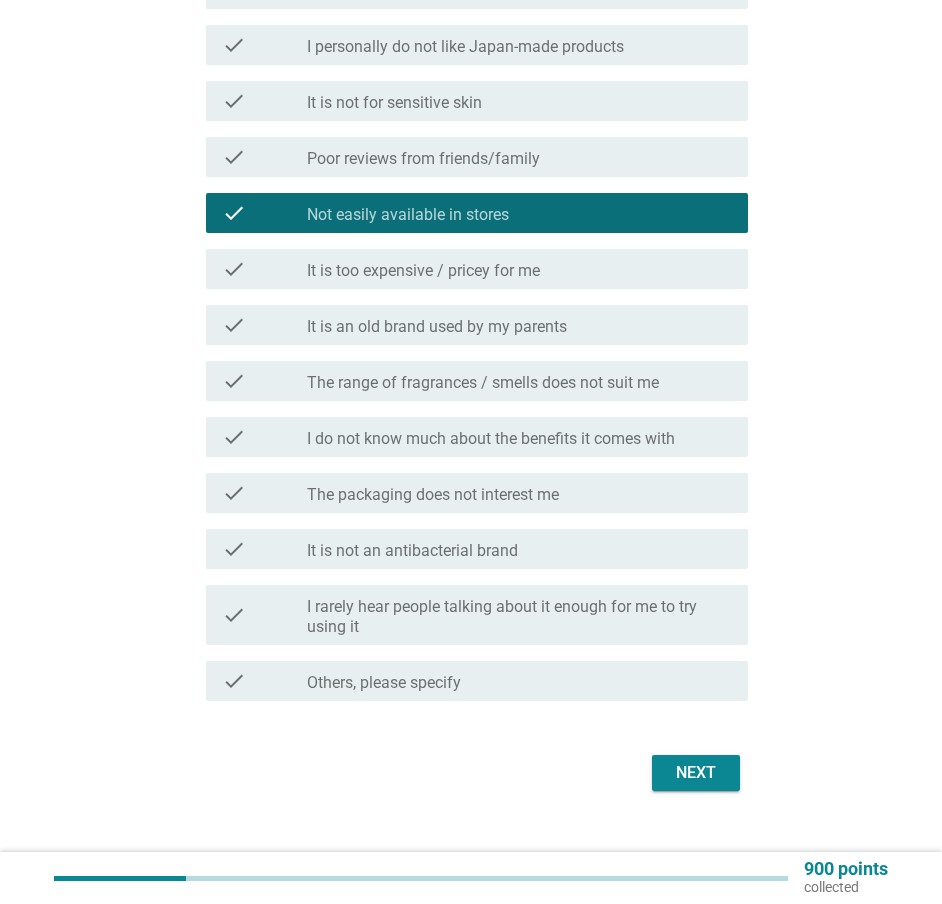 scroll, scrollTop: 493, scrollLeft: 0, axis: vertical 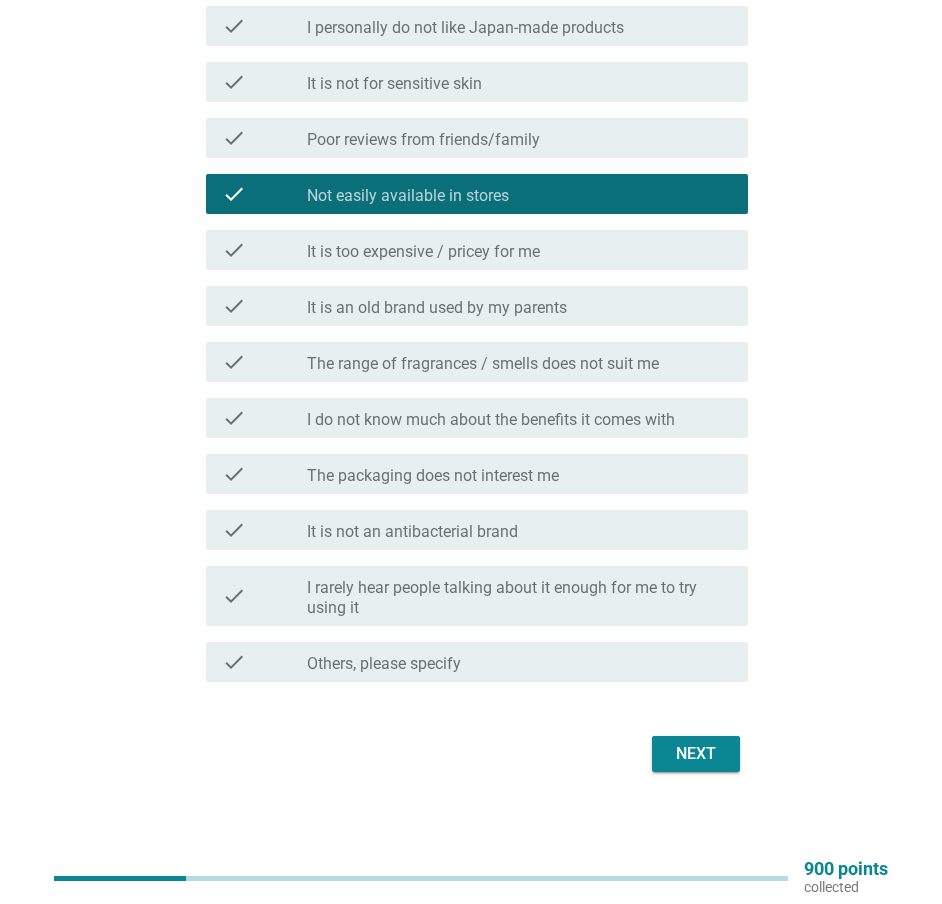 click on "Not easily available in stores" at bounding box center [408, 196] 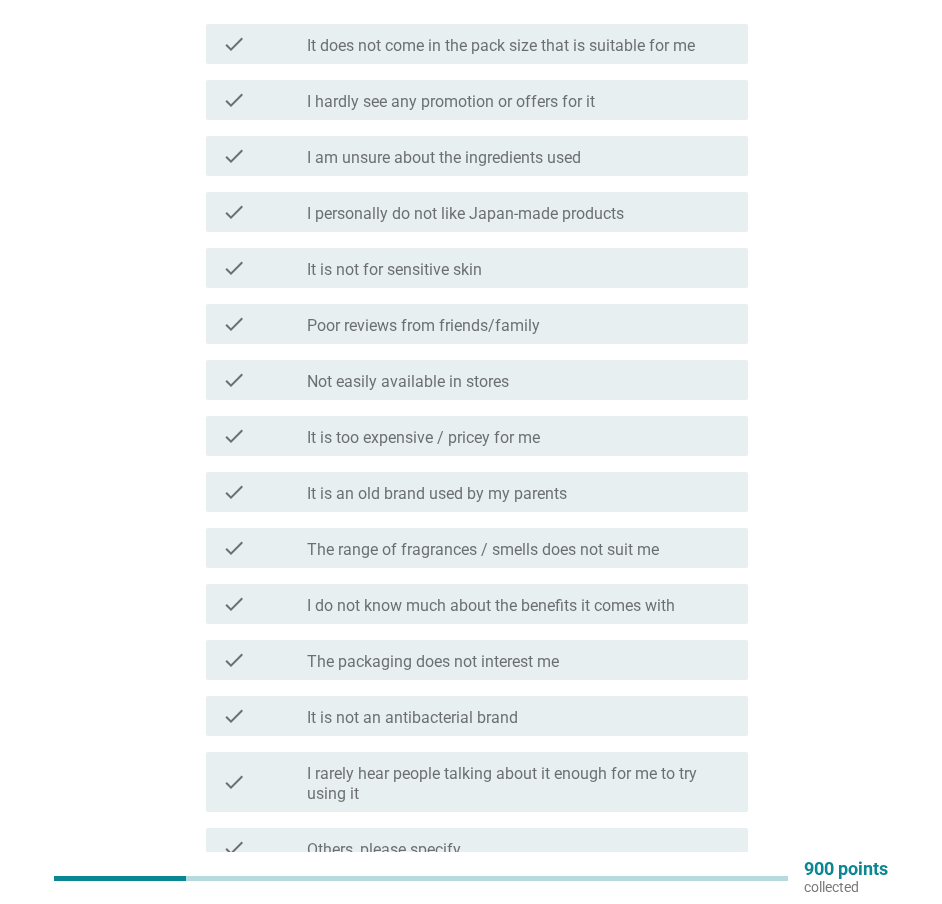 scroll, scrollTop: 293, scrollLeft: 0, axis: vertical 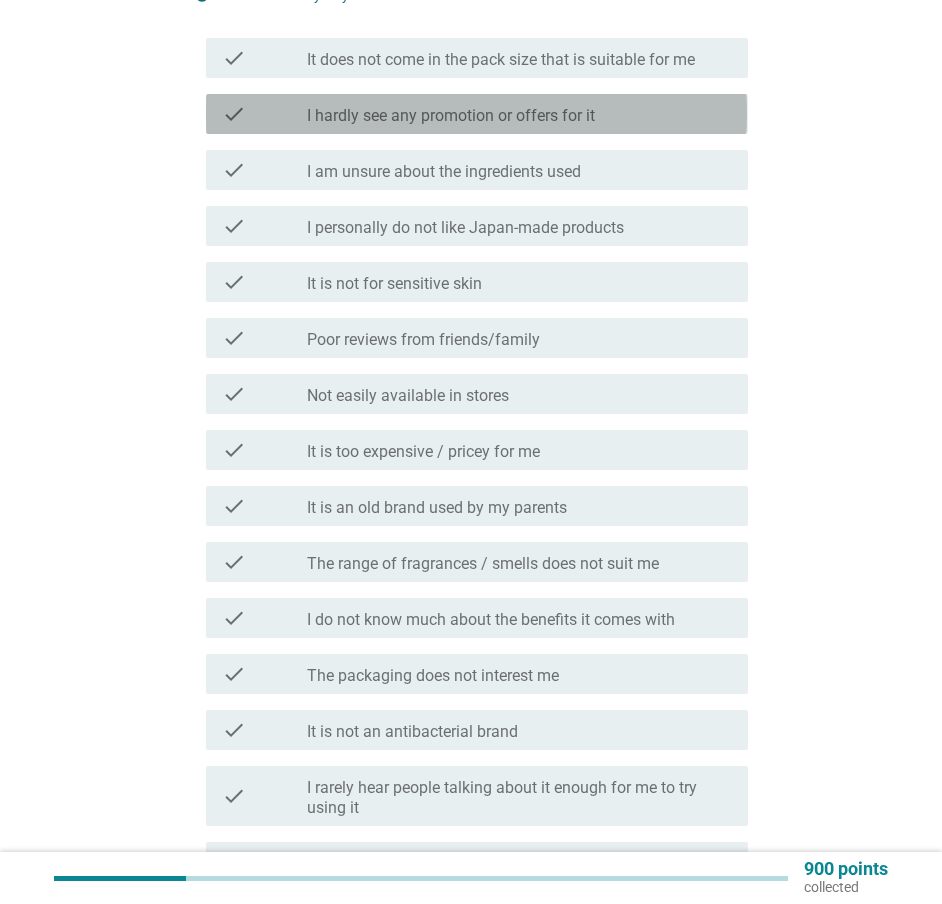 click on "I hardly see any promotion or offers for it" at bounding box center (451, 116) 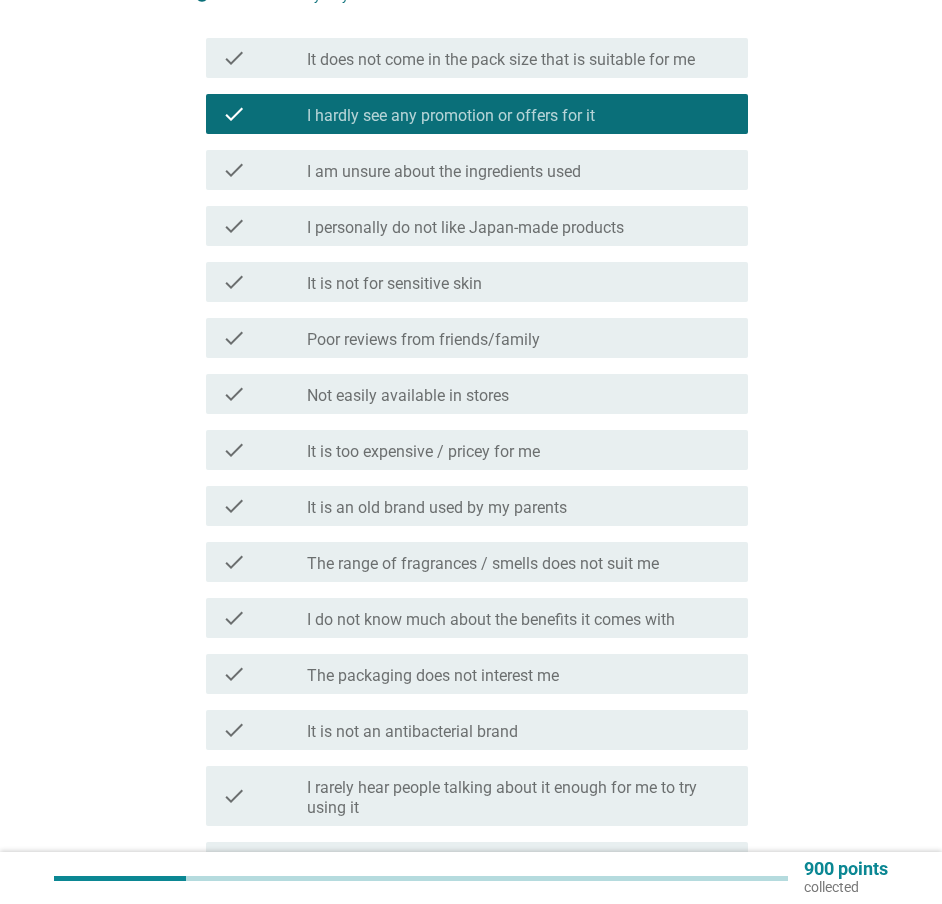 scroll, scrollTop: 493, scrollLeft: 0, axis: vertical 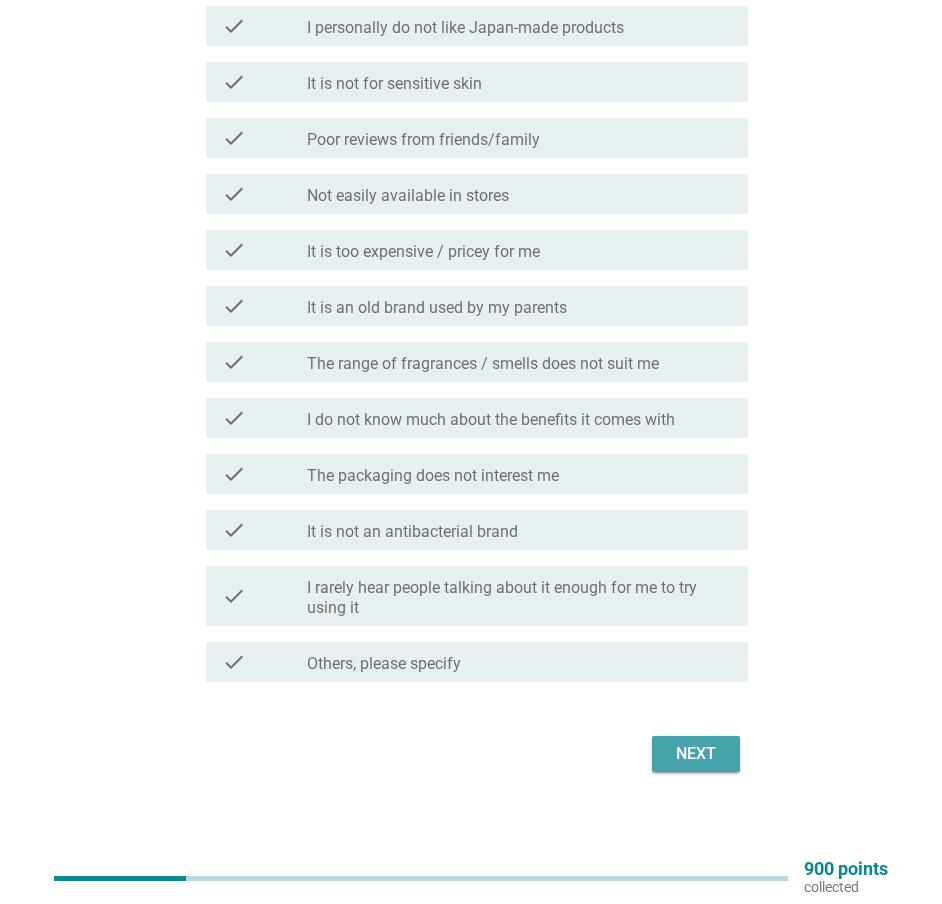 click on "Next" at bounding box center [696, 754] 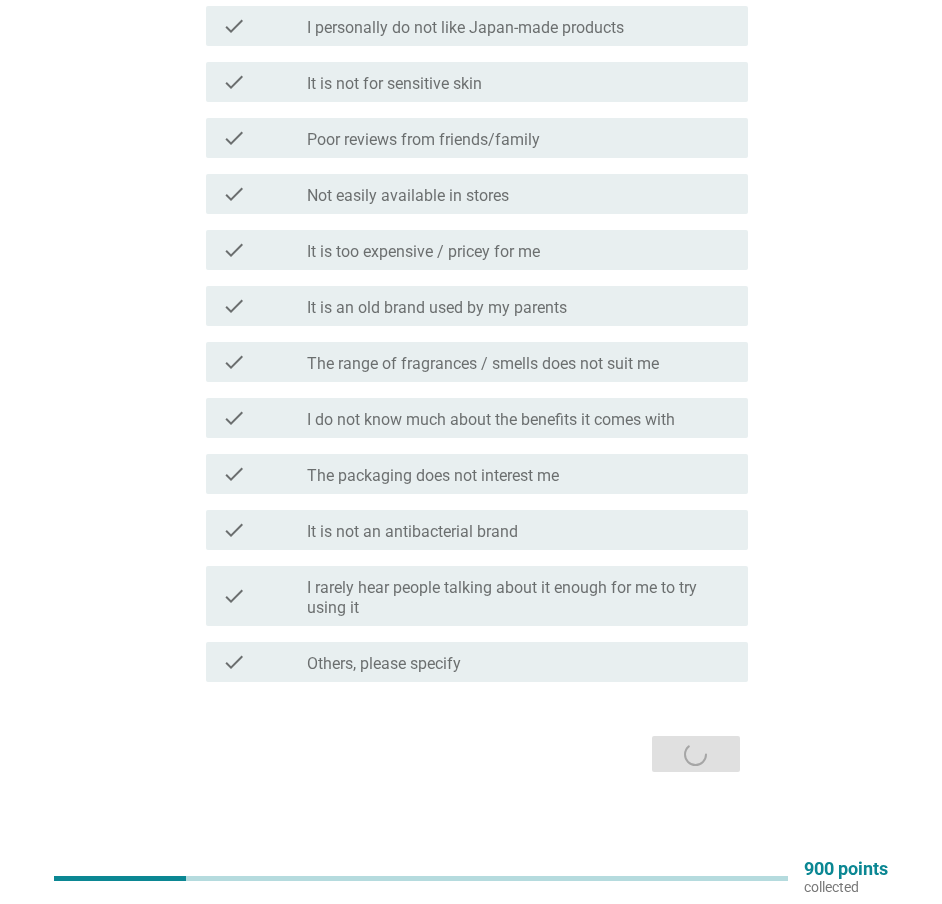 scroll, scrollTop: 0, scrollLeft: 0, axis: both 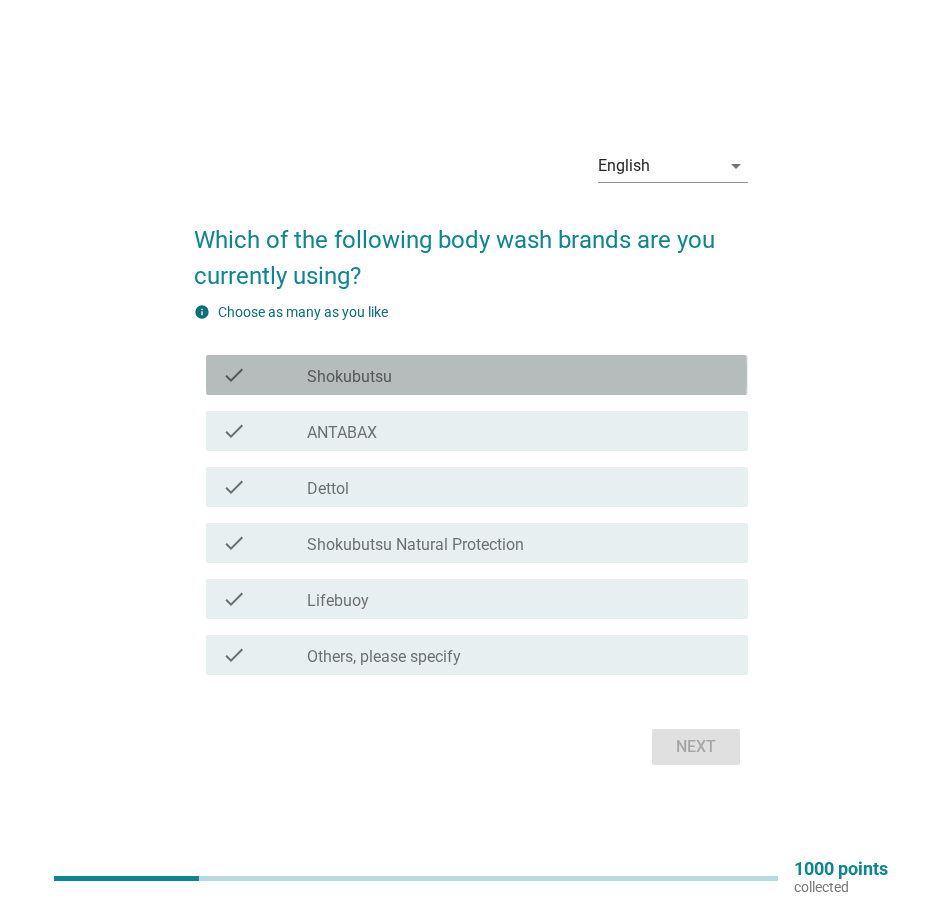 click on "Shokubutsu" at bounding box center (349, 377) 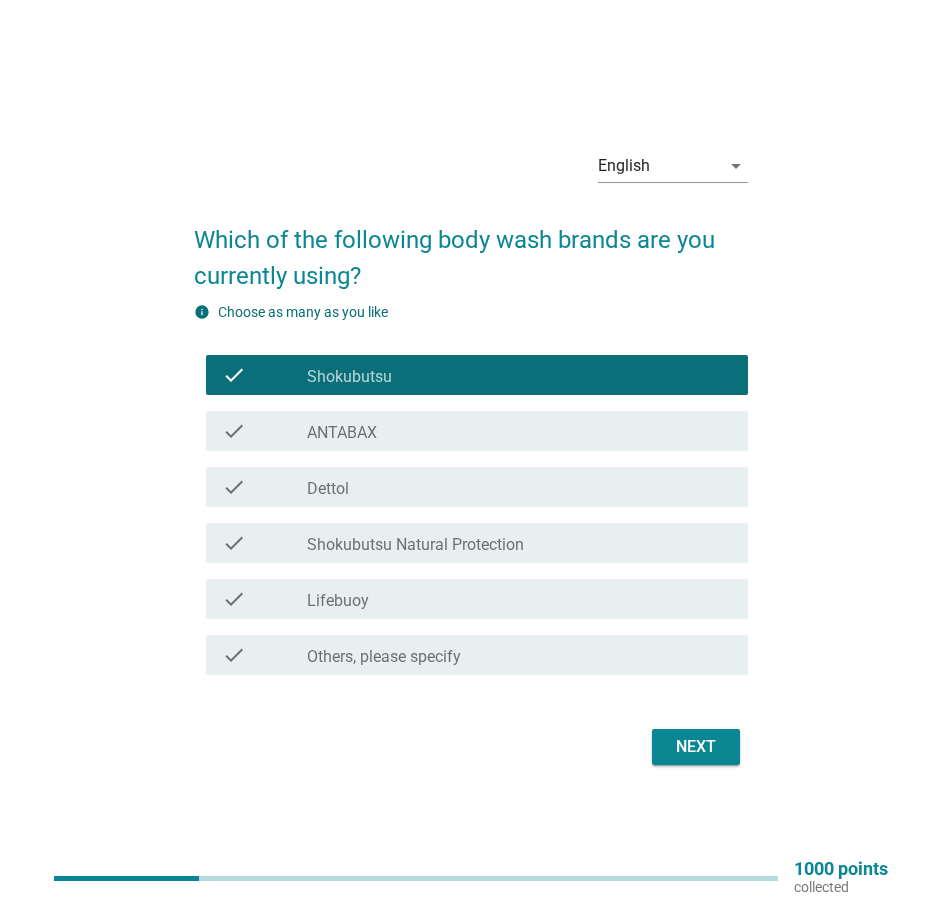 click on "check_box_outline_blank ANTABAX" at bounding box center (519, 431) 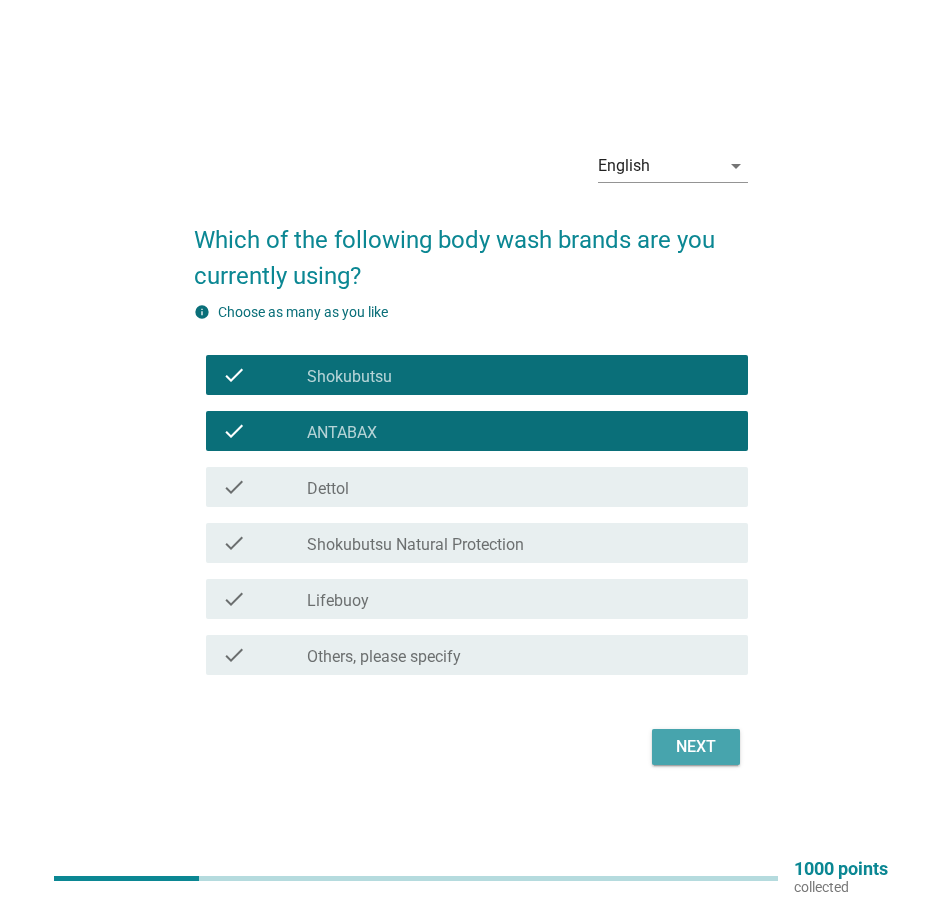 click on "Next" at bounding box center (696, 747) 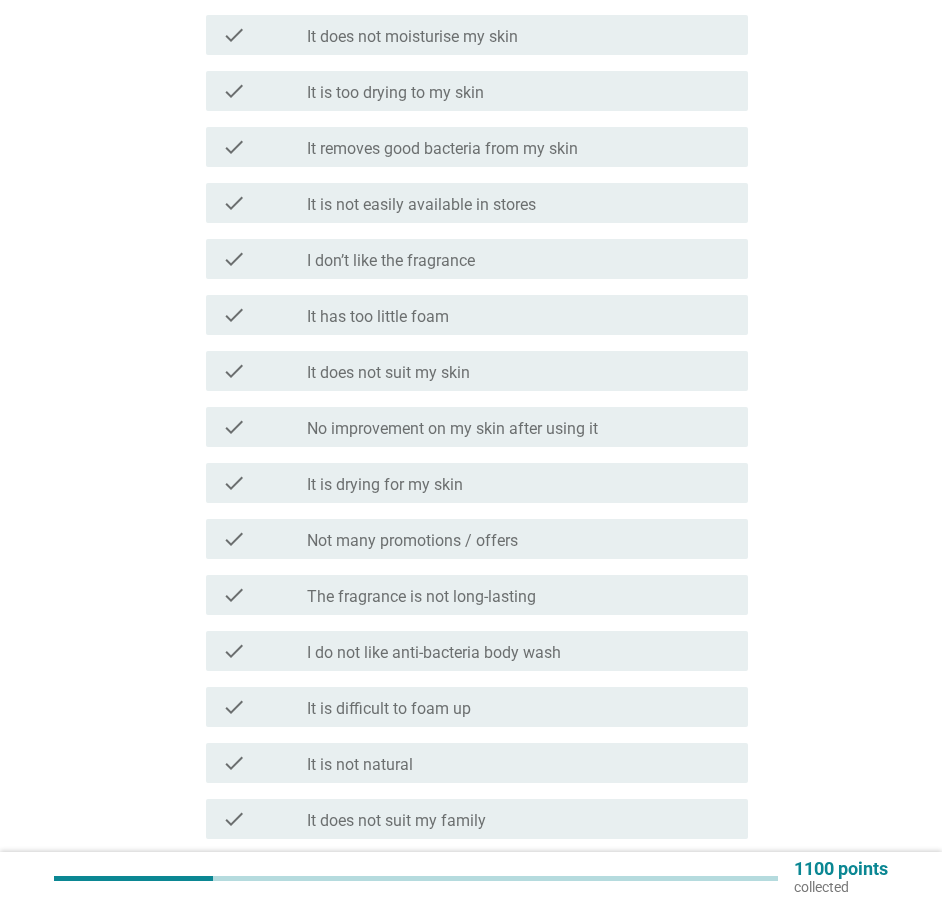 scroll, scrollTop: 400, scrollLeft: 0, axis: vertical 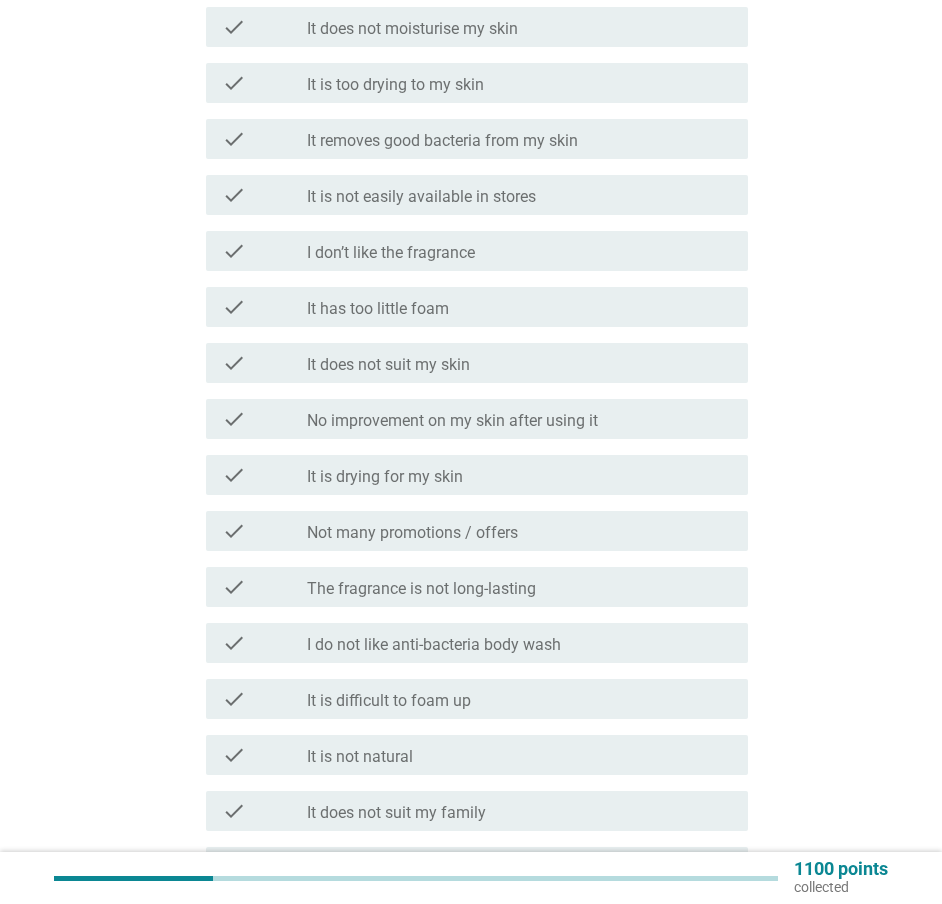 click on "Not many promotions / offers" at bounding box center [412, 533] 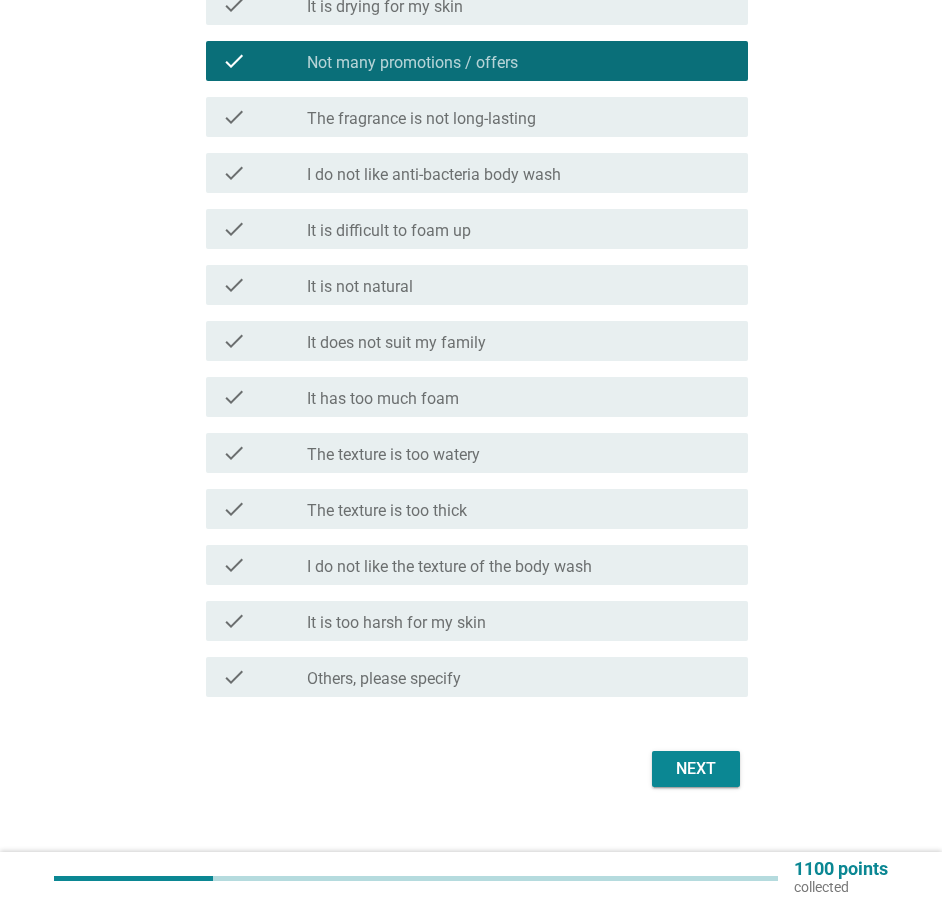 scroll, scrollTop: 885, scrollLeft: 0, axis: vertical 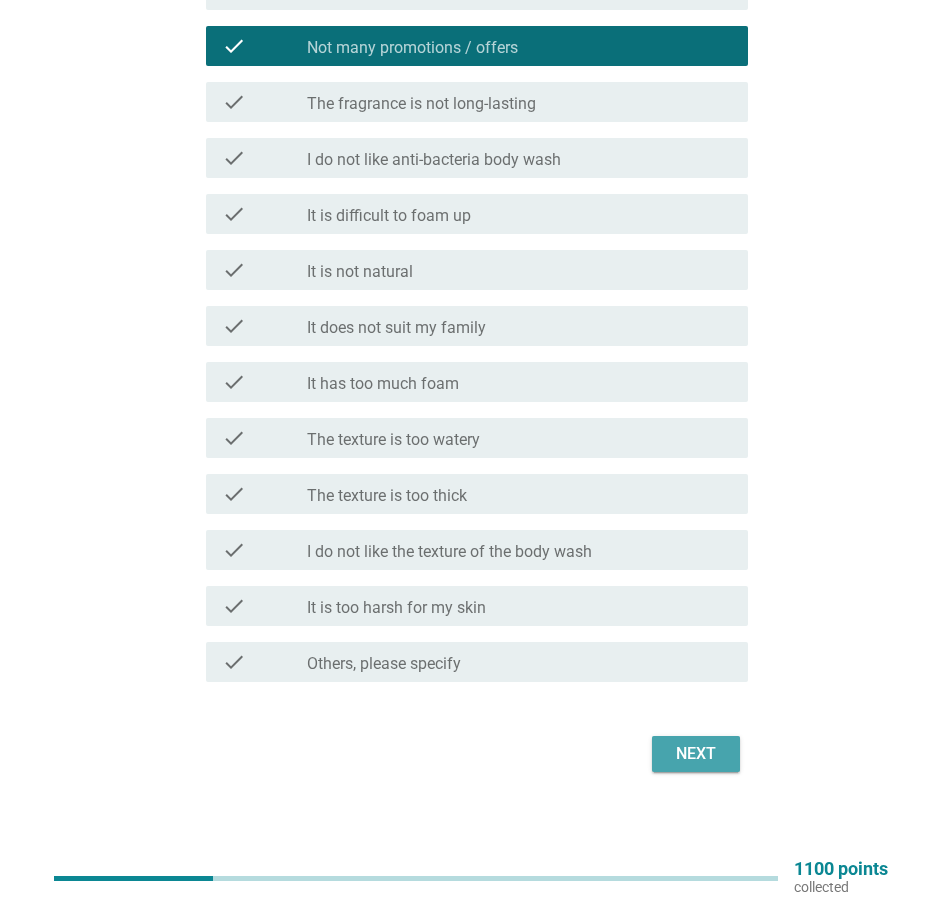 click on "Next" at bounding box center [696, 754] 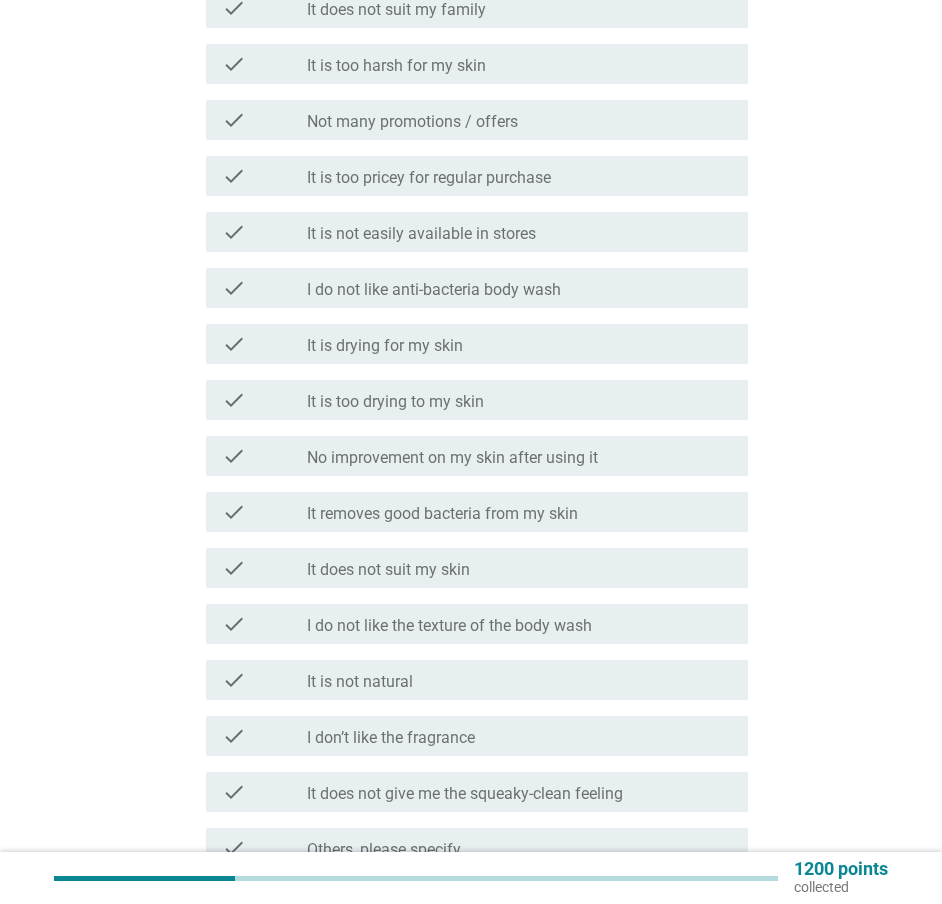 scroll, scrollTop: 700, scrollLeft: 0, axis: vertical 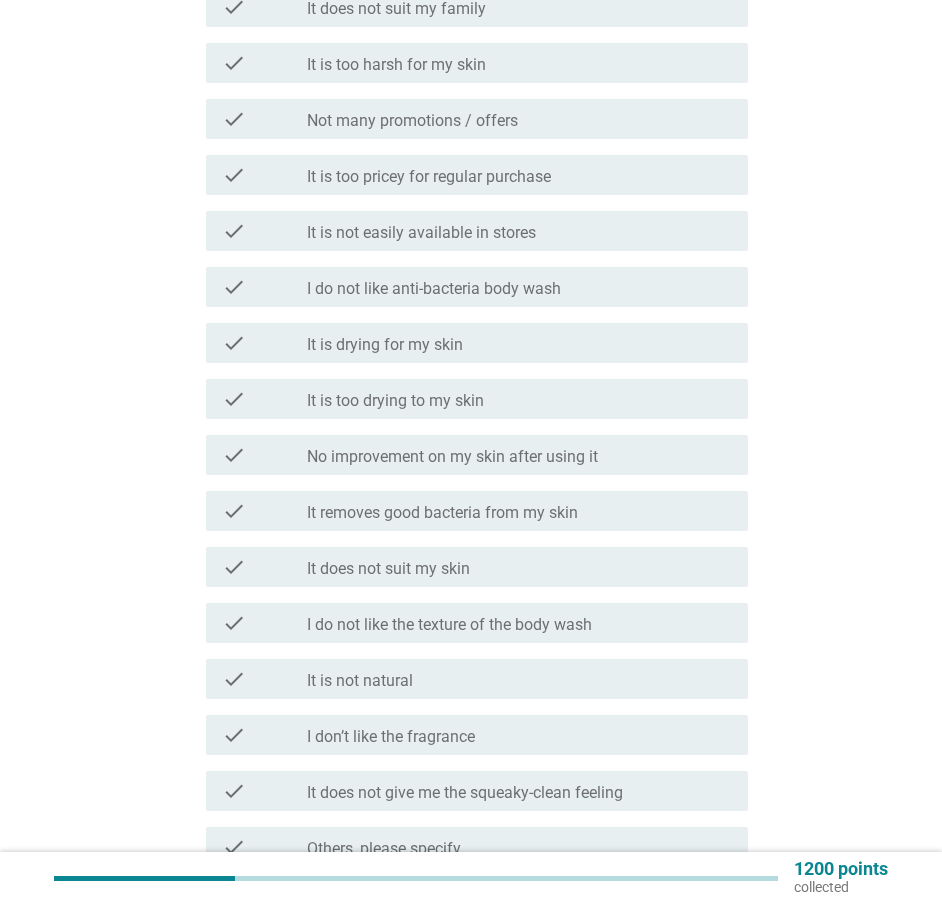 click on "check_box_outline_blank It is drying for my skin" at bounding box center [519, 343] 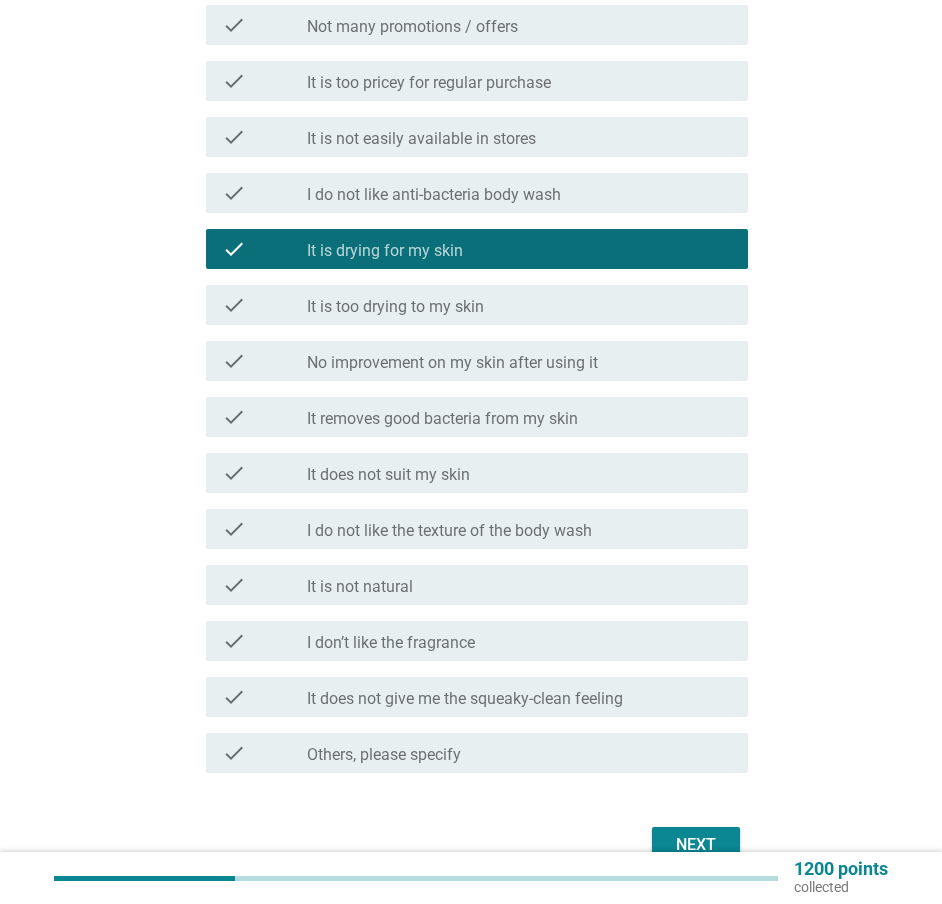 scroll, scrollTop: 885, scrollLeft: 0, axis: vertical 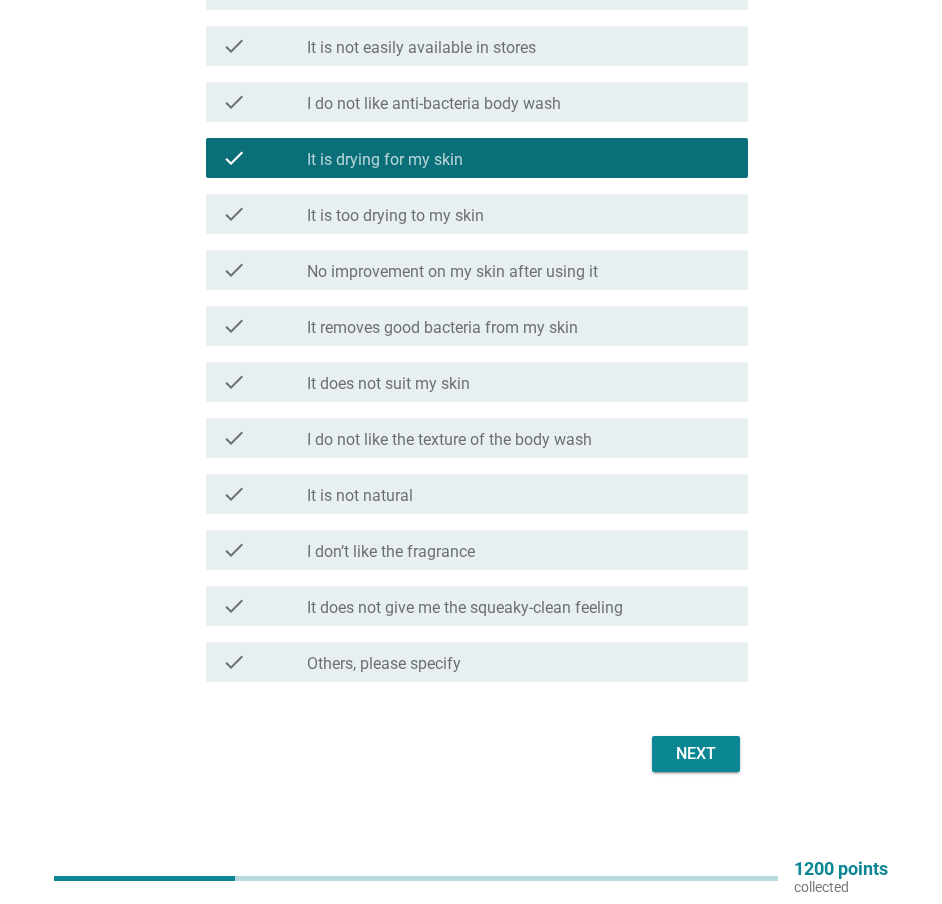 click on "Next" at bounding box center [696, 754] 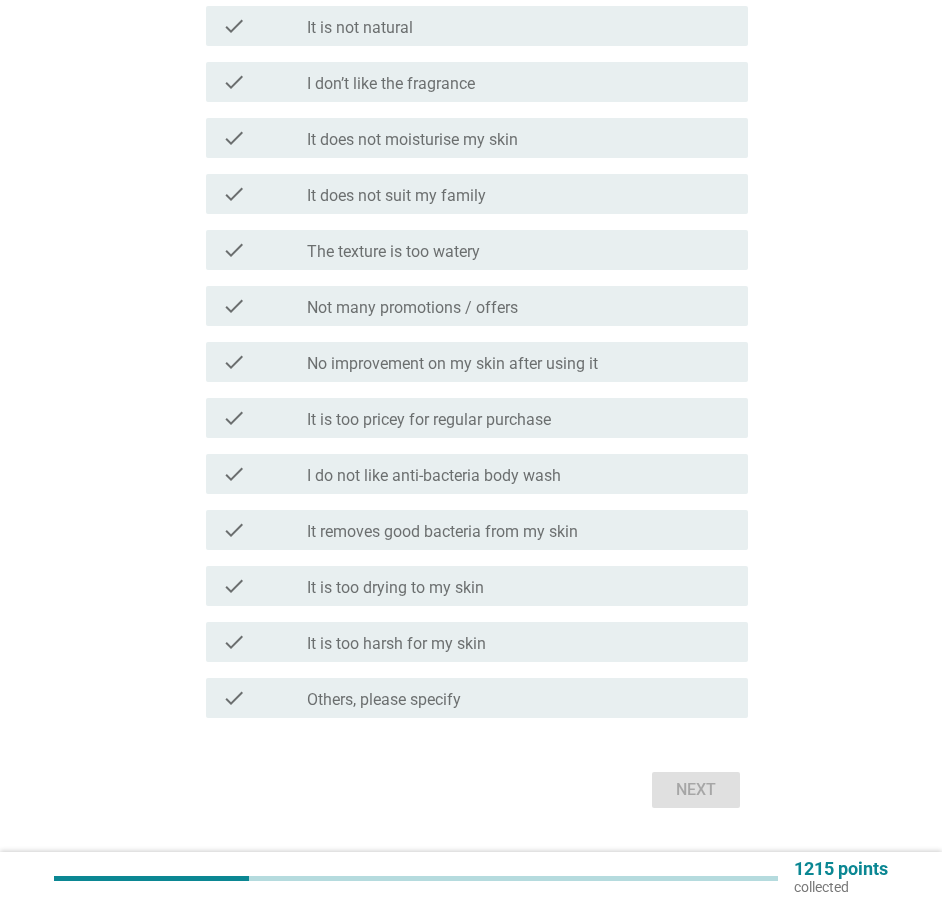 scroll, scrollTop: 0, scrollLeft: 0, axis: both 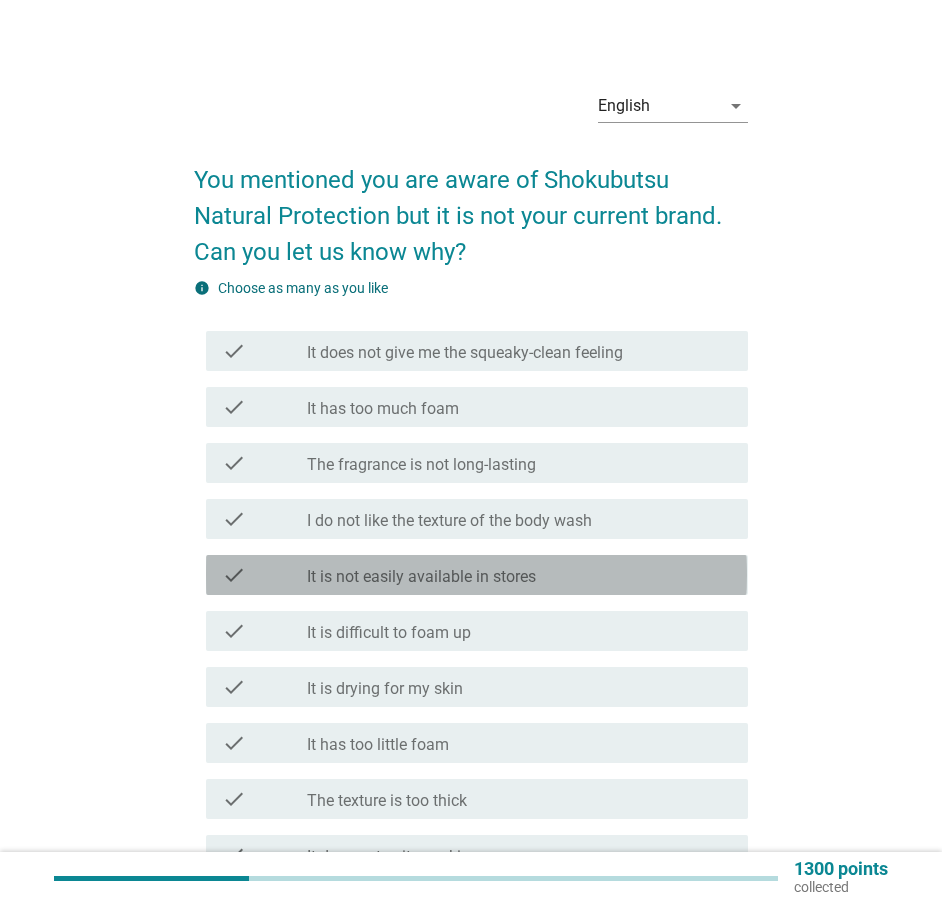 click on "It is not easily available in stores" at bounding box center (421, 577) 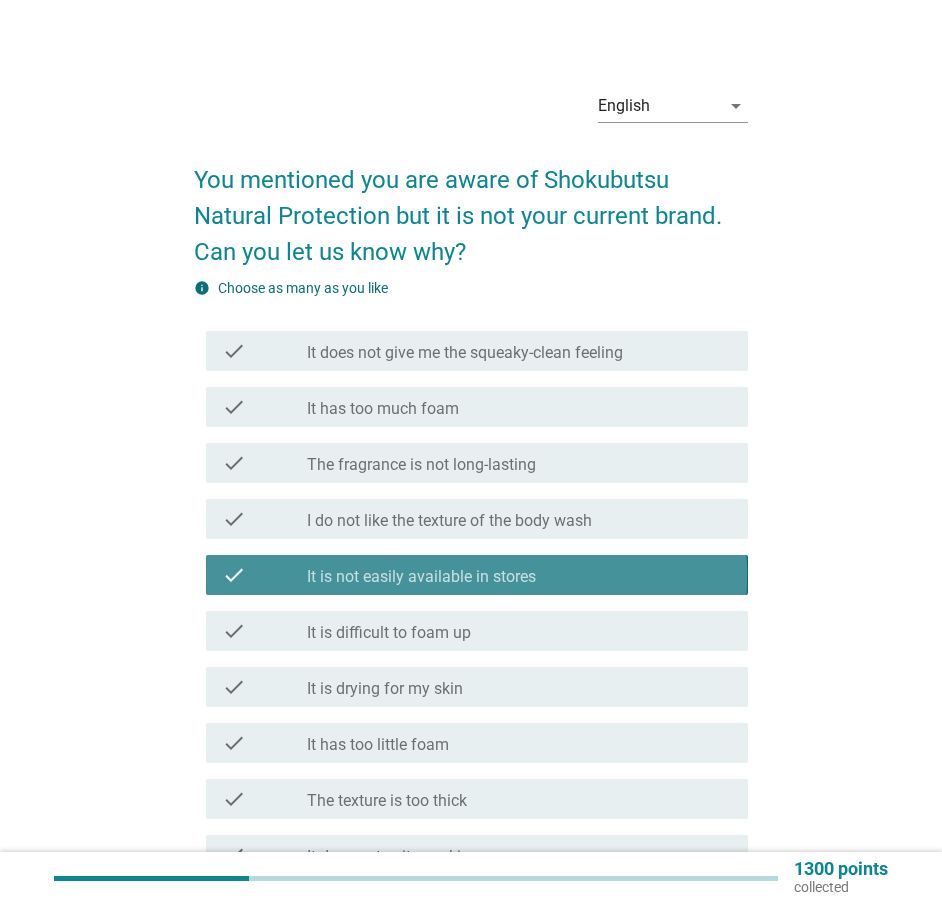 click on "It is not easily available in stores" at bounding box center (421, 577) 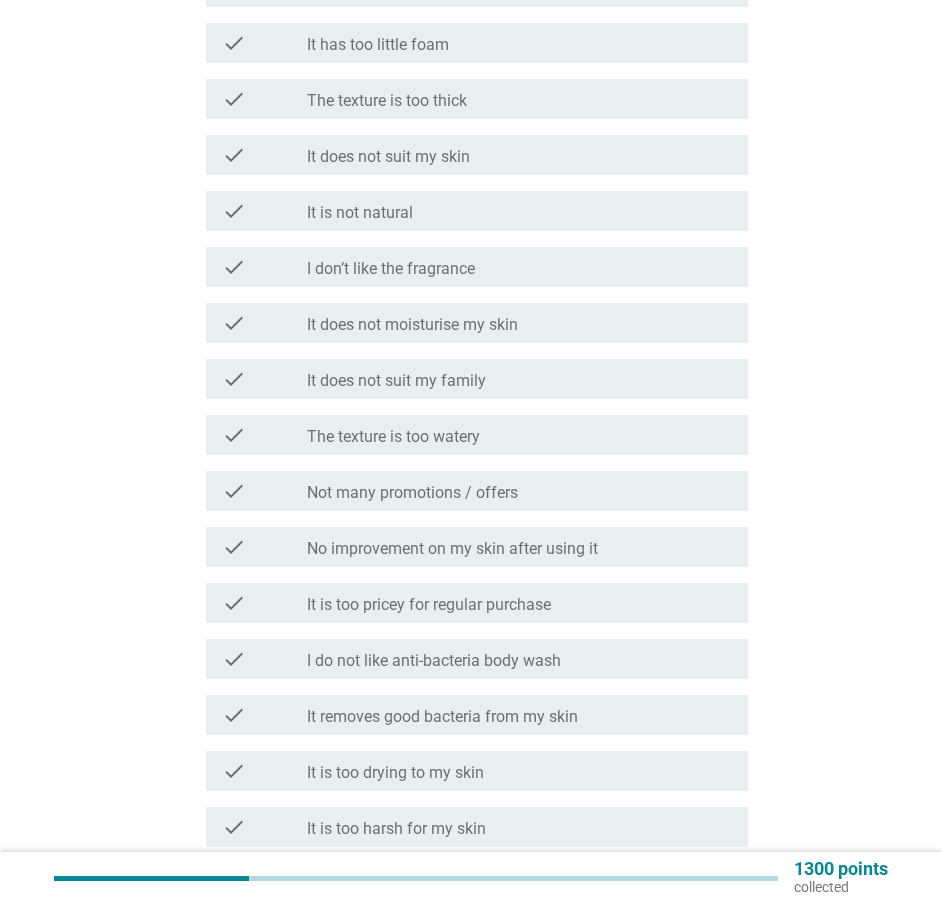 scroll, scrollTop: 800, scrollLeft: 0, axis: vertical 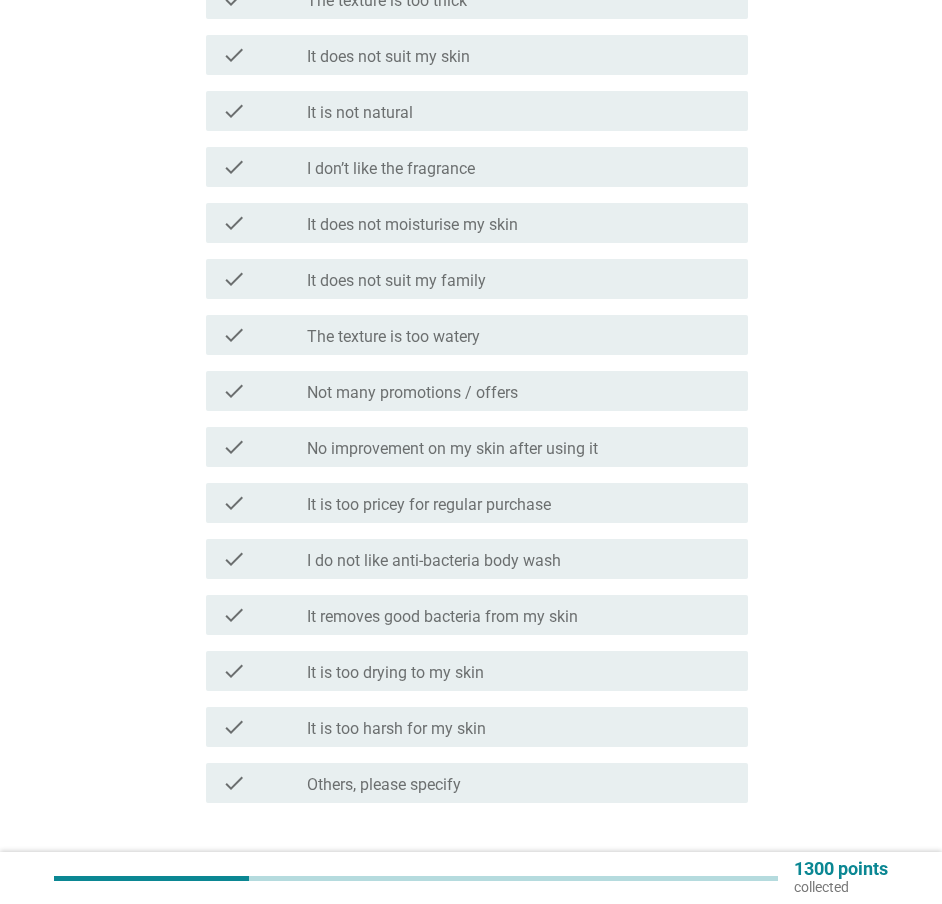 click on "check_box_outline_blank It is too pricey for regular purchase" at bounding box center [519, 503] 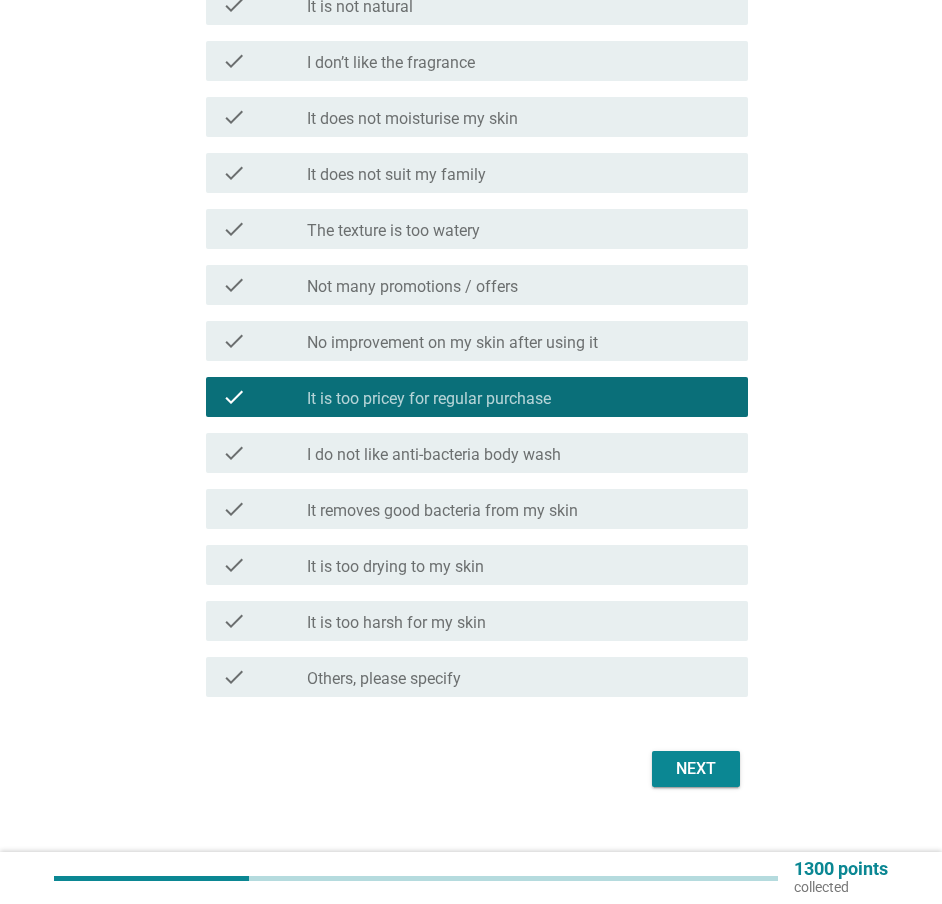 scroll, scrollTop: 921, scrollLeft: 0, axis: vertical 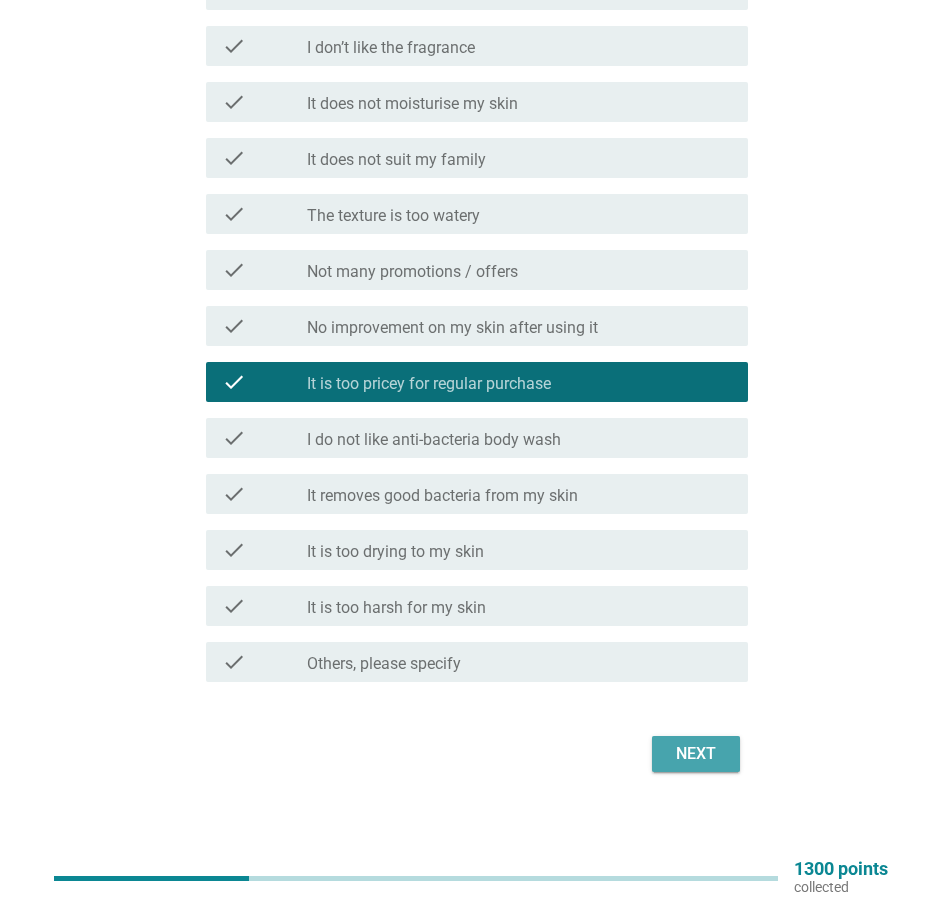 click on "Next" at bounding box center (696, 754) 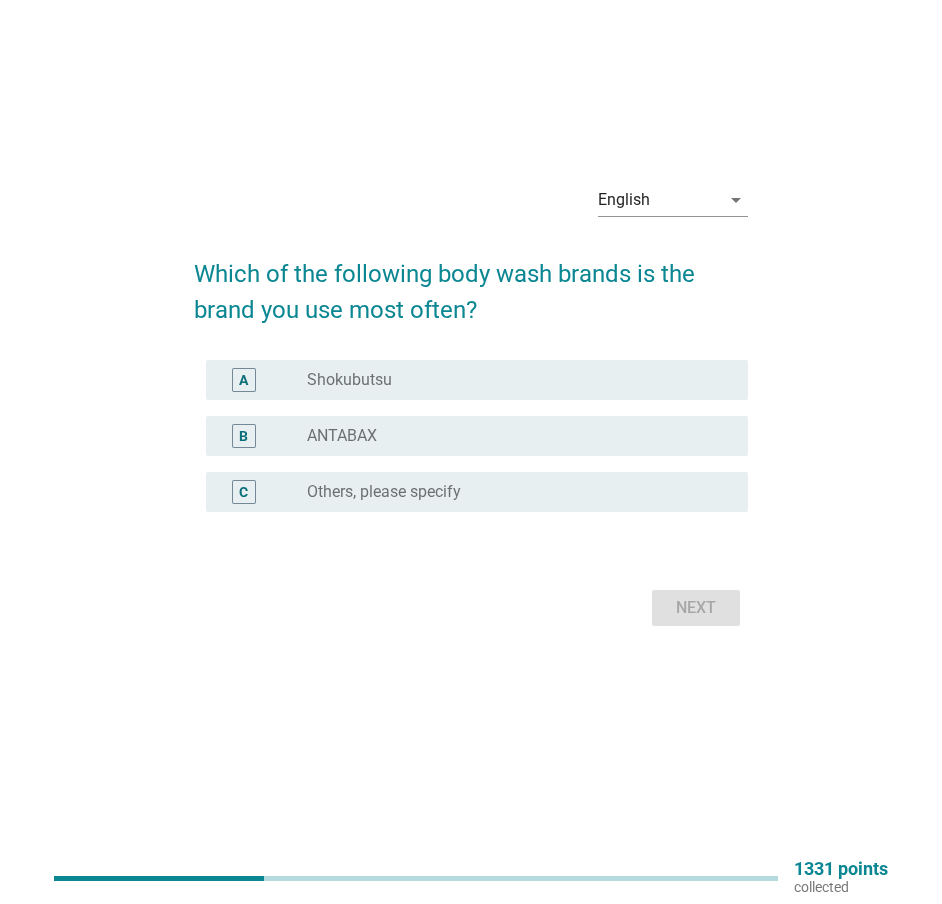 scroll, scrollTop: 0, scrollLeft: 0, axis: both 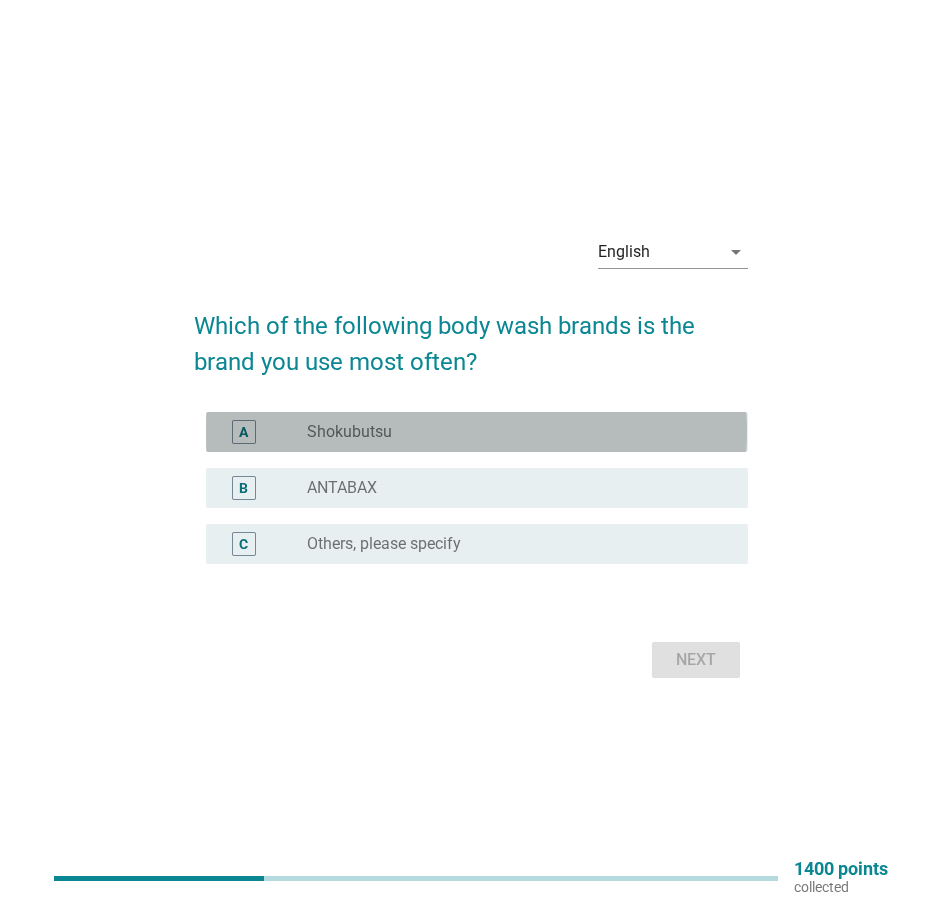 click on "Shokubutsu" at bounding box center (349, 432) 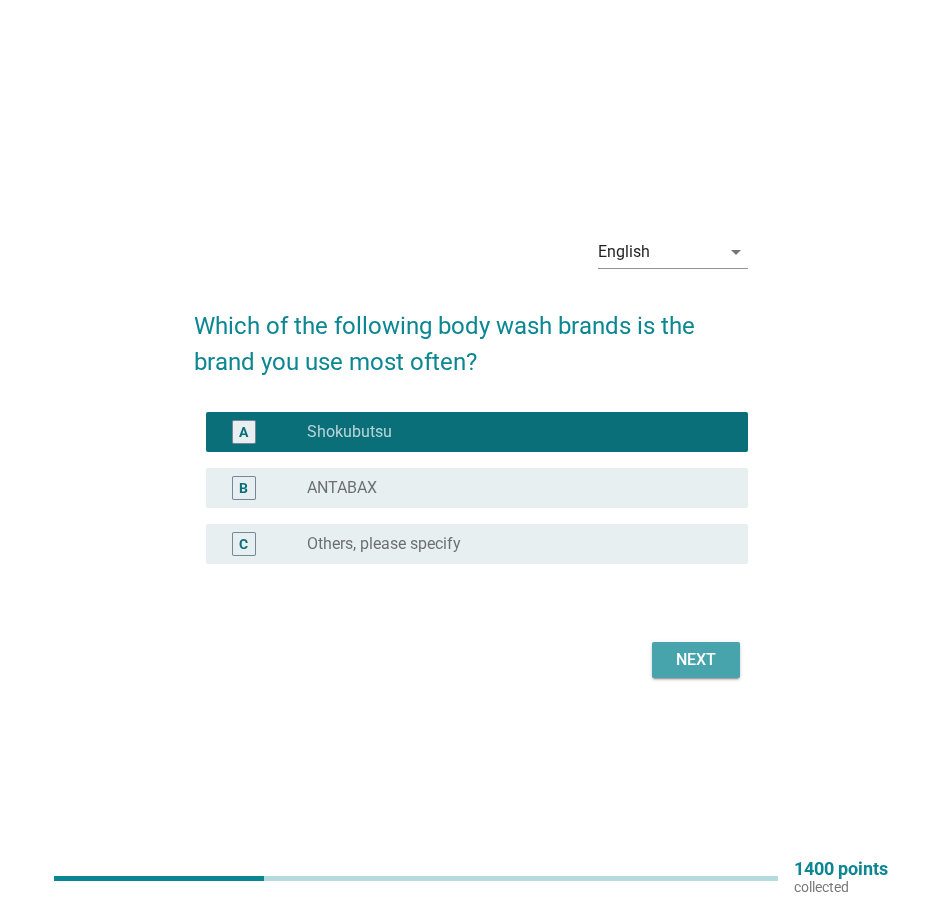 click on "Next" at bounding box center [696, 660] 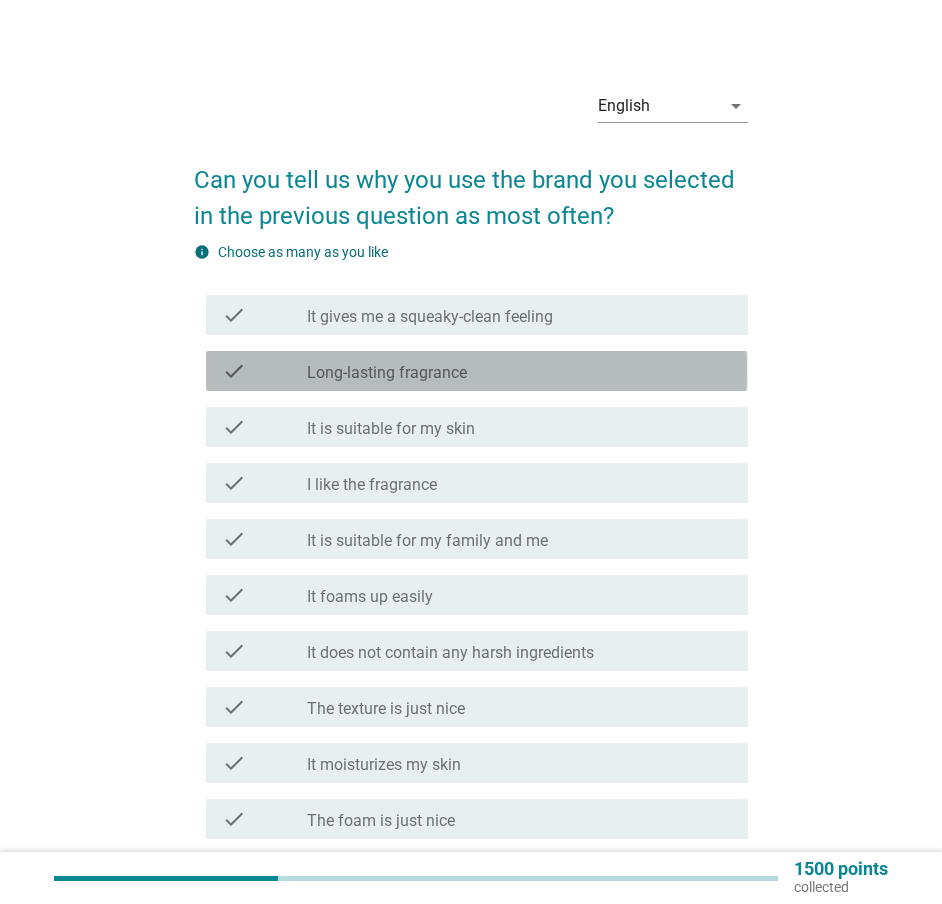click on "check     check_box_outline_blank Long-lasting fragrance" at bounding box center [476, 371] 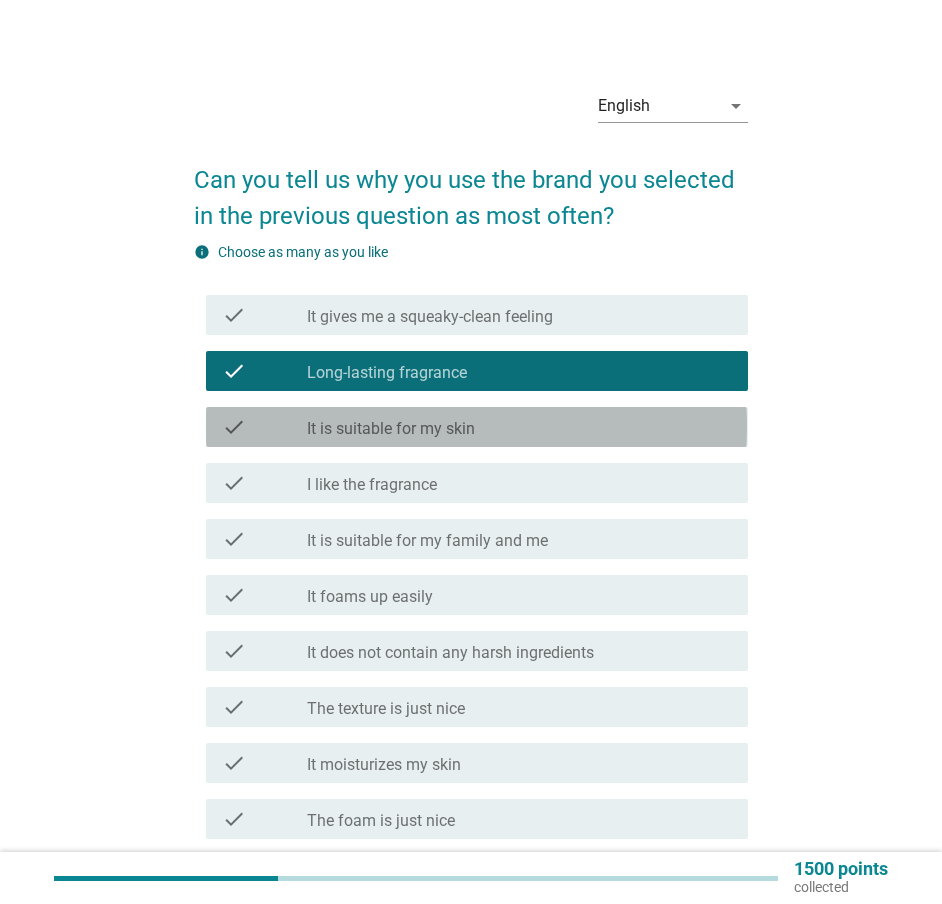 click on "It is suitable for my skin" at bounding box center [391, 429] 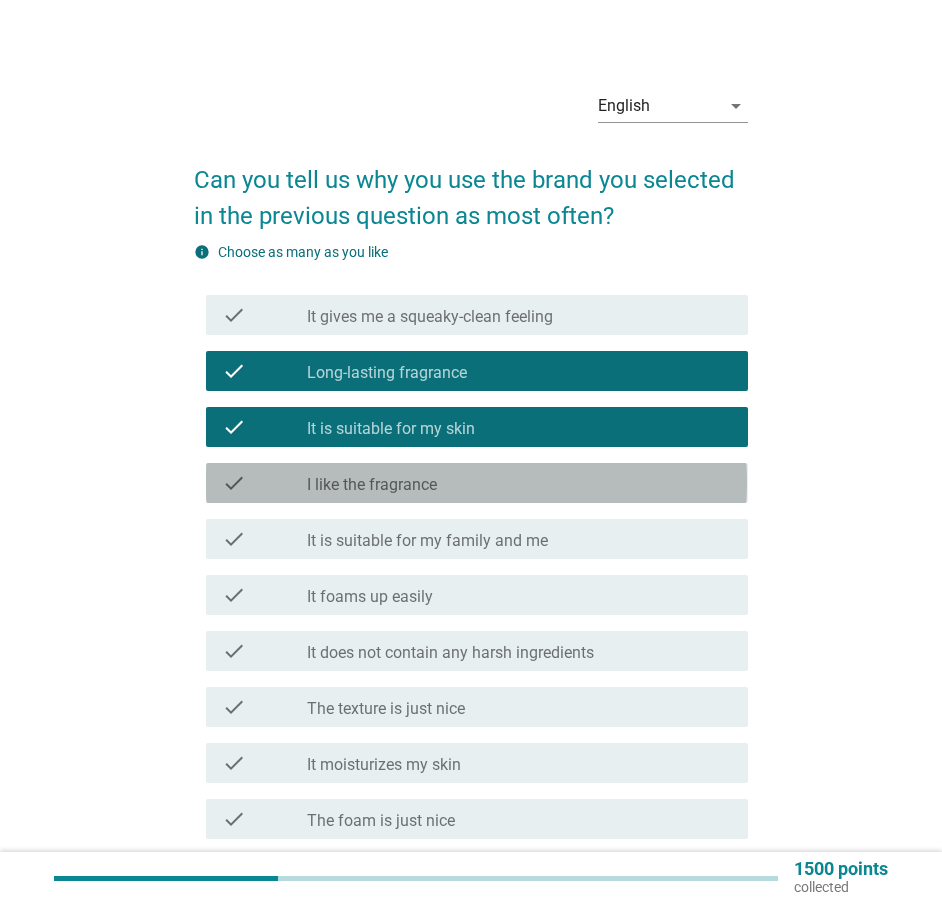 click on "check_box_outline_blank I like the fragrance" at bounding box center (519, 483) 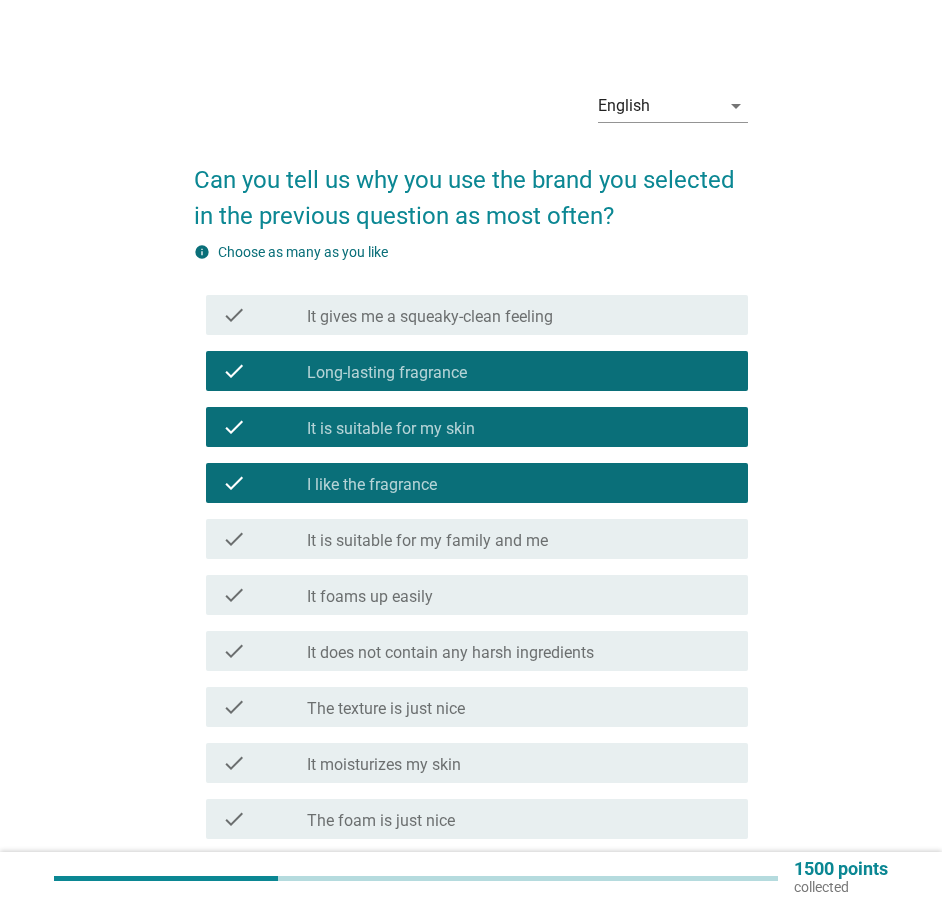 click on "It is suitable for my family and me" at bounding box center [427, 541] 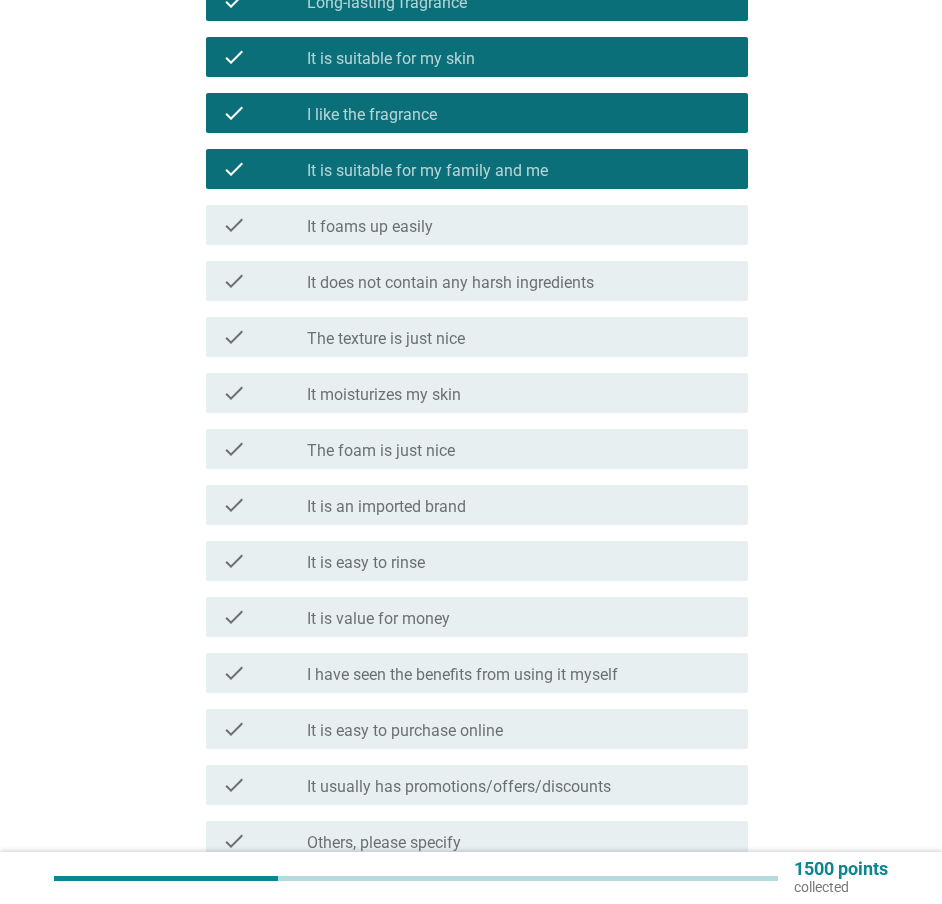 scroll, scrollTop: 400, scrollLeft: 0, axis: vertical 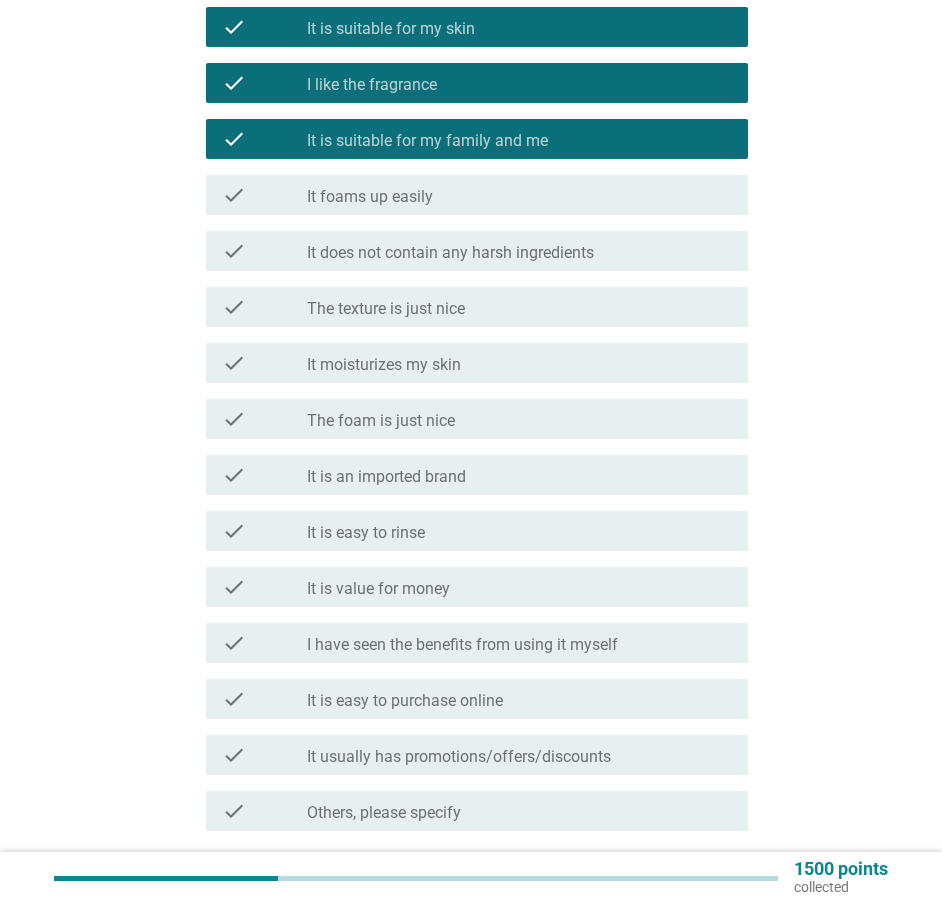 click on "It does not contain any harsh ingredients" at bounding box center [450, 253] 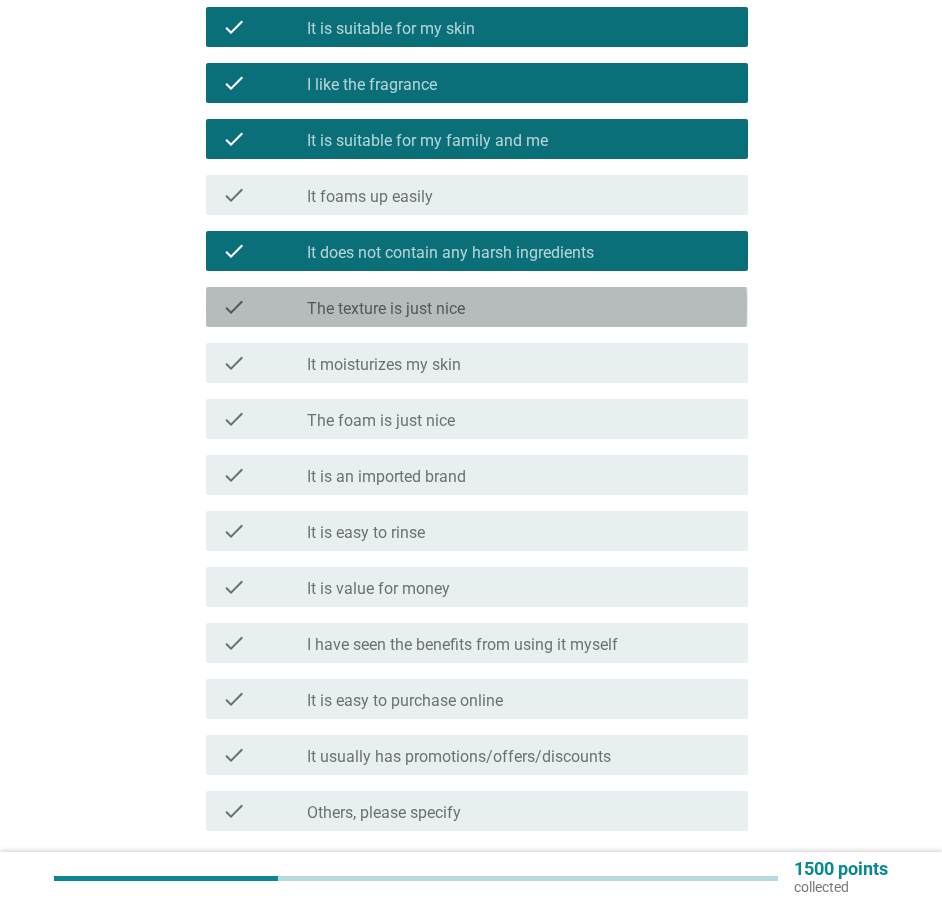 click on "The texture is just nice" at bounding box center [386, 309] 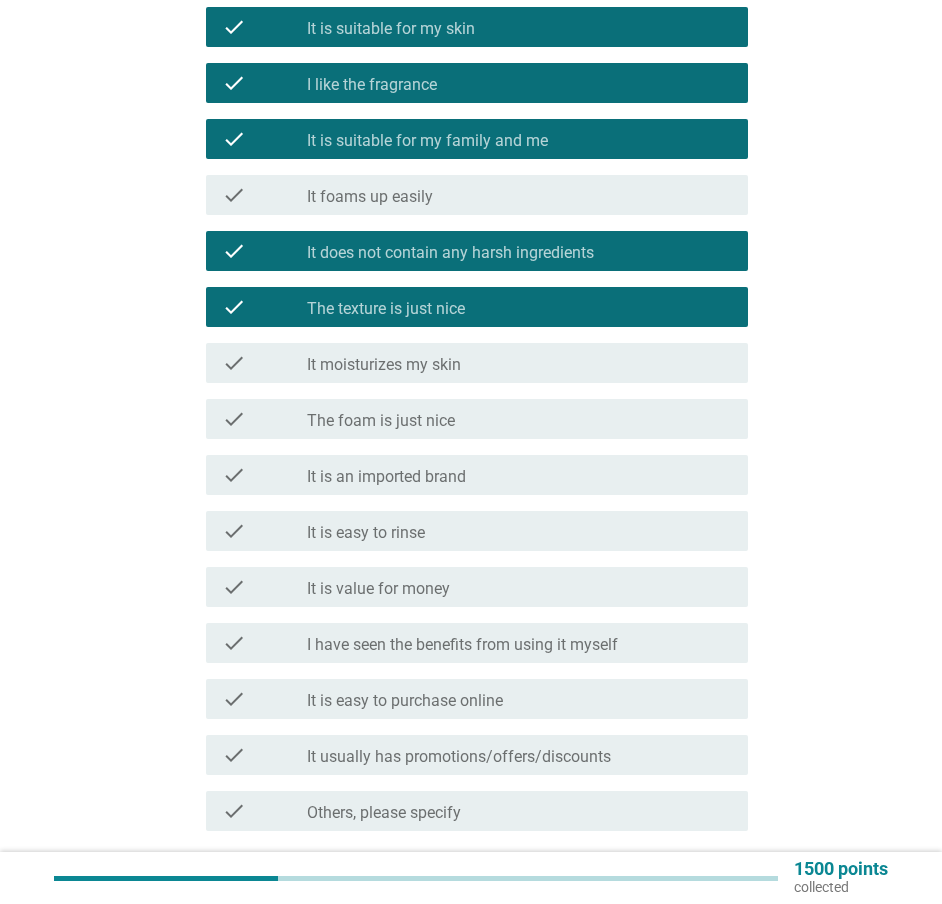 scroll, scrollTop: 549, scrollLeft: 0, axis: vertical 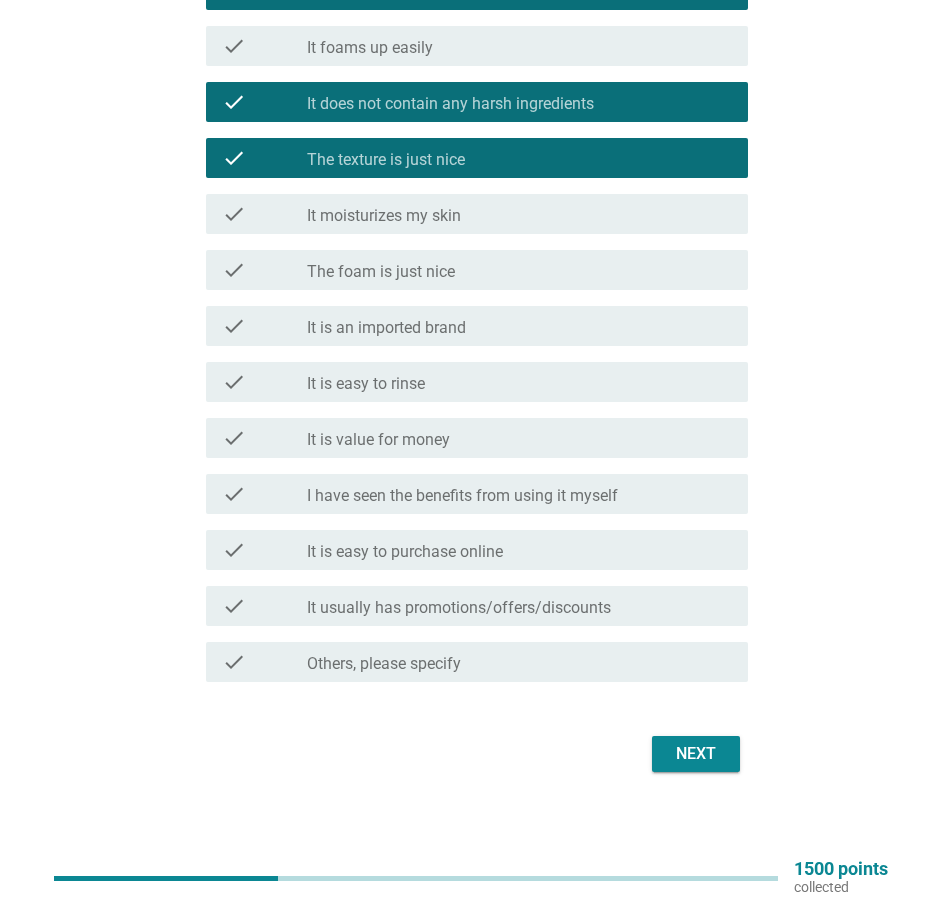 click on "Next" at bounding box center (696, 754) 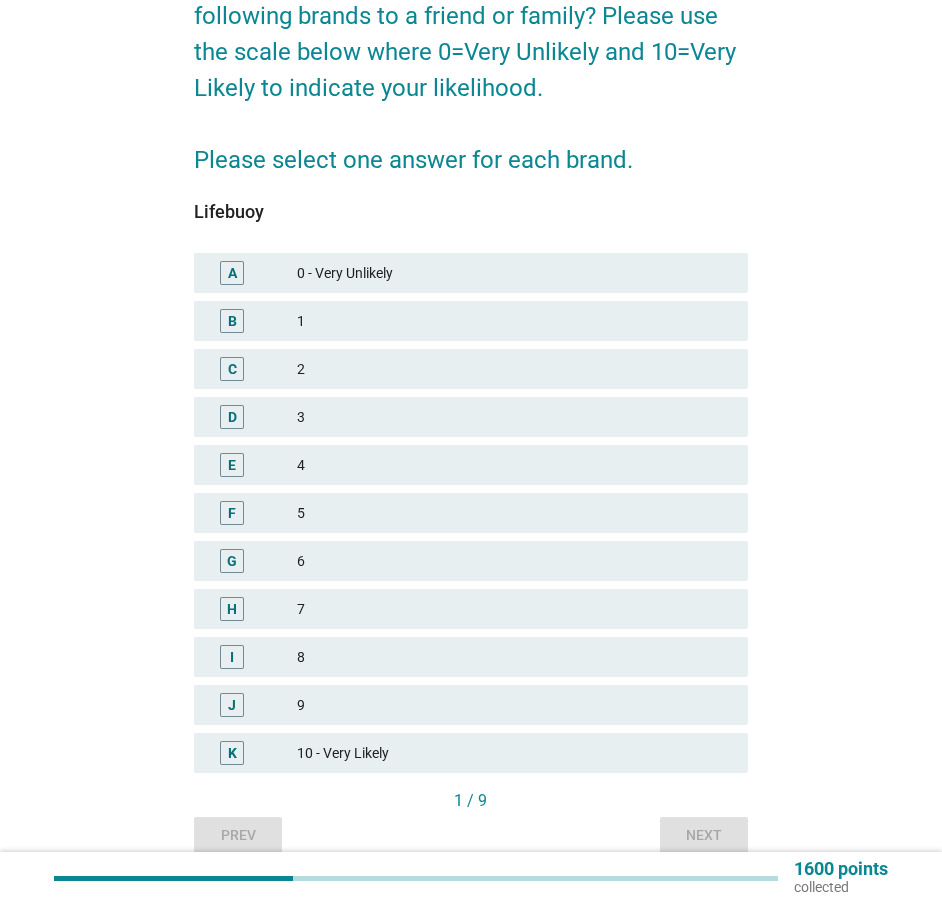 scroll, scrollTop: 275, scrollLeft: 0, axis: vertical 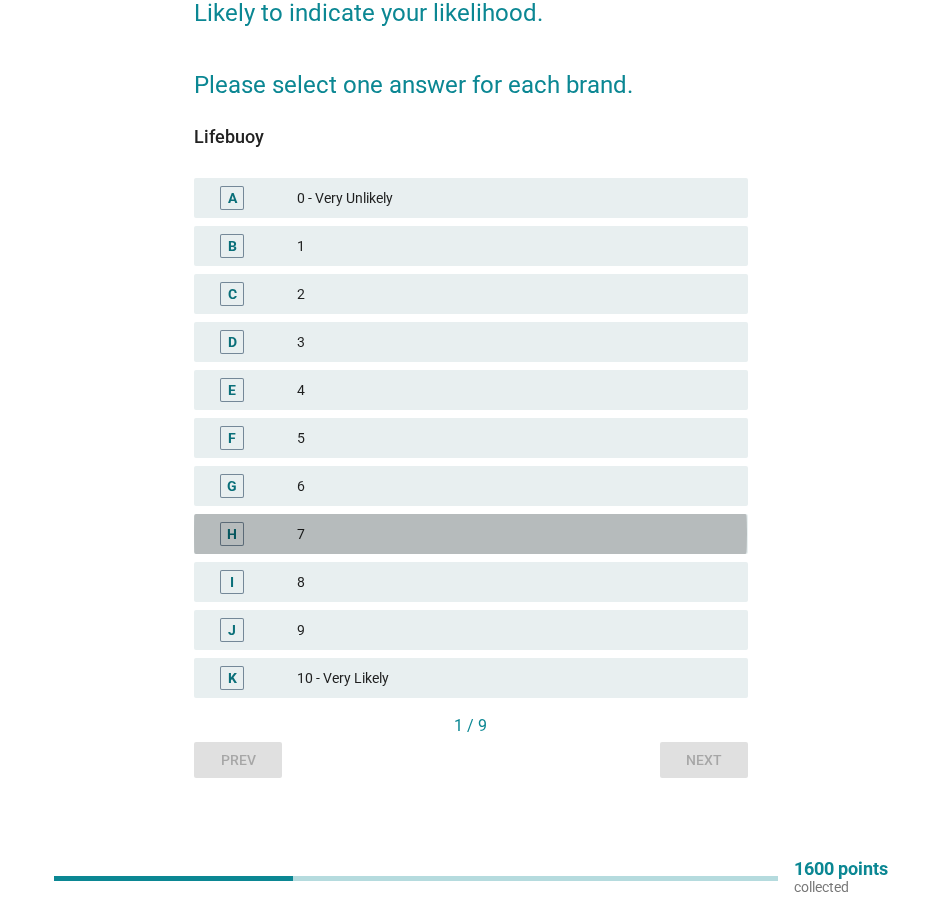 click on "7" at bounding box center [514, 534] 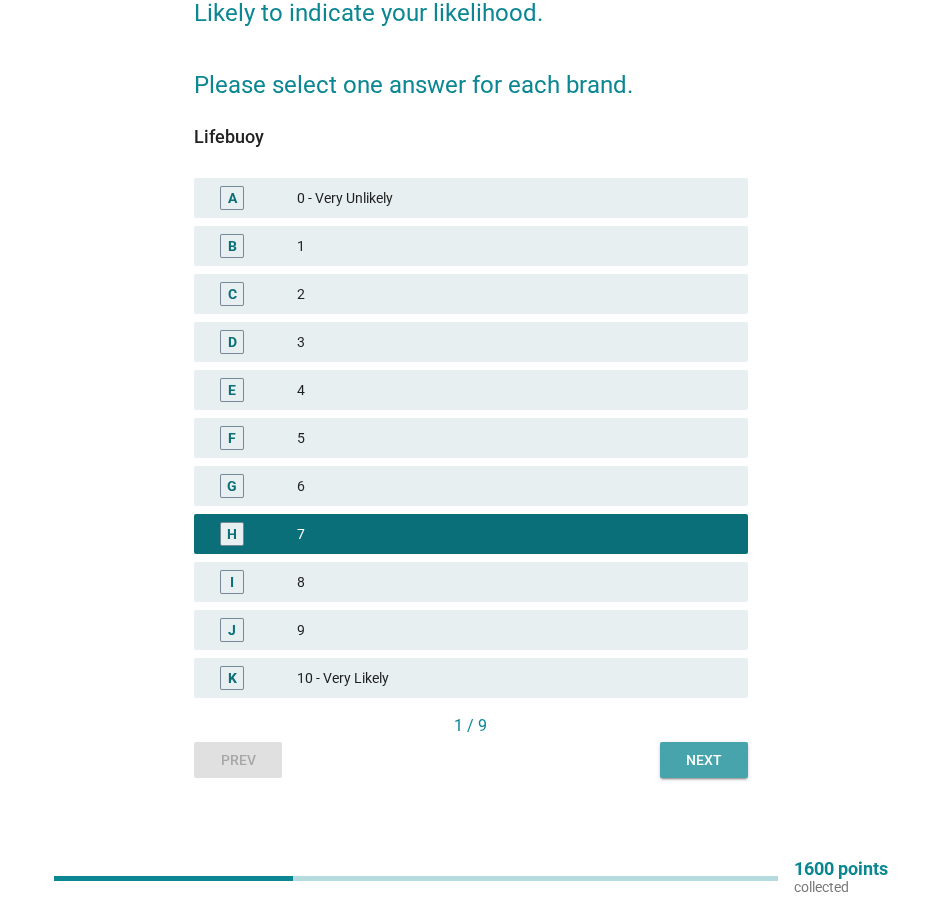 click on "Next" at bounding box center (704, 760) 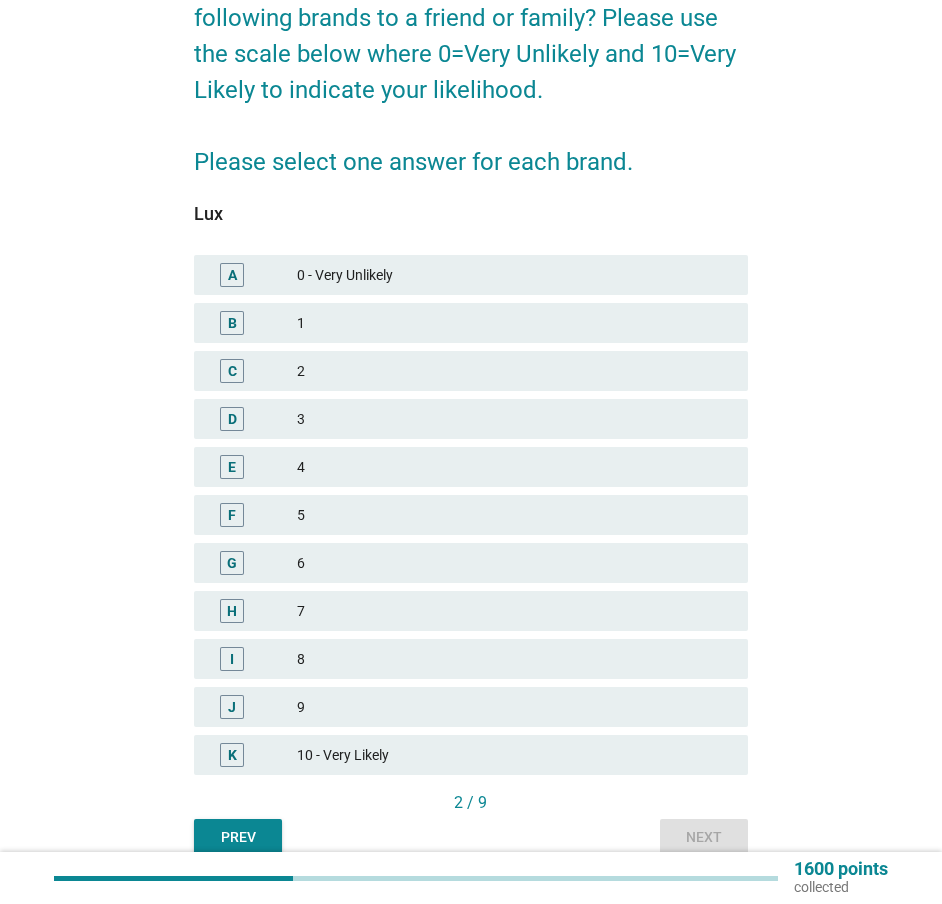 scroll, scrollTop: 200, scrollLeft: 0, axis: vertical 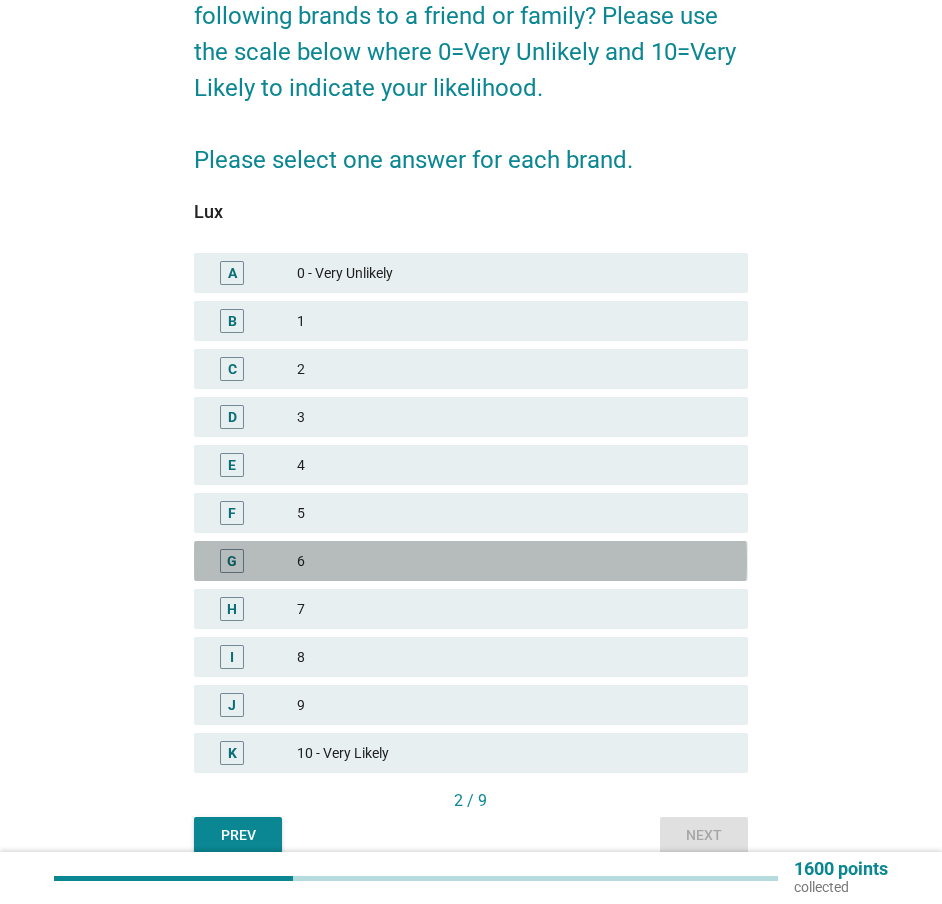 click on "6" at bounding box center [514, 561] 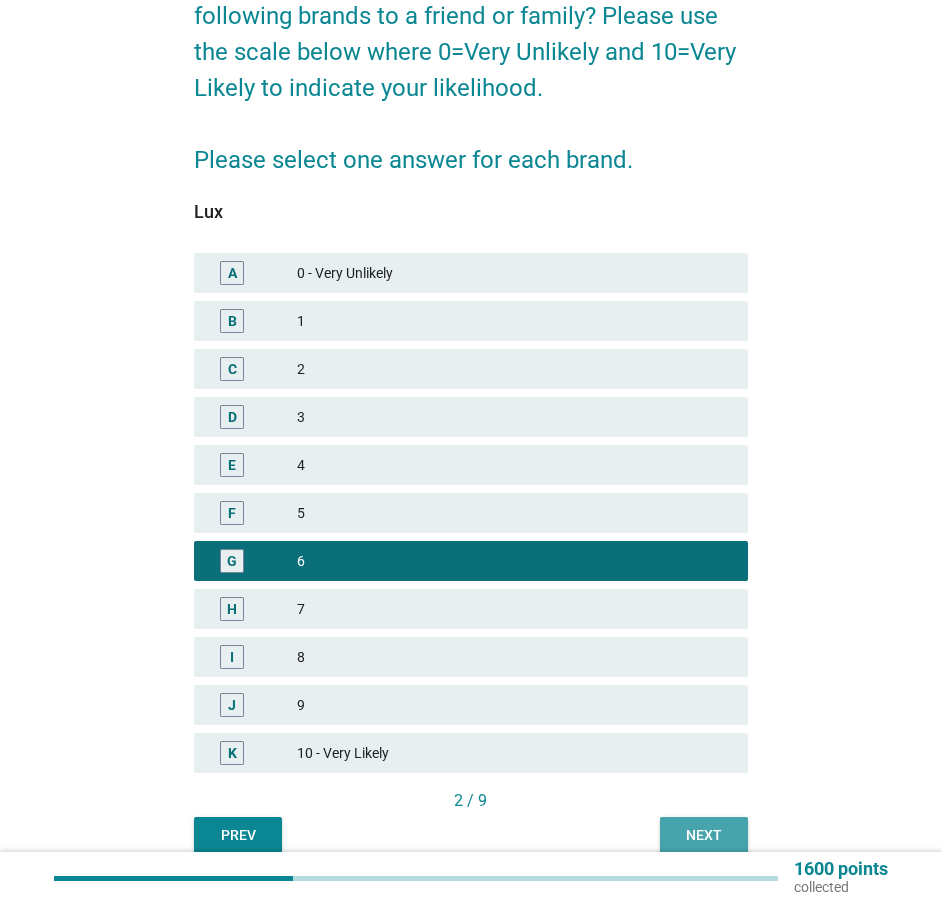 click on "Next" at bounding box center [704, 835] 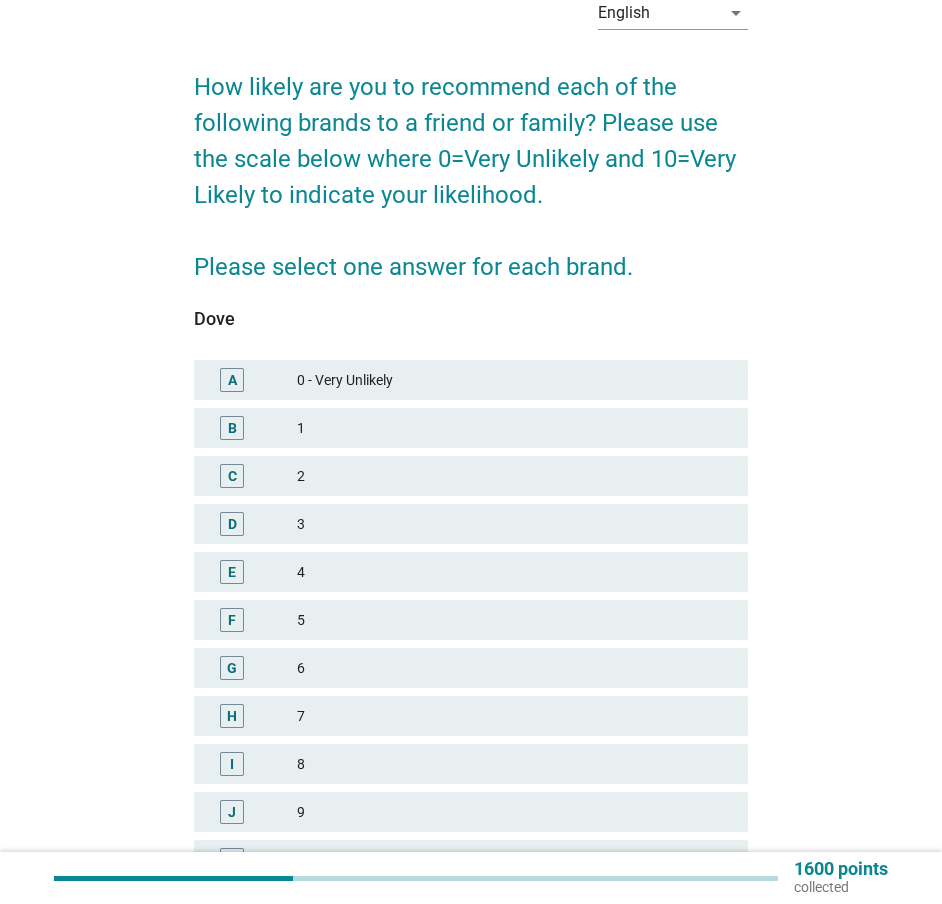 scroll, scrollTop: 200, scrollLeft: 0, axis: vertical 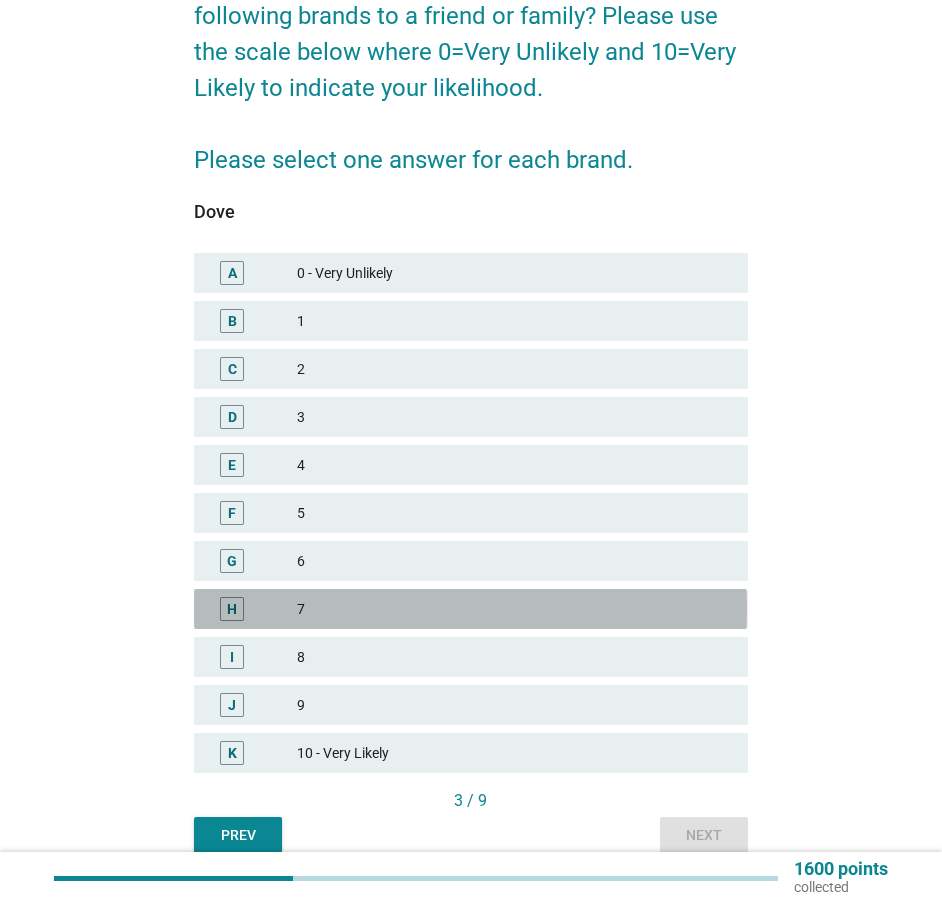 click on "7" at bounding box center (514, 609) 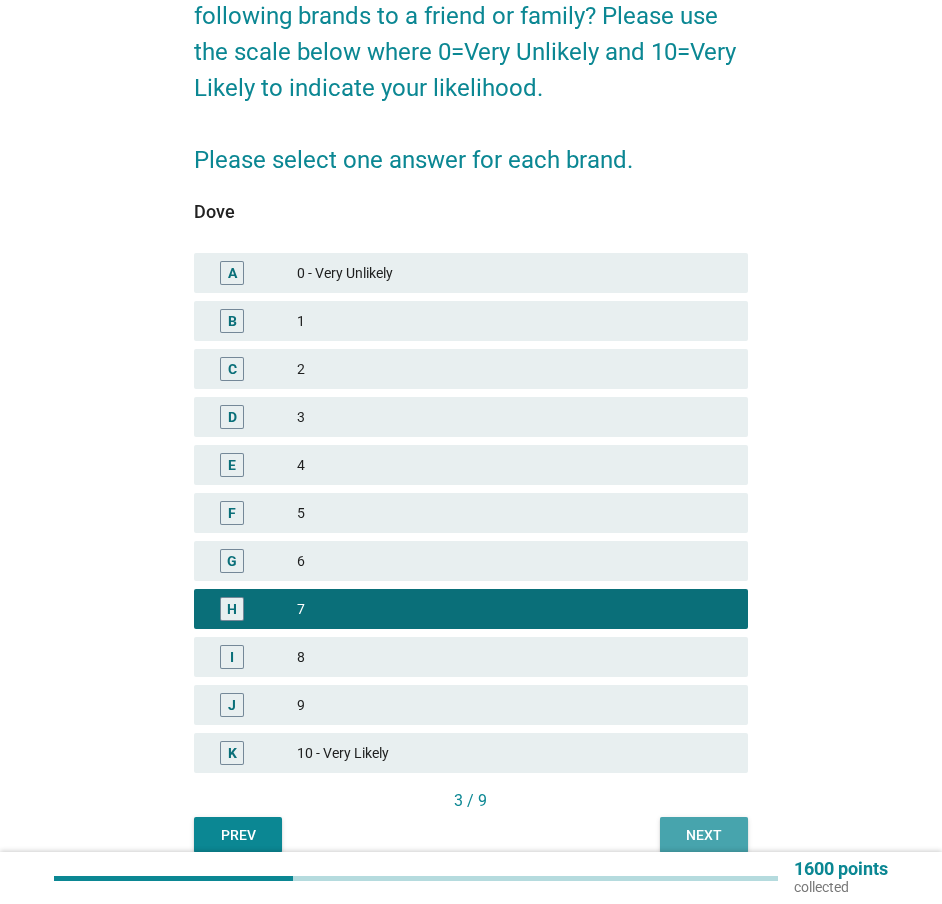 click on "Next" at bounding box center (704, 835) 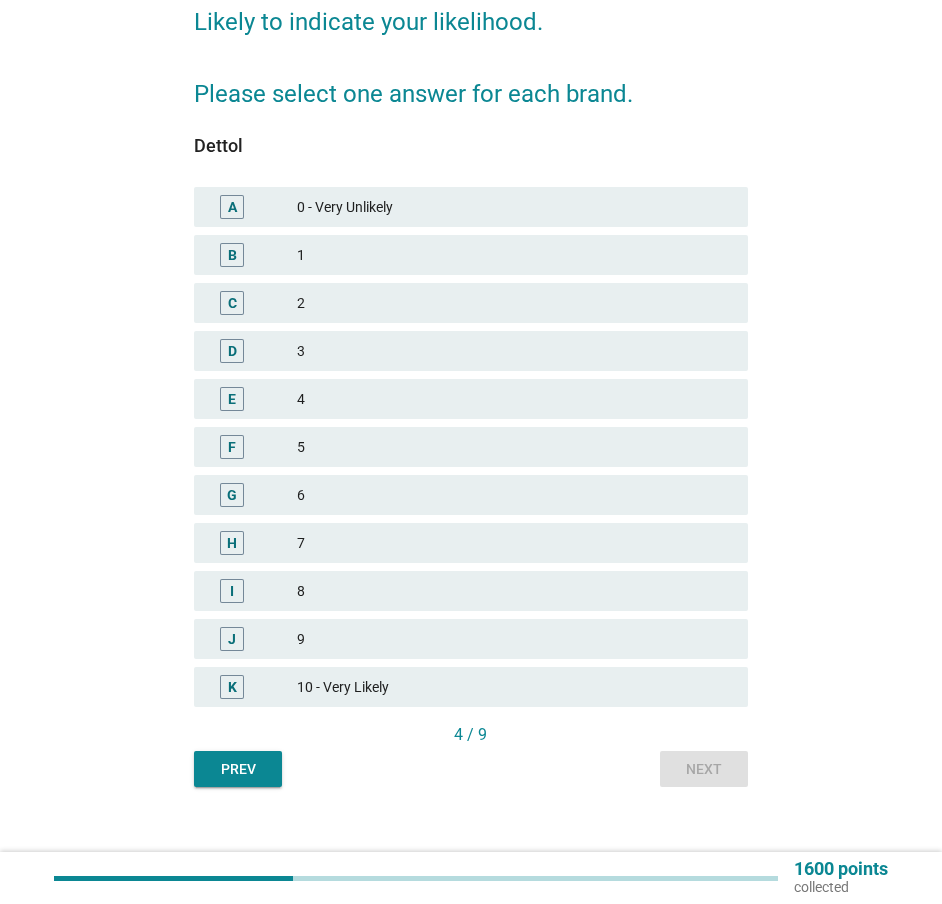scroll, scrollTop: 275, scrollLeft: 0, axis: vertical 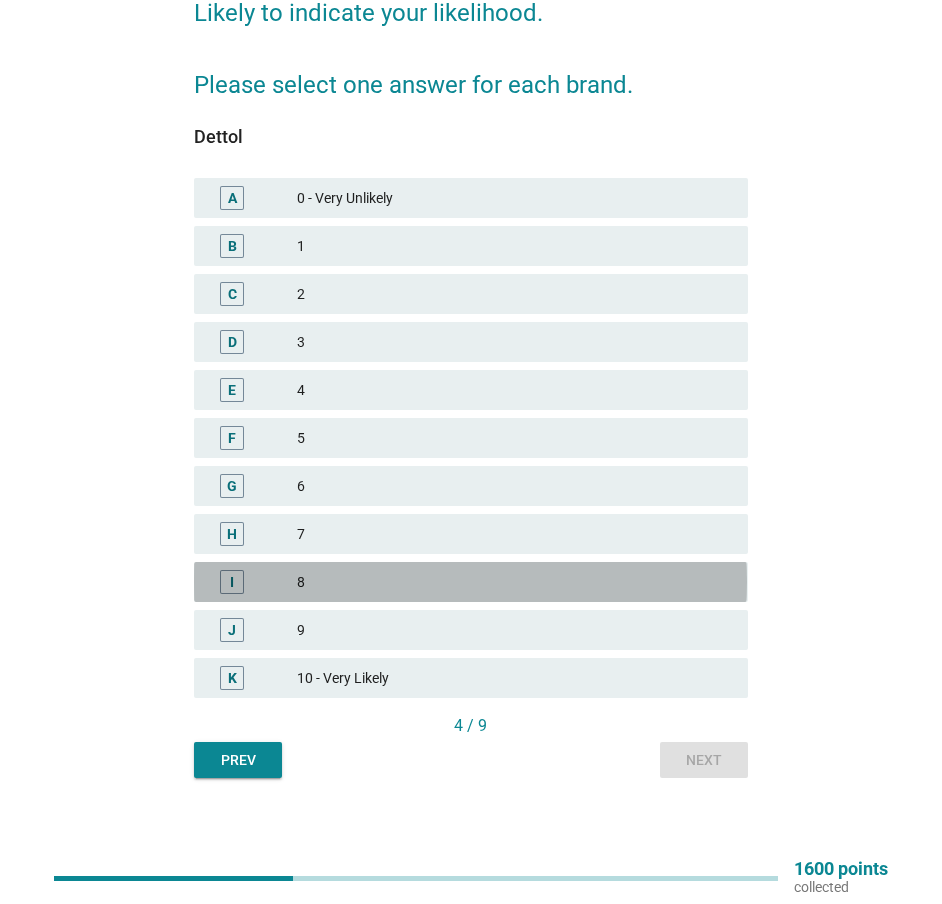 click on "8" at bounding box center (514, 582) 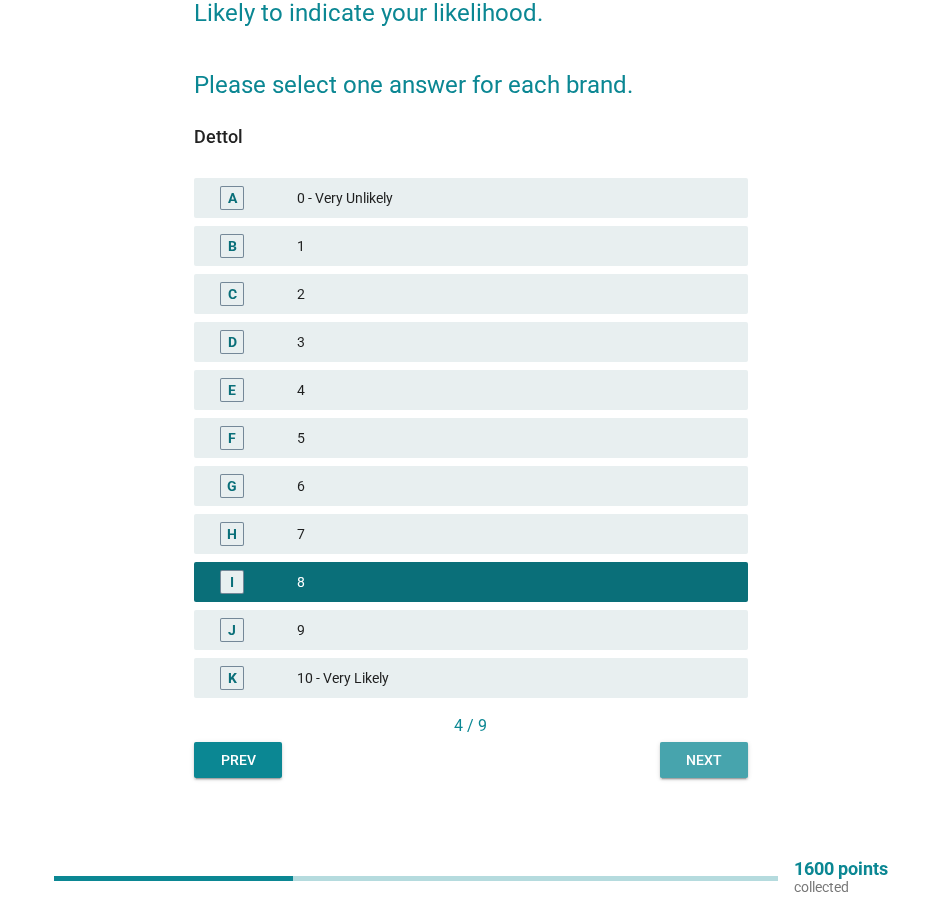 click on "Next" at bounding box center (704, 760) 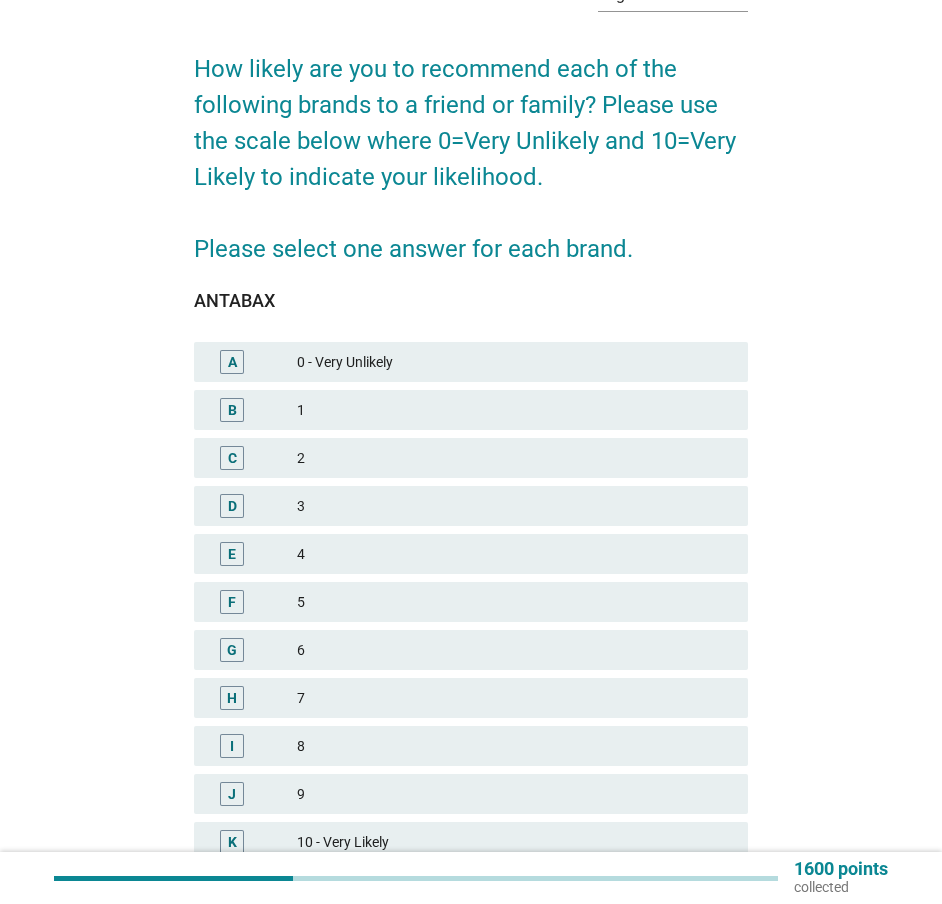 scroll, scrollTop: 275, scrollLeft: 0, axis: vertical 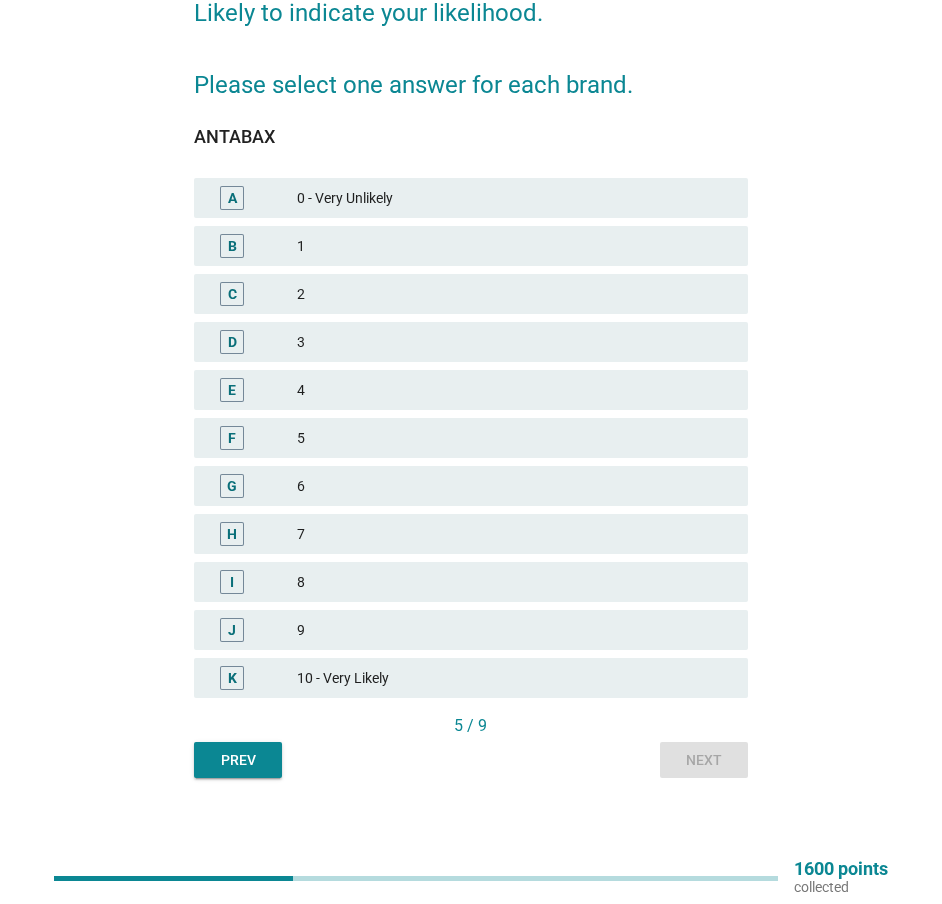 click on "8" at bounding box center [514, 582] 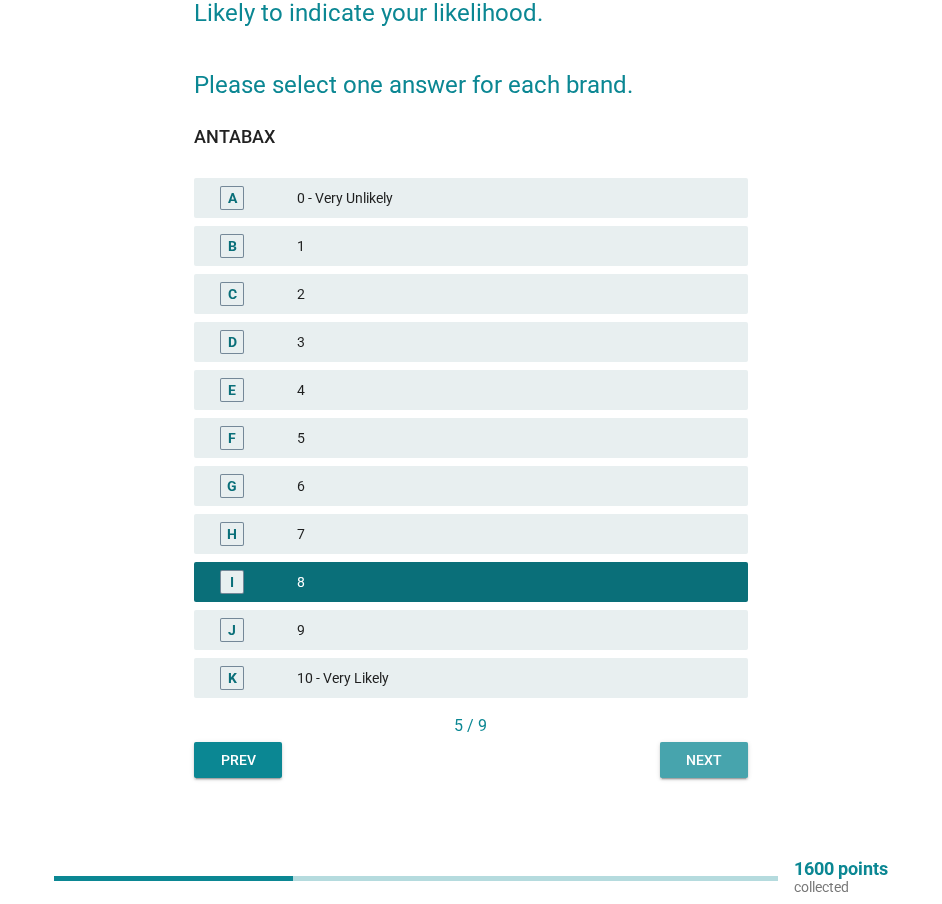 click on "Next" at bounding box center [704, 760] 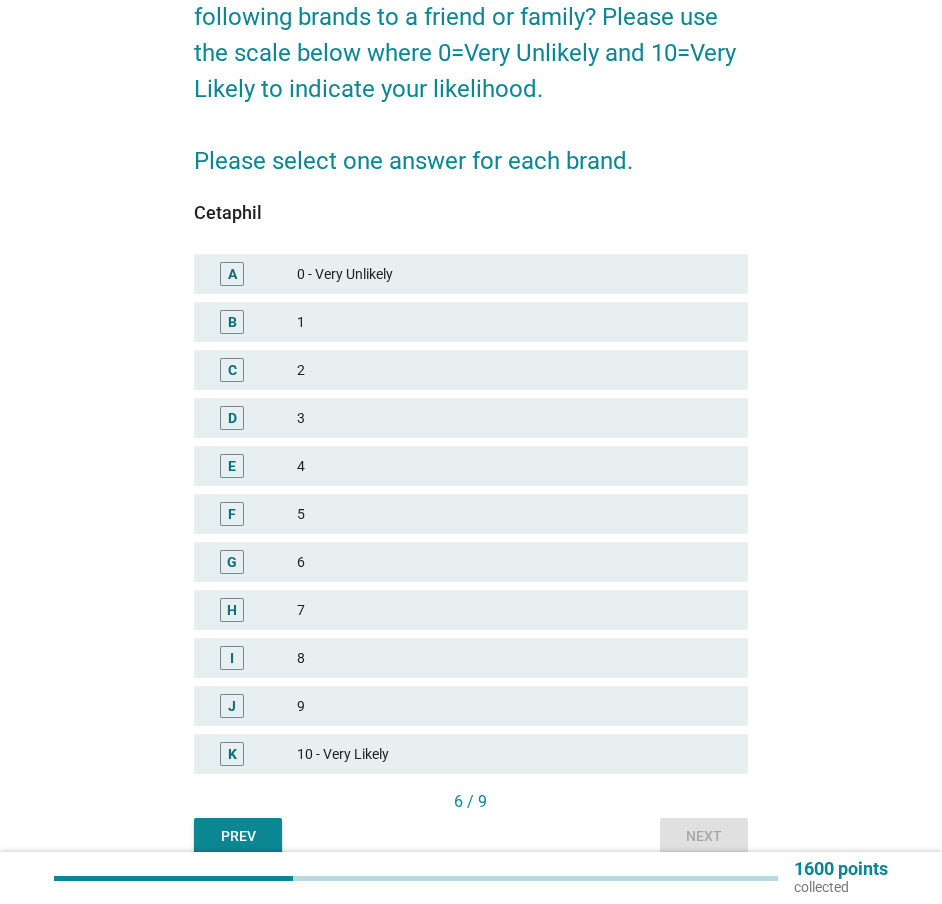 scroll, scrollTop: 200, scrollLeft: 0, axis: vertical 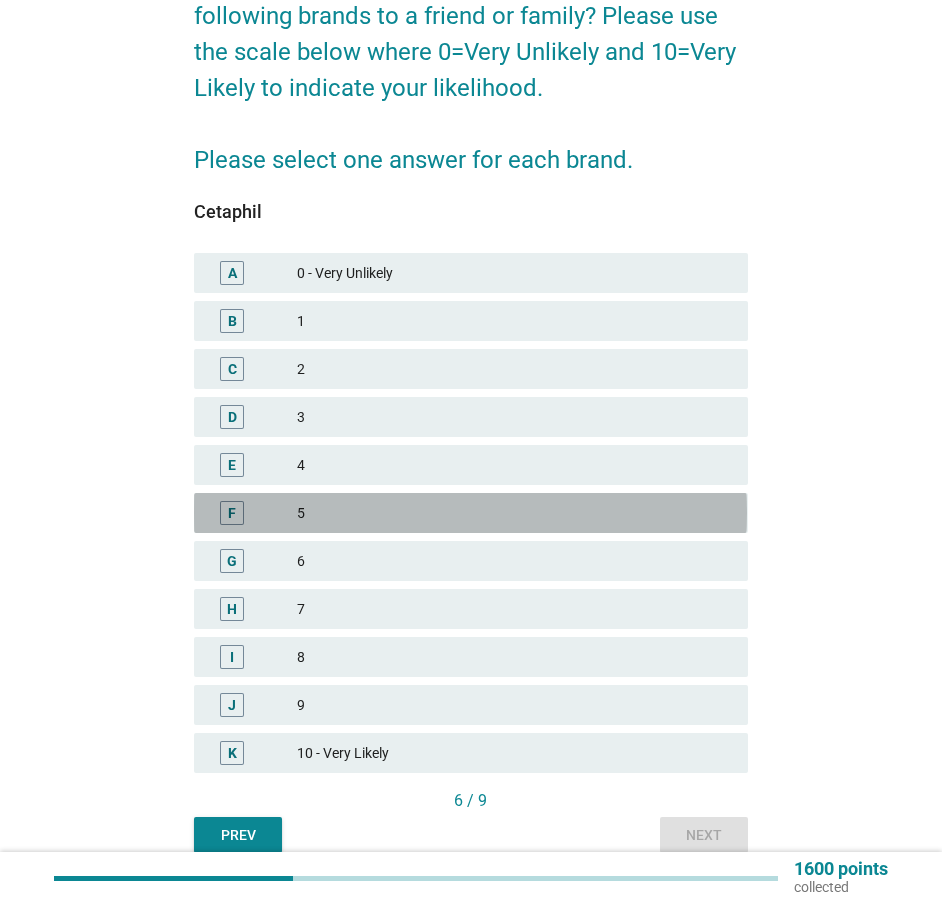 click on "5" at bounding box center [514, 513] 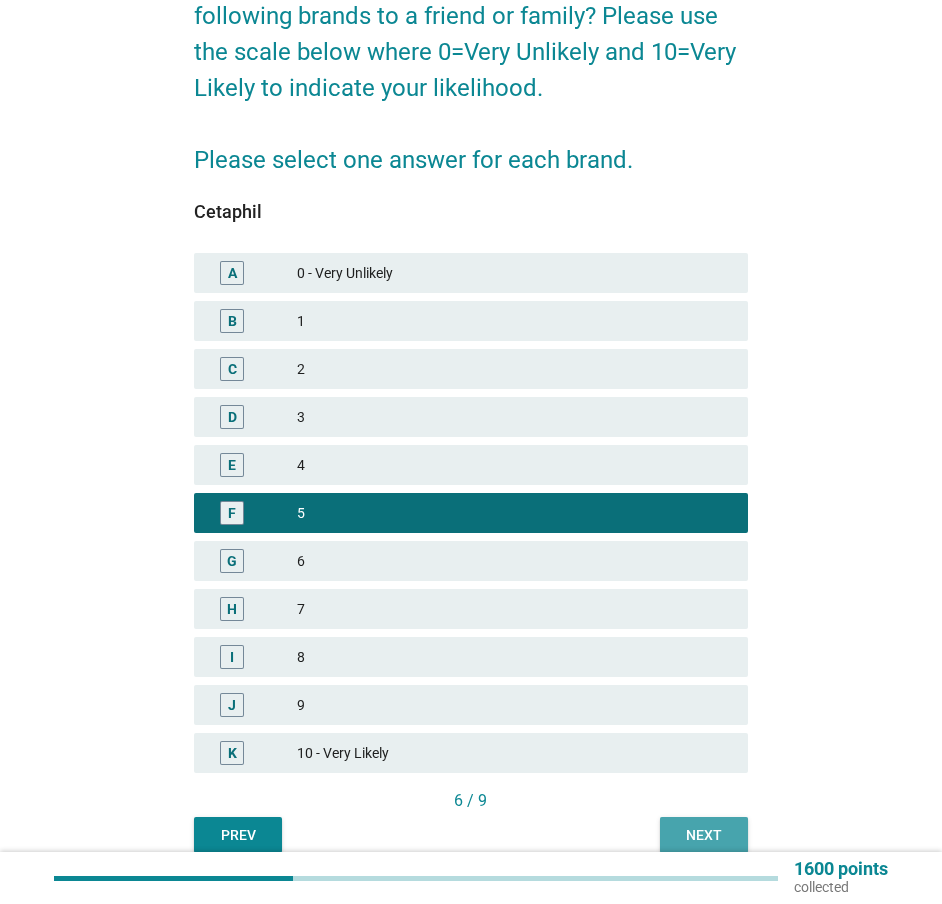 click on "Next" at bounding box center (704, 835) 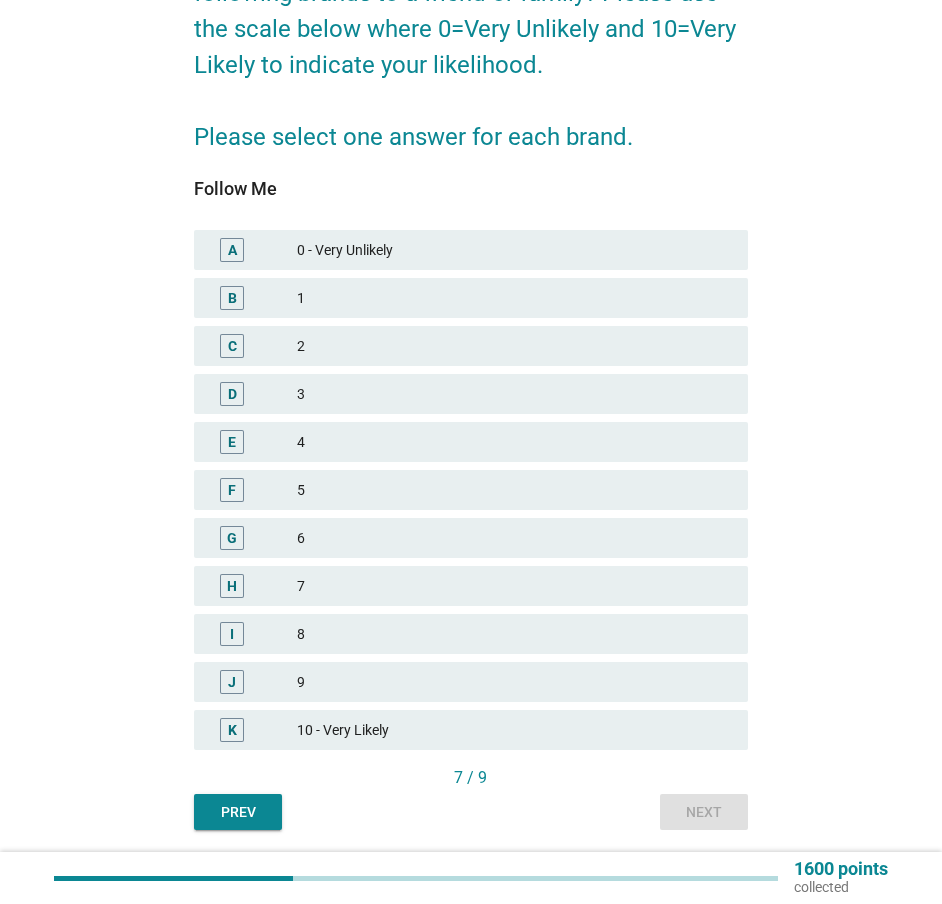 scroll, scrollTop: 275, scrollLeft: 0, axis: vertical 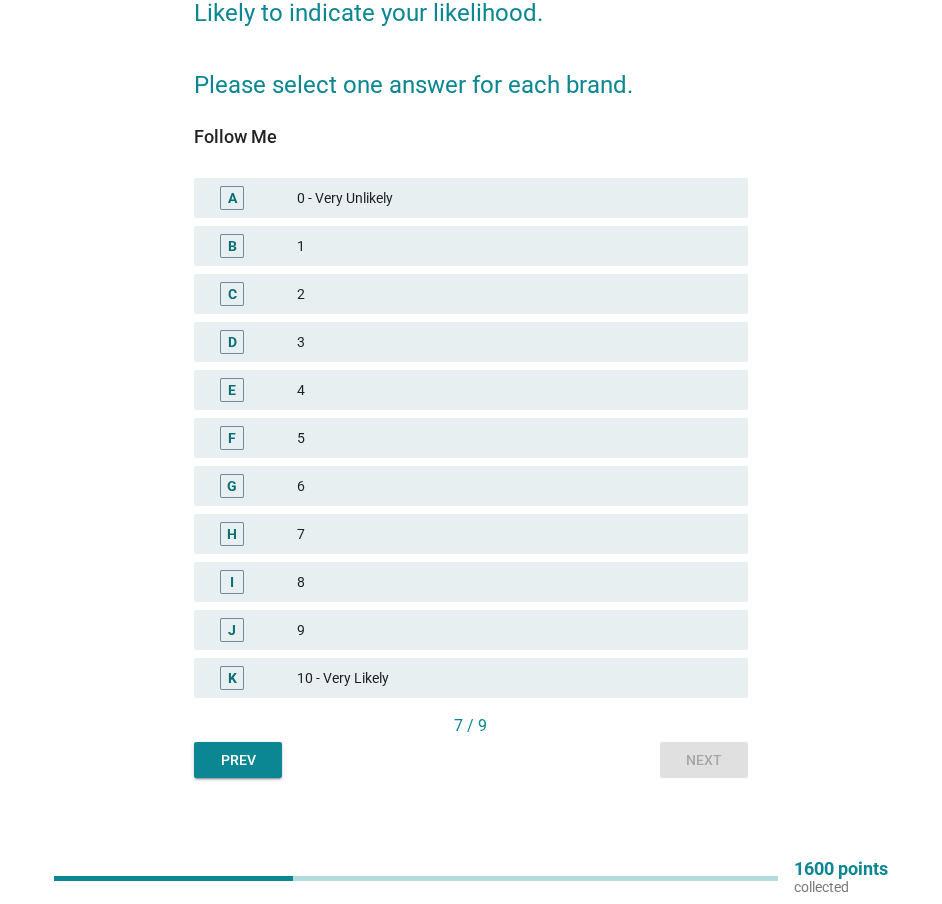 click on "6" at bounding box center (514, 486) 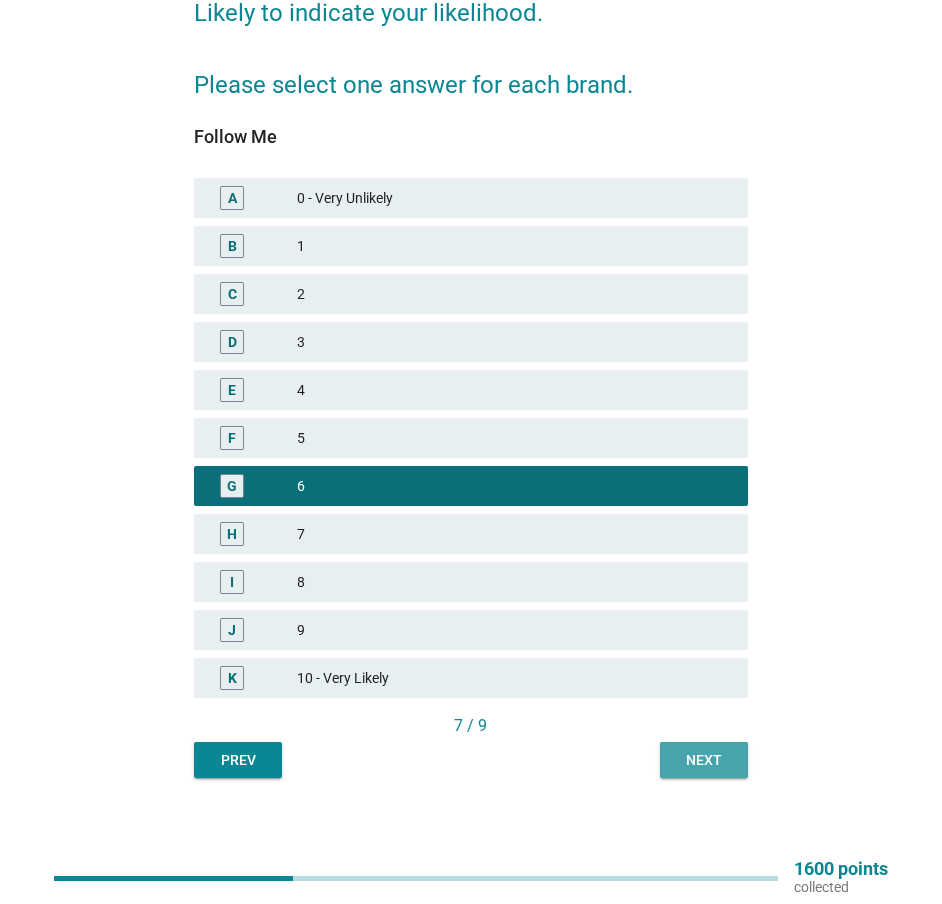 click on "Next" at bounding box center (704, 760) 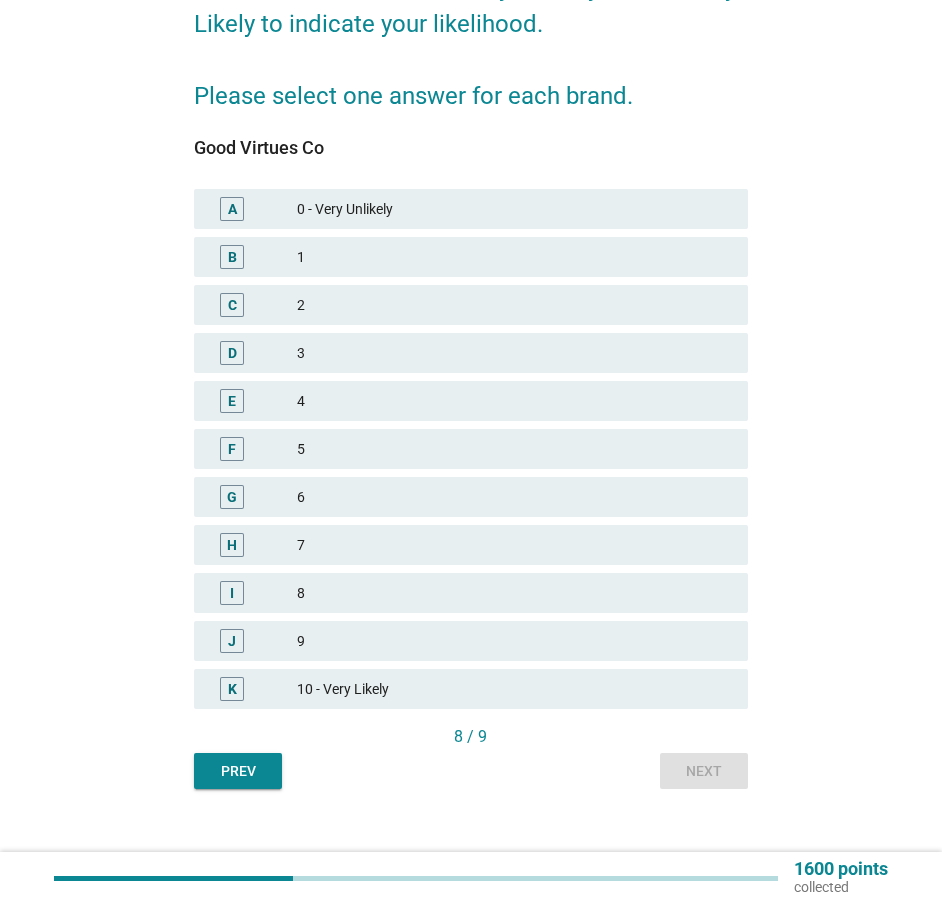 scroll, scrollTop: 275, scrollLeft: 0, axis: vertical 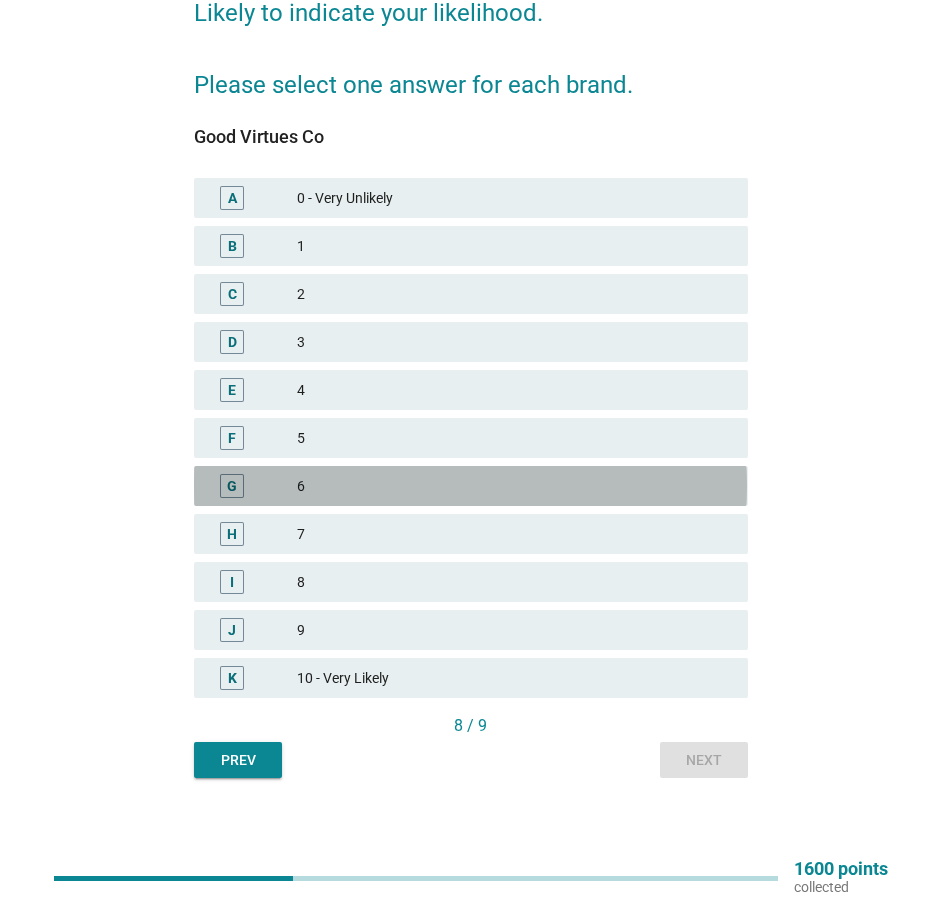 click on "6" at bounding box center (514, 486) 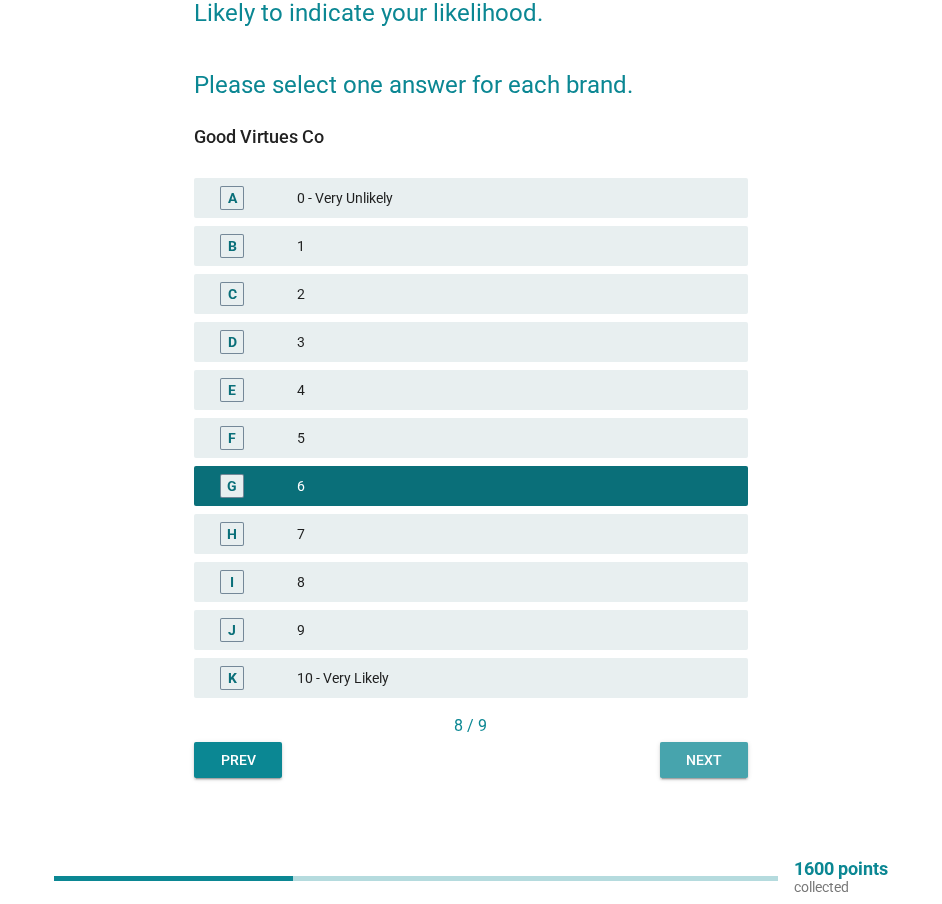 click on "Next" at bounding box center (704, 760) 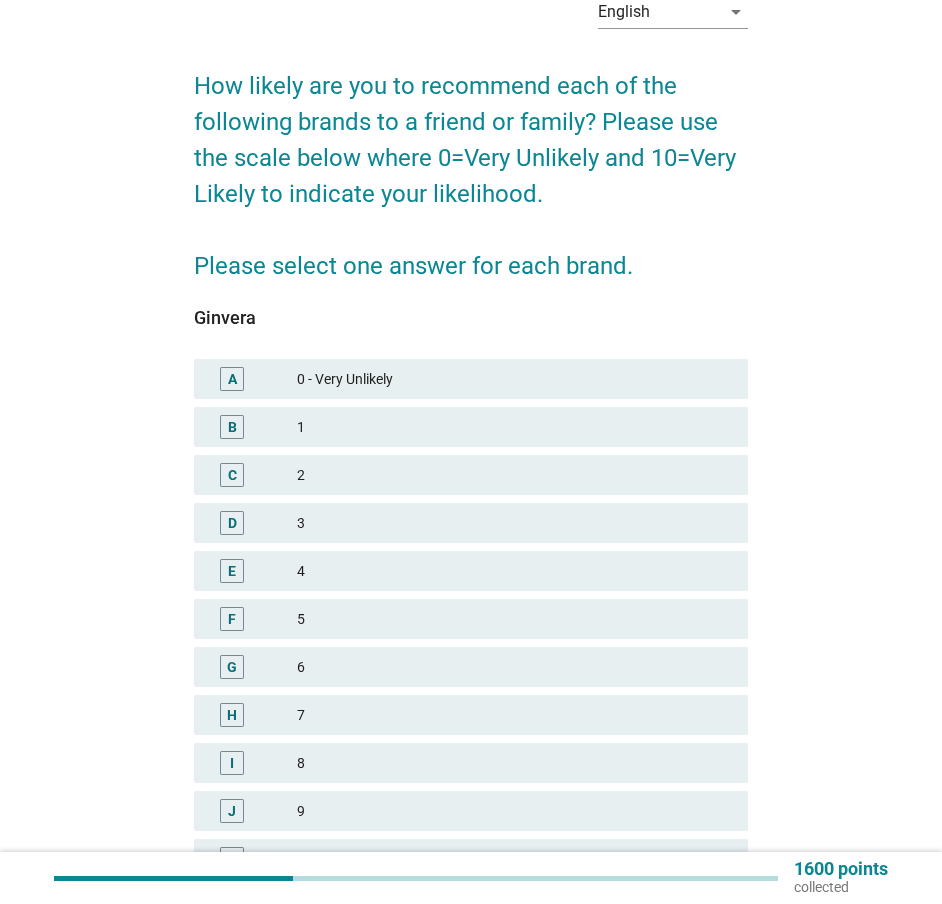 scroll, scrollTop: 275, scrollLeft: 0, axis: vertical 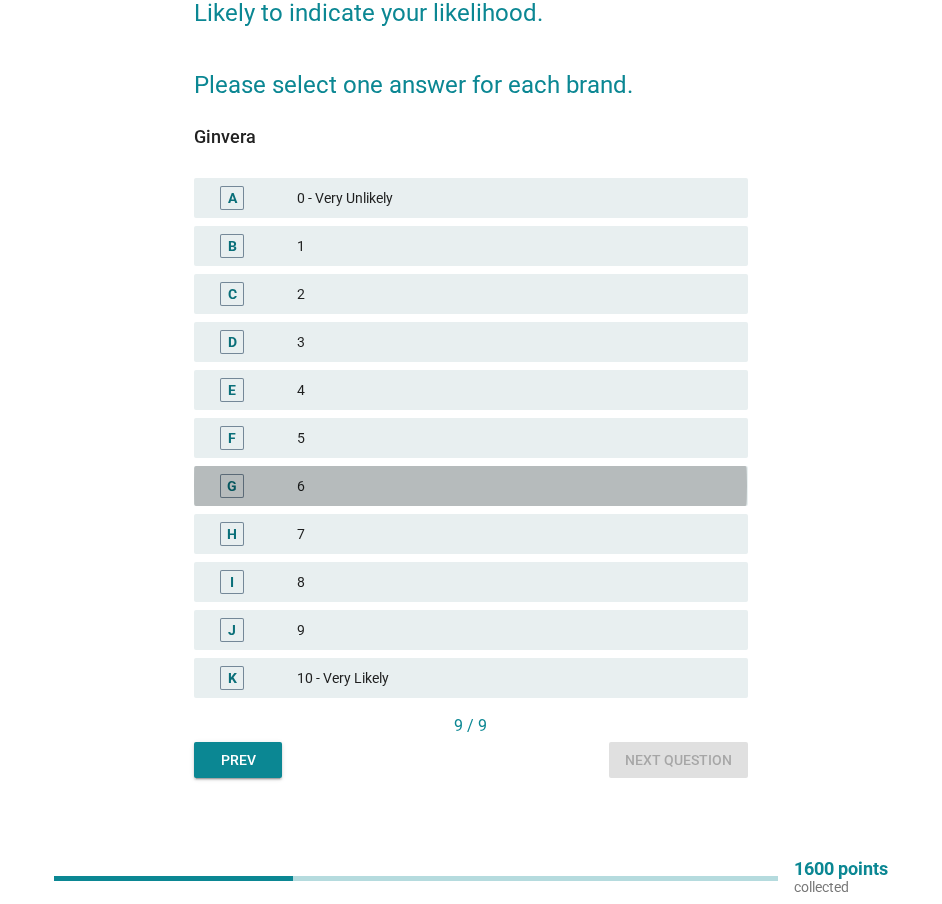 click on "6" at bounding box center [514, 486] 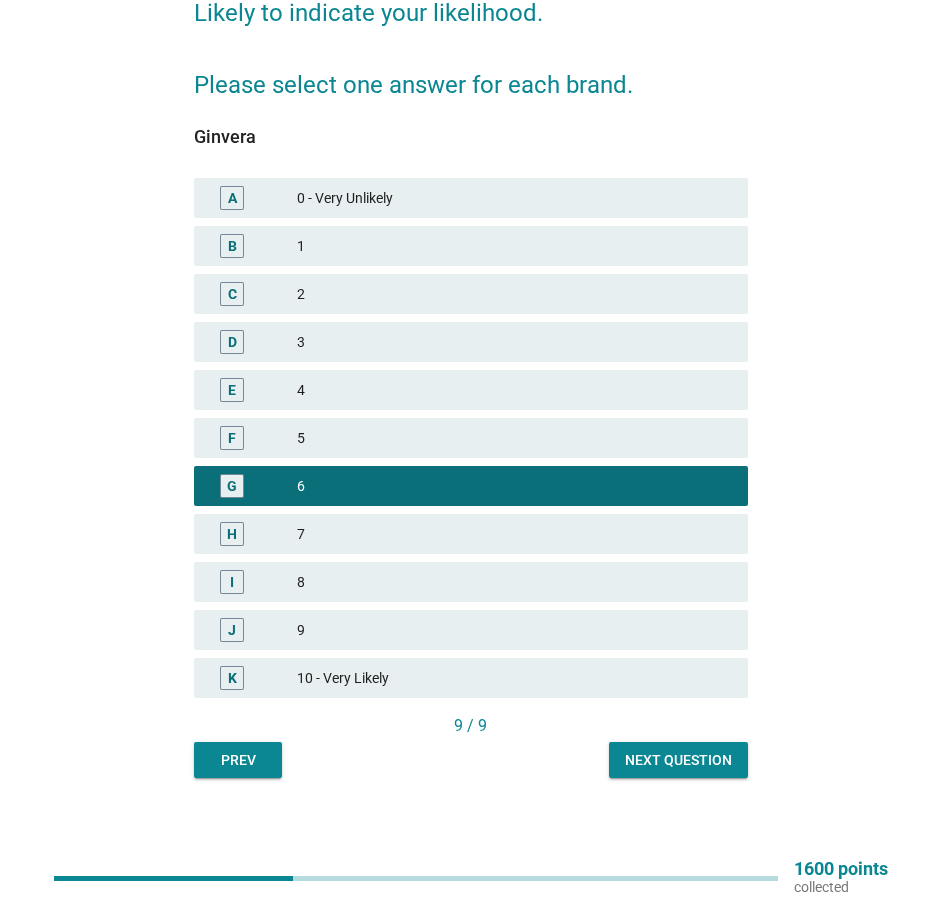 click on "Next question" at bounding box center (678, 760) 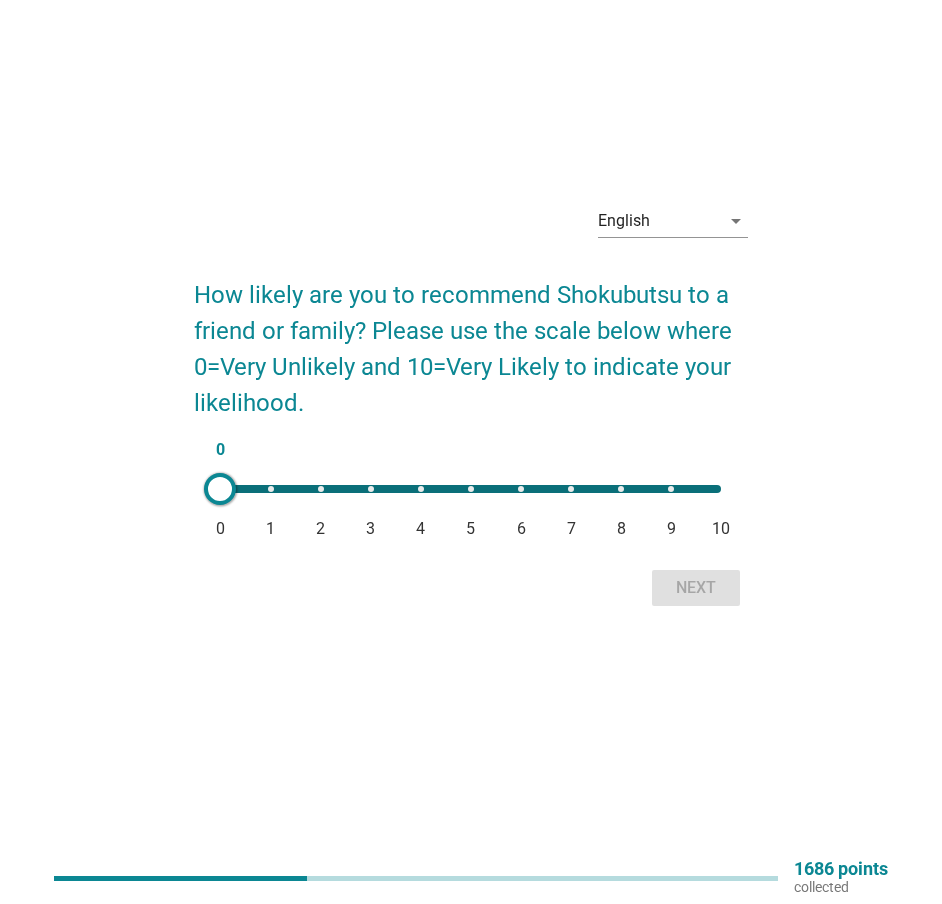 scroll, scrollTop: 0, scrollLeft: 0, axis: both 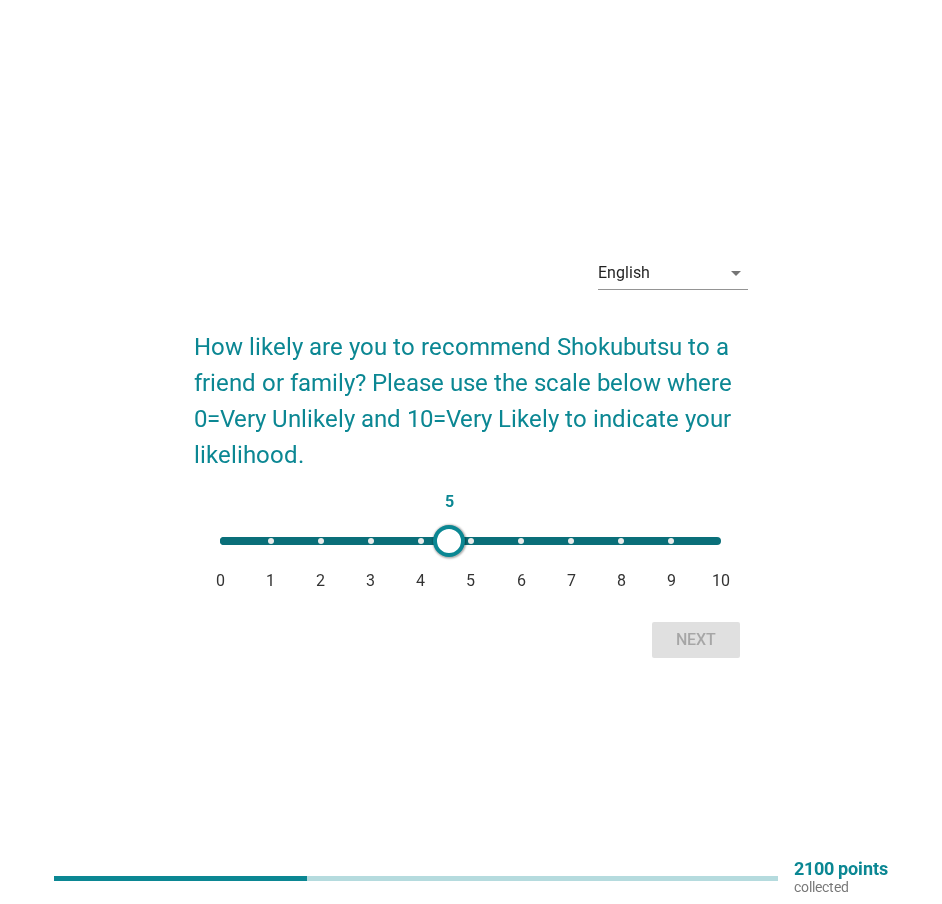 type on "10" 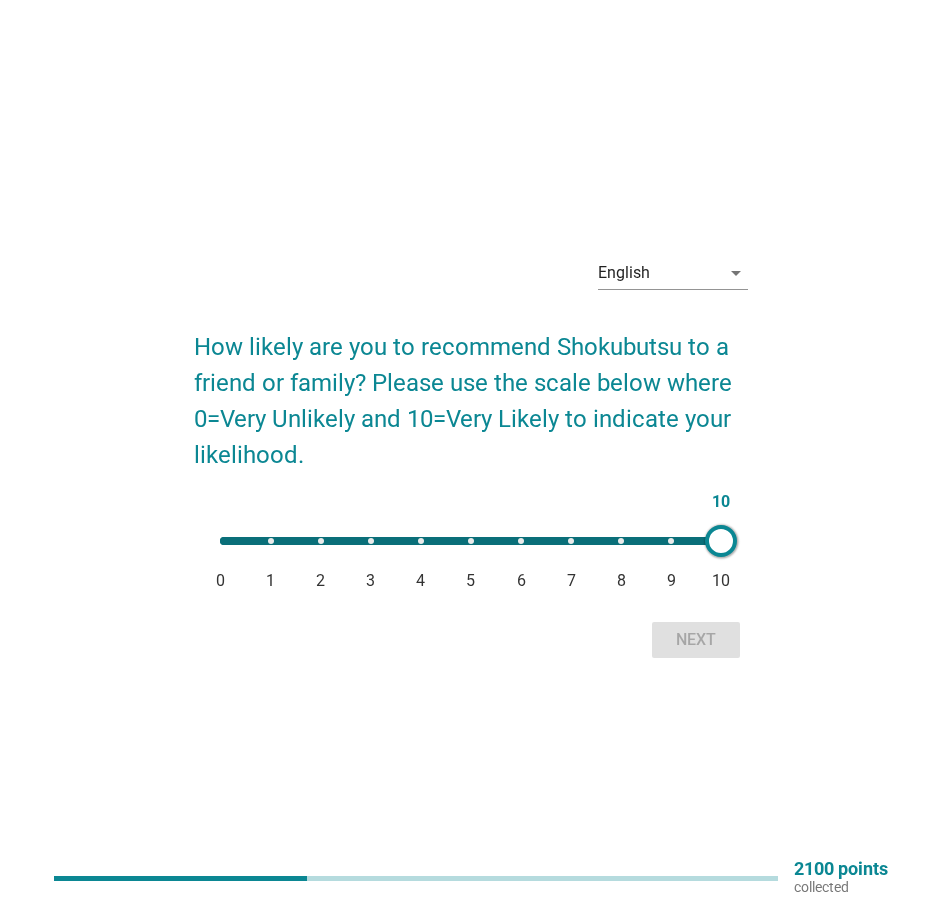 drag, startPoint x: 218, startPoint y: 536, endPoint x: 736, endPoint y: 558, distance: 518.467 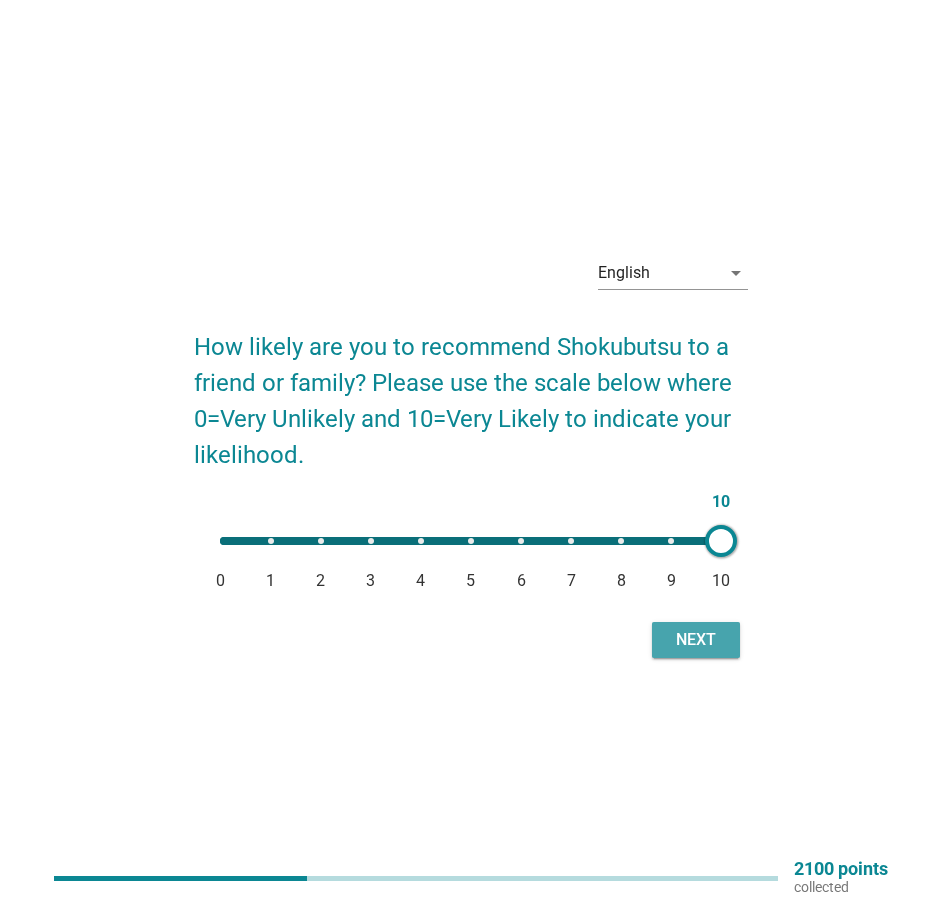 click on "Next" at bounding box center [696, 640] 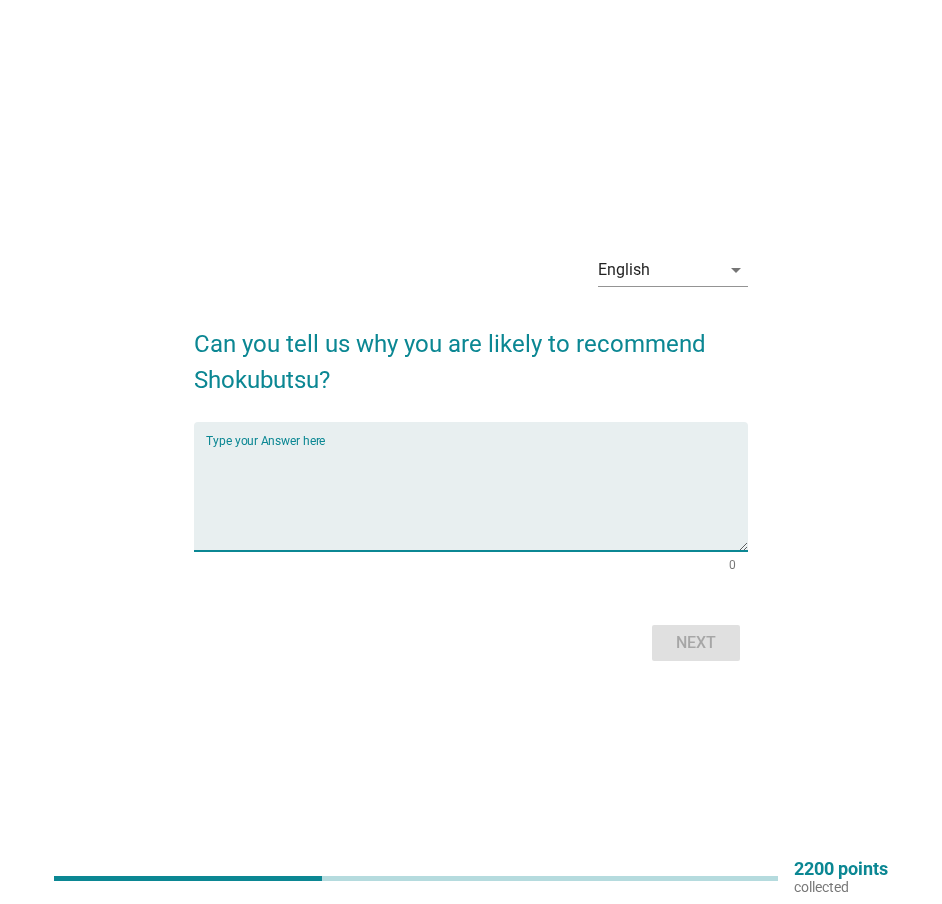 click at bounding box center (476, 498) 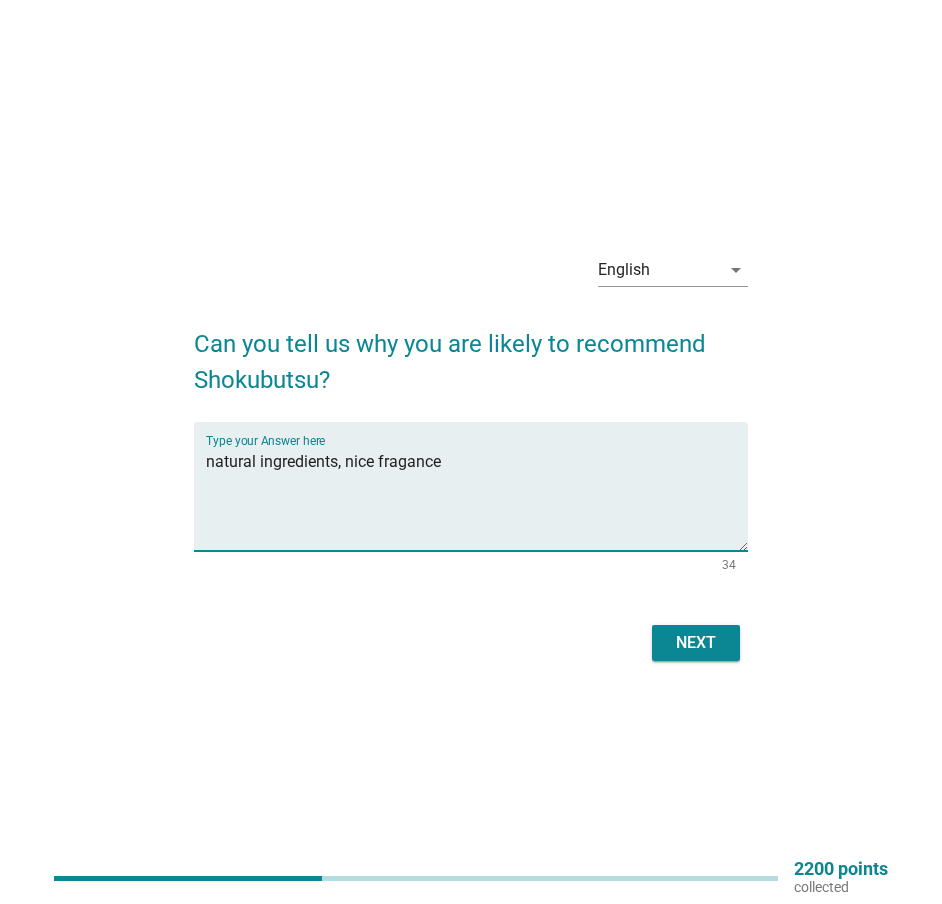 click on "natural ingredients, nice fragance" at bounding box center (476, 498) 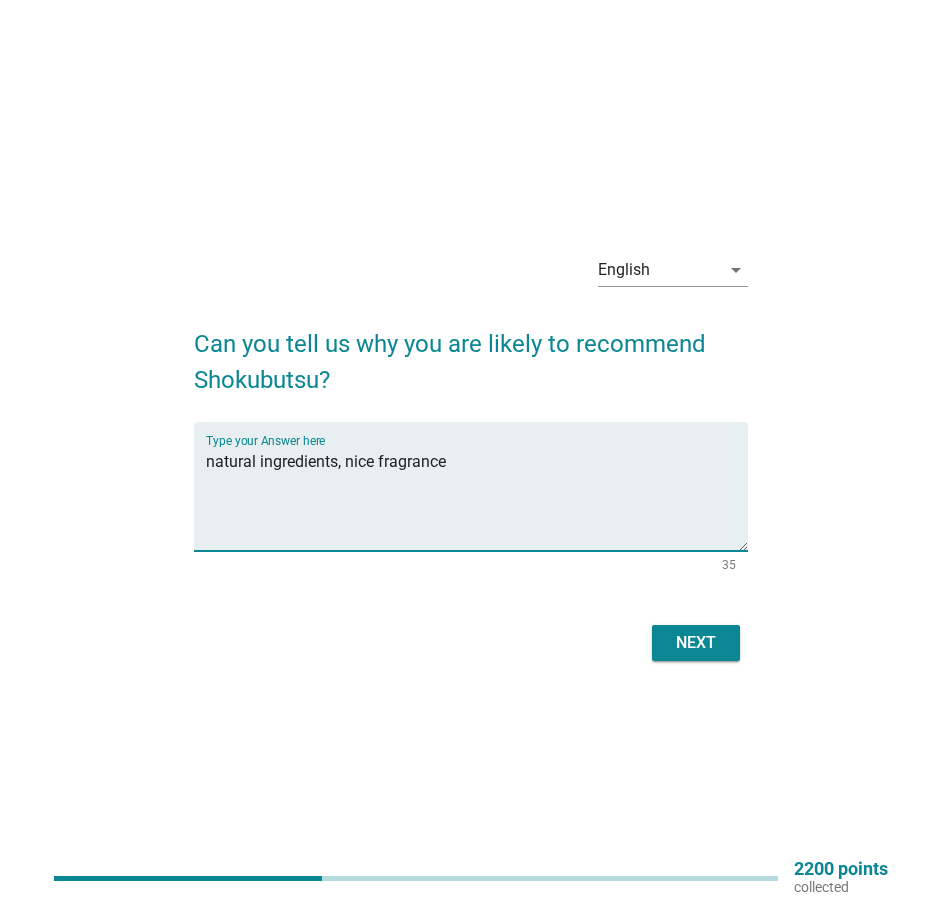 type on "natural ingredients, nice fragrance" 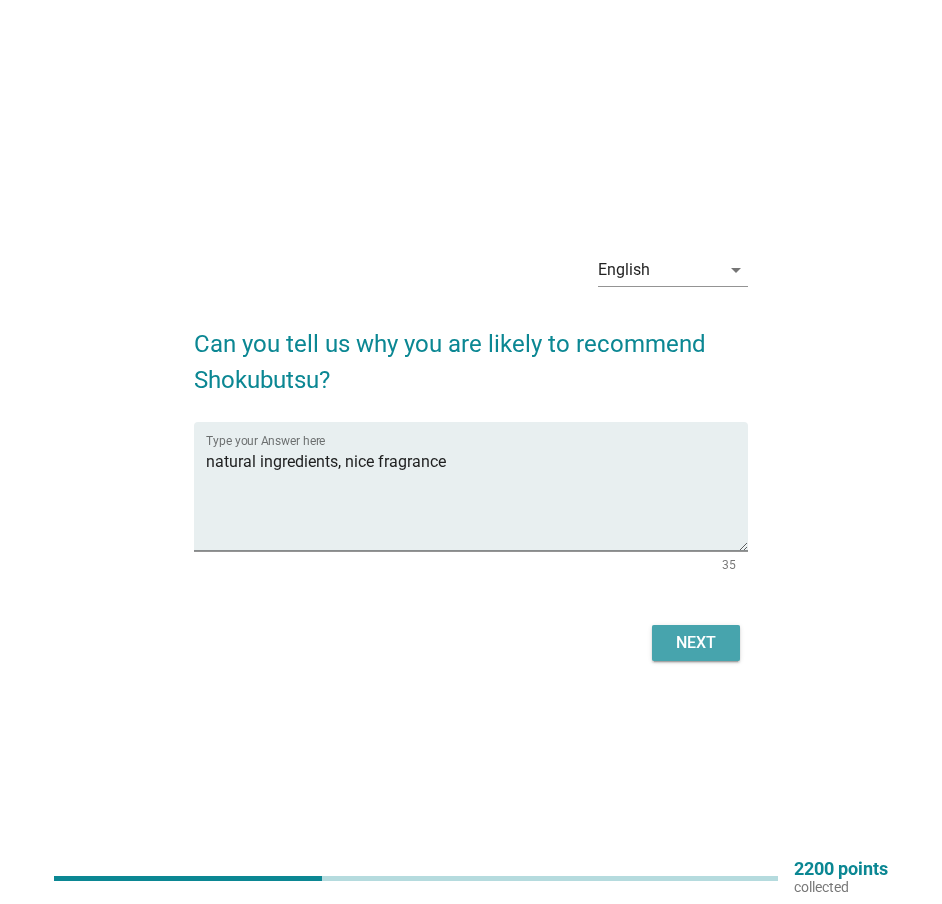 click on "Next" at bounding box center (696, 643) 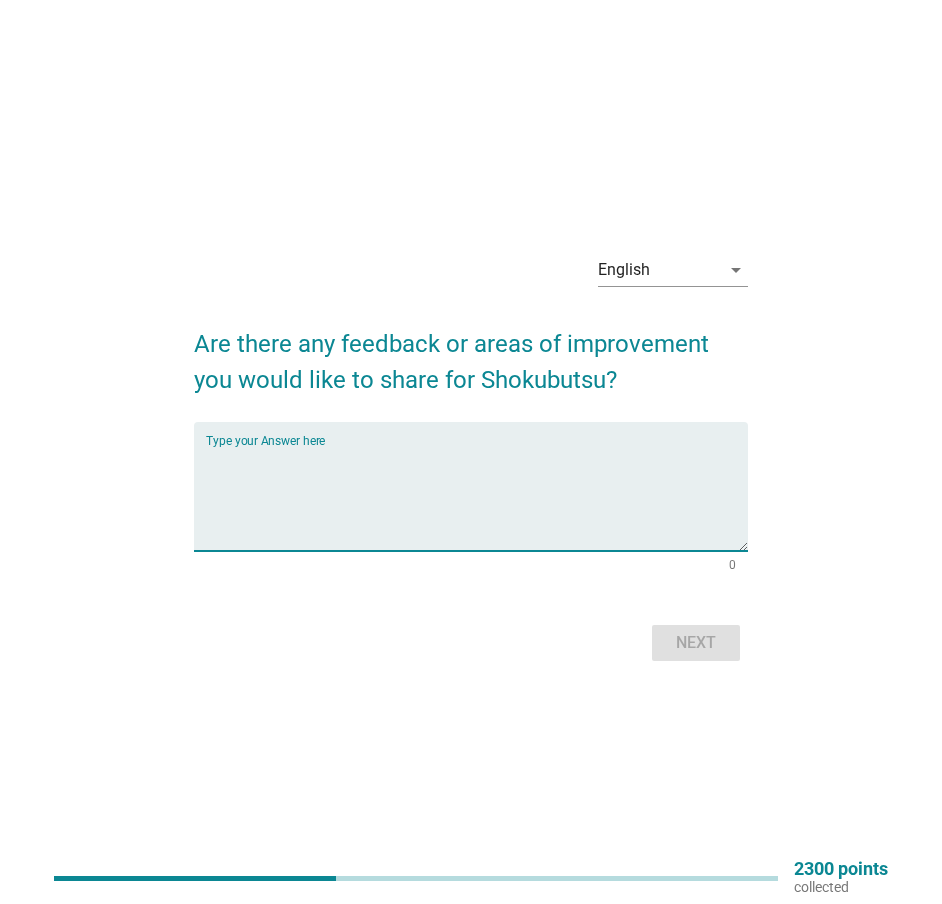 click at bounding box center [476, 498] 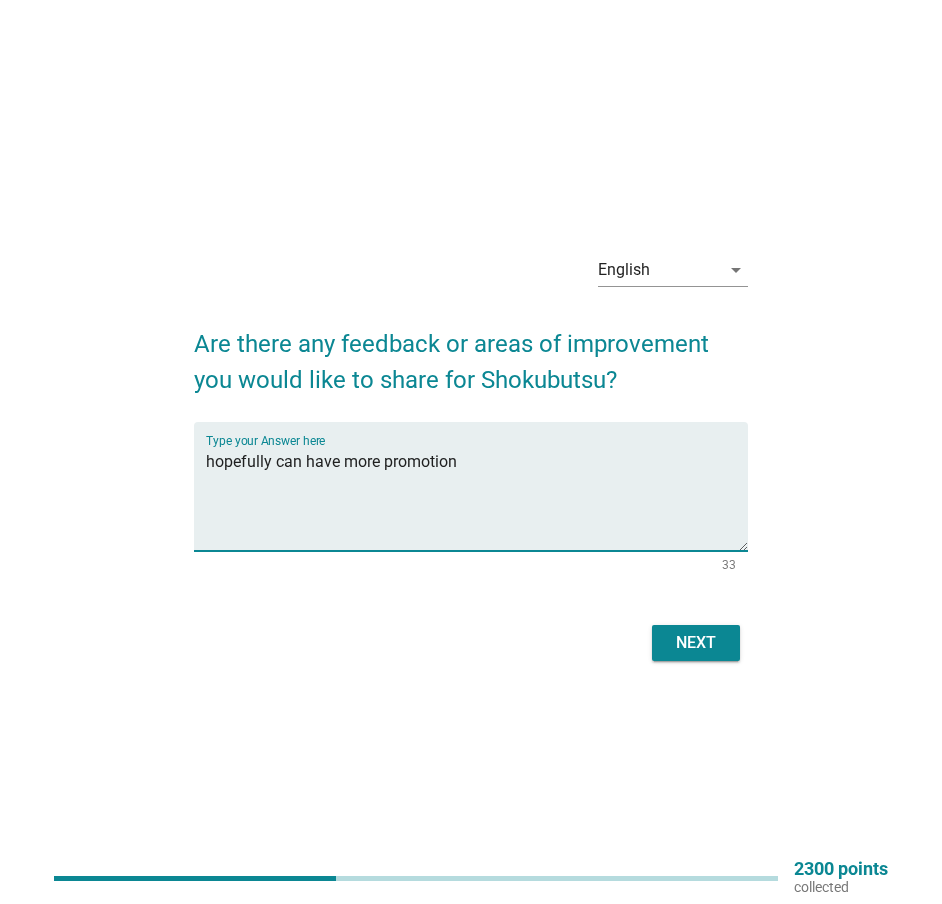 type on "hopefully can have more promotion" 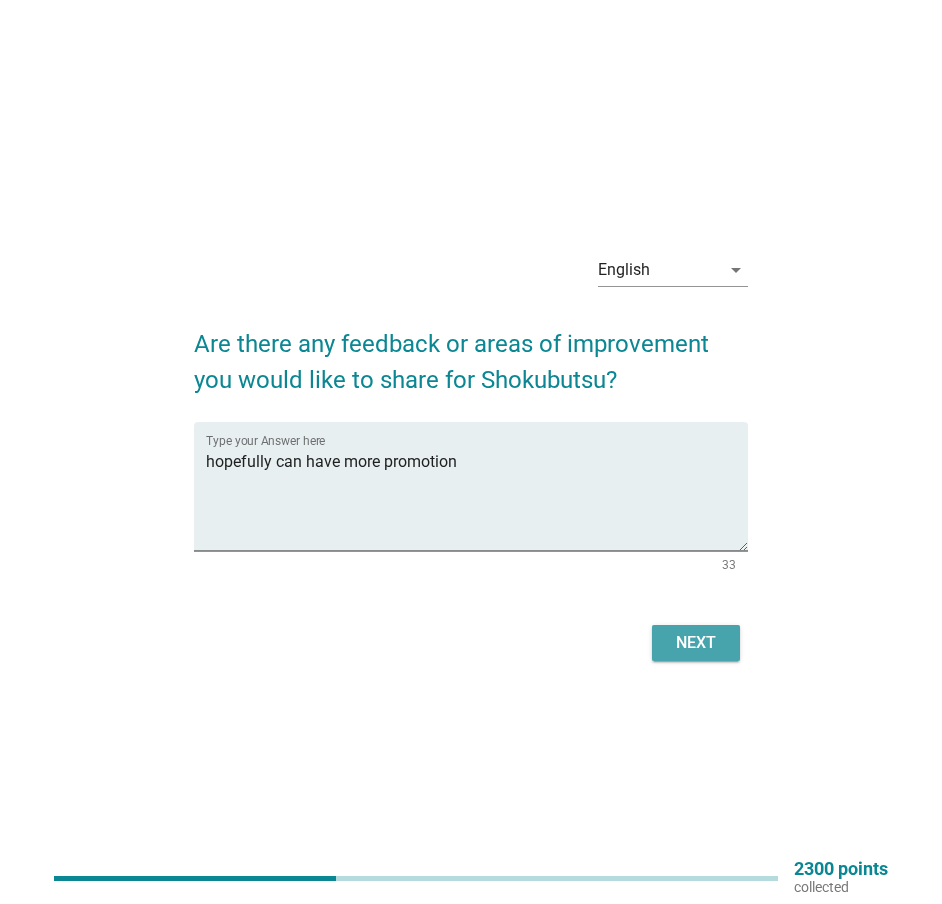 click on "Next" at bounding box center (696, 643) 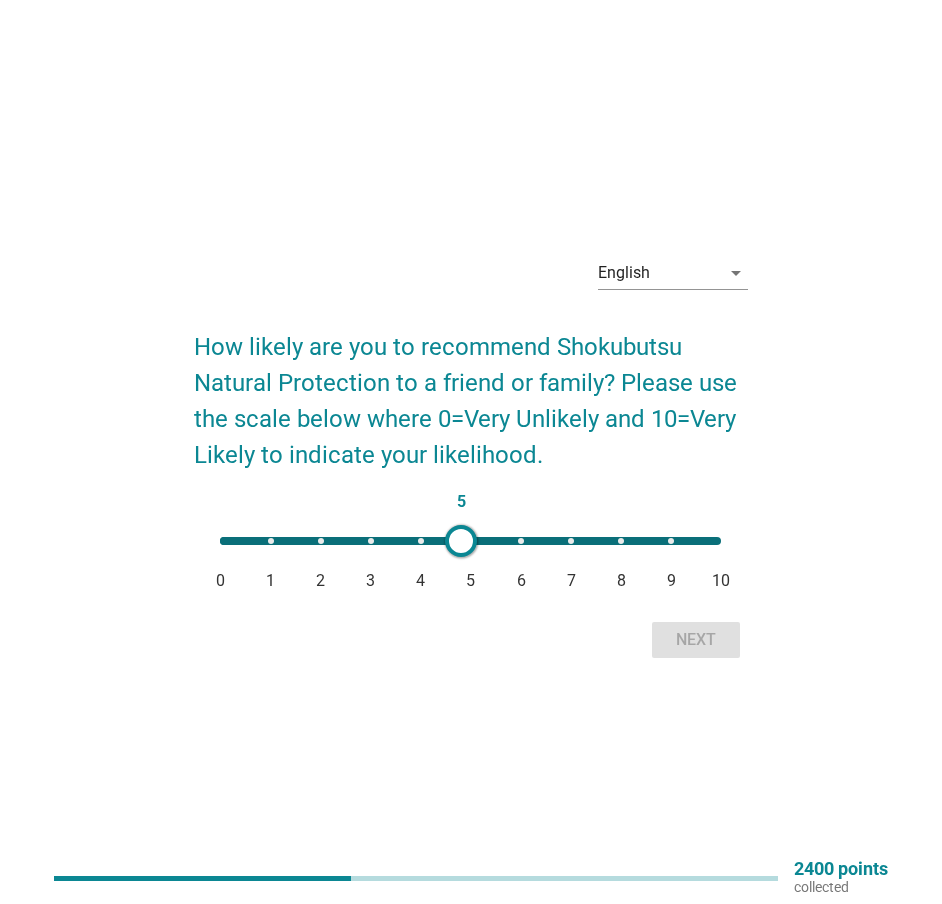 type on "10" 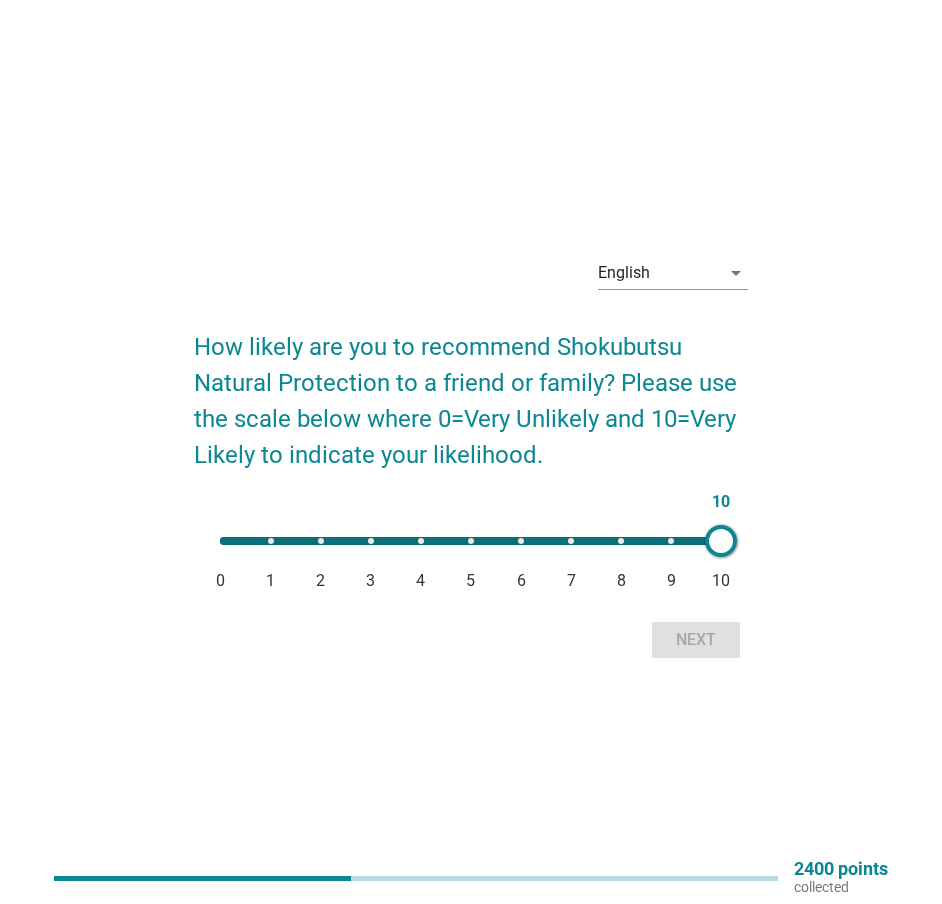 drag, startPoint x: 216, startPoint y: 539, endPoint x: 779, endPoint y: 562, distance: 563.4696 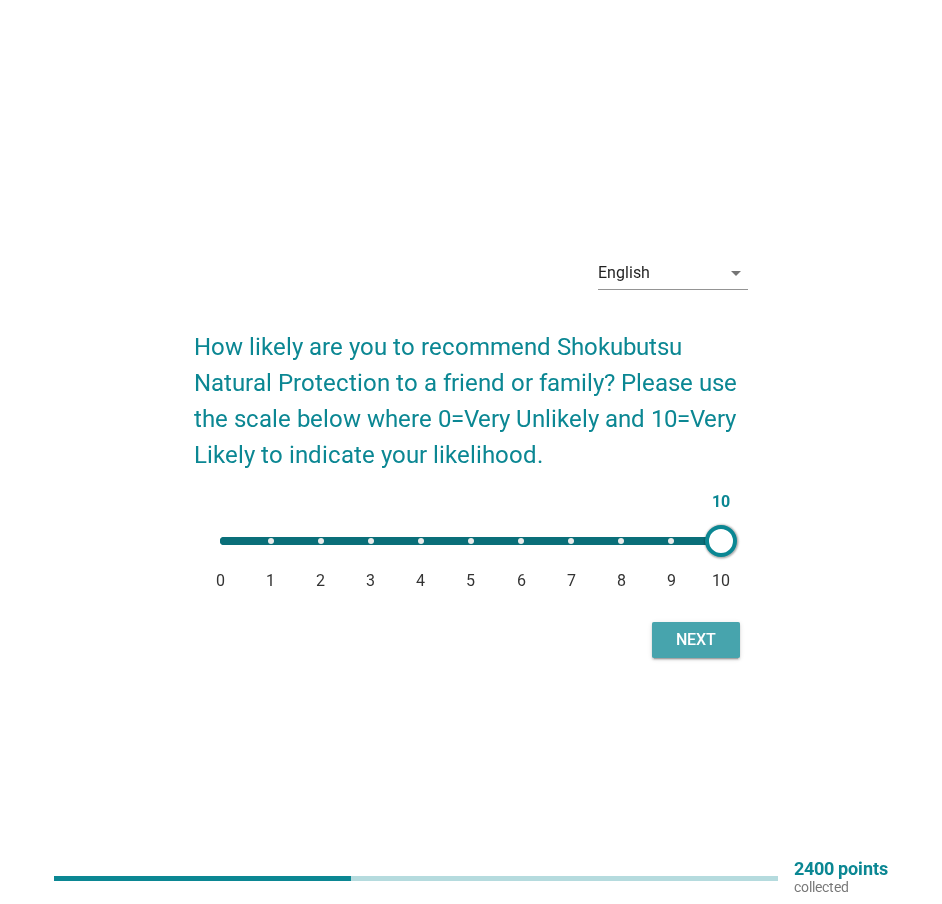 click on "Next" at bounding box center [696, 640] 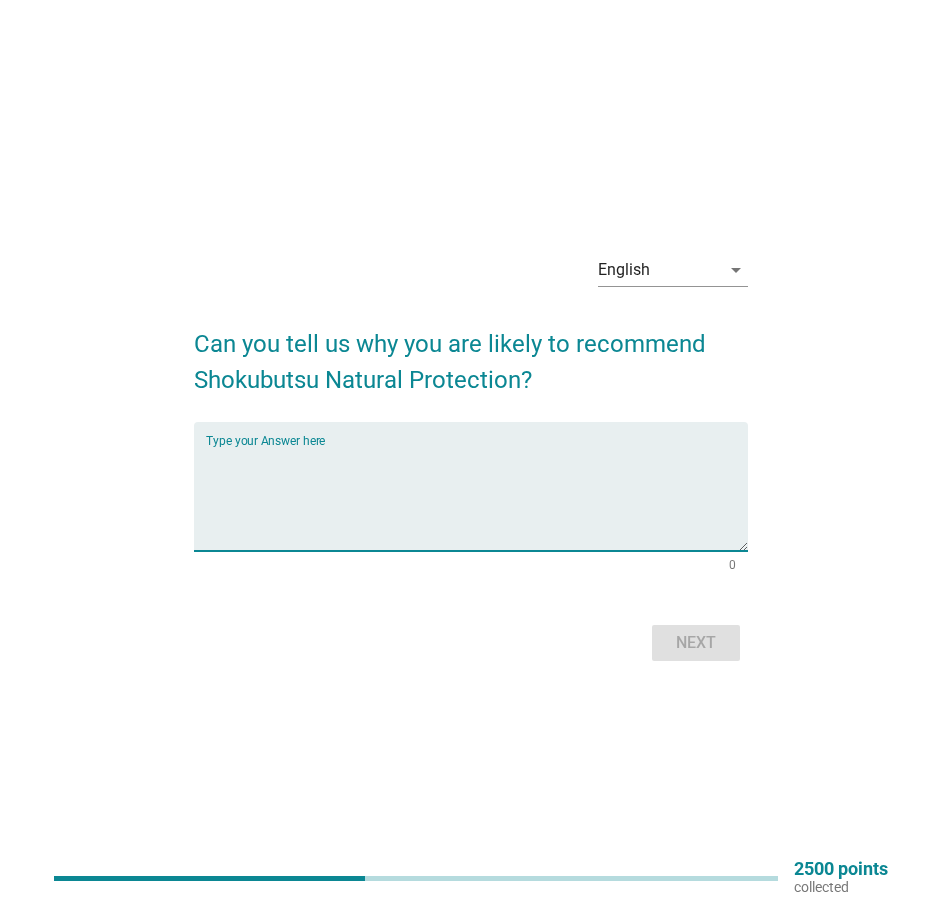 click at bounding box center (476, 498) 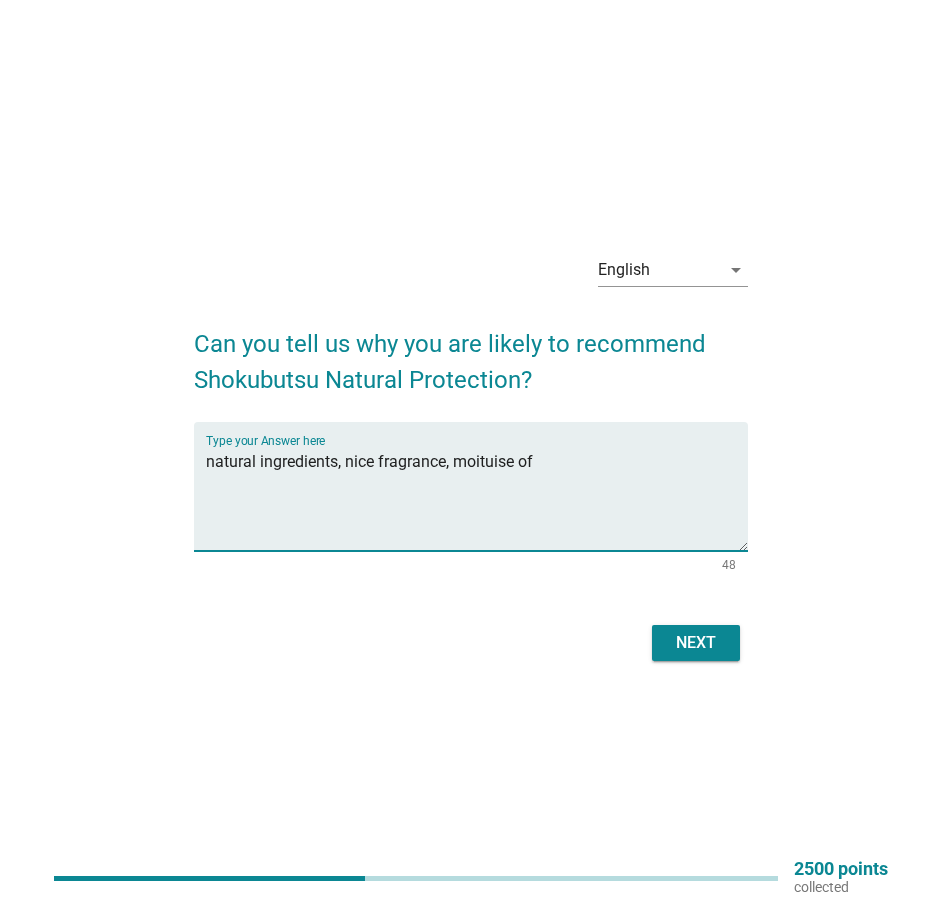 drag, startPoint x: 499, startPoint y: 464, endPoint x: 488, endPoint y: 481, distance: 20.248457 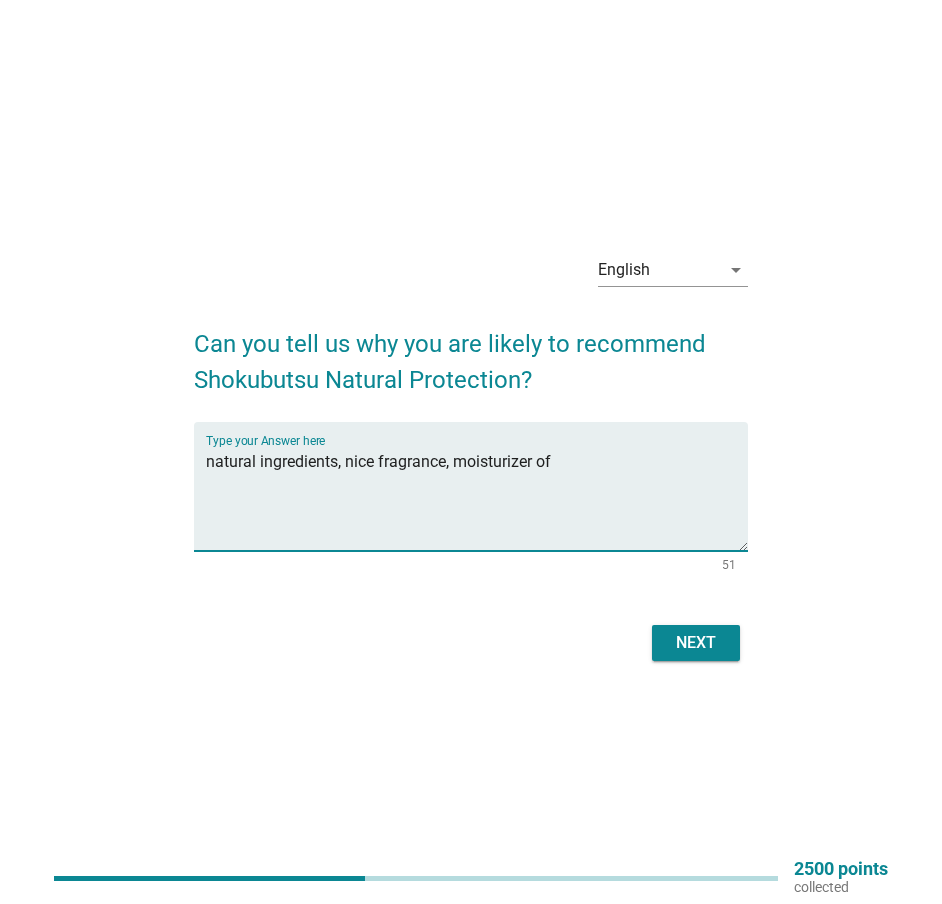 click on "natural ingredients, nice fragrance, moisturizer of" at bounding box center [476, 498] 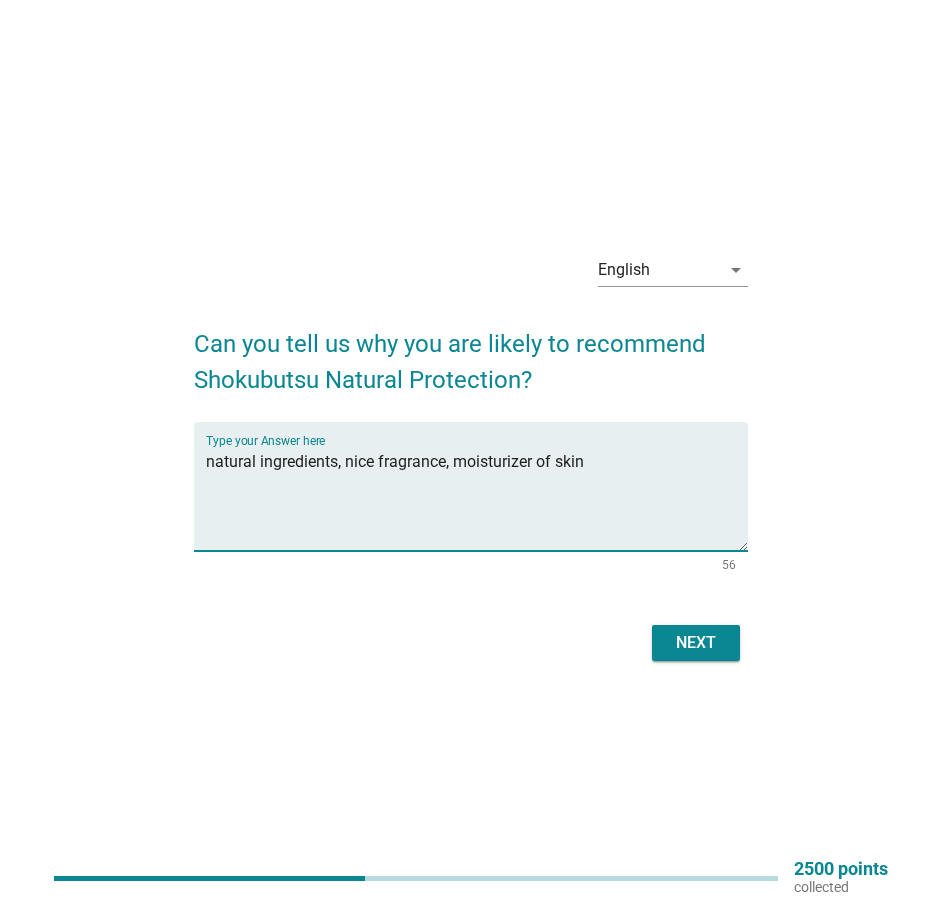 type on "natural ingredients, nice fragrance, moisturizer of skin" 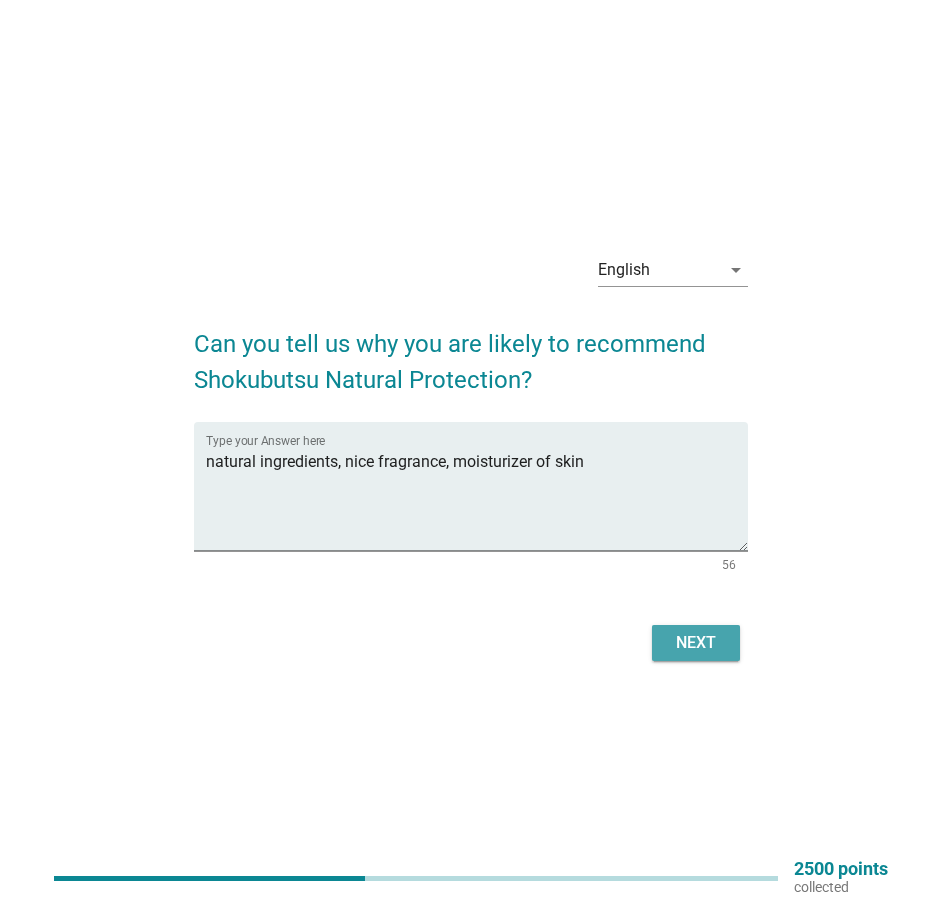 click on "Next" at bounding box center (696, 643) 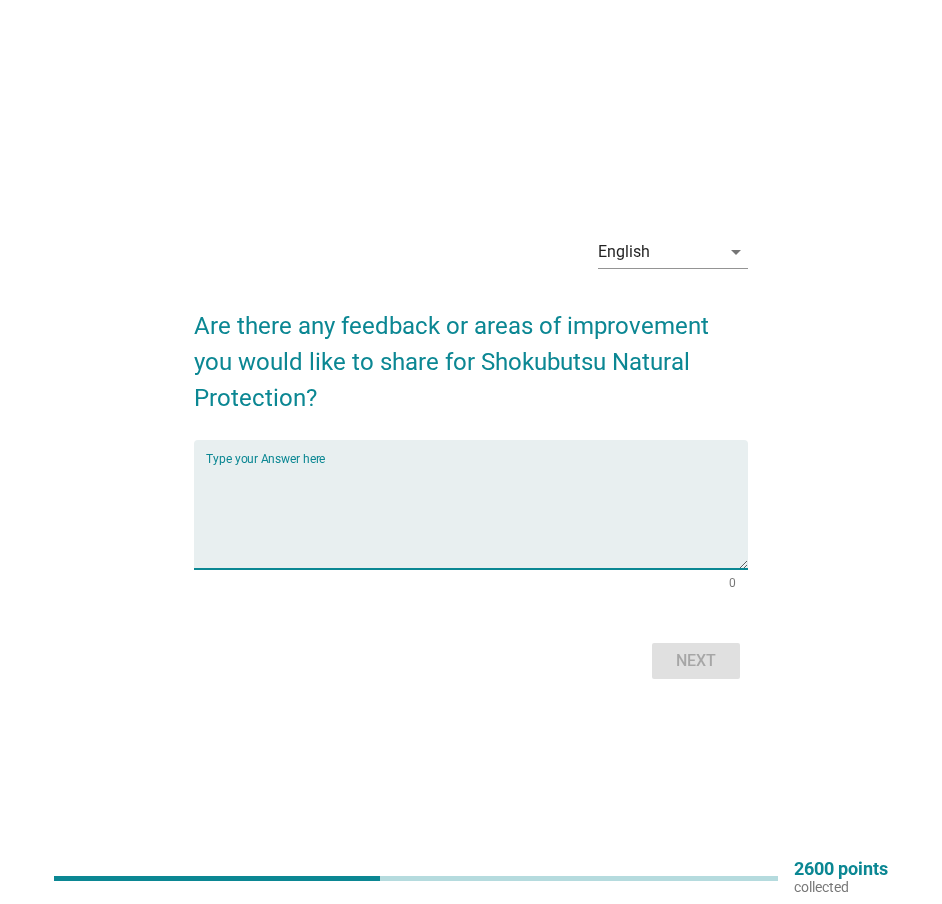 click at bounding box center (476, 516) 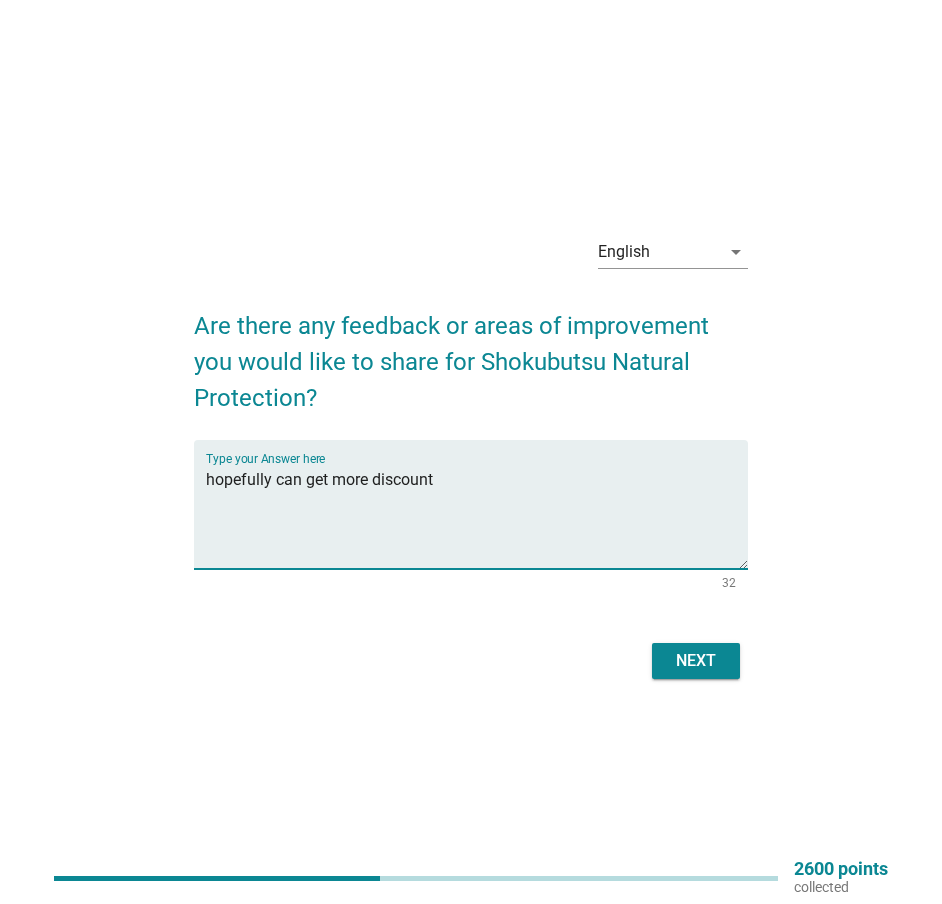 type on "hopefully can get more discount" 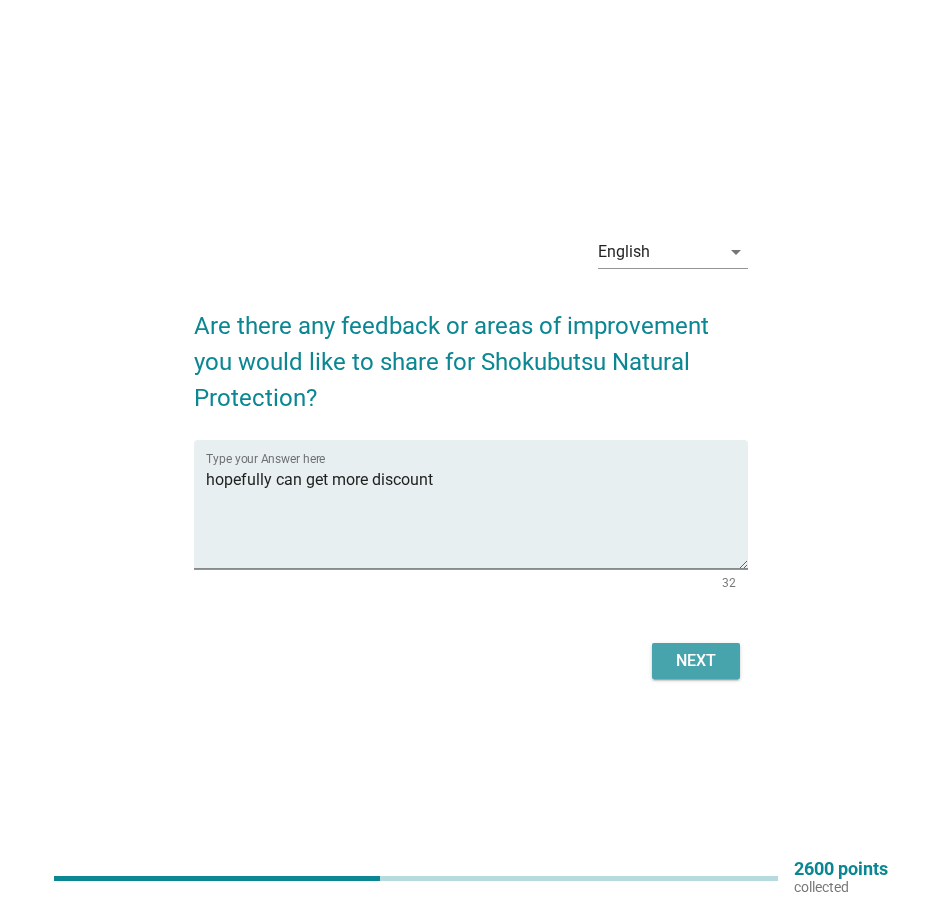 click on "Next" at bounding box center (696, 661) 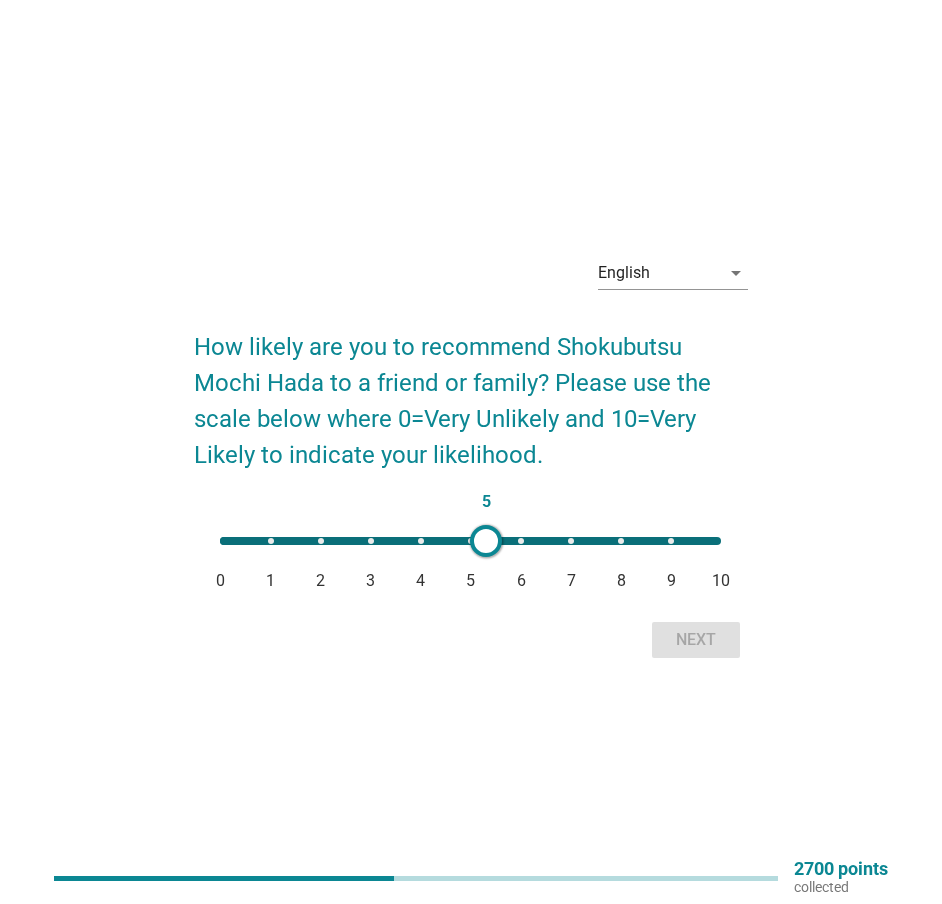 type on "7" 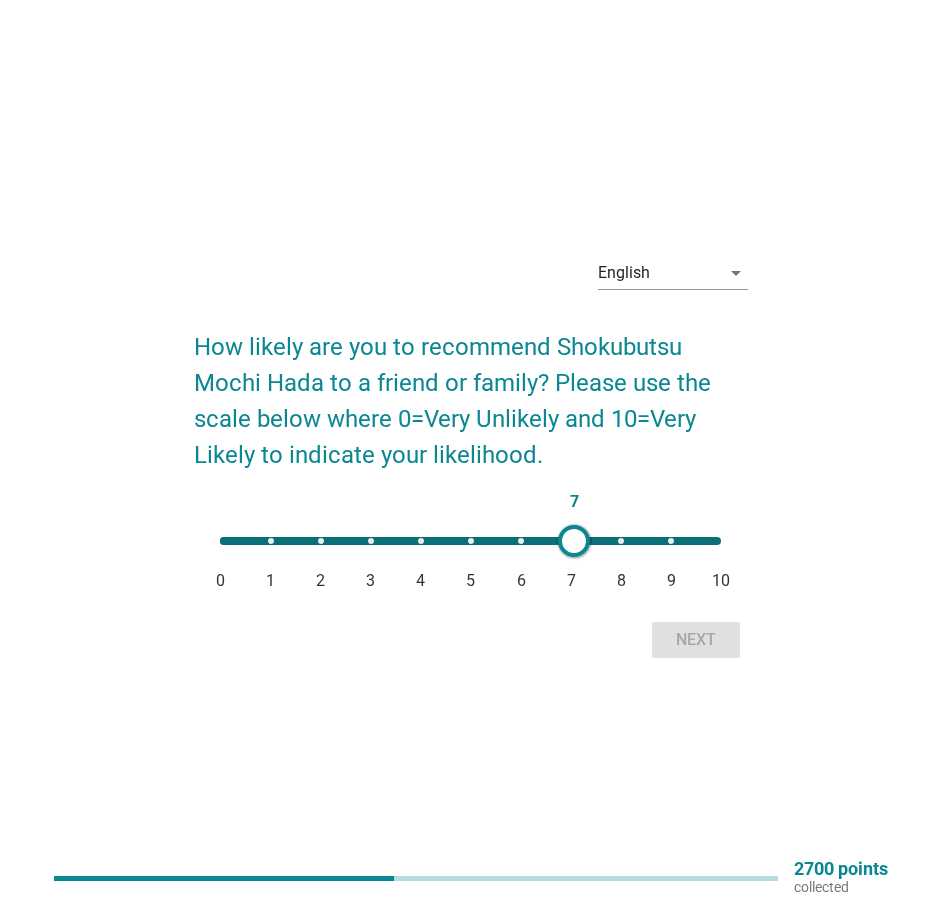 drag, startPoint x: 220, startPoint y: 542, endPoint x: 574, endPoint y: 564, distance: 354.68295 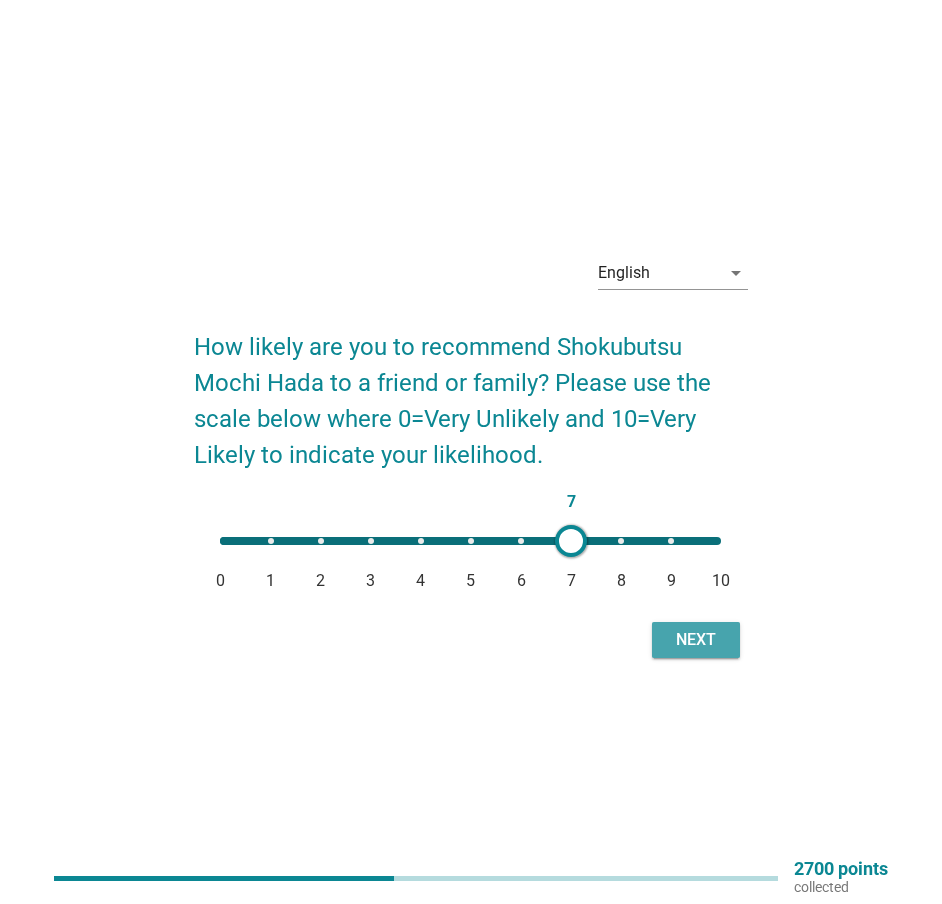click on "Next" at bounding box center [696, 640] 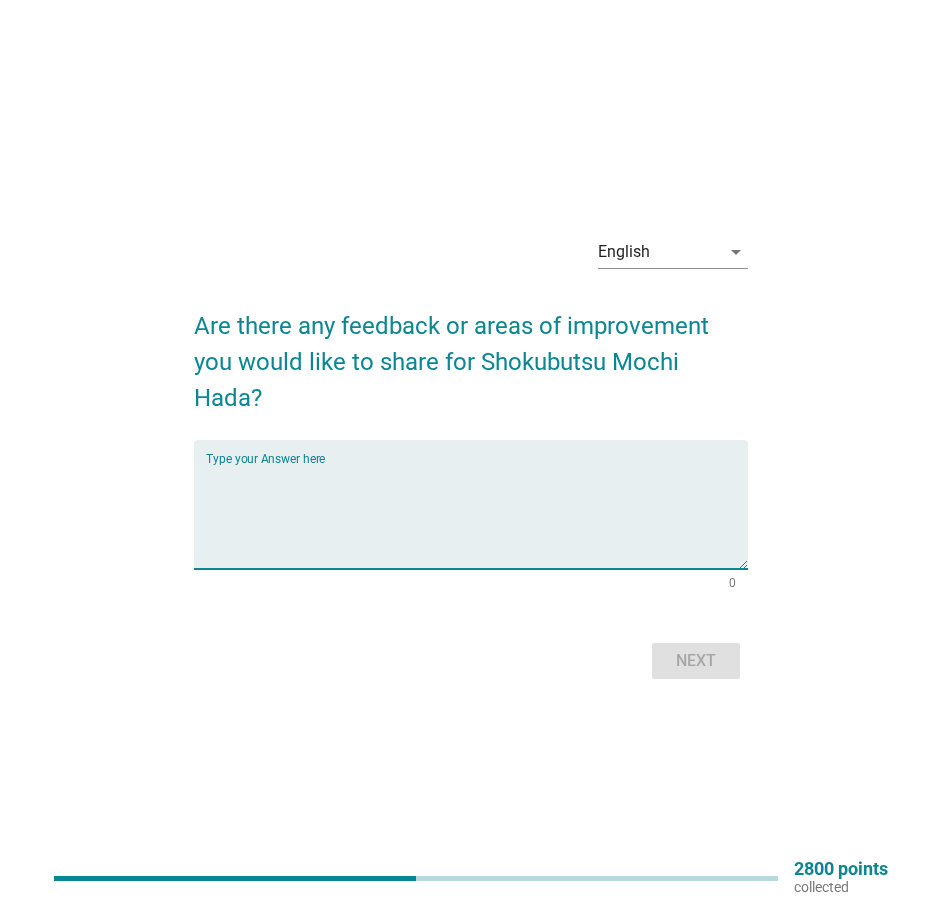 click at bounding box center (476, 516) 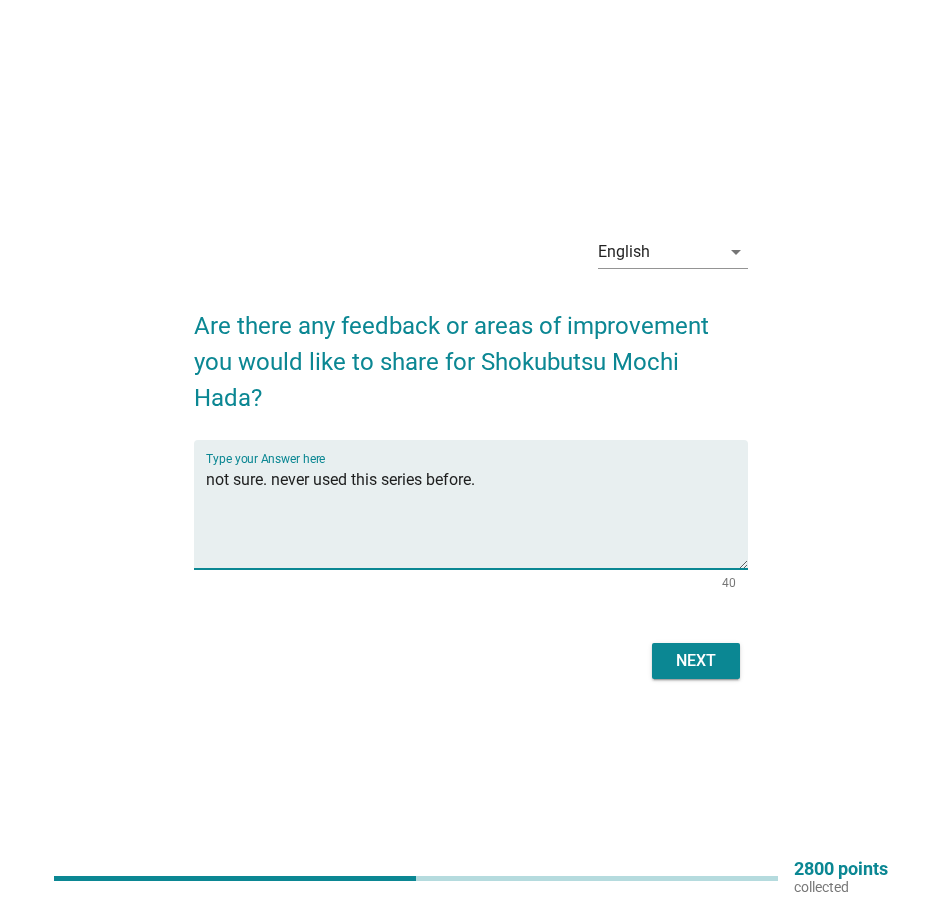 type on "not sure. never used this series before." 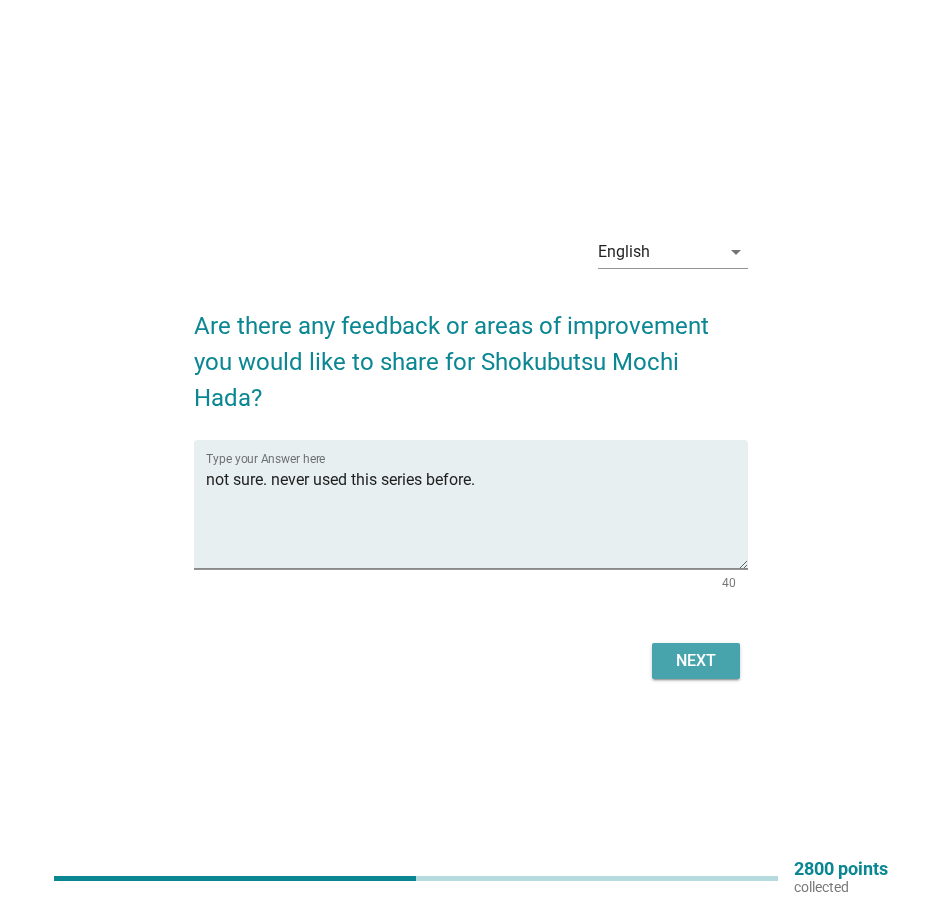 click on "Next" at bounding box center [696, 661] 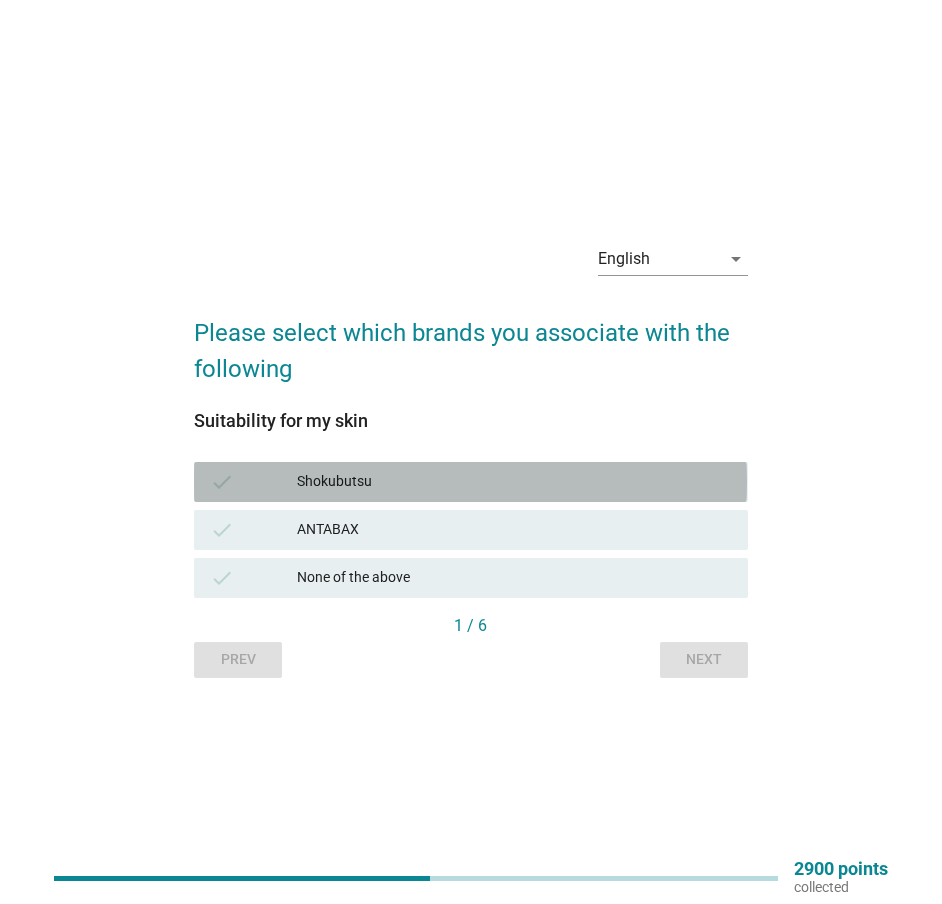 click on "Shokubutsu" at bounding box center (514, 482) 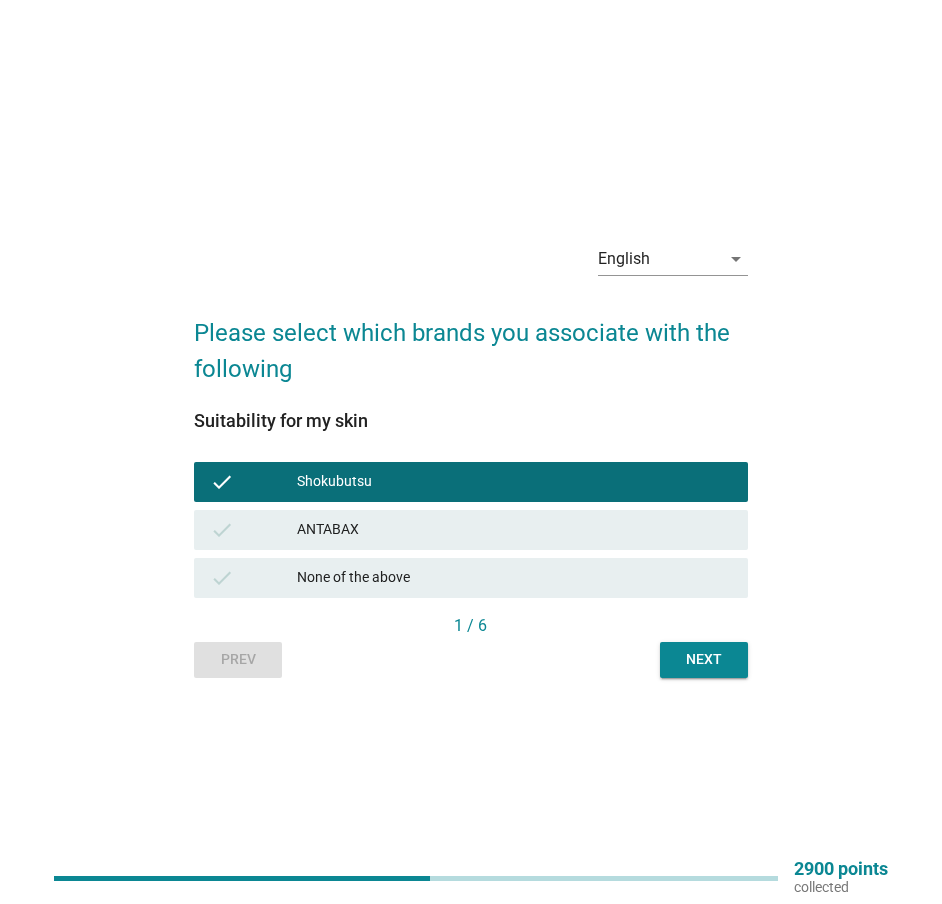 click on "ANTABAX" at bounding box center [514, 530] 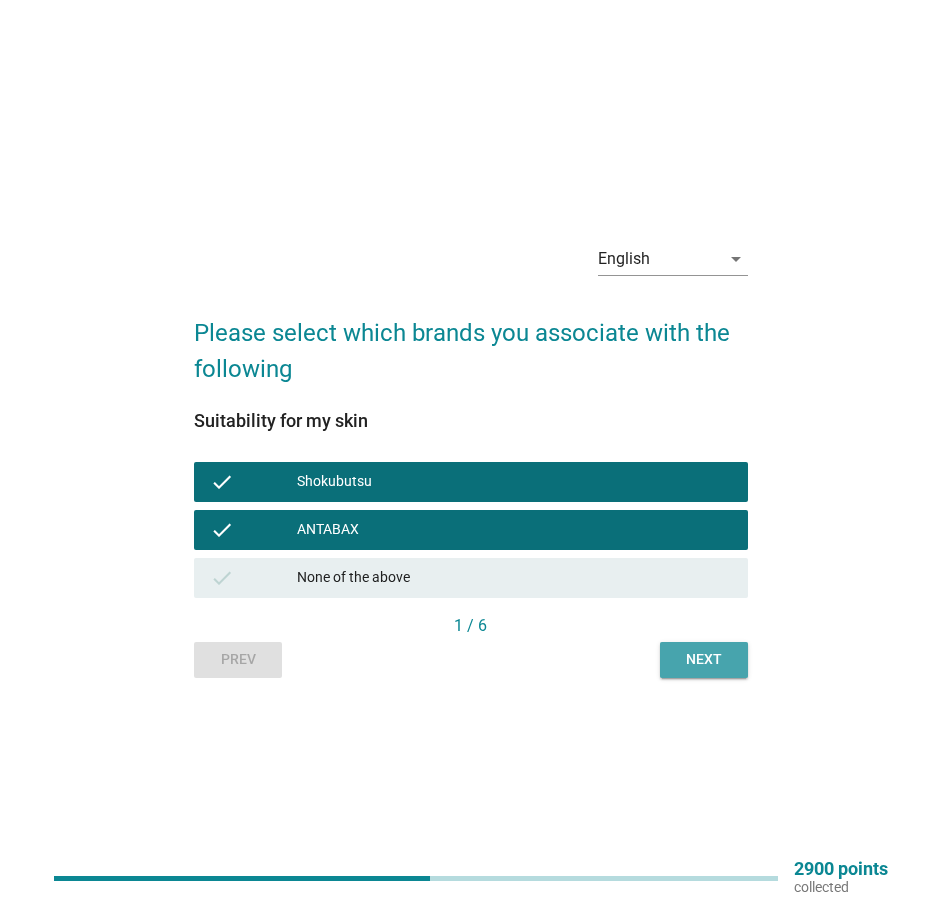 click on "Next" at bounding box center (704, 659) 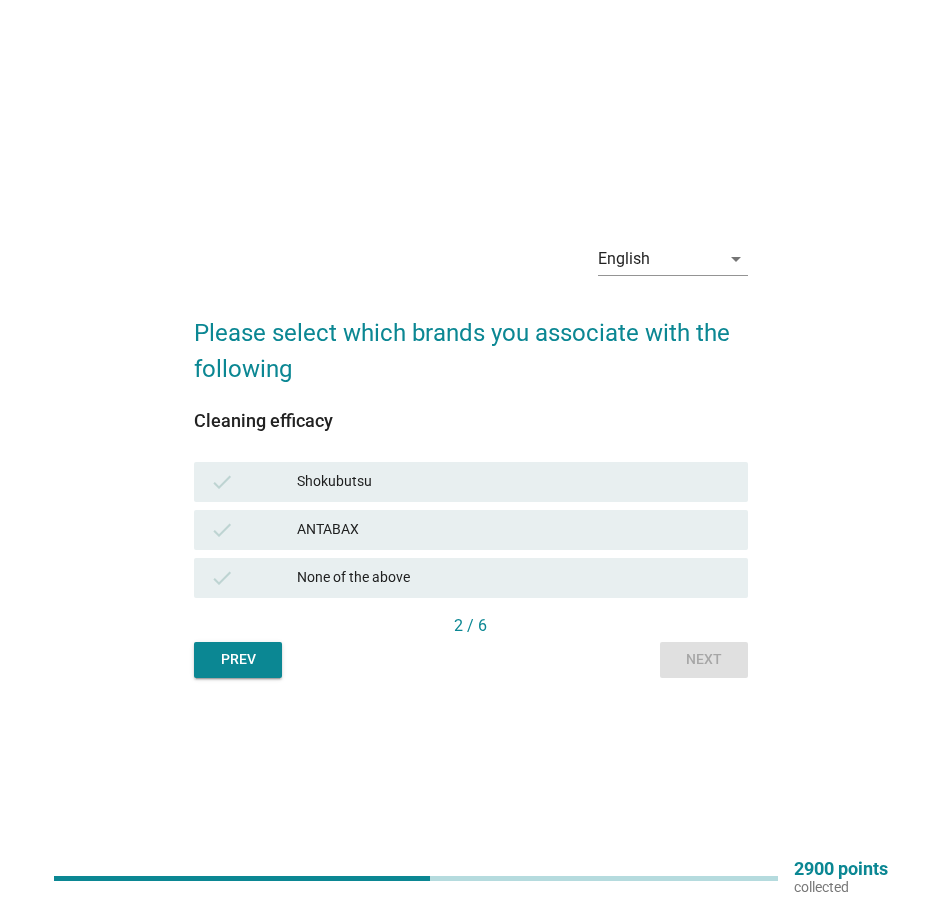 click on "Shokubutsu" at bounding box center (514, 482) 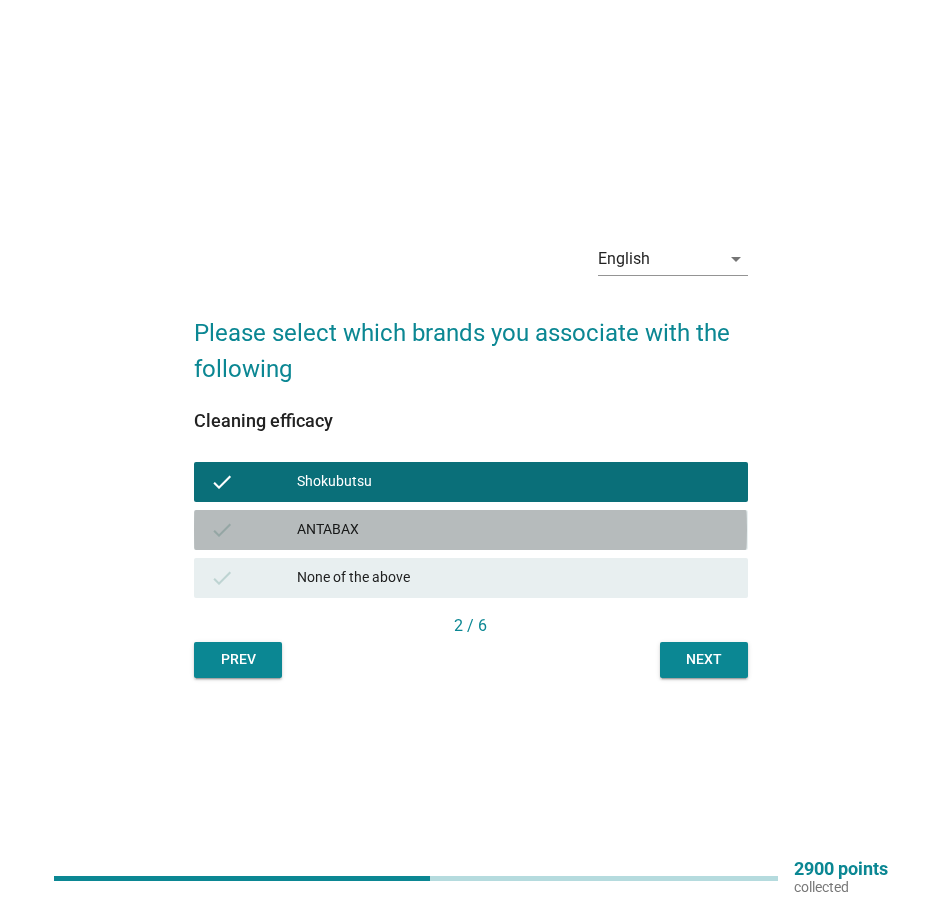 click on "ANTABAX" at bounding box center (514, 530) 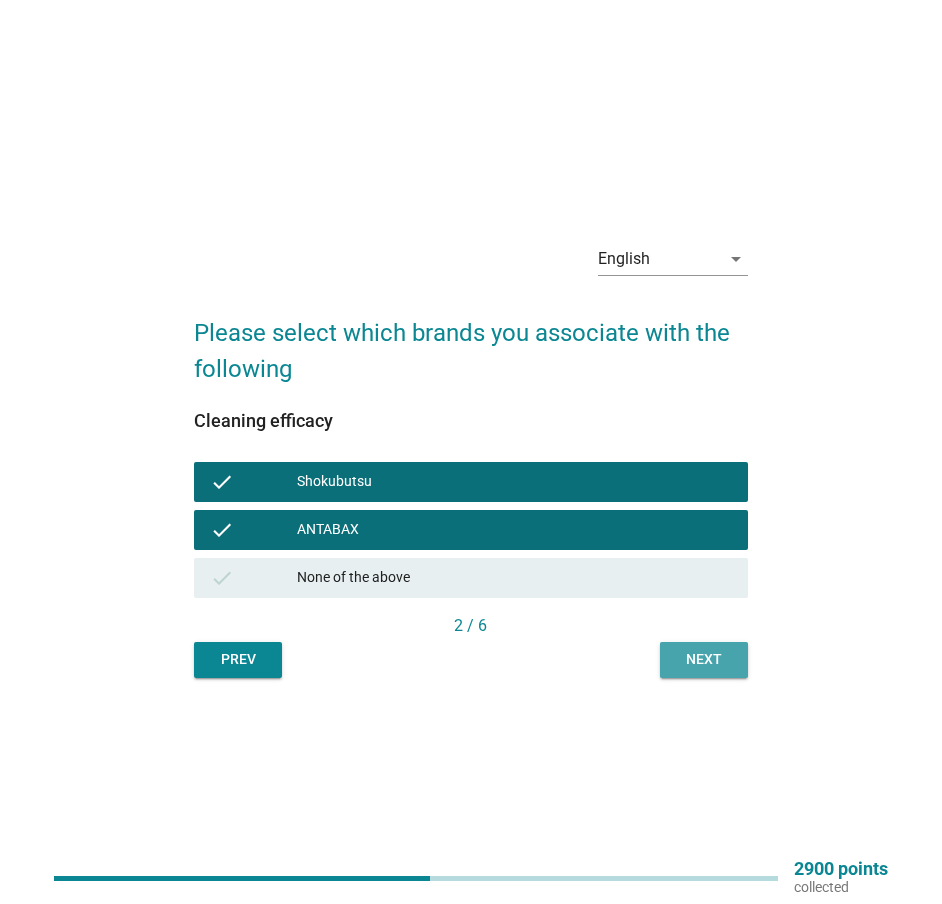 click on "Next" at bounding box center (704, 659) 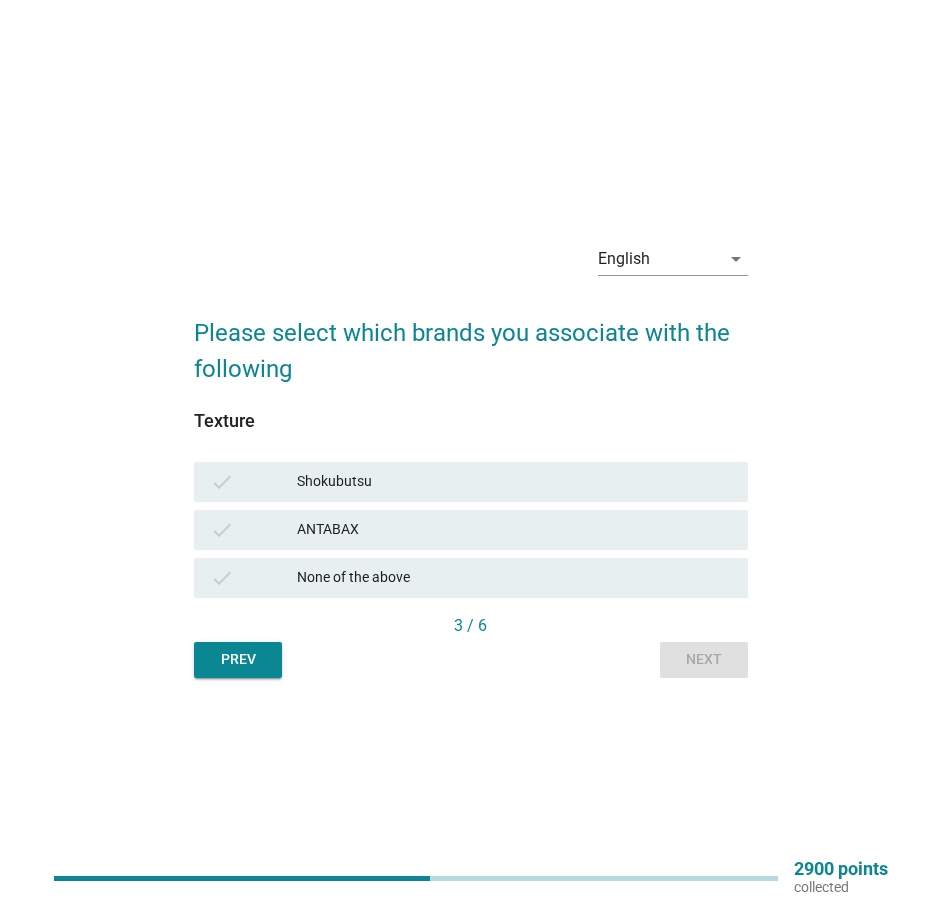 click on "Shokubutsu" at bounding box center [514, 482] 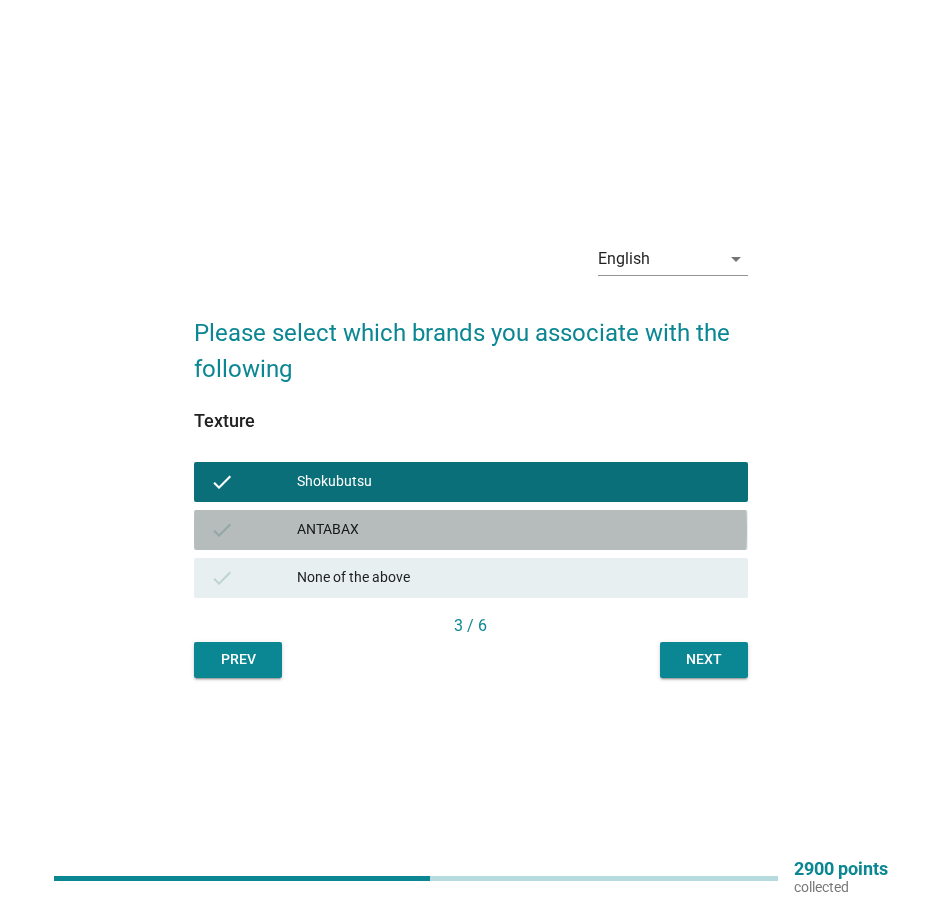 click on "ANTABAX" at bounding box center (514, 530) 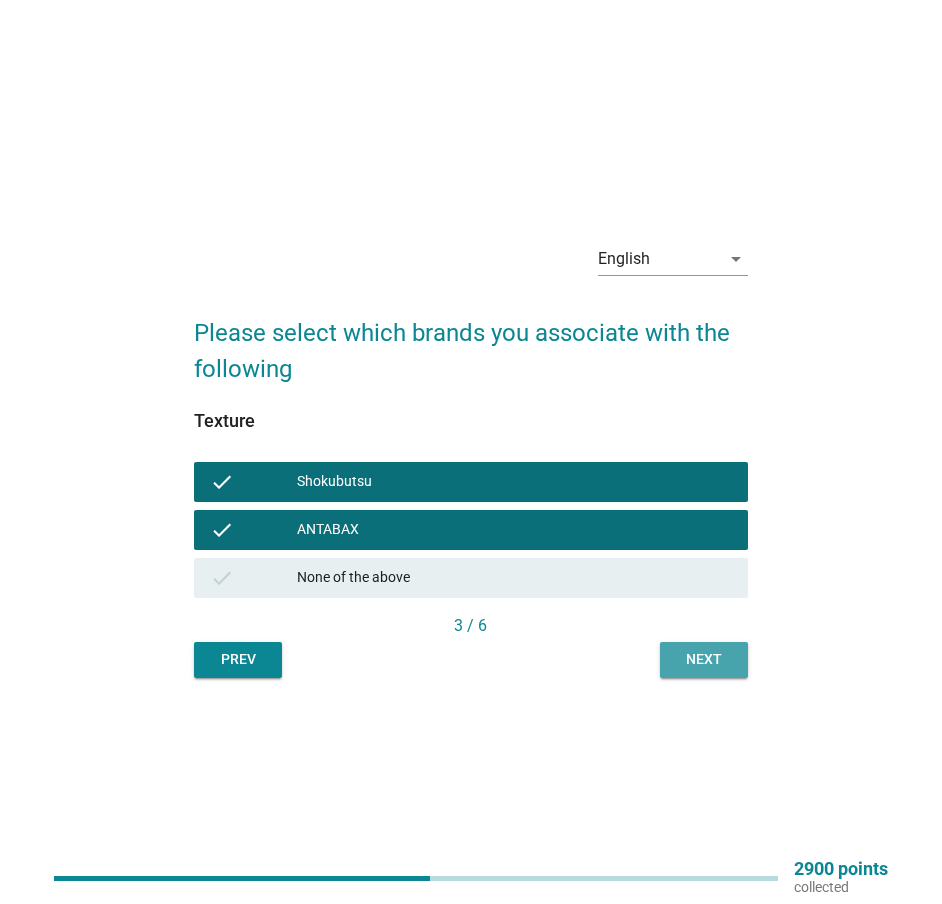 click on "Next" at bounding box center (704, 659) 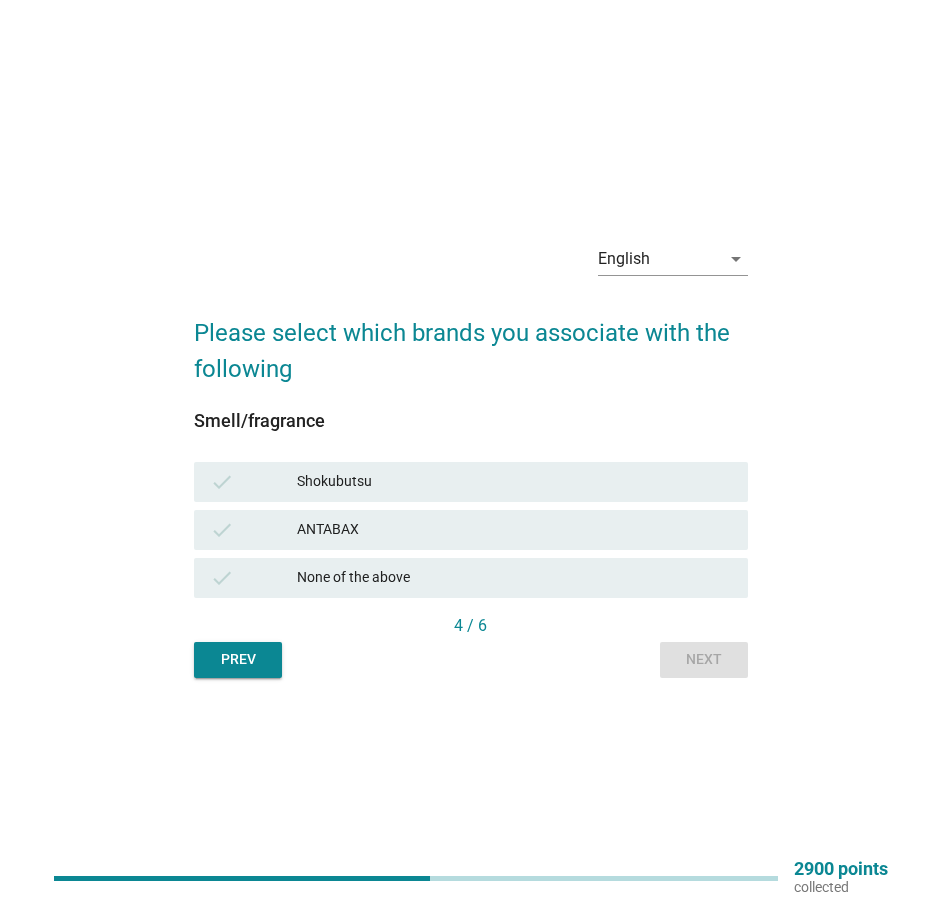 click on "Shokubutsu" at bounding box center [514, 482] 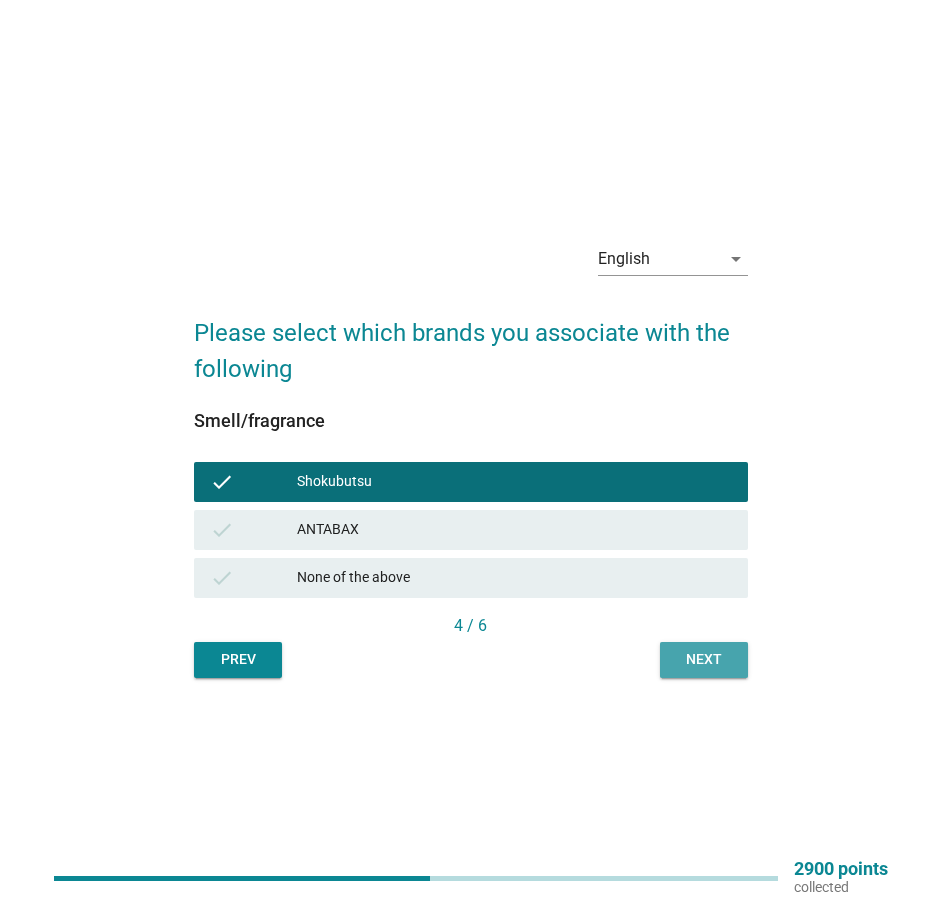 click on "Next" at bounding box center (704, 659) 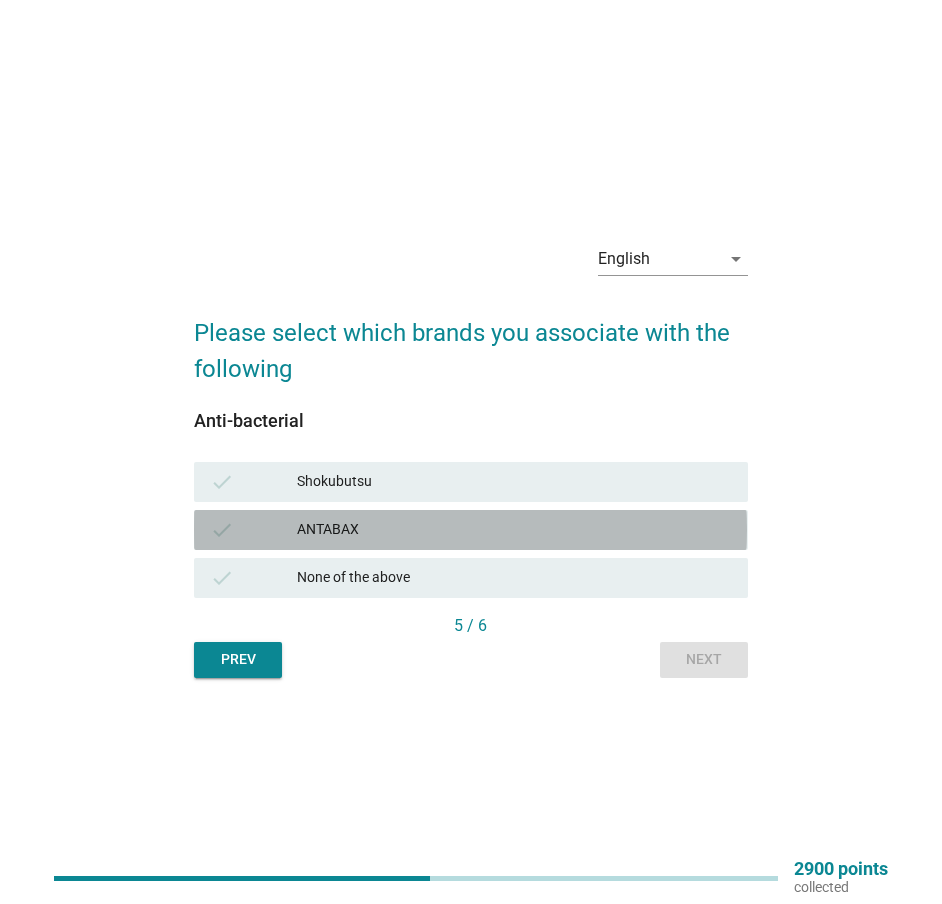 click on "ANTABAX" at bounding box center (514, 530) 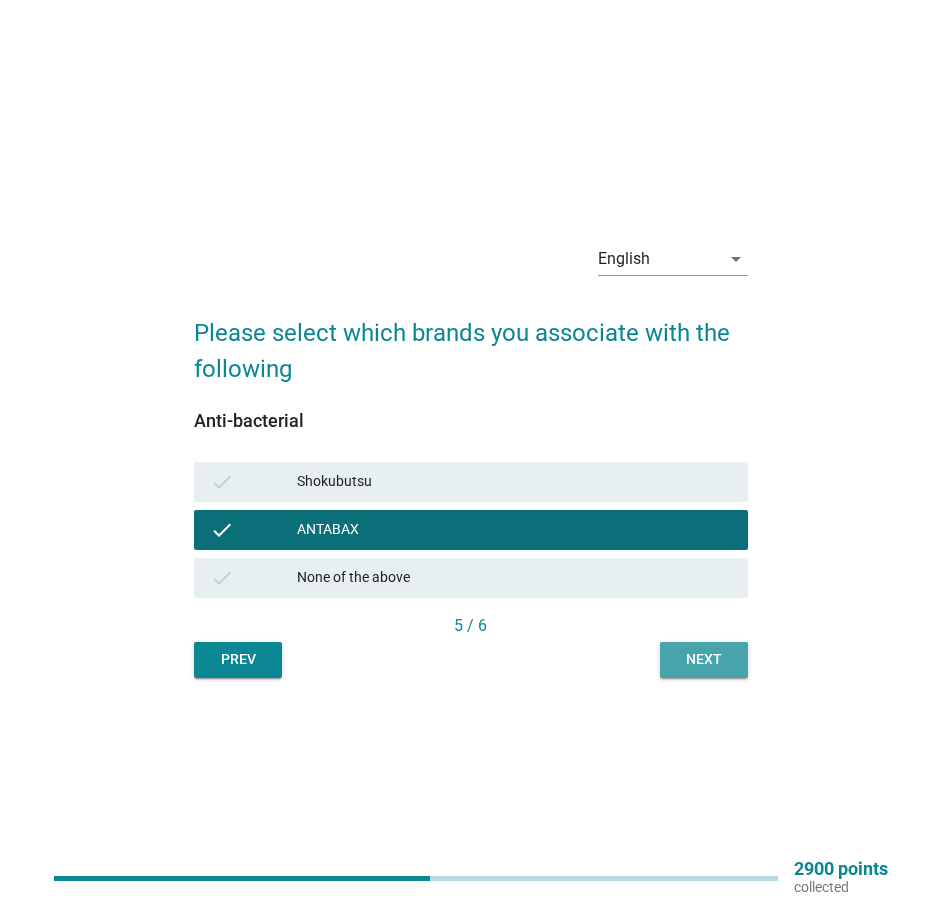 click on "Next" at bounding box center [704, 659] 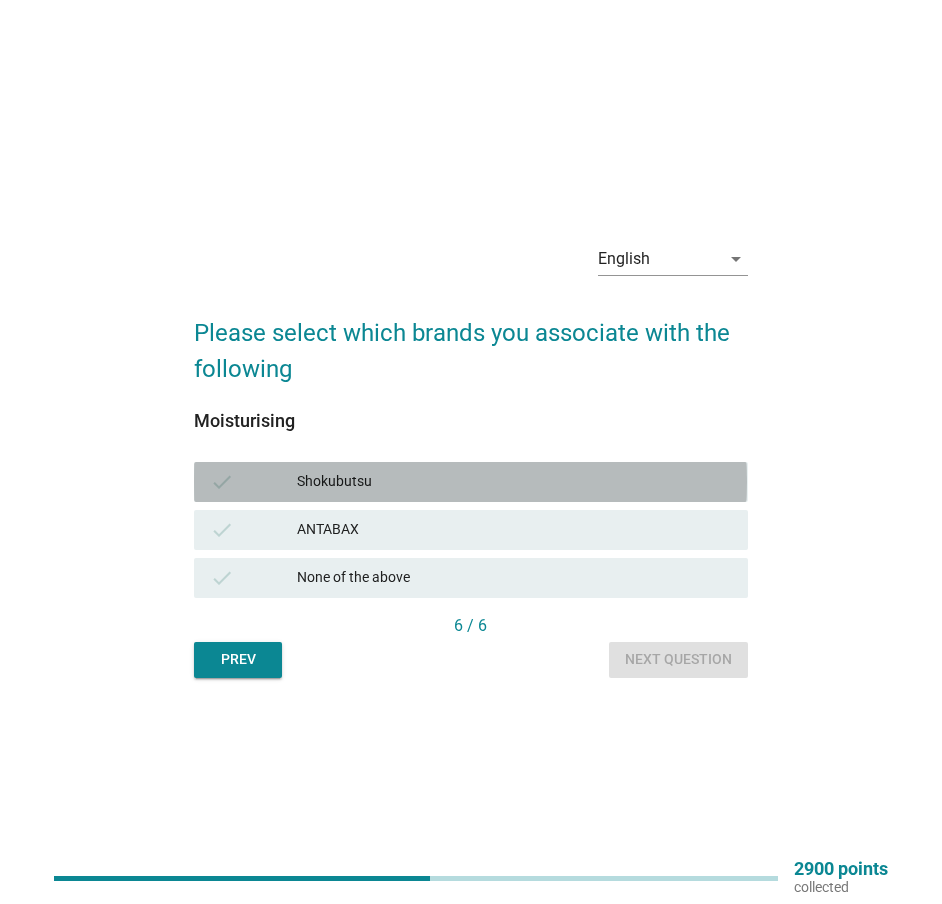 click on "Shokubutsu" at bounding box center [514, 482] 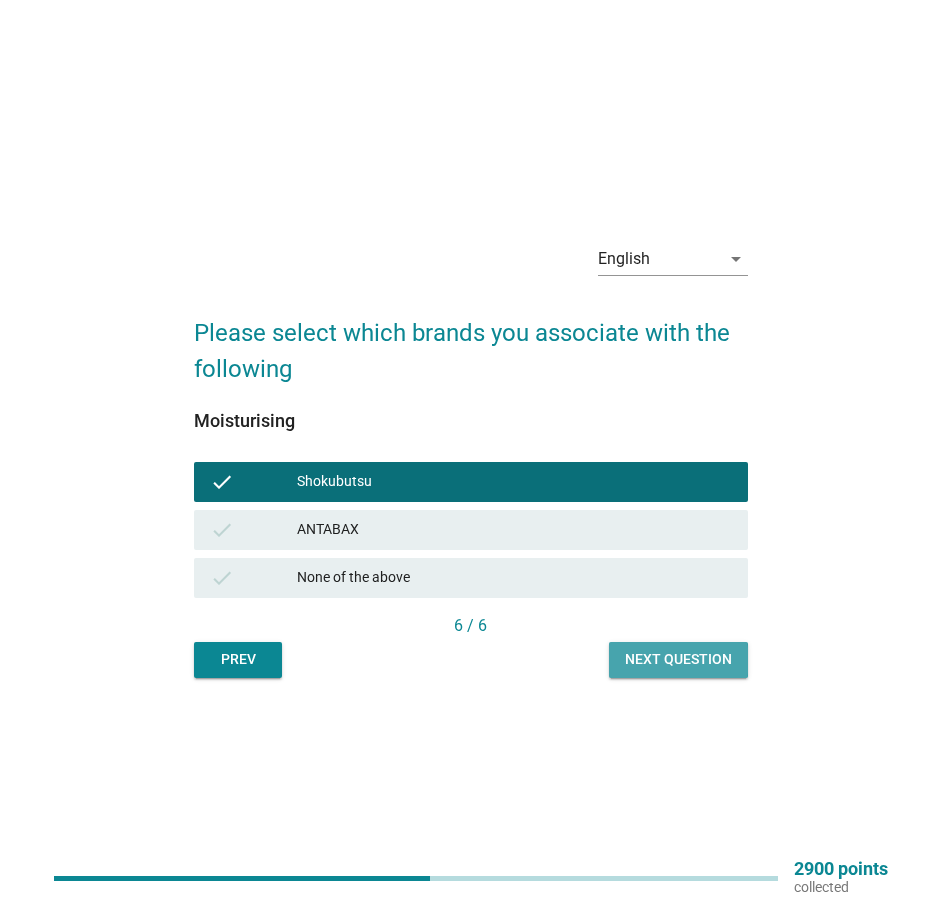 click on "Next question" at bounding box center (678, 659) 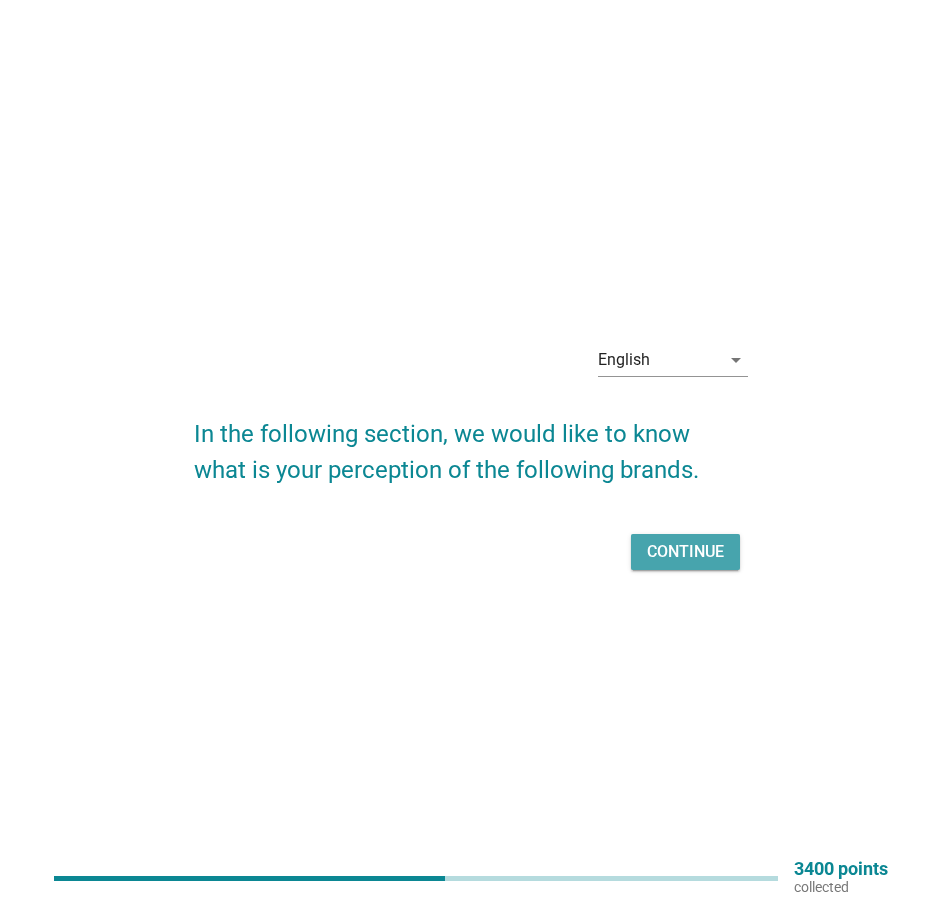 click on "Continue" at bounding box center [685, 552] 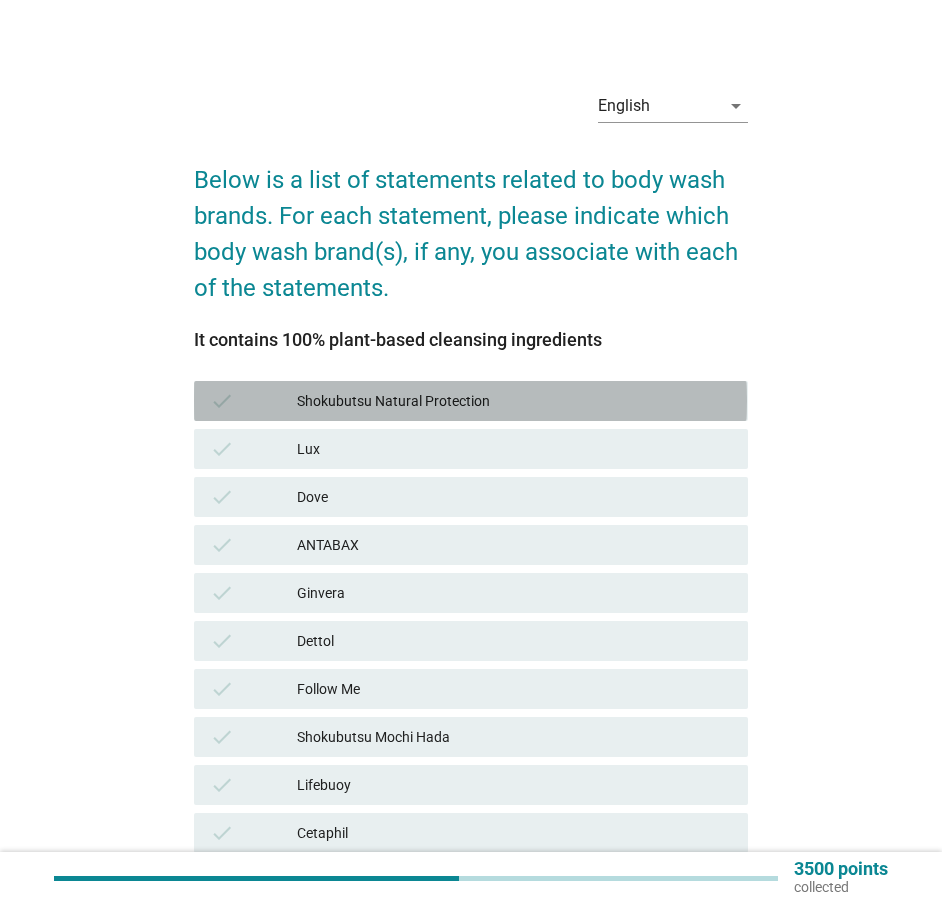 click on "Shokubutsu Natural Protection" at bounding box center (514, 401) 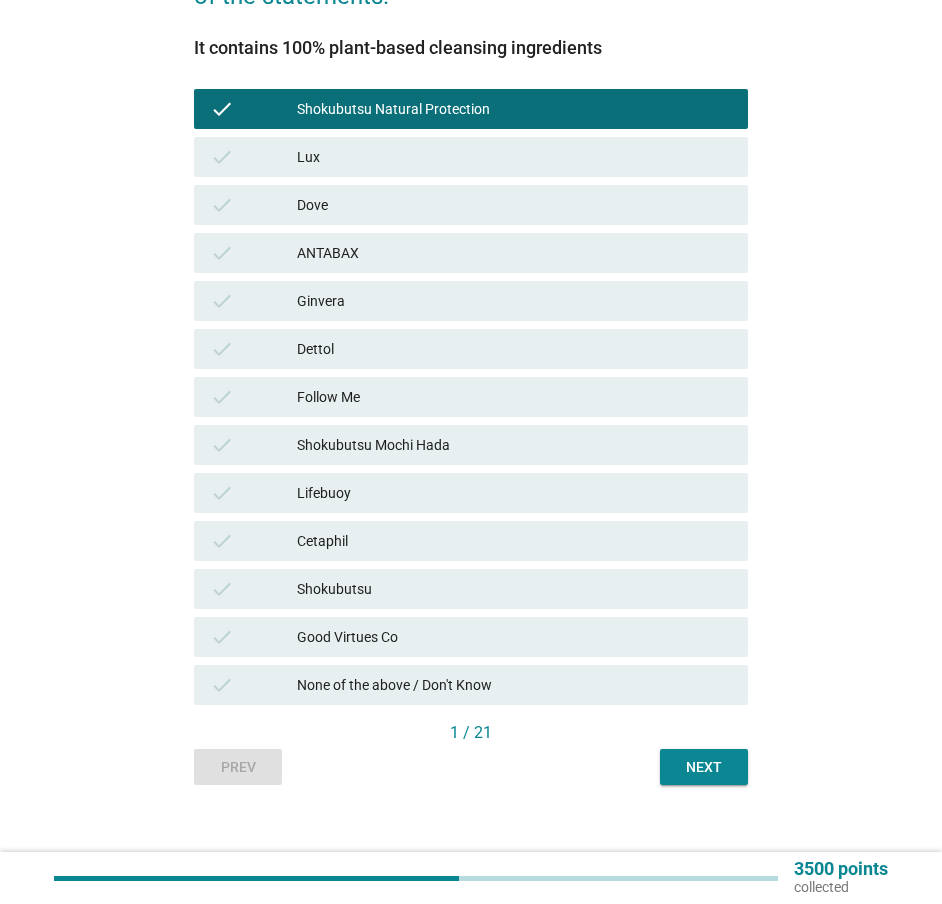 scroll, scrollTop: 299, scrollLeft: 0, axis: vertical 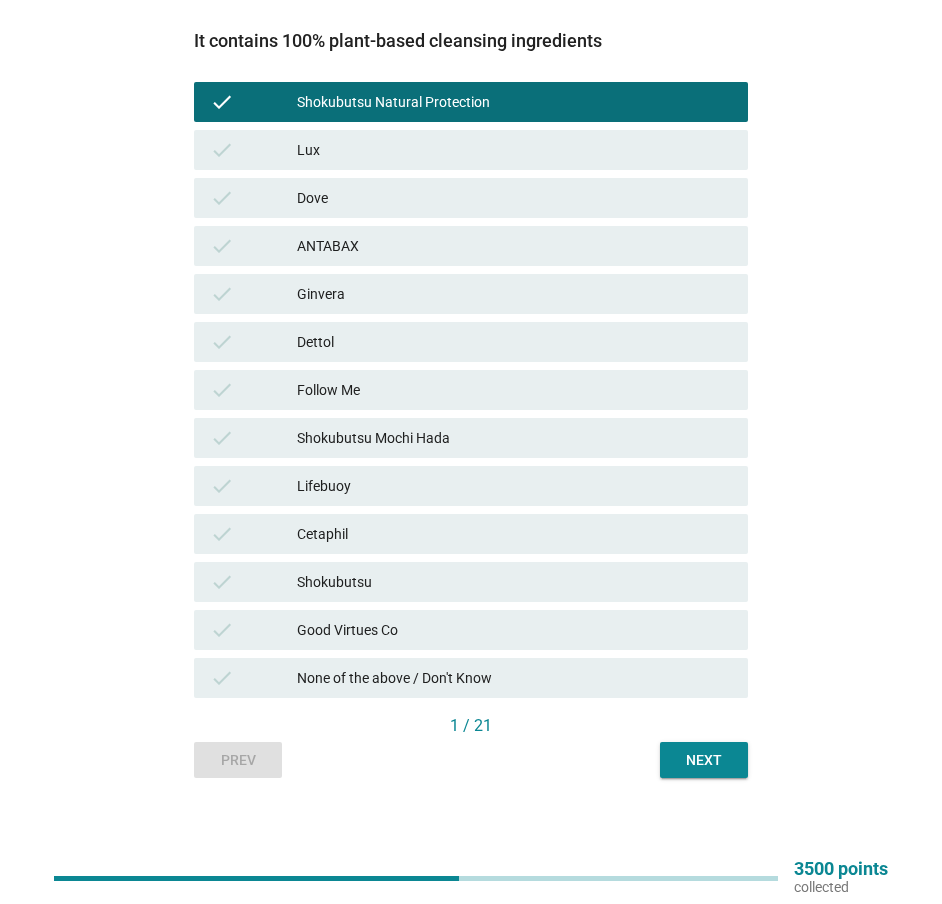 click on "Shokubutsu" at bounding box center [514, 582] 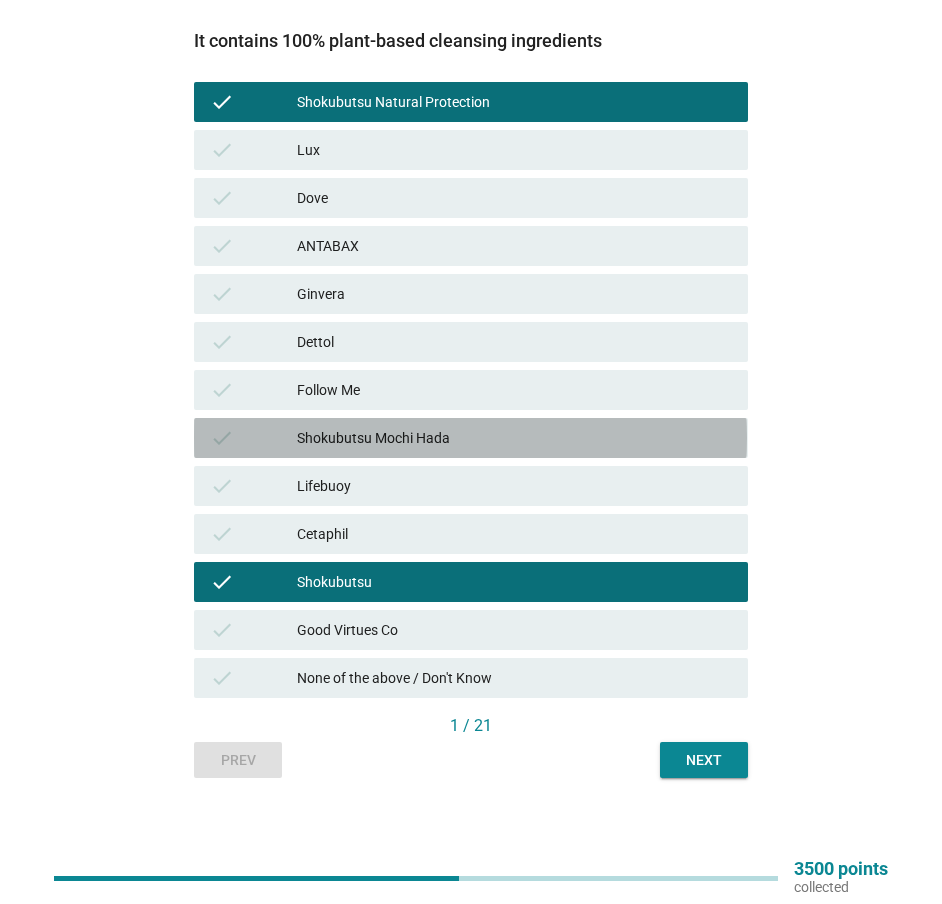 click on "Shokubutsu Mochi Hada" at bounding box center [514, 438] 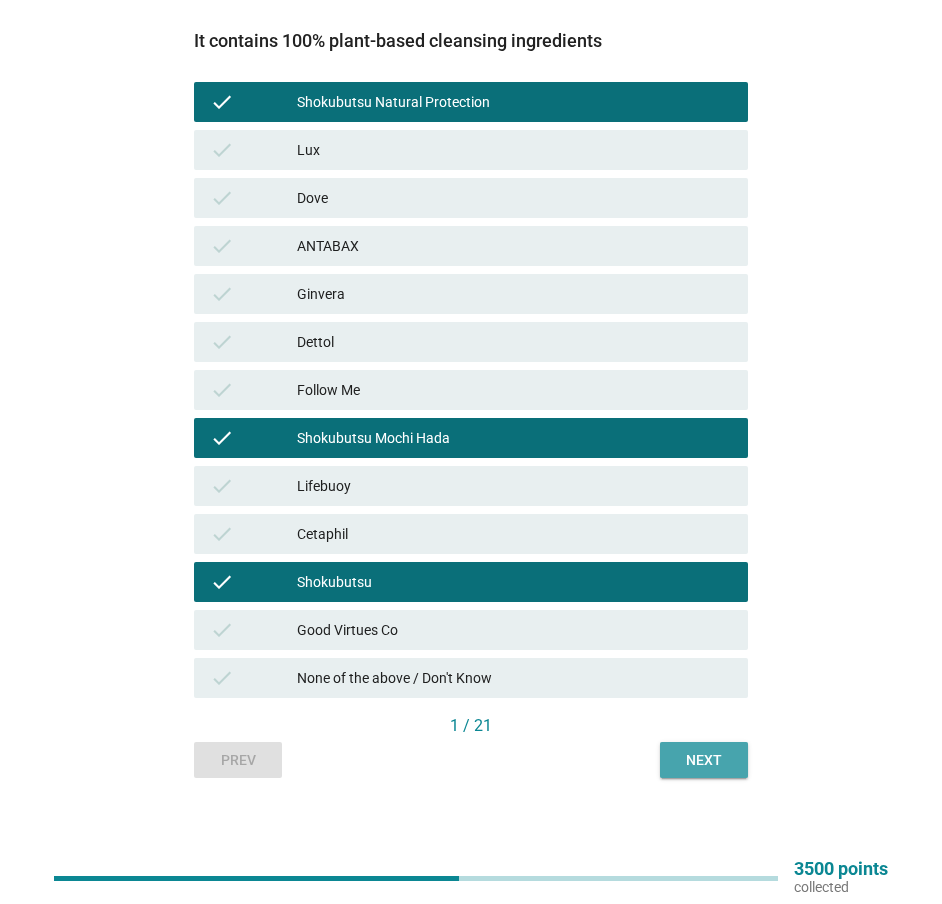 click on "Next" at bounding box center [704, 760] 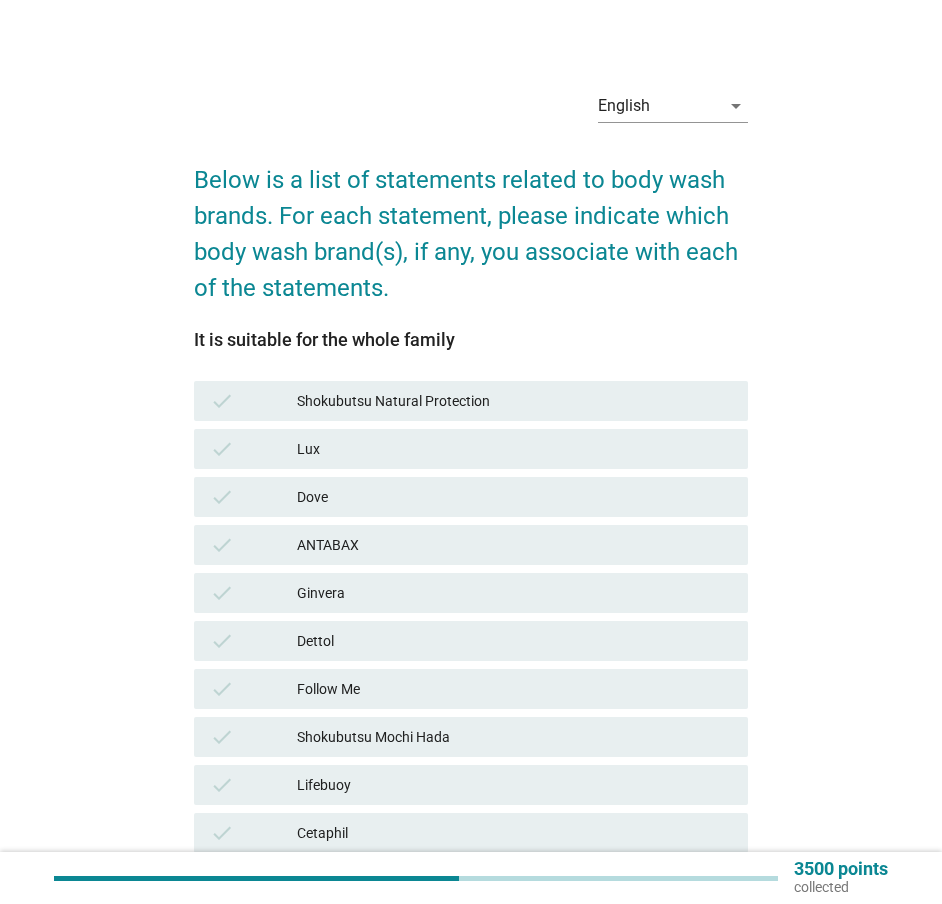 click on "Shokubutsu Natural Protection" at bounding box center [514, 401] 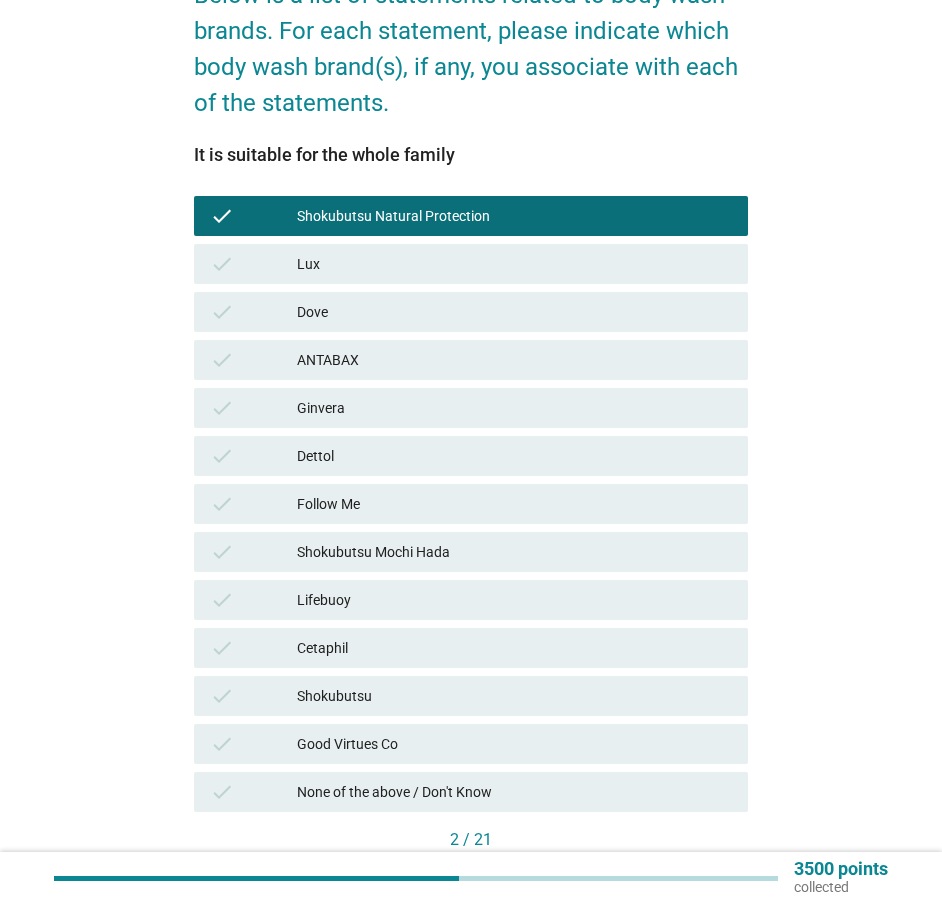 scroll, scrollTop: 299, scrollLeft: 0, axis: vertical 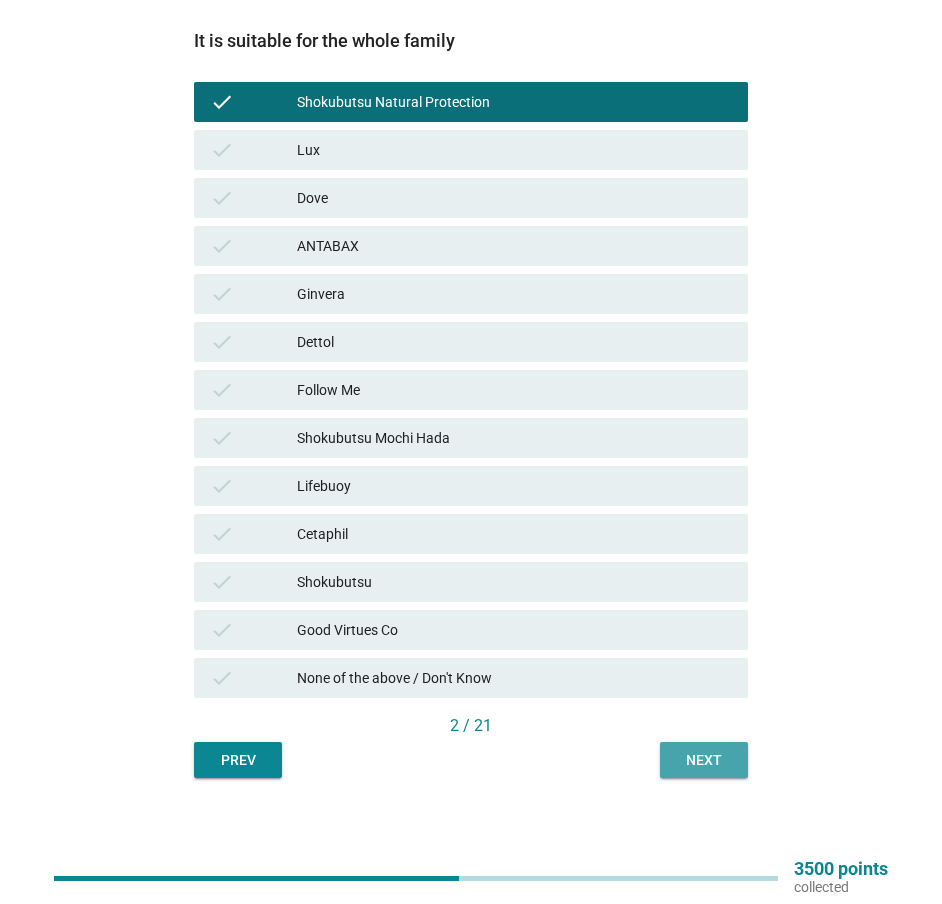 click on "Next" at bounding box center [704, 760] 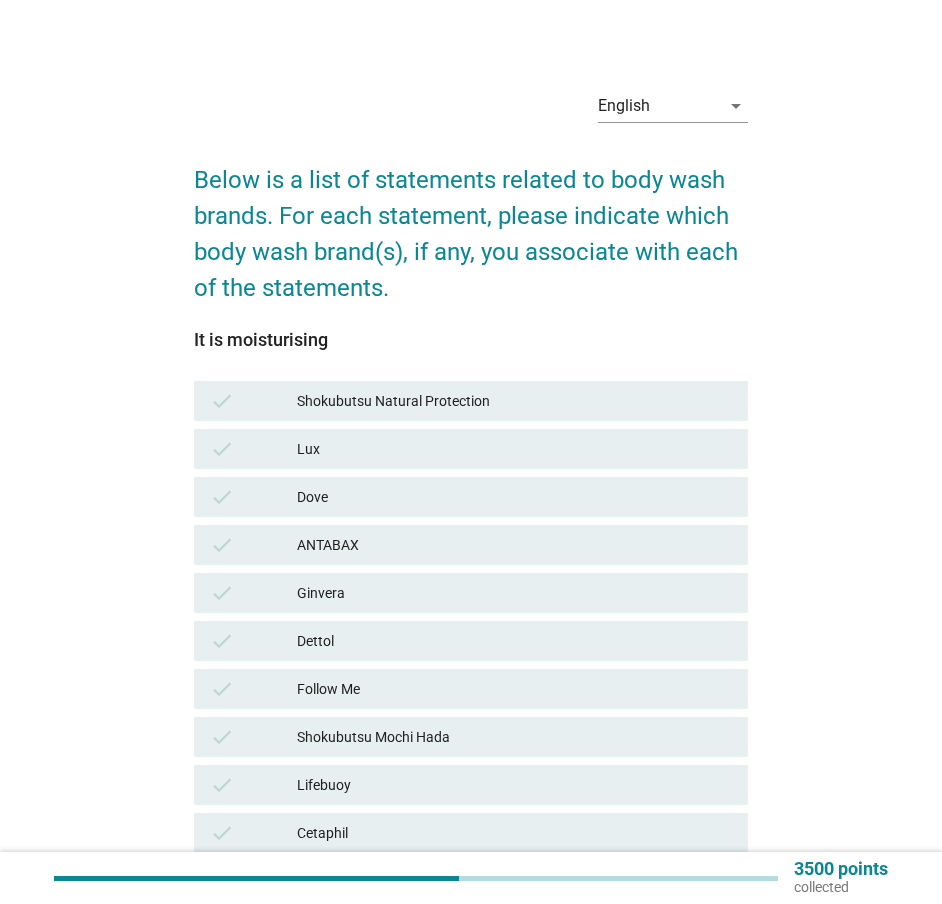 click on "Shokubutsu Natural Protection" at bounding box center [514, 401] 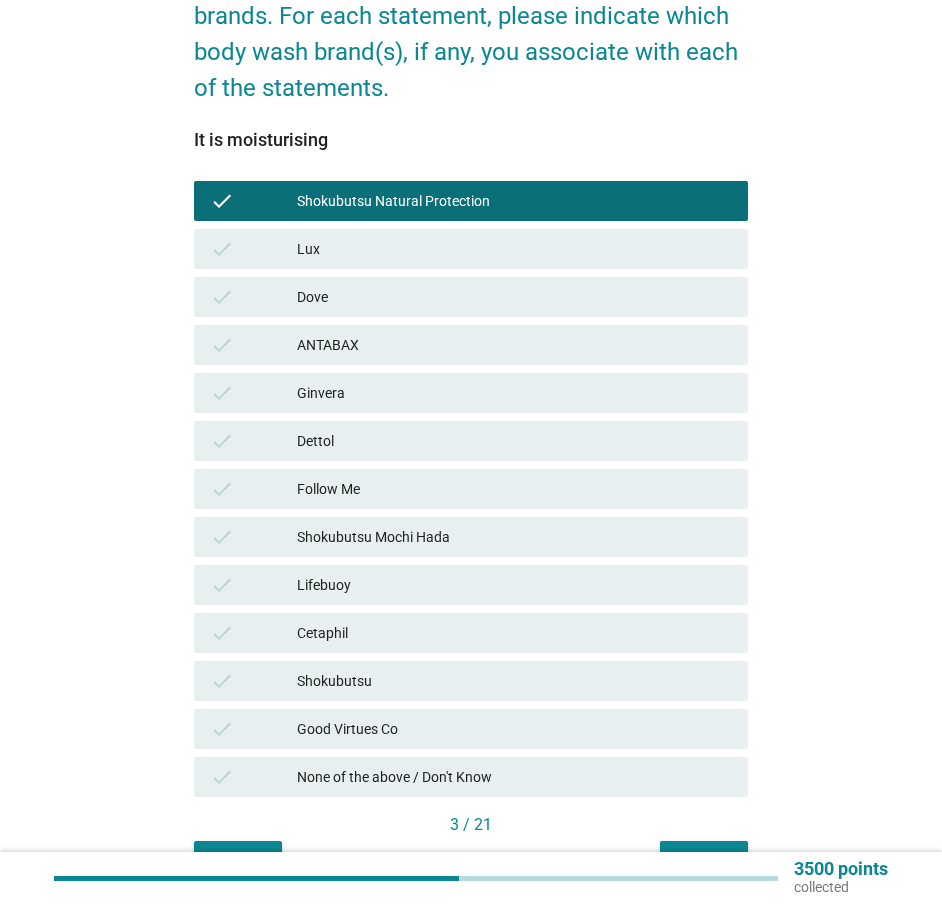 scroll, scrollTop: 299, scrollLeft: 0, axis: vertical 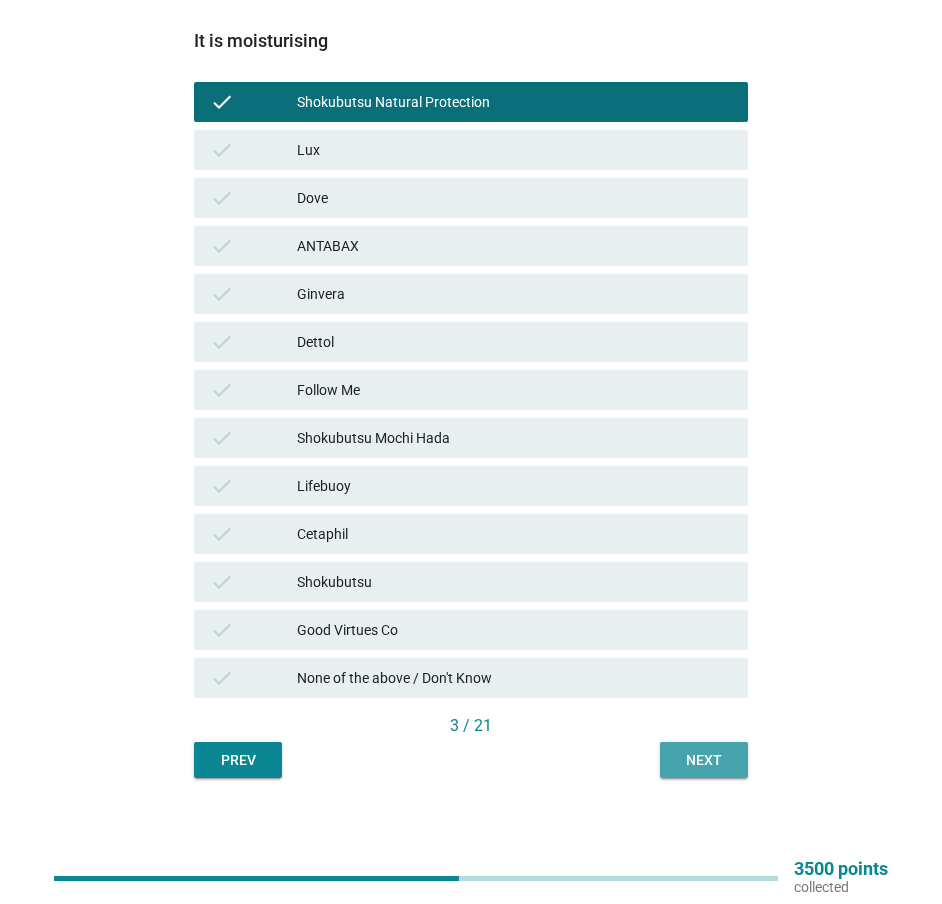 click on "Next" at bounding box center (704, 760) 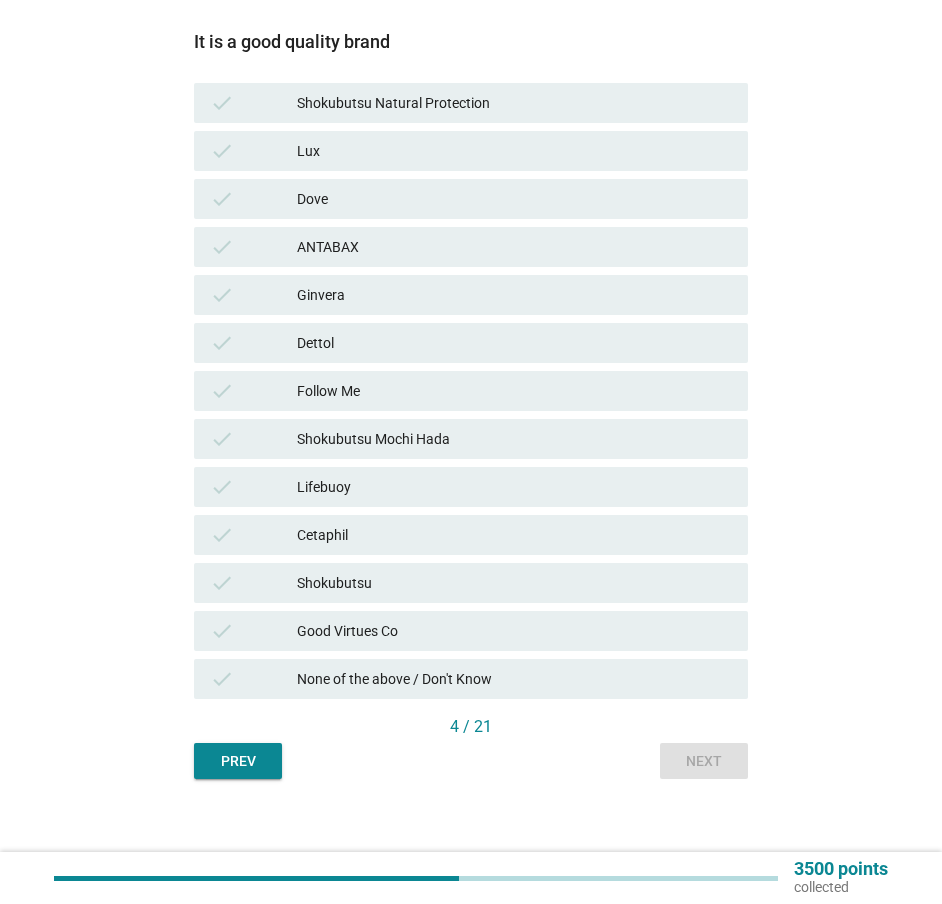 scroll, scrollTop: 299, scrollLeft: 0, axis: vertical 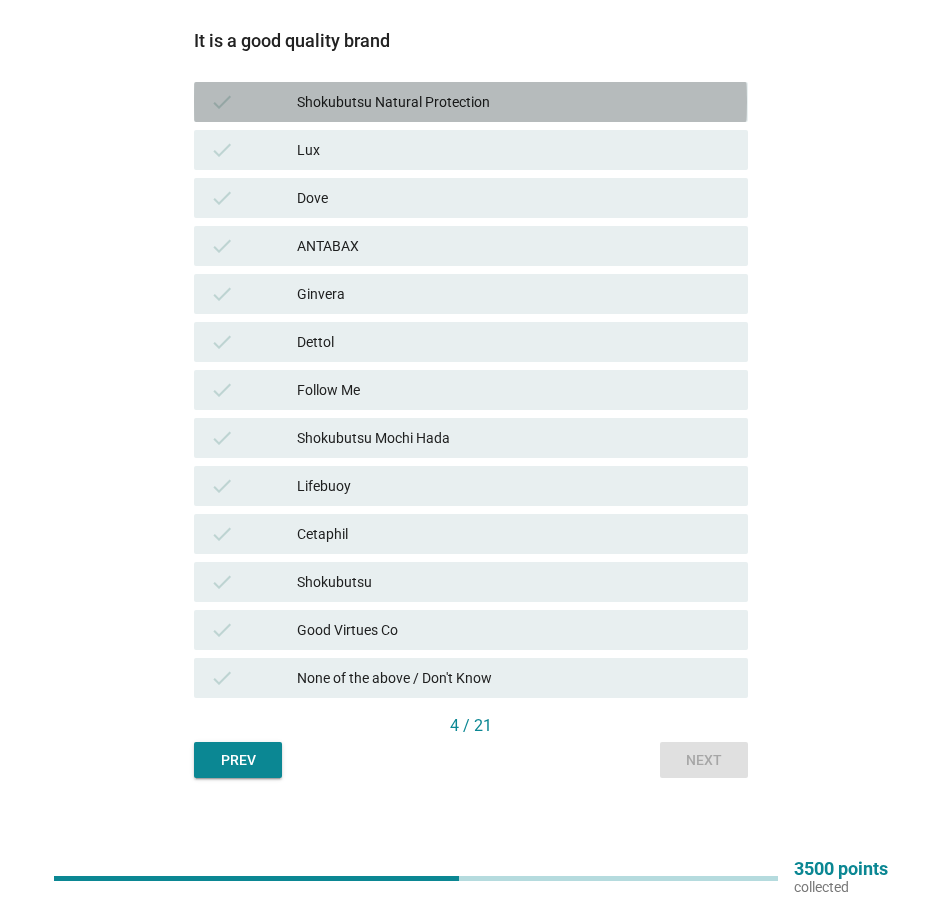 click on "Shokubutsu Natural Protection" at bounding box center [514, 102] 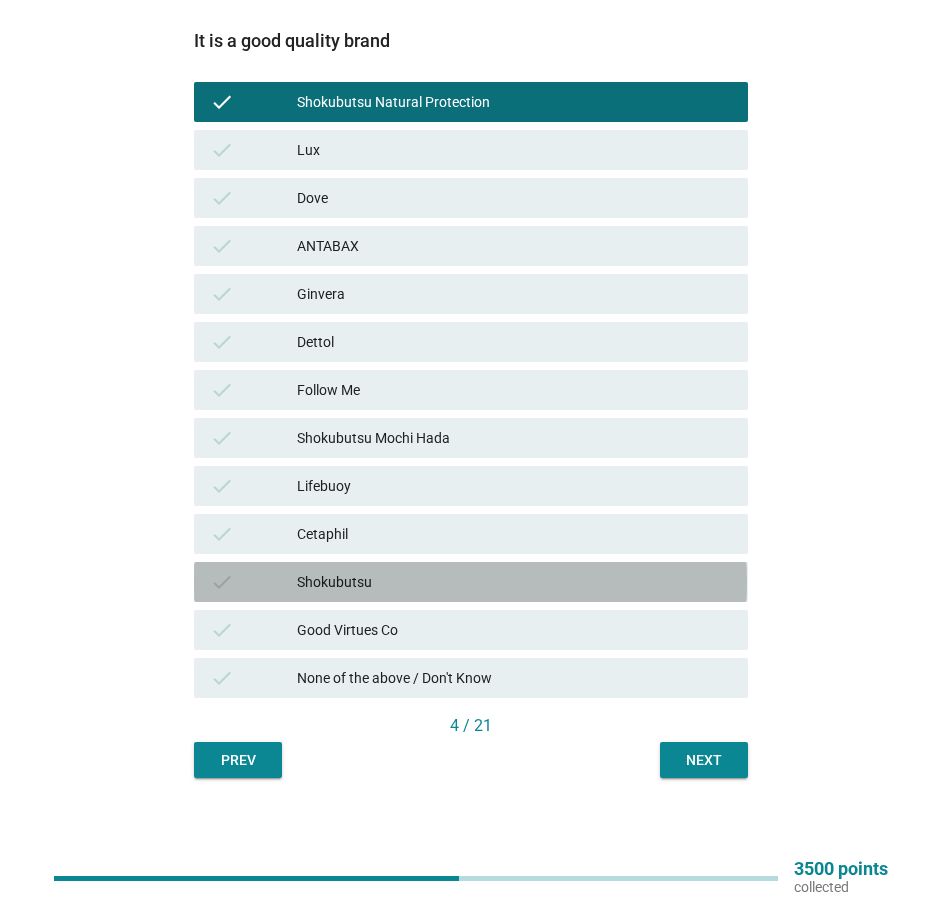 click on "Shokubutsu" at bounding box center (514, 582) 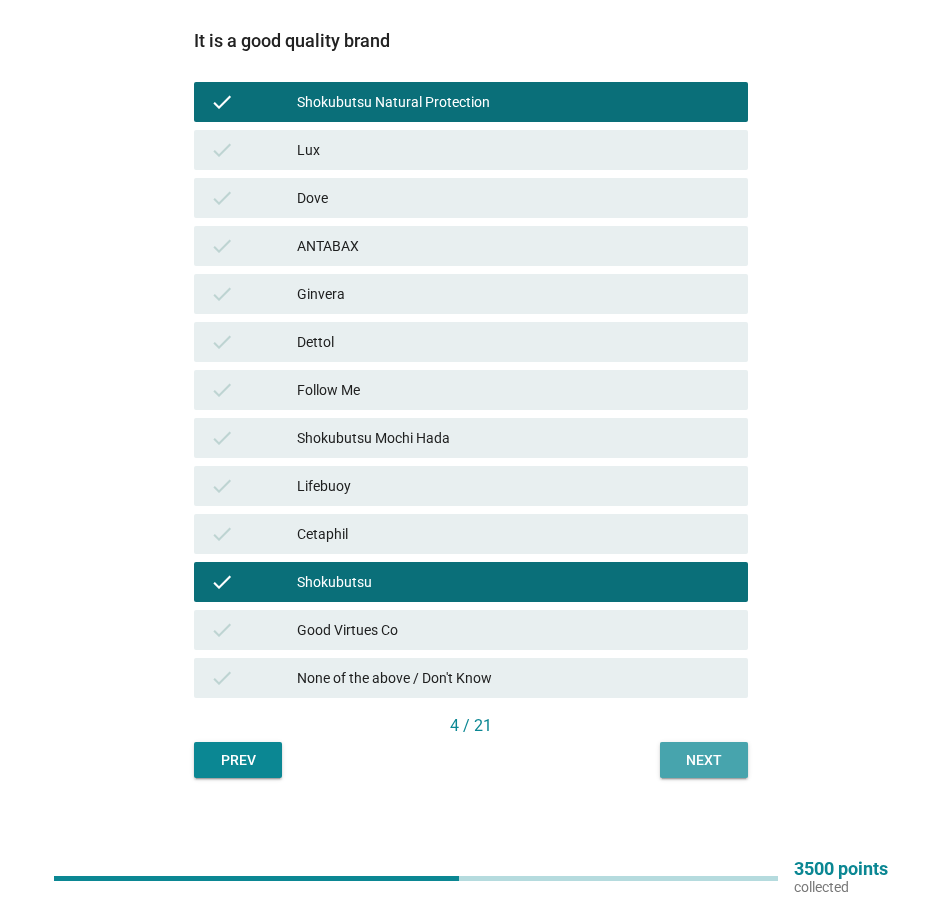 click on "Next" at bounding box center (704, 760) 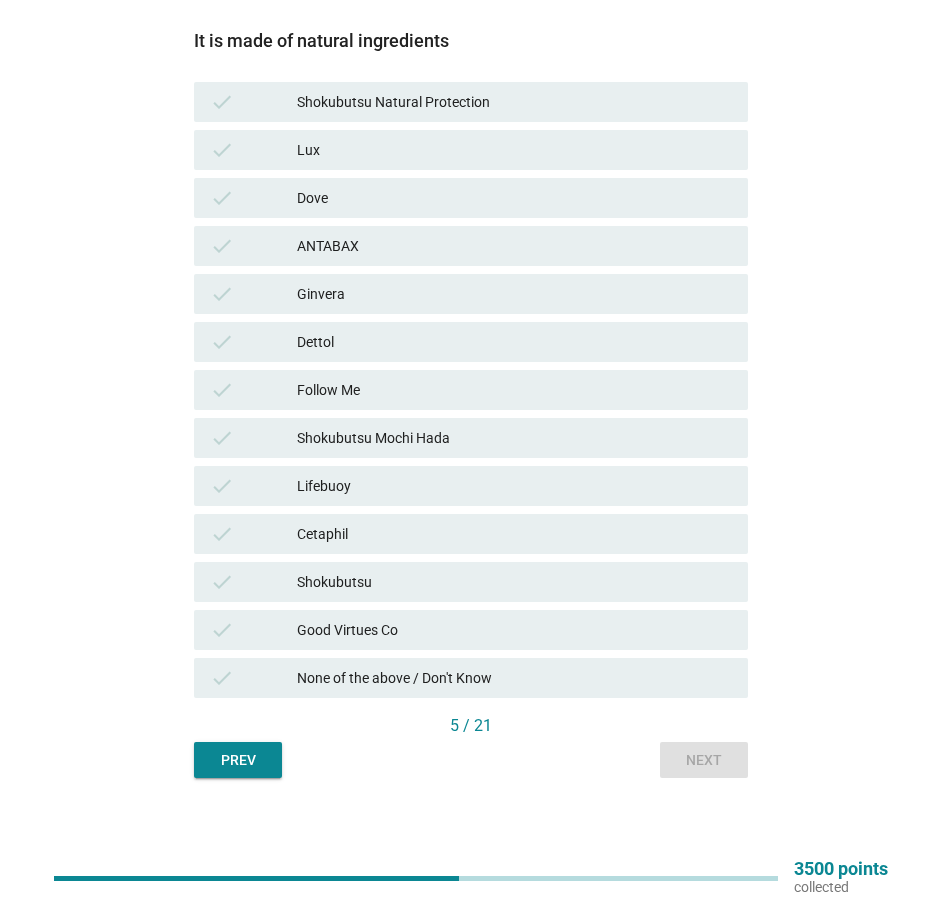 scroll, scrollTop: 0, scrollLeft: 0, axis: both 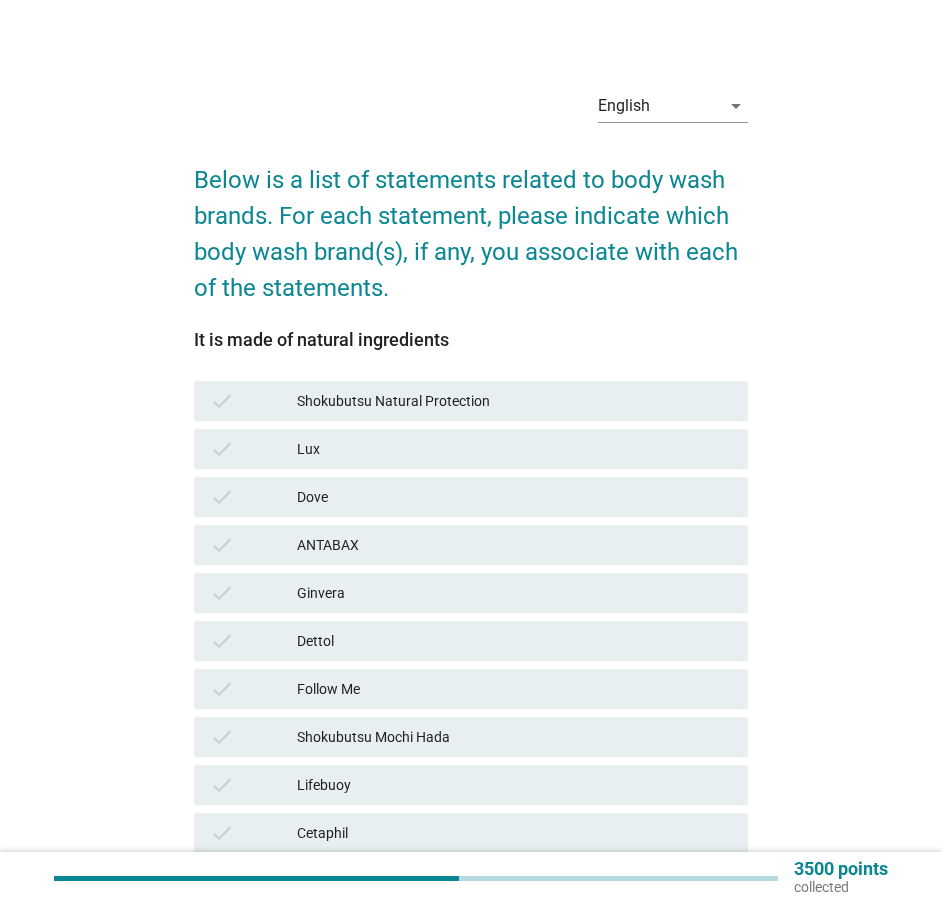 click on "Shokubutsu Natural Protection" at bounding box center [514, 401] 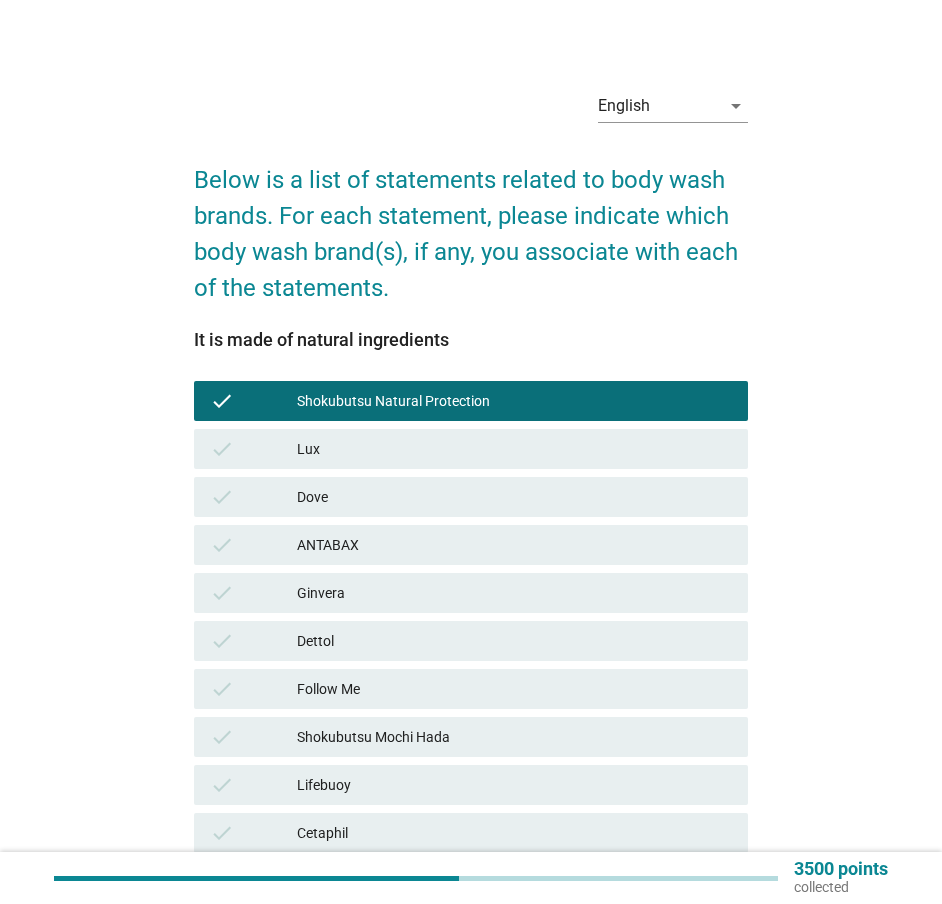 scroll, scrollTop: 299, scrollLeft: 0, axis: vertical 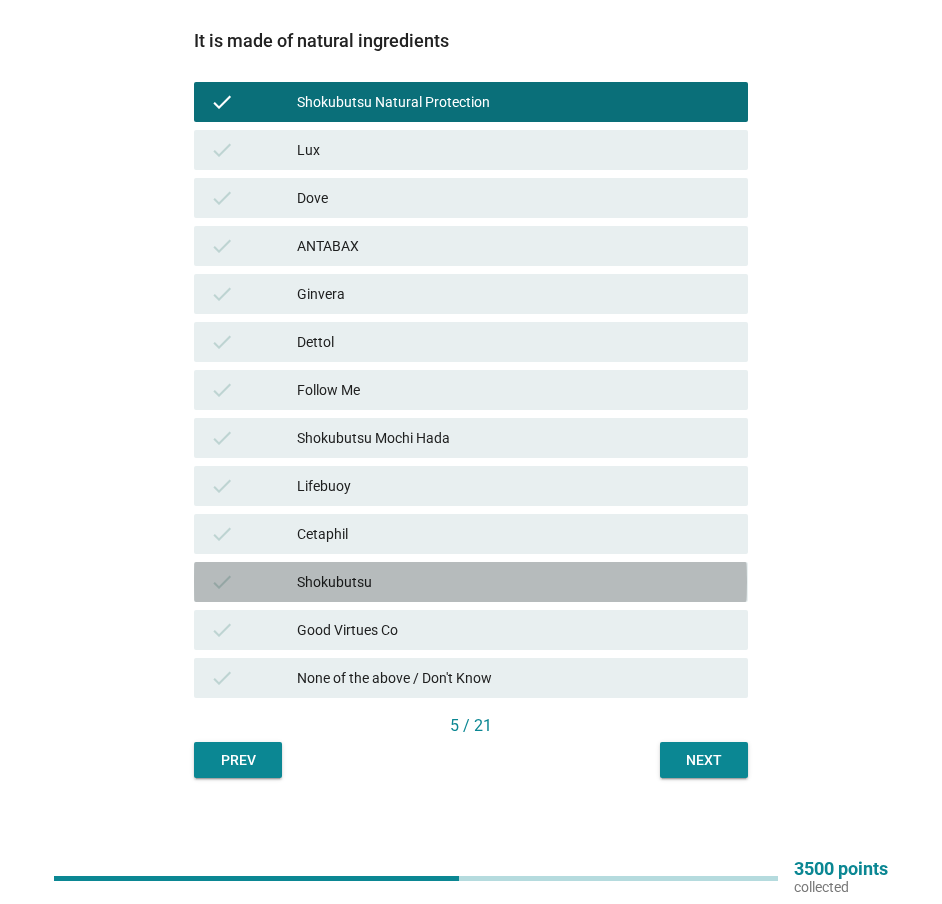 click on "Shokubutsu" at bounding box center (514, 582) 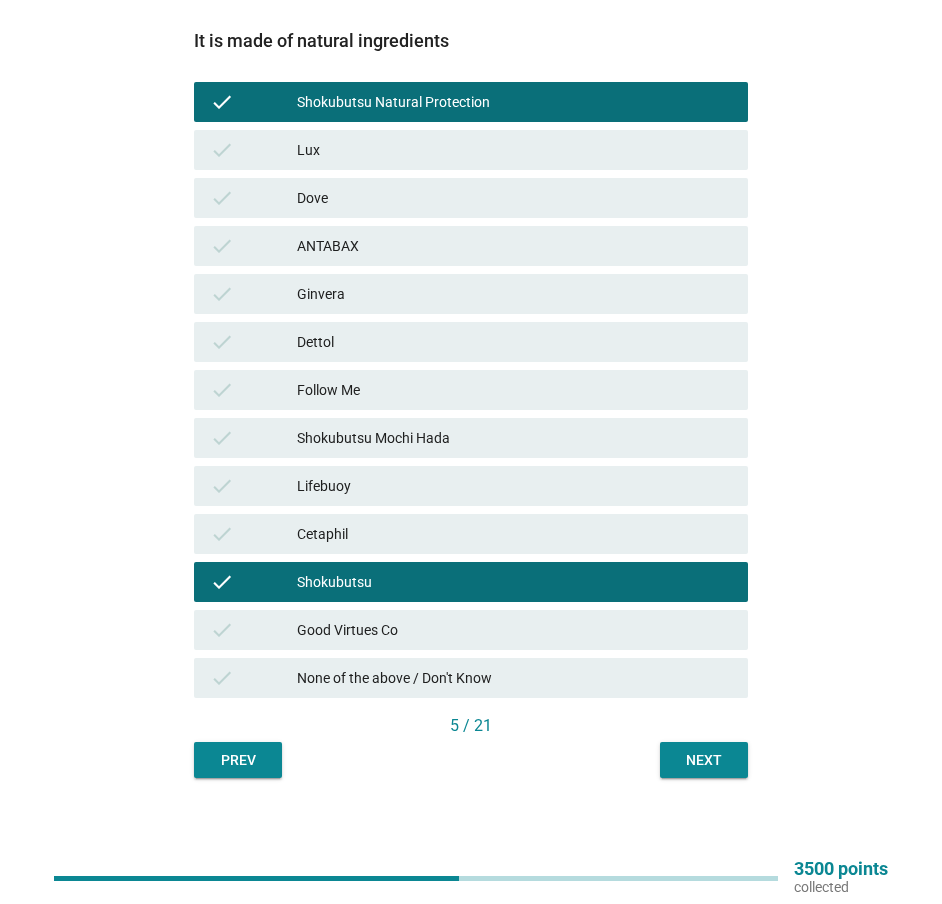 click on "Next" at bounding box center (704, 760) 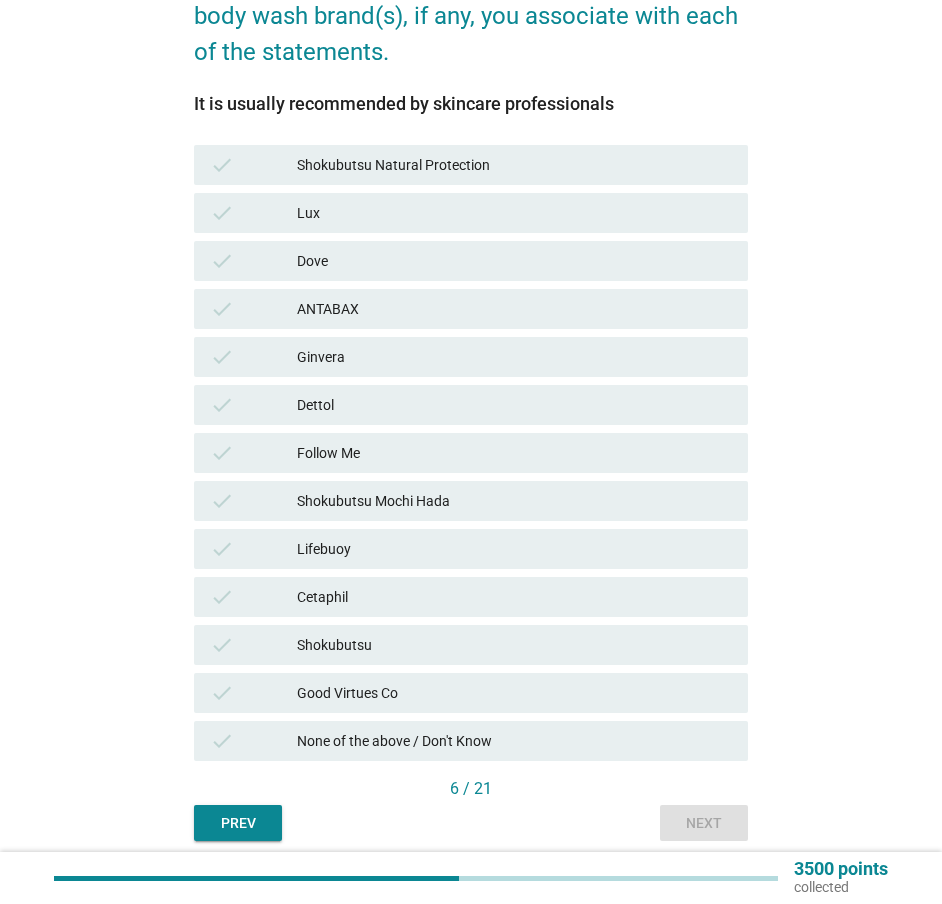 scroll, scrollTop: 299, scrollLeft: 0, axis: vertical 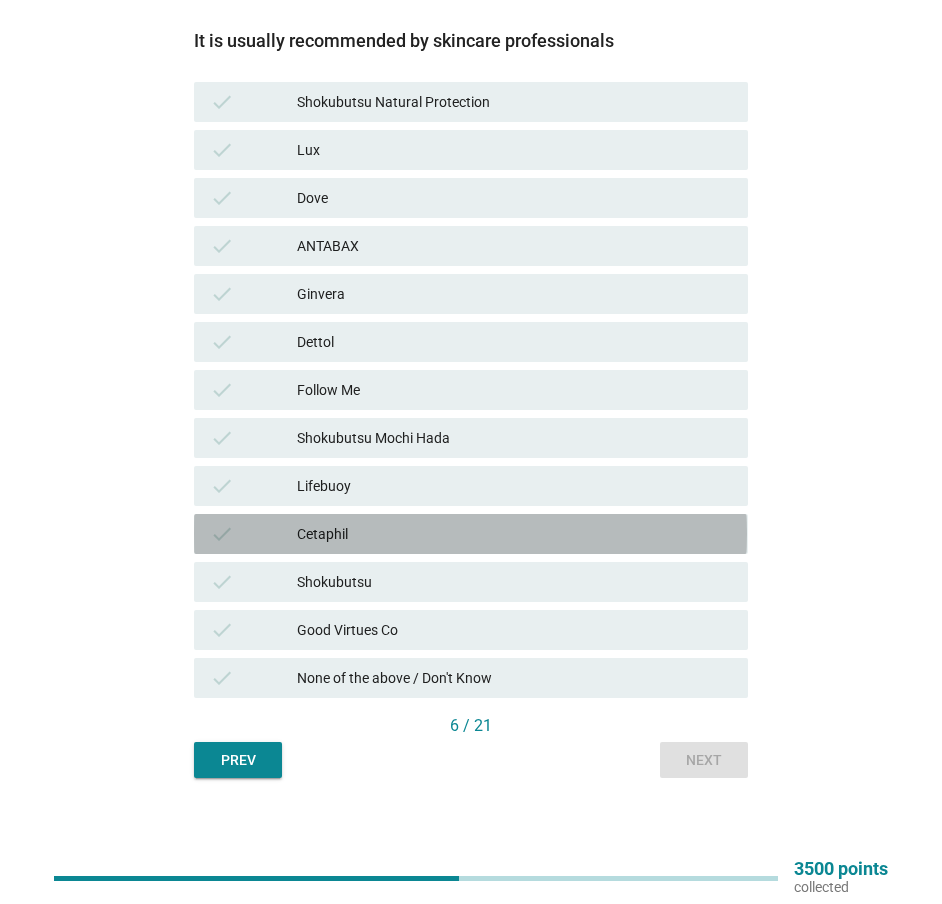 click on "Cetaphil" at bounding box center [514, 534] 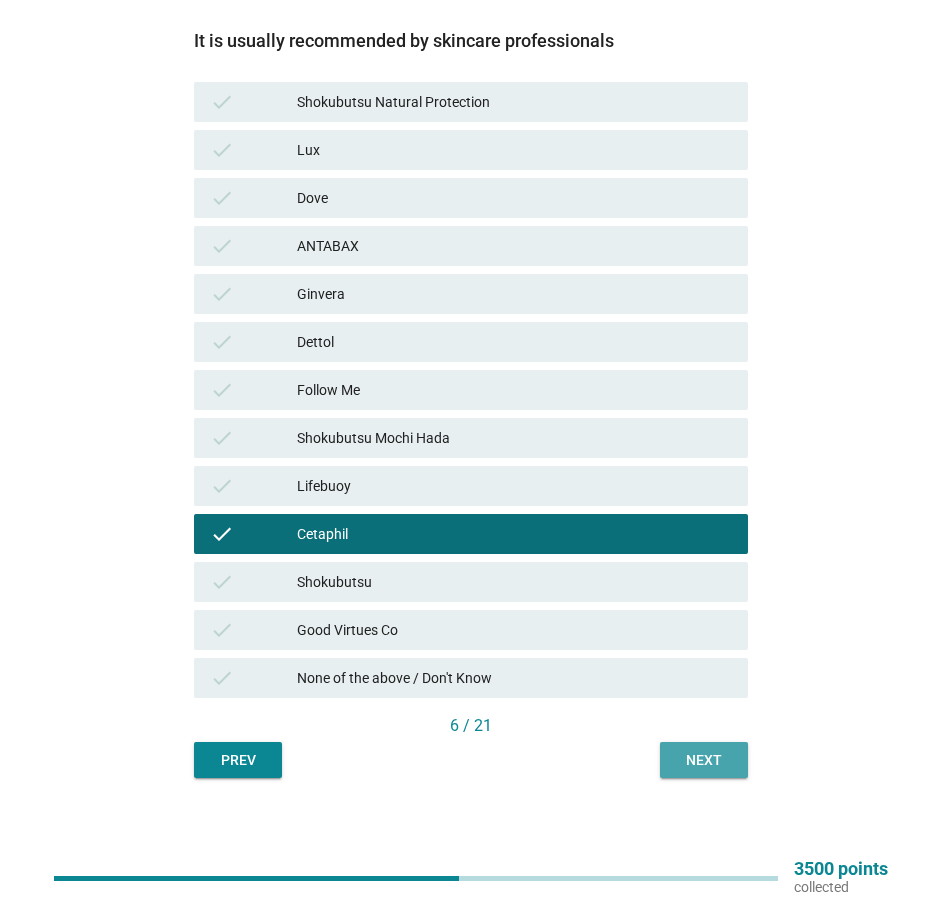 click on "Next" at bounding box center (704, 760) 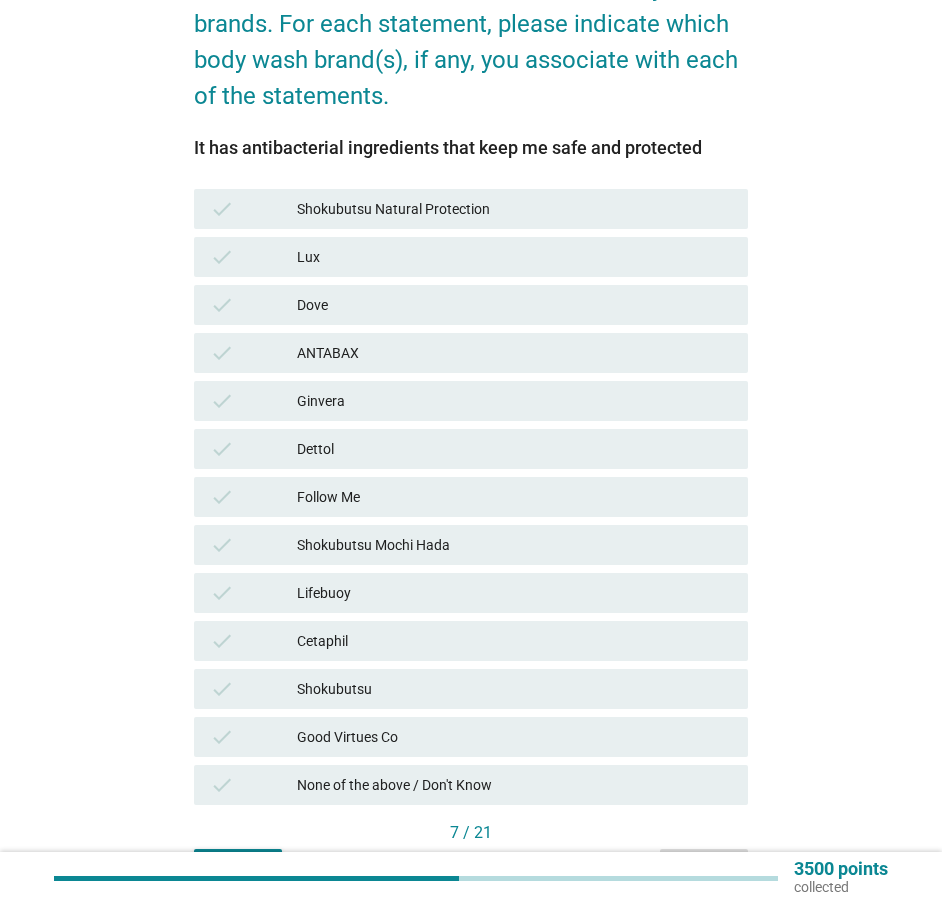 scroll, scrollTop: 200, scrollLeft: 0, axis: vertical 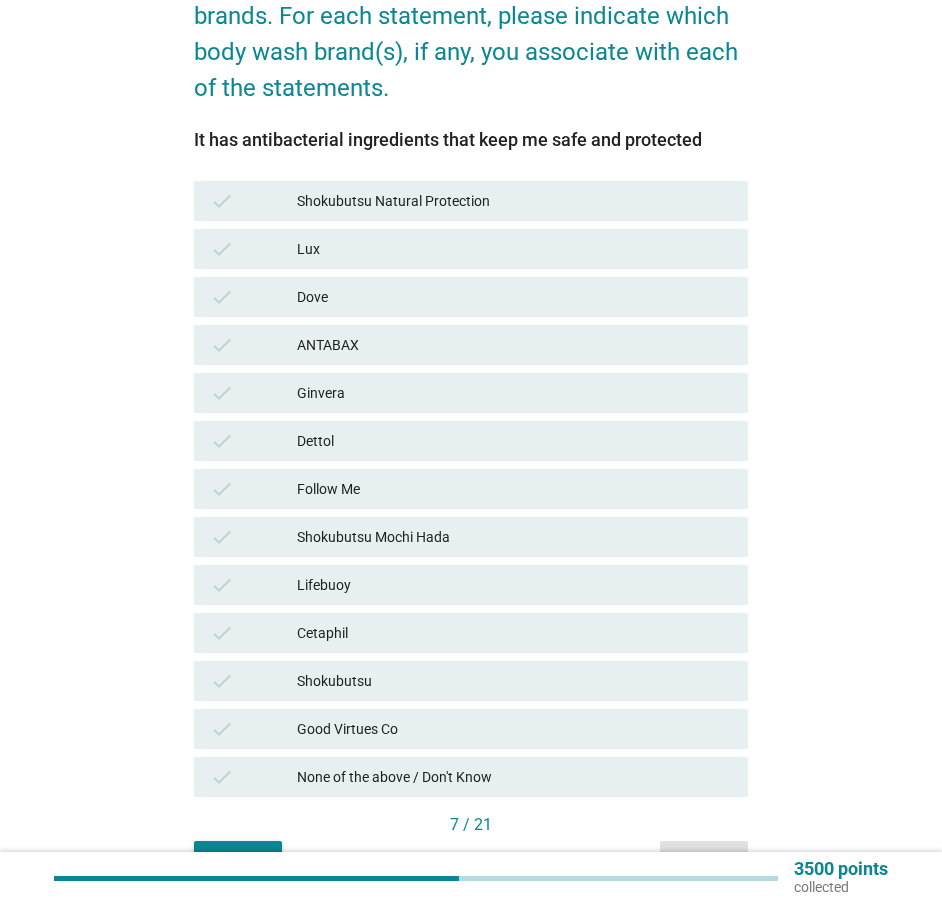 click on "ANTABAX" at bounding box center (514, 345) 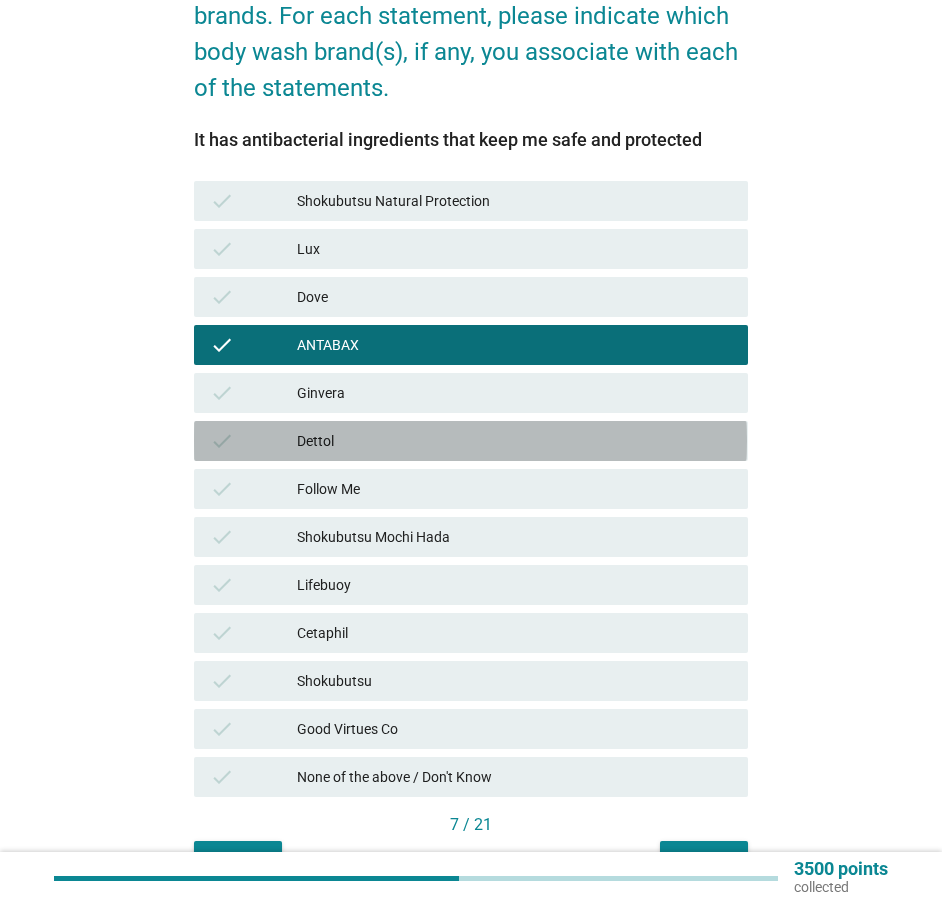 click on "Dettol" at bounding box center (514, 441) 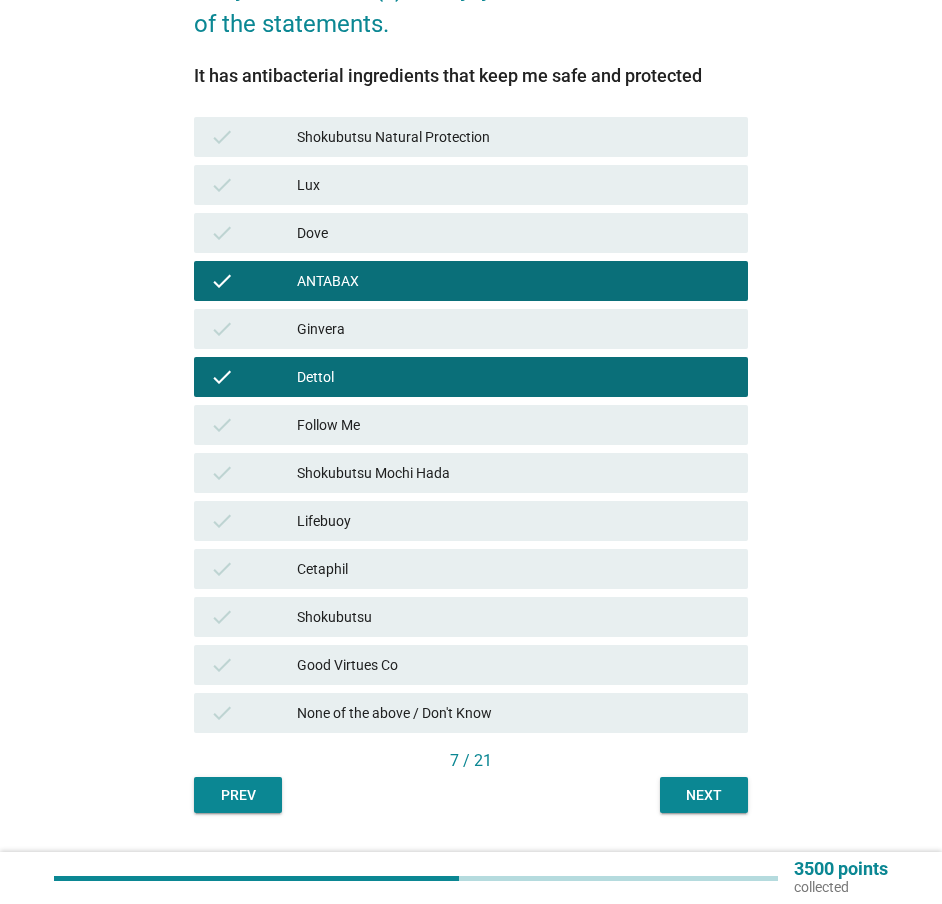 scroll, scrollTop: 299, scrollLeft: 0, axis: vertical 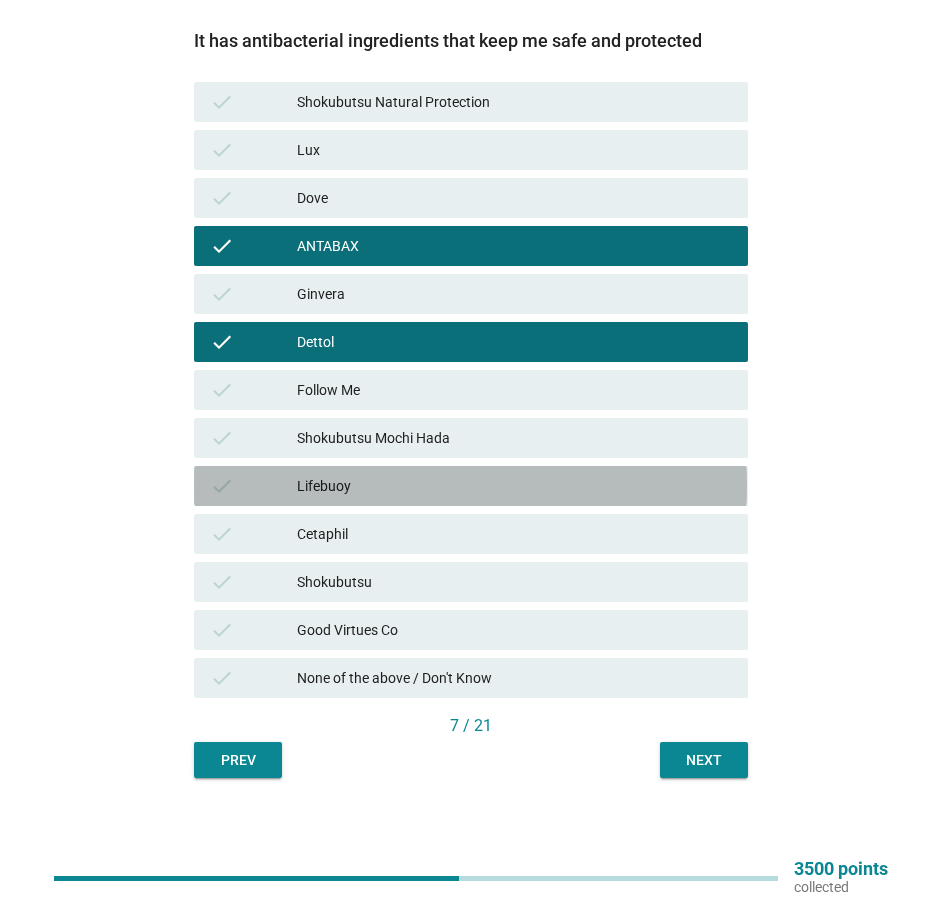 click on "Lifebuoy" at bounding box center [514, 486] 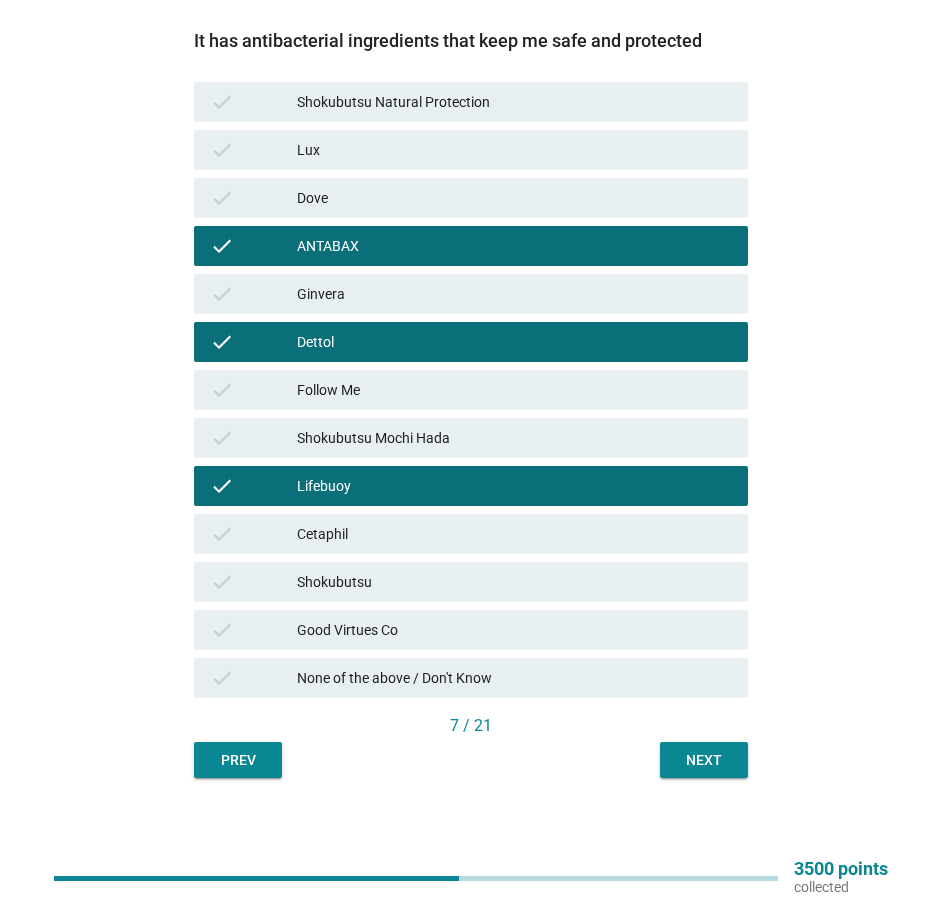 click on "English arrow_drop_down   Below is a list of statements related to body wash brands. For each statement, please indicate which body wash brand(s), if any, you associate with each of the statements.
It has antibacterial ingredients that keep me safe and protected
check   Shokubutsu Natural Protection check   Lux check   Dove check   ANTABAX check   Ginvera check   Dettol check   Follow Me check   Shokubutsu Mochi Hada check   Lifebuoy check   Cetaphil check   Shokubutsu check   Good Virtues Co check   None of the above / Don't Know
7 / 21
Prev   Next" at bounding box center [470, 276] 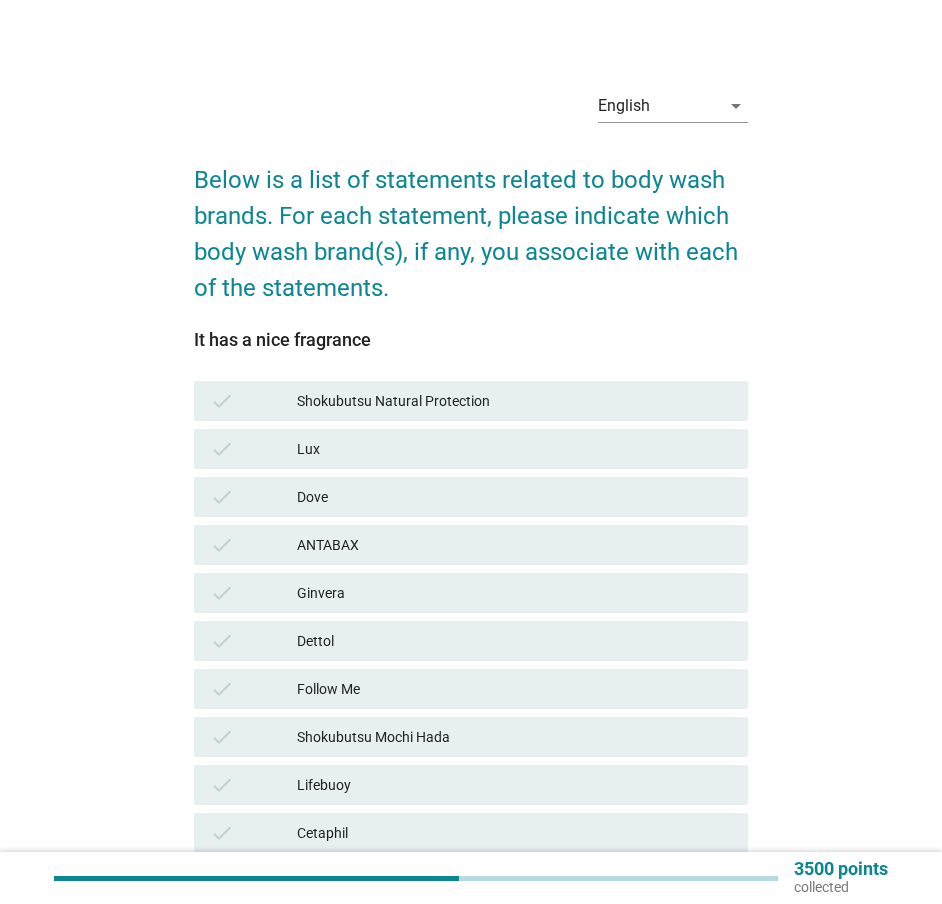 scroll, scrollTop: 100, scrollLeft: 0, axis: vertical 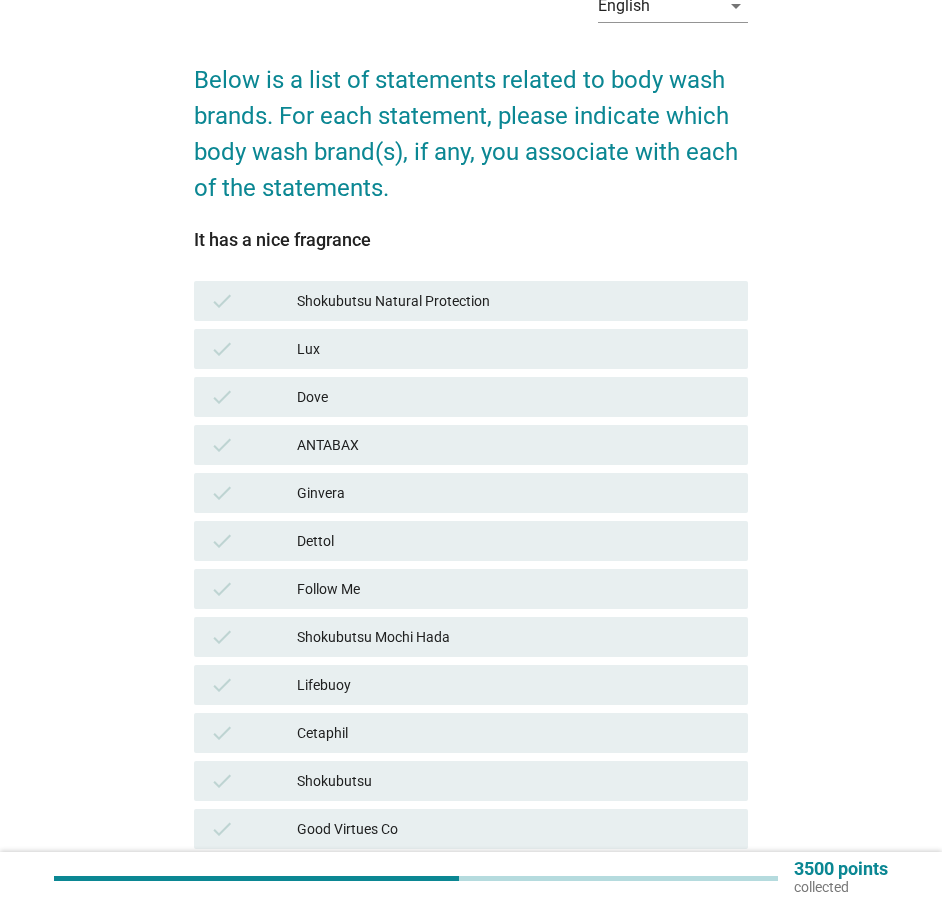 click on "Shokubutsu Natural Protection" at bounding box center (514, 301) 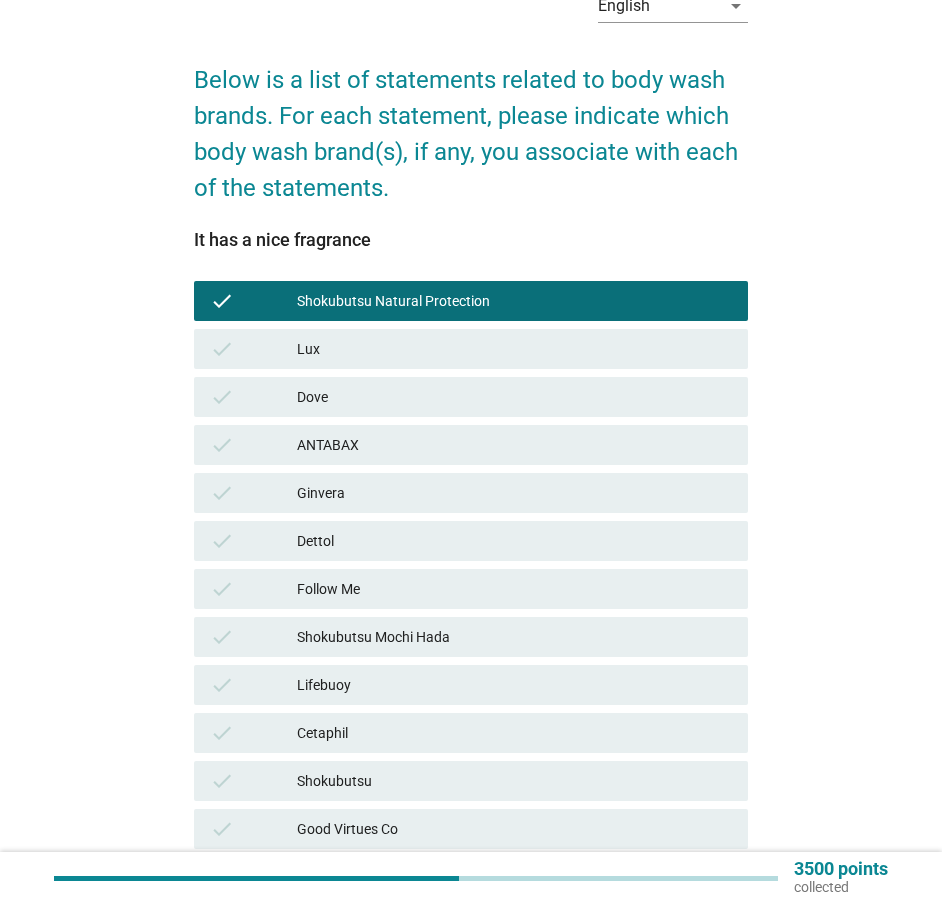 click on "Lux" at bounding box center [514, 349] 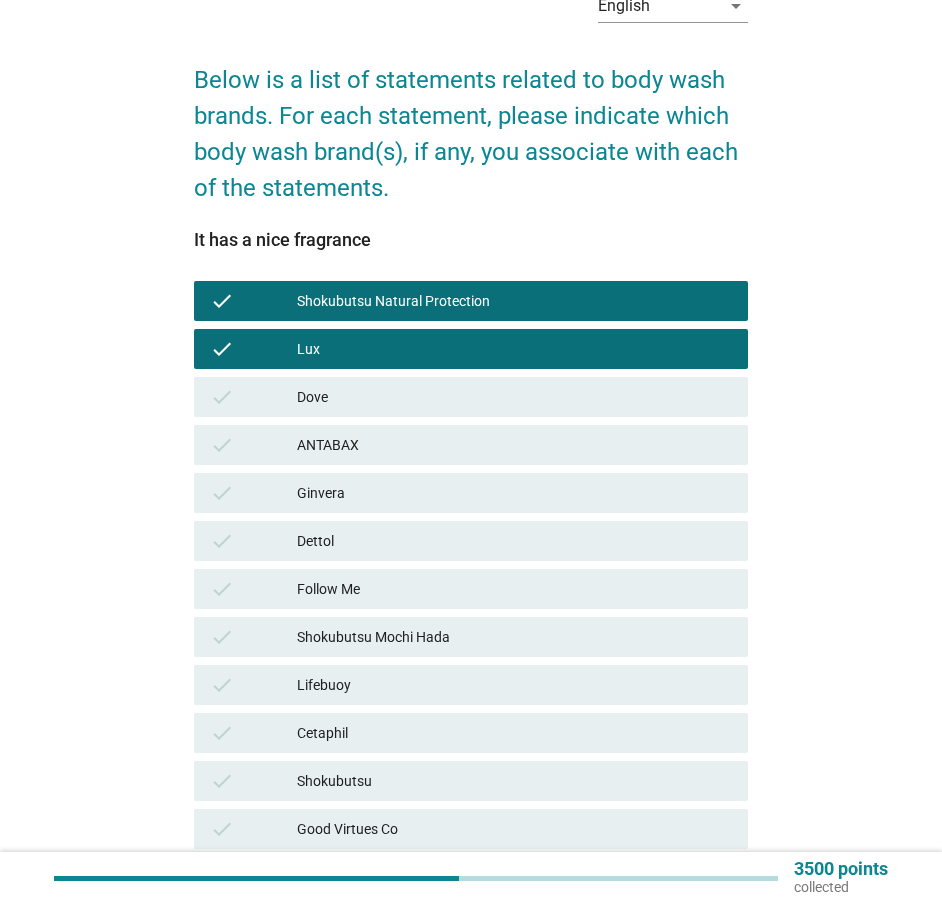 click on "Shokubutsu Mochi Hada" at bounding box center (514, 637) 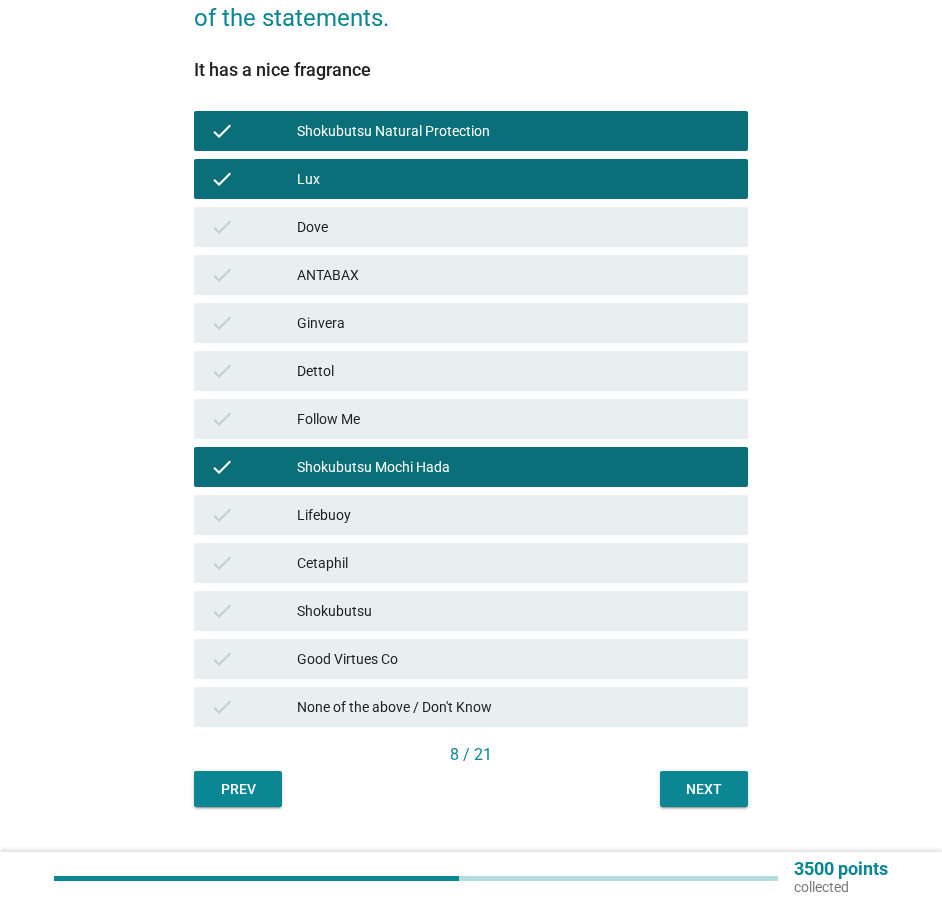 scroll, scrollTop: 299, scrollLeft: 0, axis: vertical 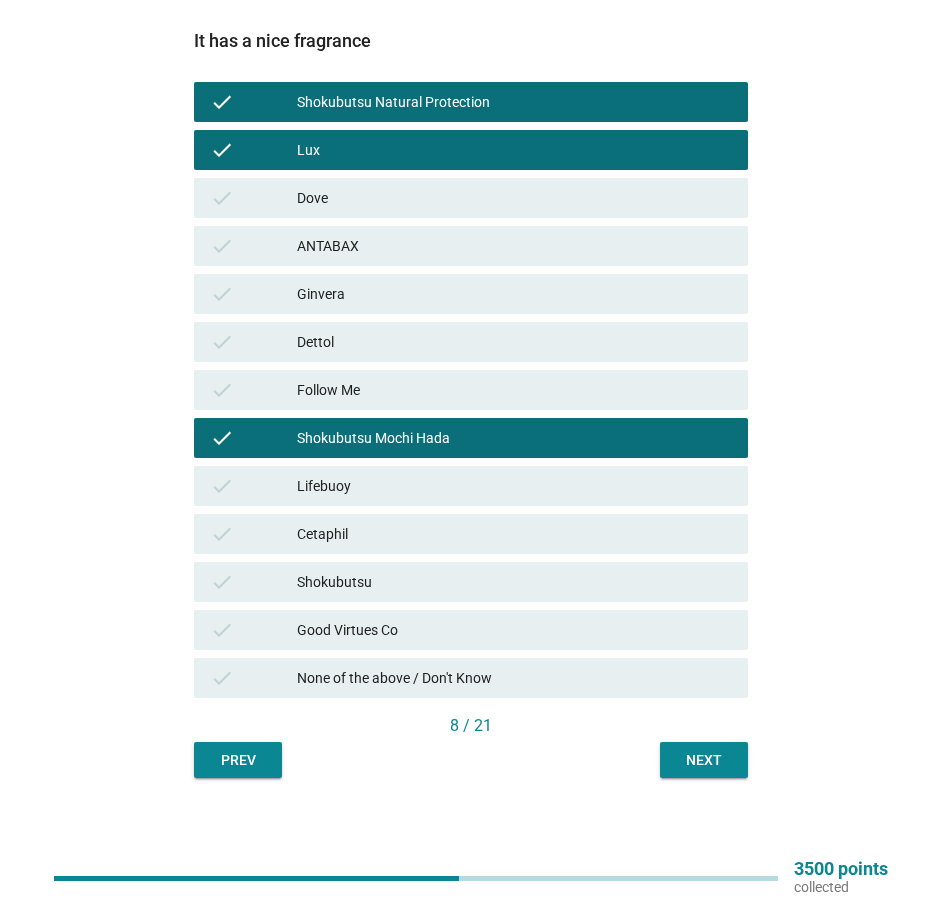 click on "Shokubutsu Mochi Hada" at bounding box center (514, 438) 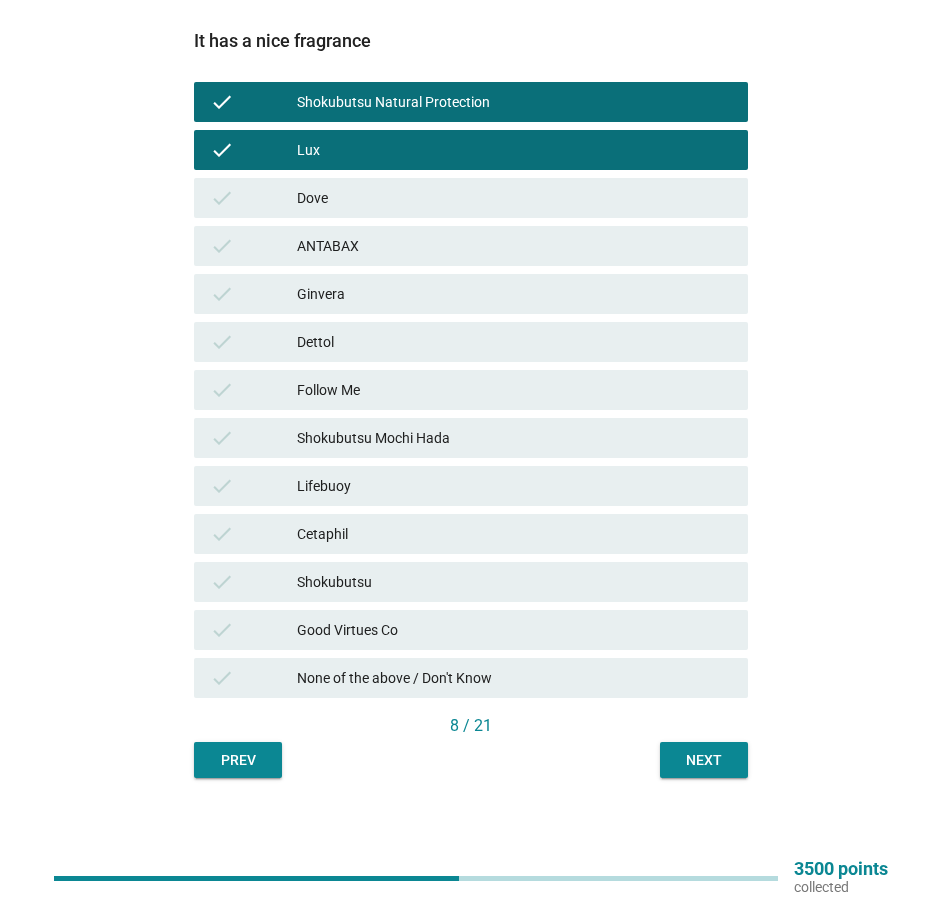 click on "check   Shokubutsu" at bounding box center (470, 582) 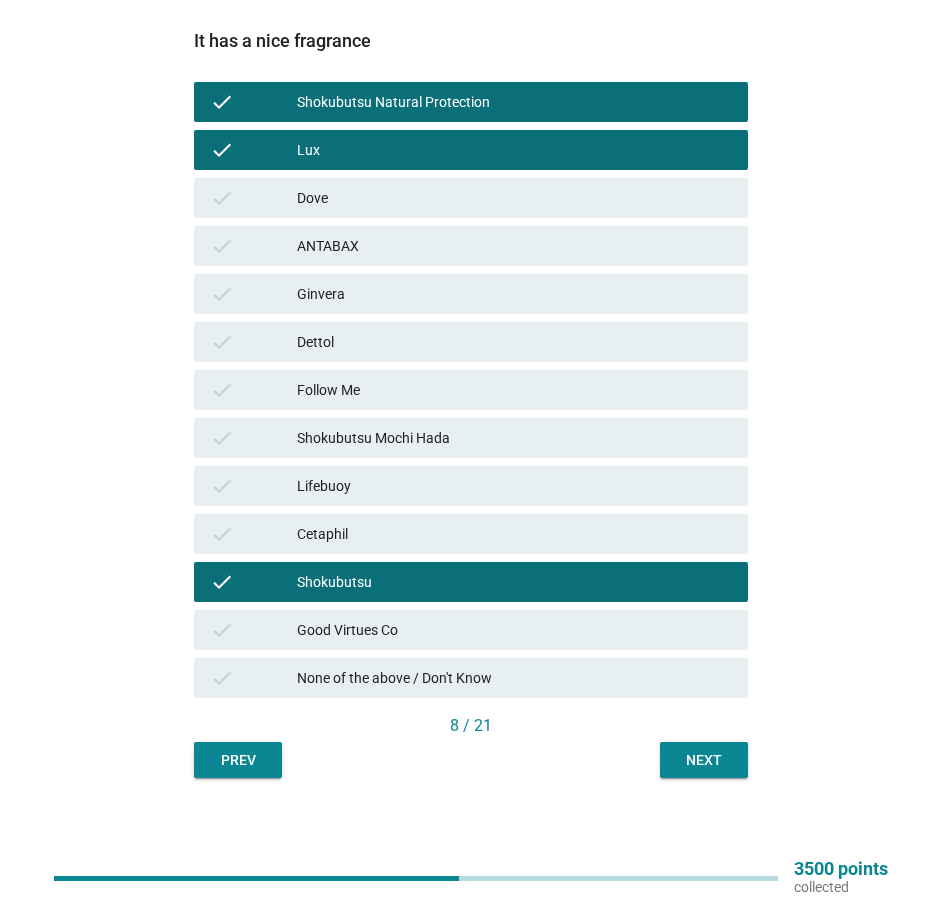 click on "Next" at bounding box center [704, 760] 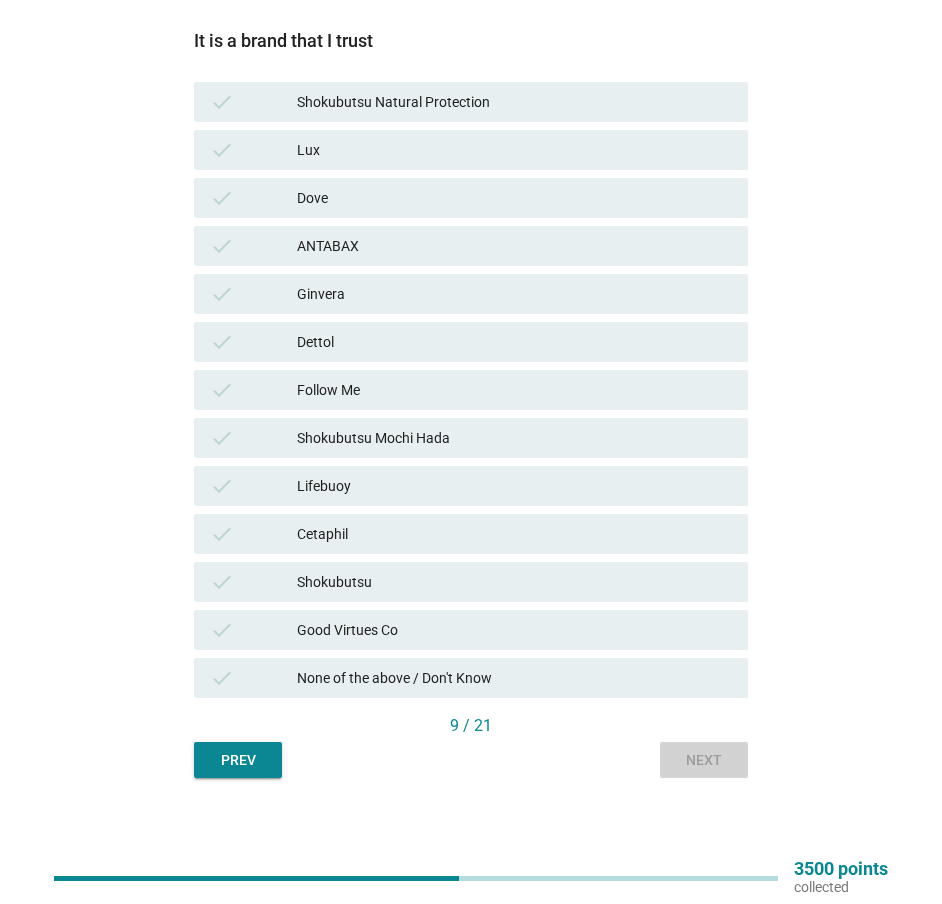scroll, scrollTop: 0, scrollLeft: 0, axis: both 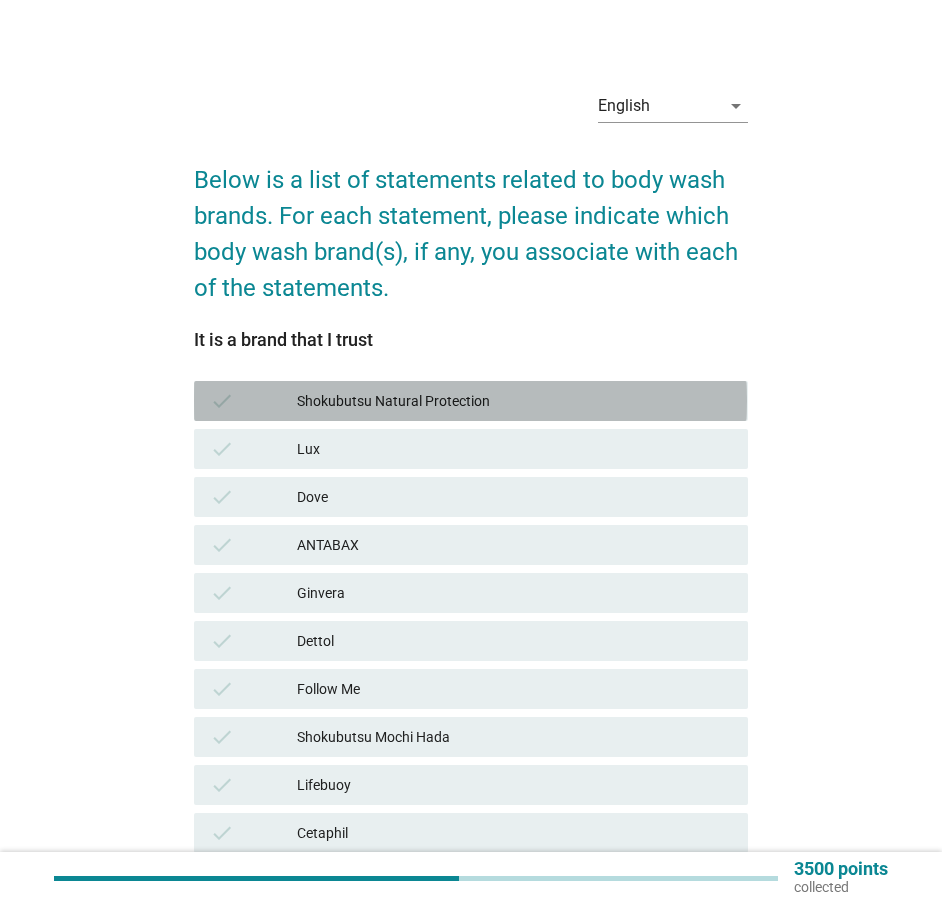 click on "Shokubutsu Natural Protection" at bounding box center (514, 401) 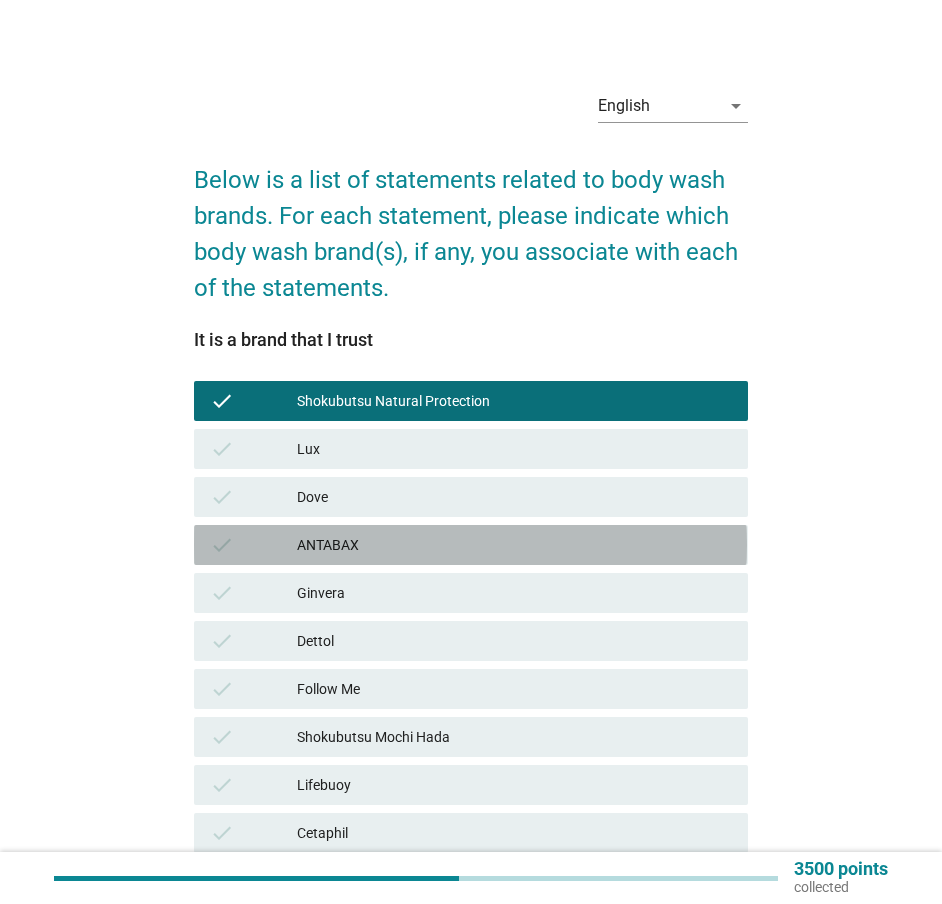 click on "check   ANTABAX" at bounding box center (470, 545) 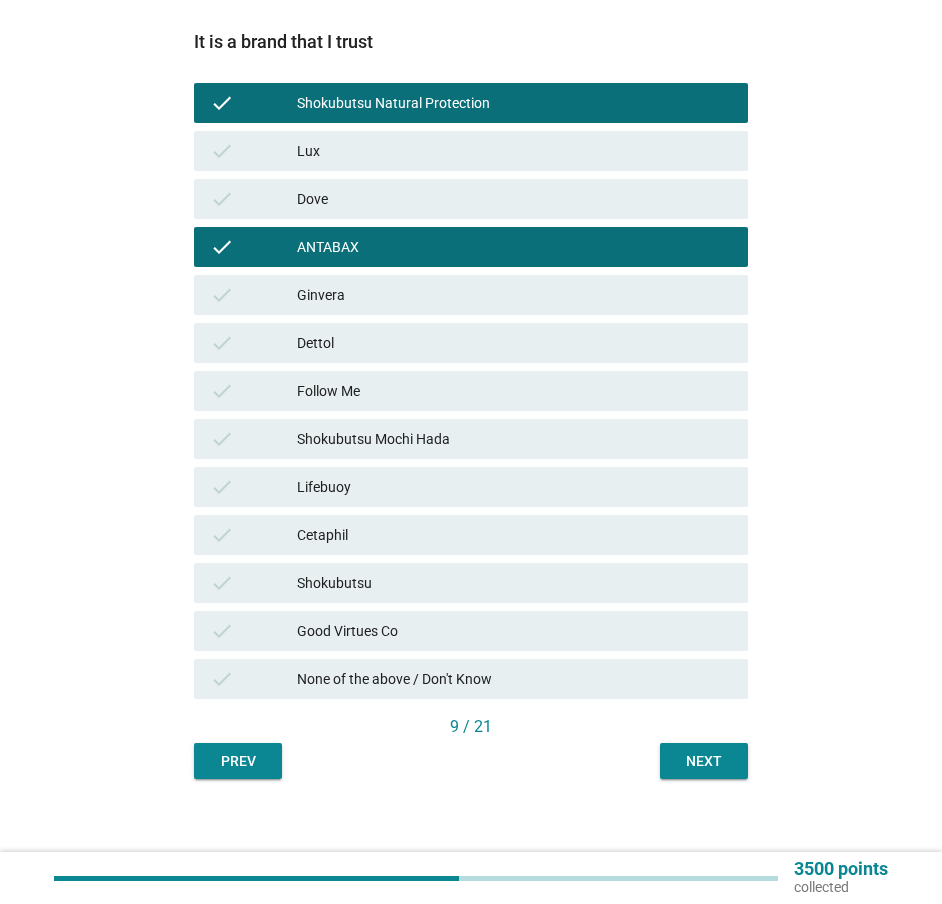 scroll, scrollTop: 299, scrollLeft: 0, axis: vertical 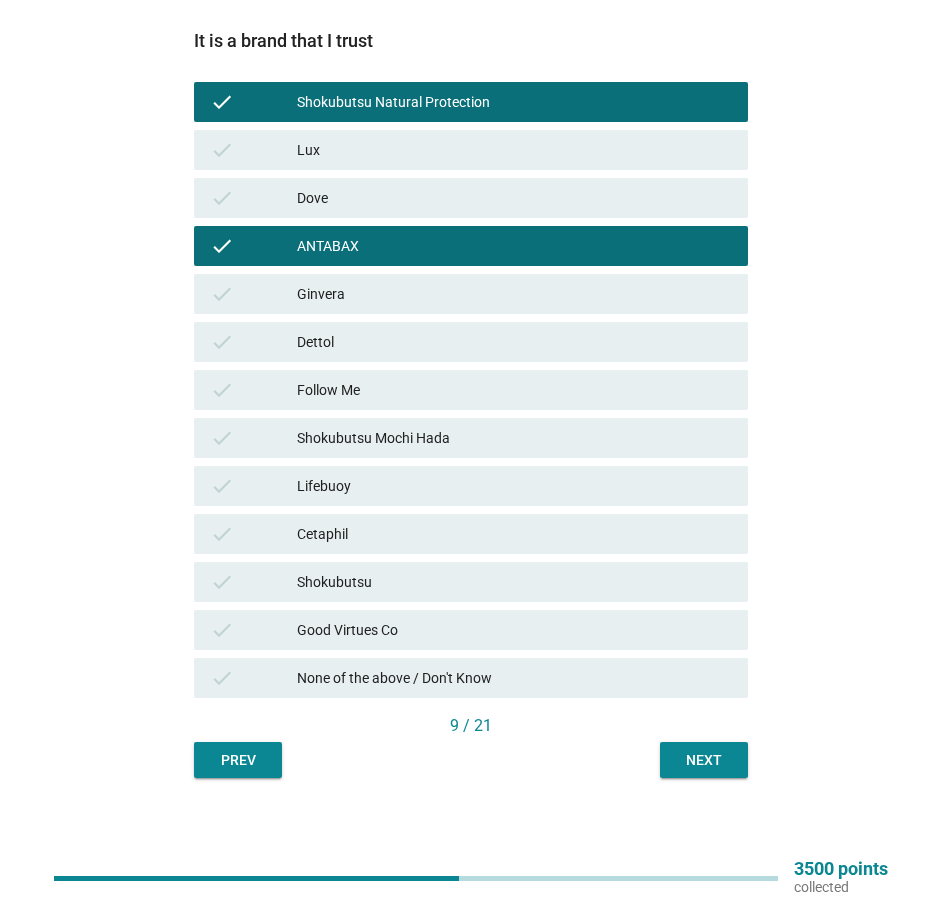 click on "Lifebuoy" at bounding box center (514, 486) 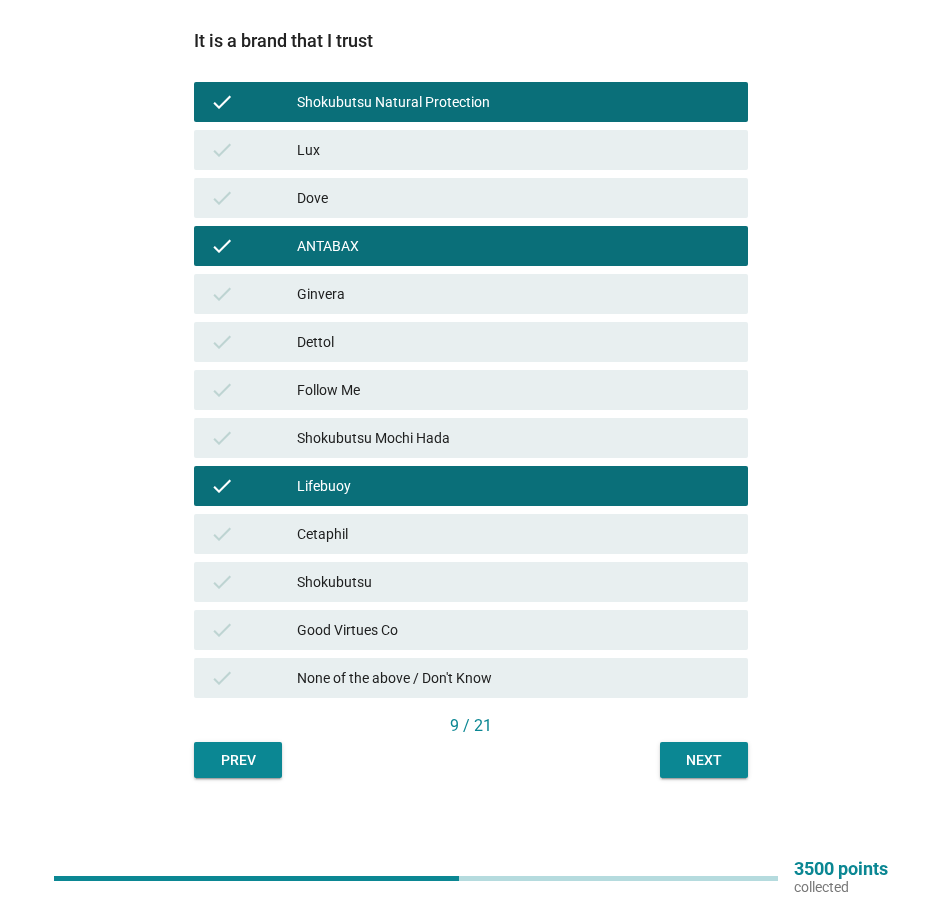 click on "Shokubutsu" at bounding box center [514, 582] 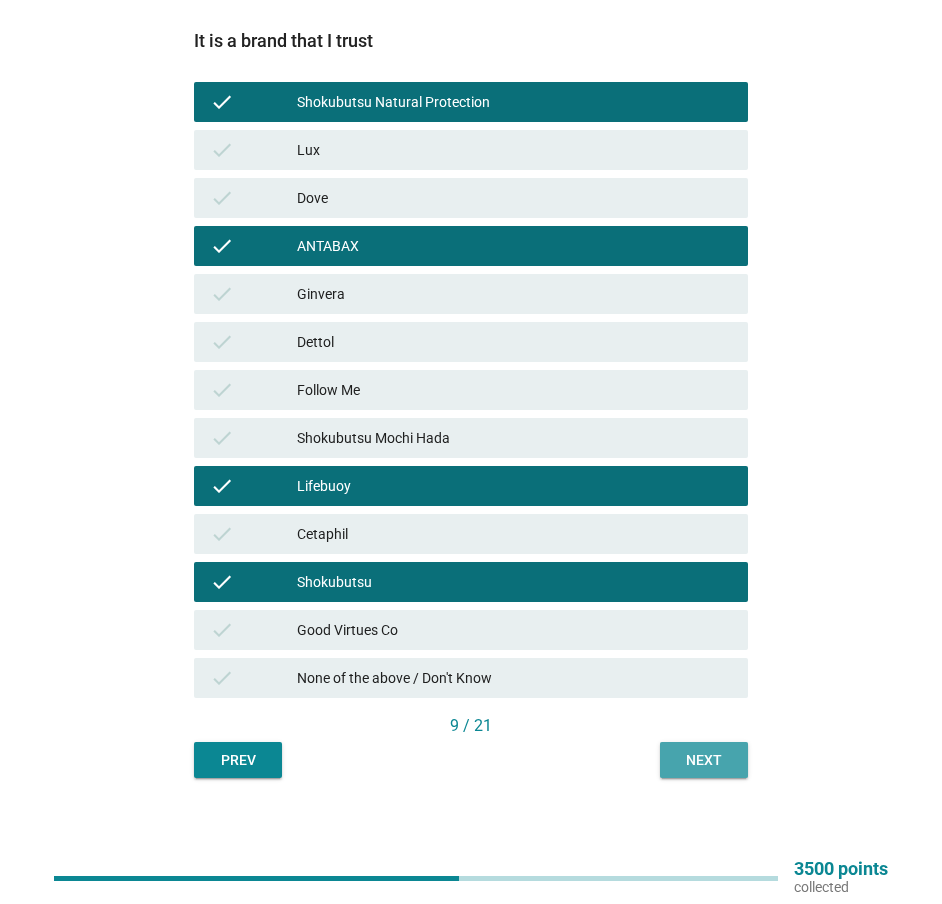 click on "Next" at bounding box center (704, 760) 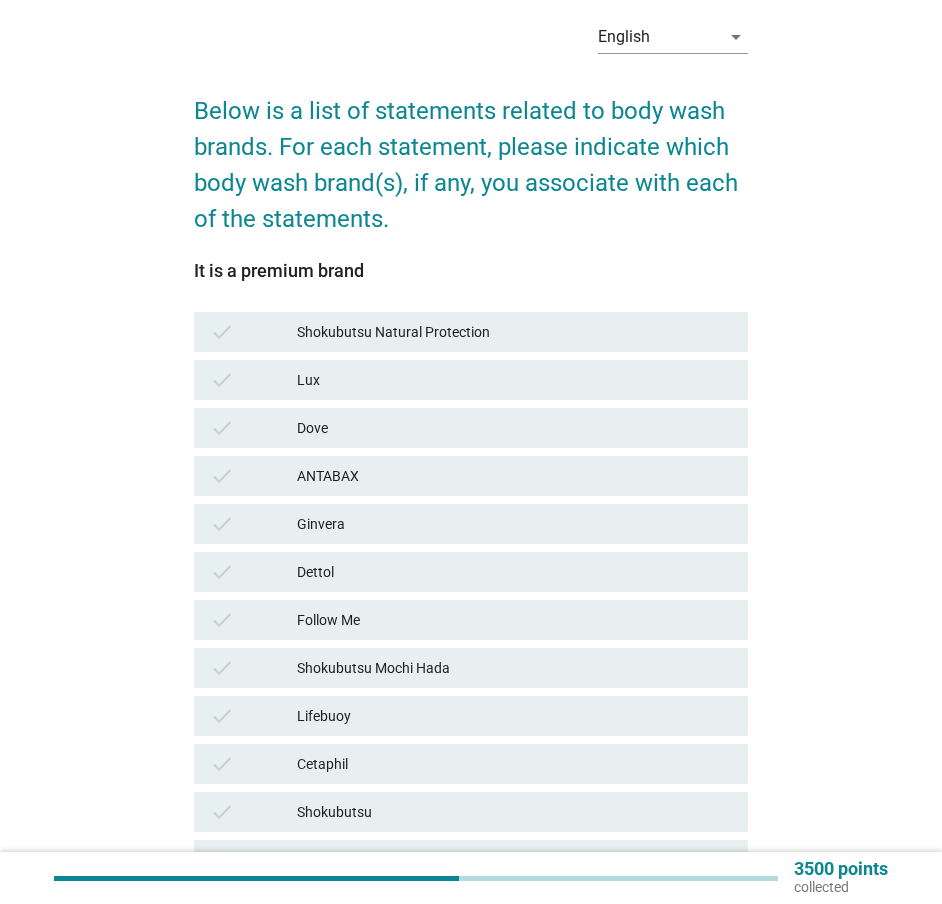 scroll, scrollTop: 299, scrollLeft: 0, axis: vertical 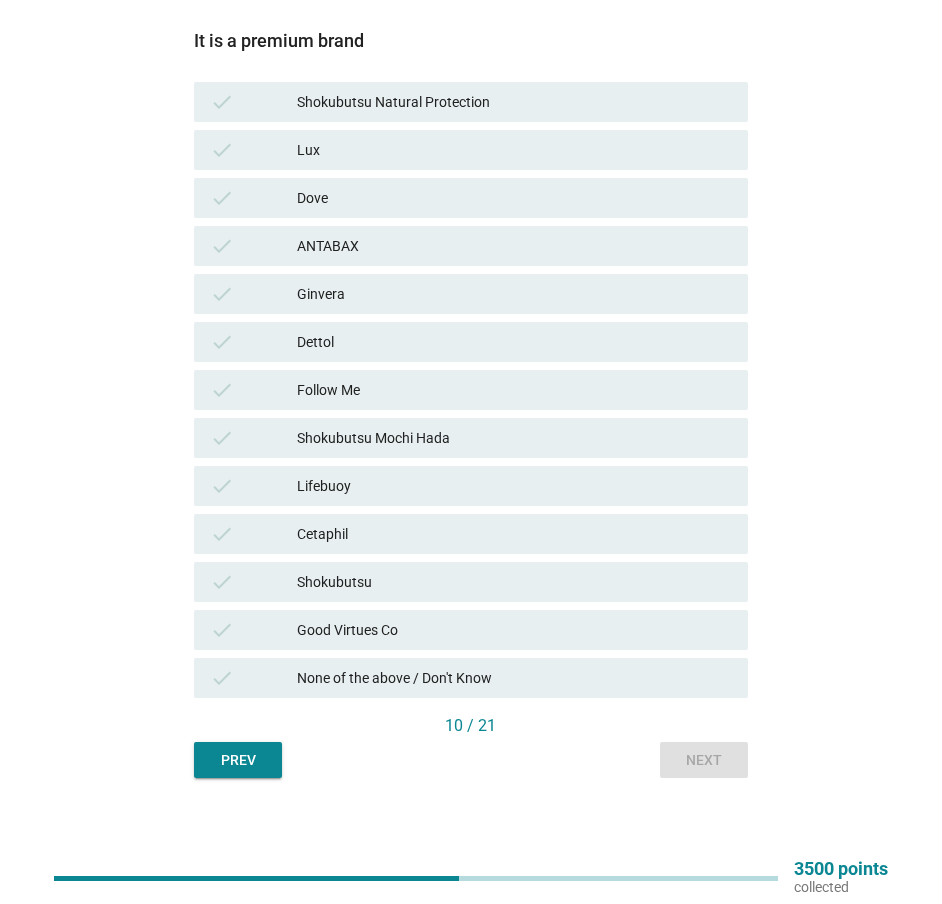 click on "Shokubutsu Mochi Hada" at bounding box center [514, 438] 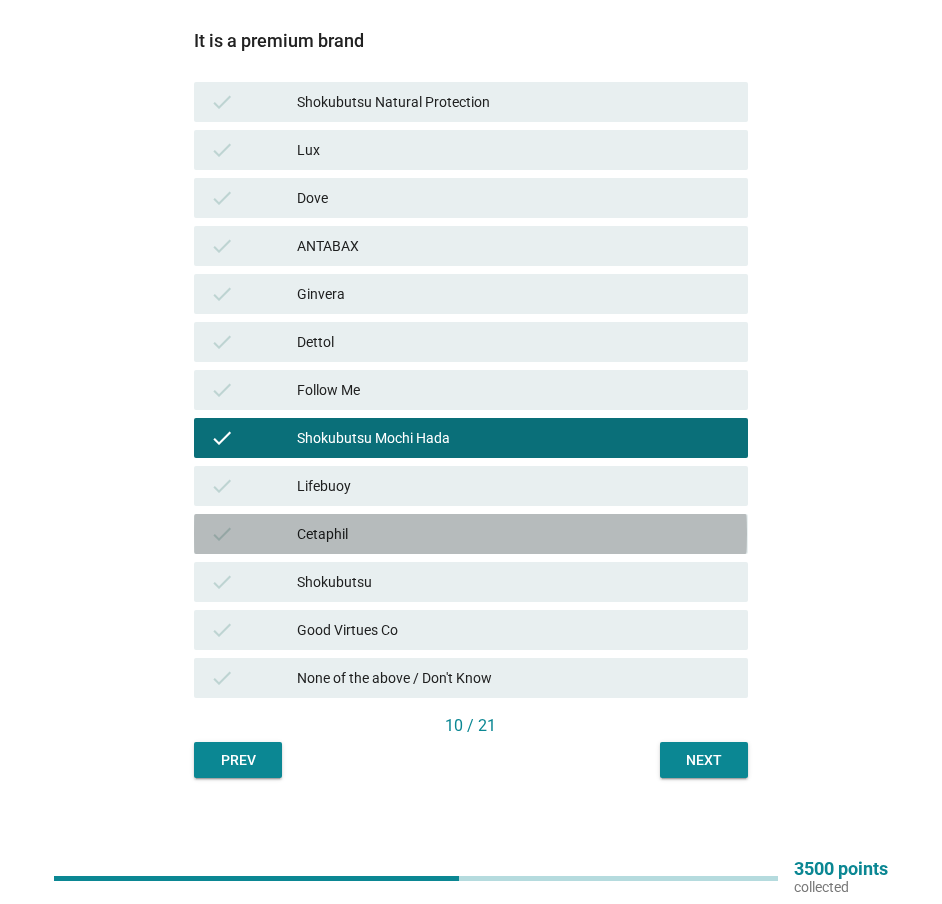 click on "Cetaphil" at bounding box center [514, 534] 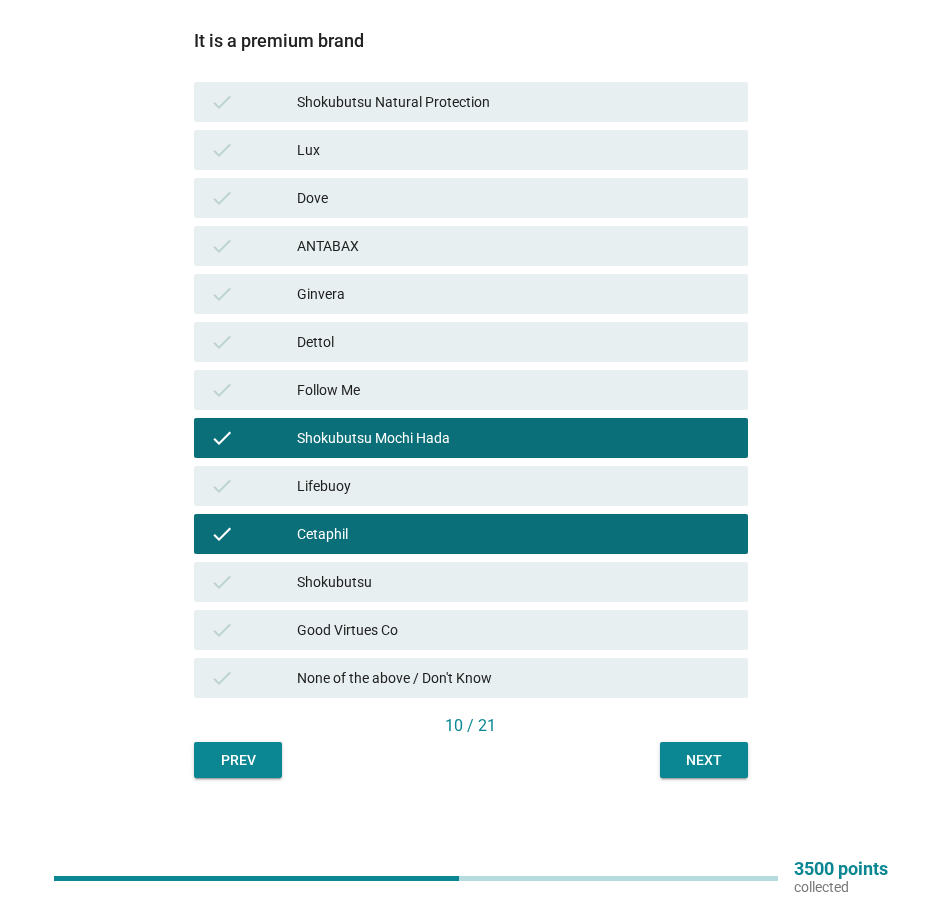 click on "Next" at bounding box center (704, 760) 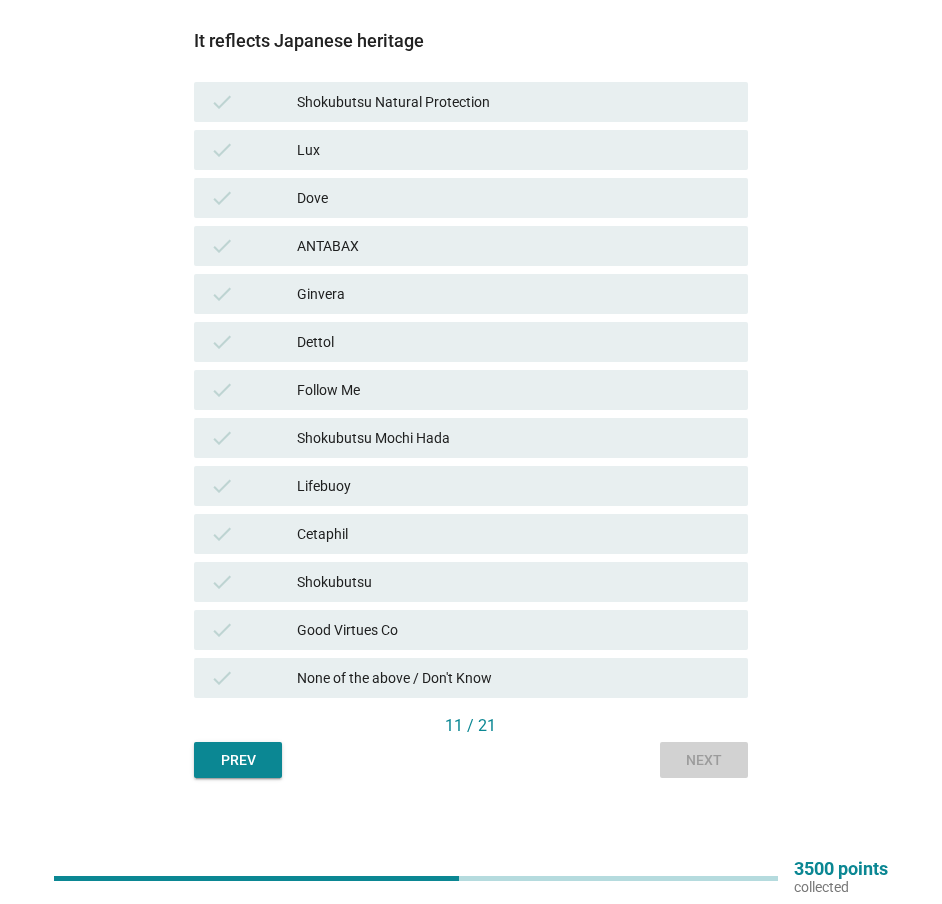 scroll, scrollTop: 0, scrollLeft: 0, axis: both 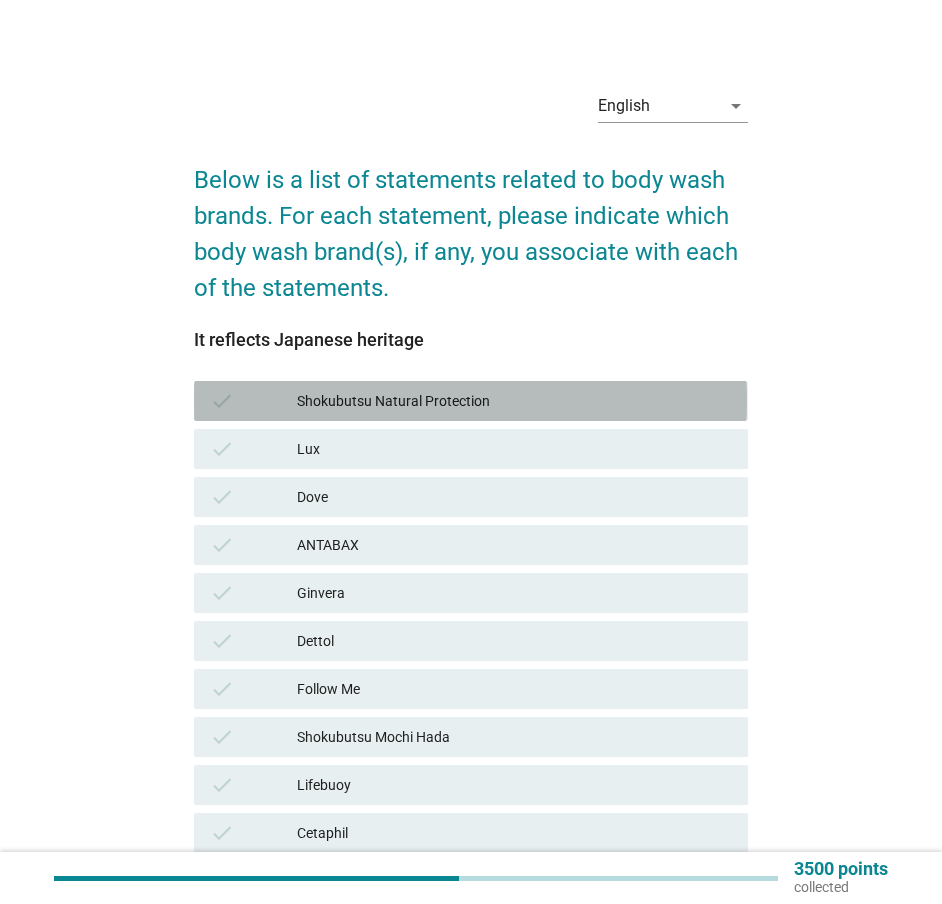 click on "Shokubutsu Natural Protection" at bounding box center (514, 401) 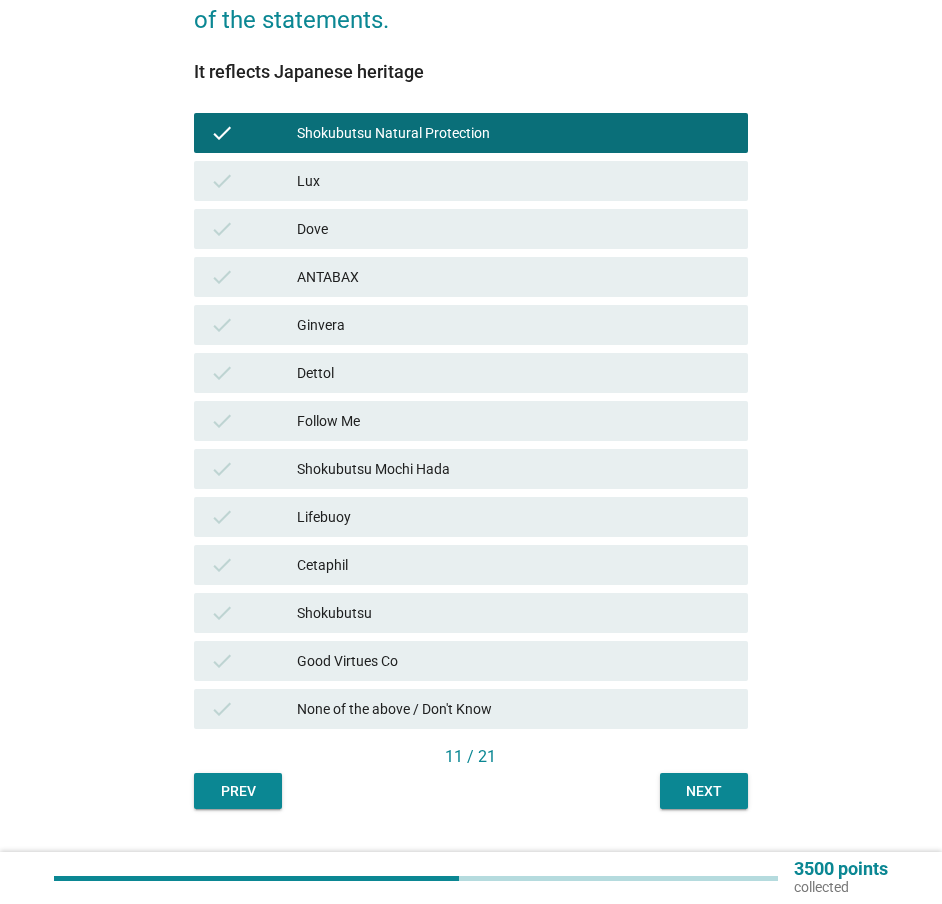 scroll, scrollTop: 299, scrollLeft: 0, axis: vertical 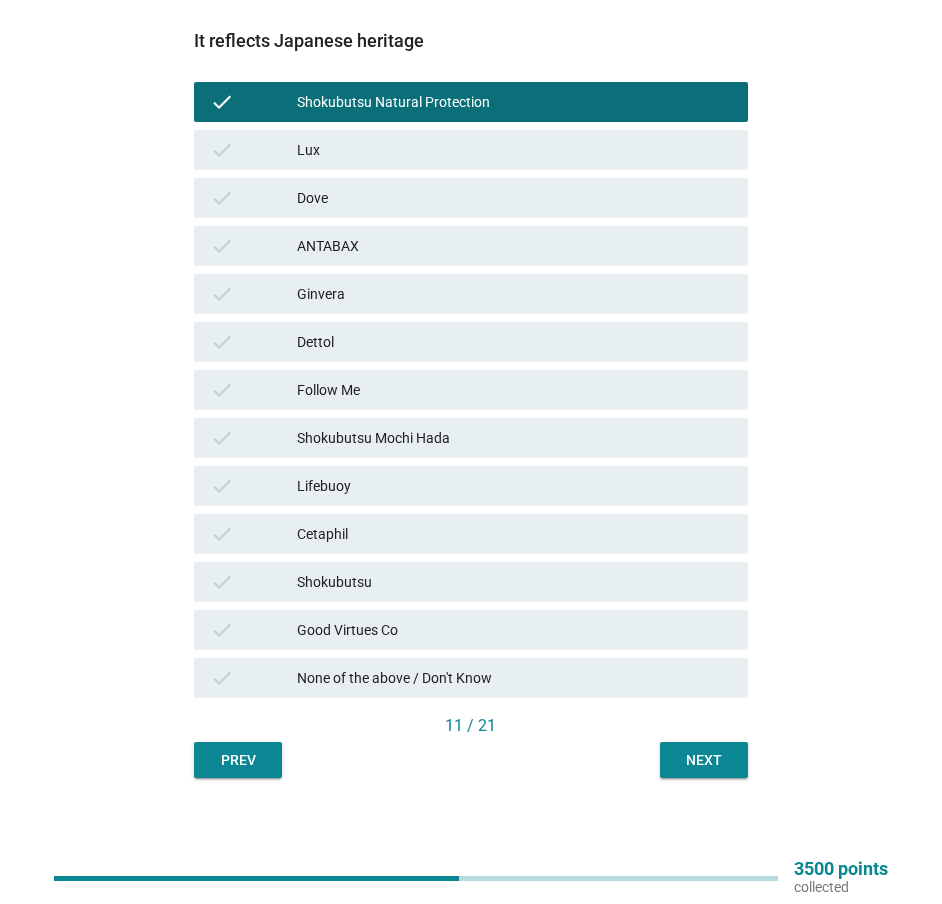 click on "Shokubutsu Mochi Hada" at bounding box center [514, 438] 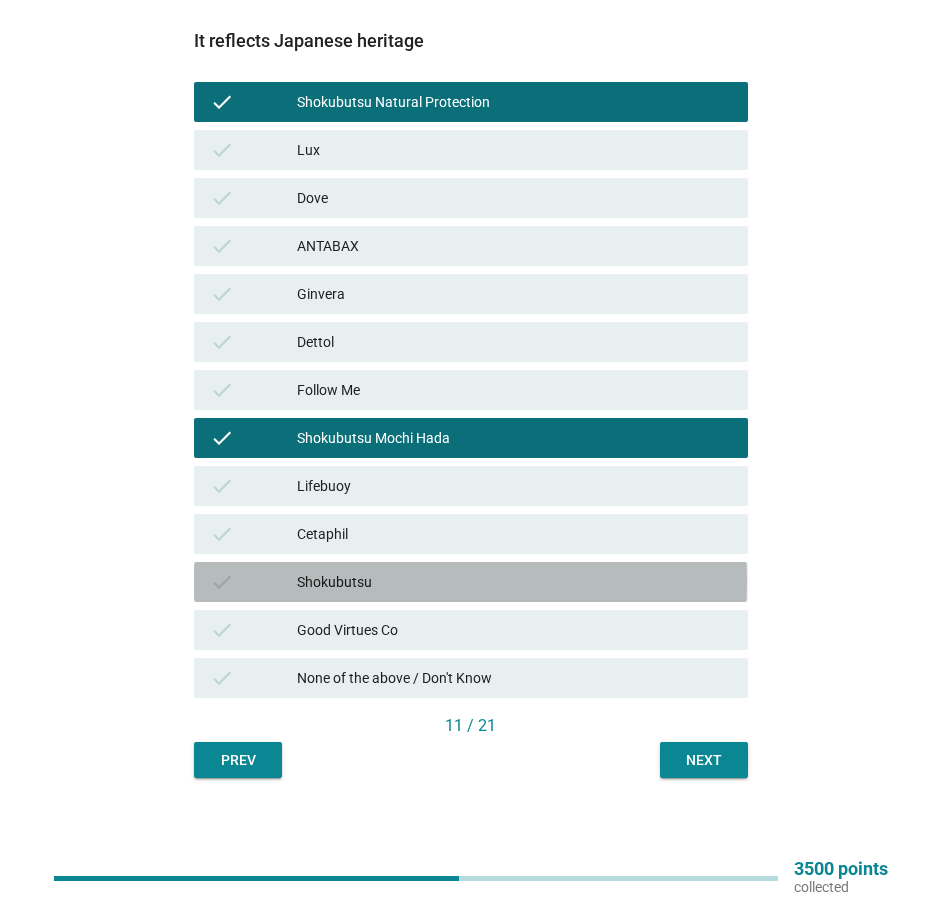 click on "Shokubutsu" at bounding box center (514, 582) 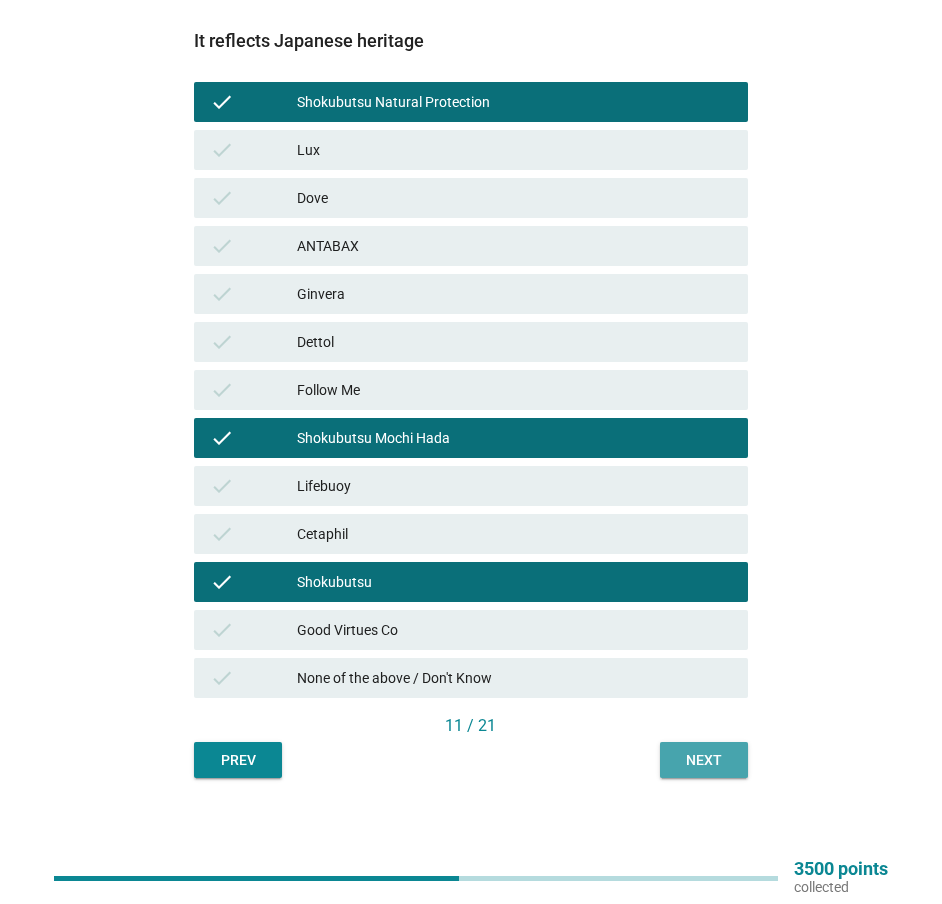 click on "Next" at bounding box center (704, 760) 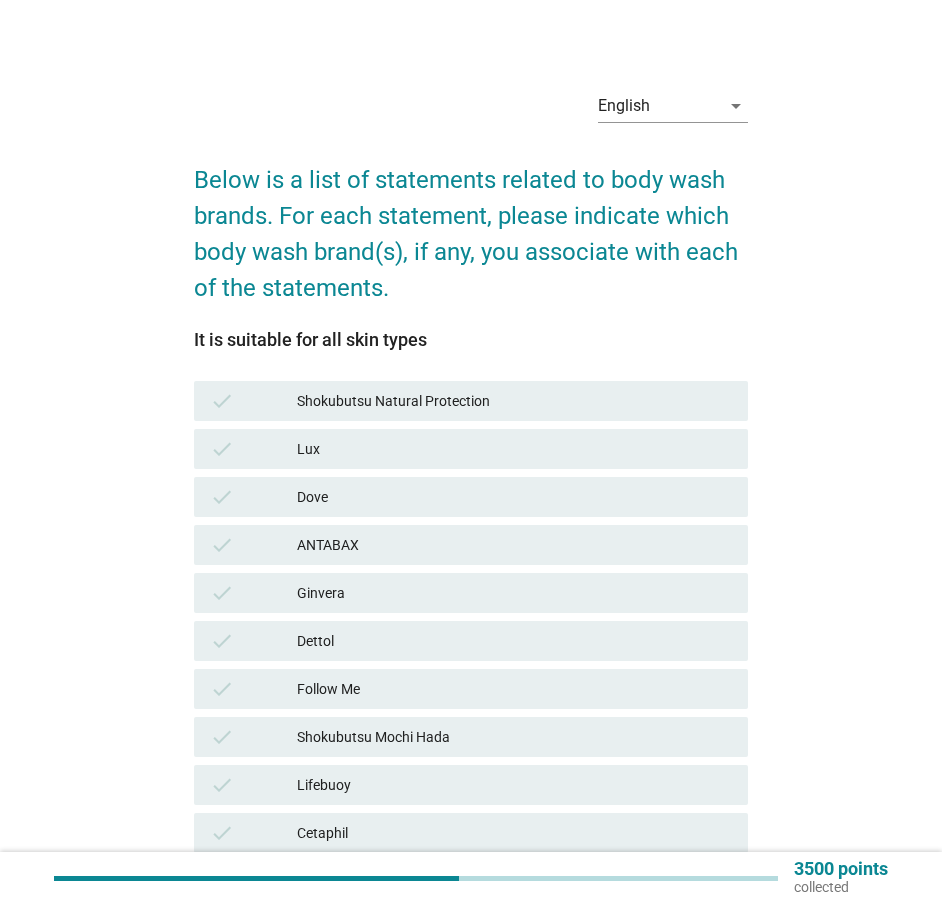 click on "Shokubutsu Natural Protection" at bounding box center (514, 401) 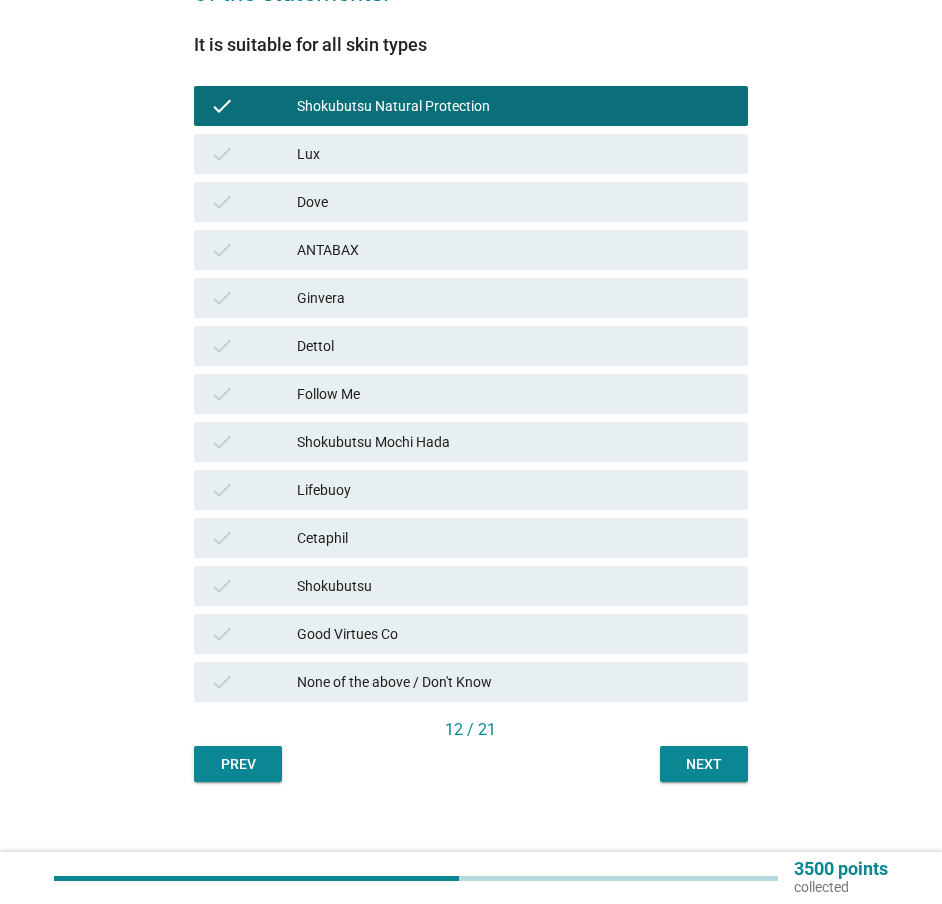 scroll, scrollTop: 299, scrollLeft: 0, axis: vertical 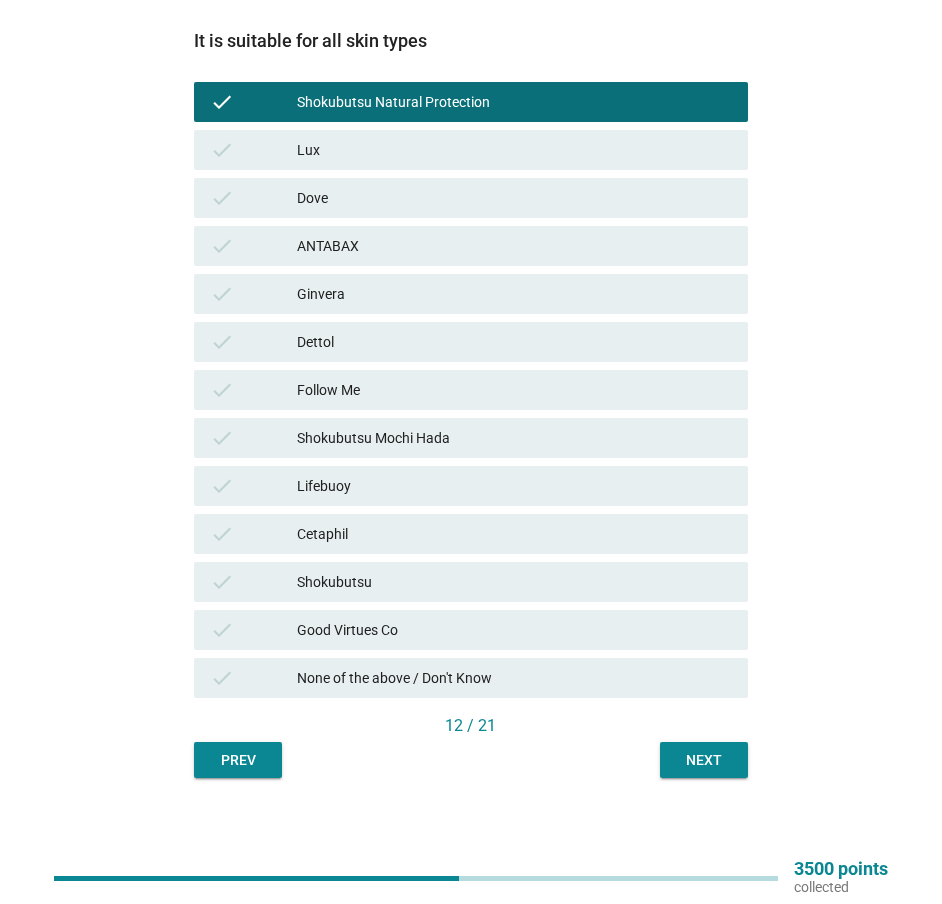 click on "Shokubutsu" at bounding box center (514, 582) 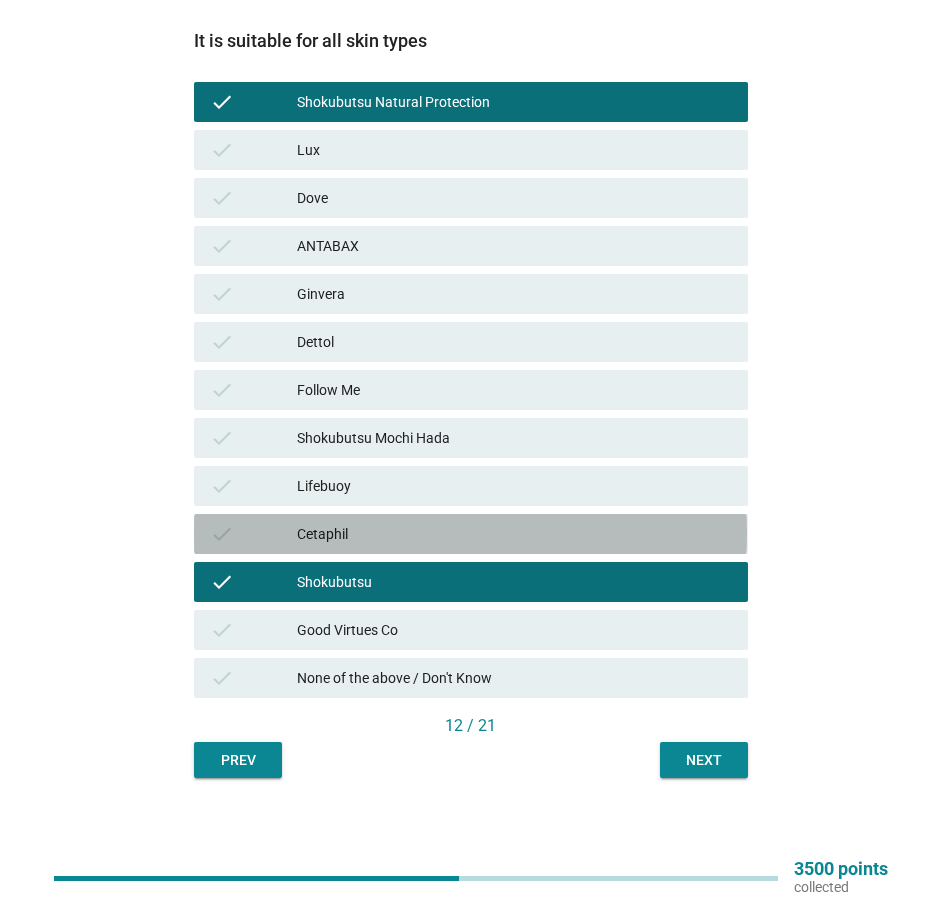 click on "Cetaphil" at bounding box center (514, 534) 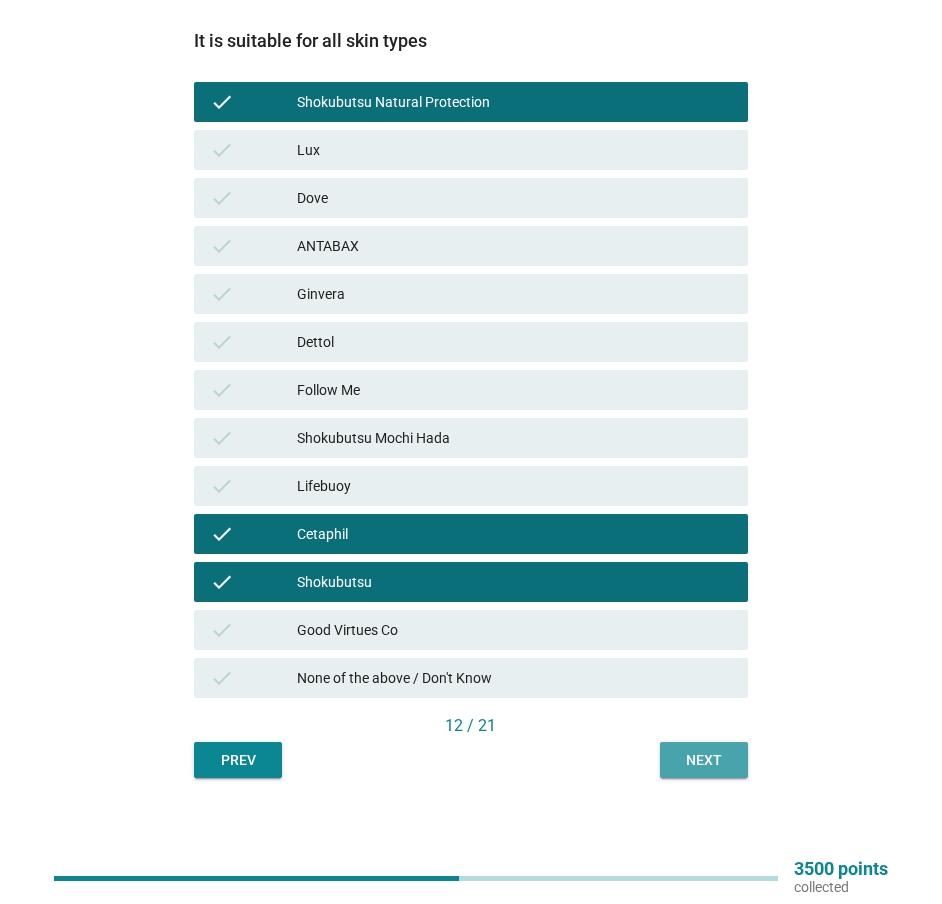 click on "Next" at bounding box center [704, 760] 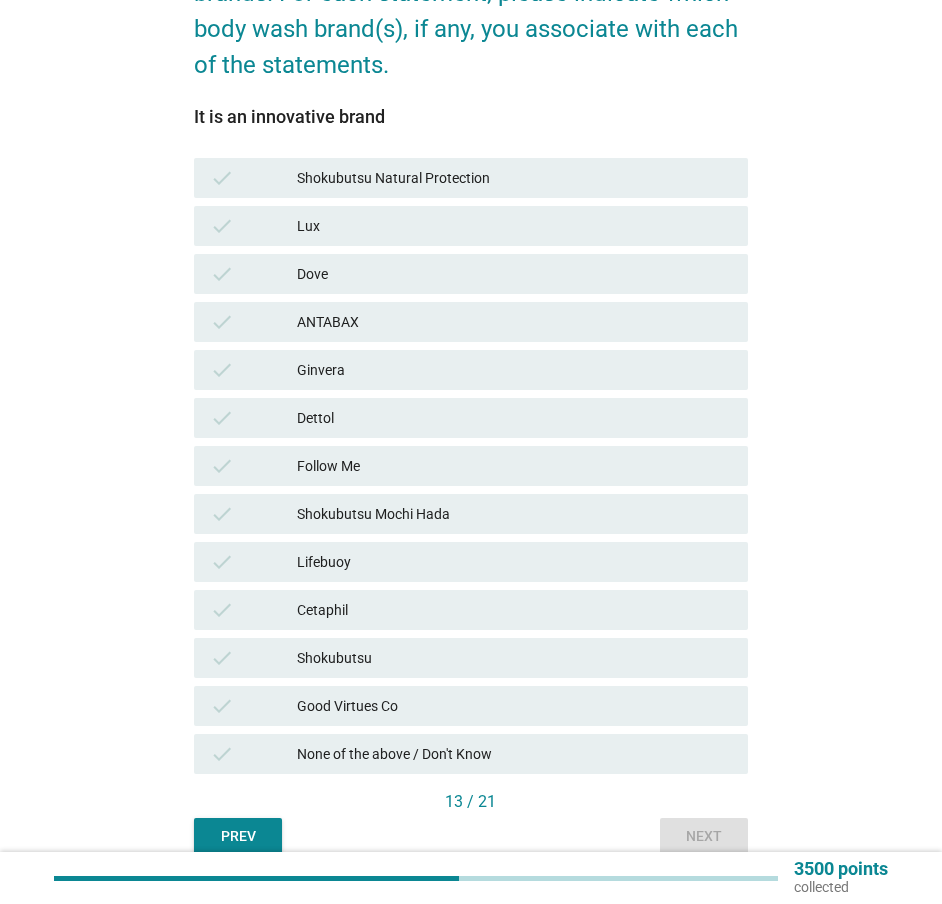 scroll, scrollTop: 299, scrollLeft: 0, axis: vertical 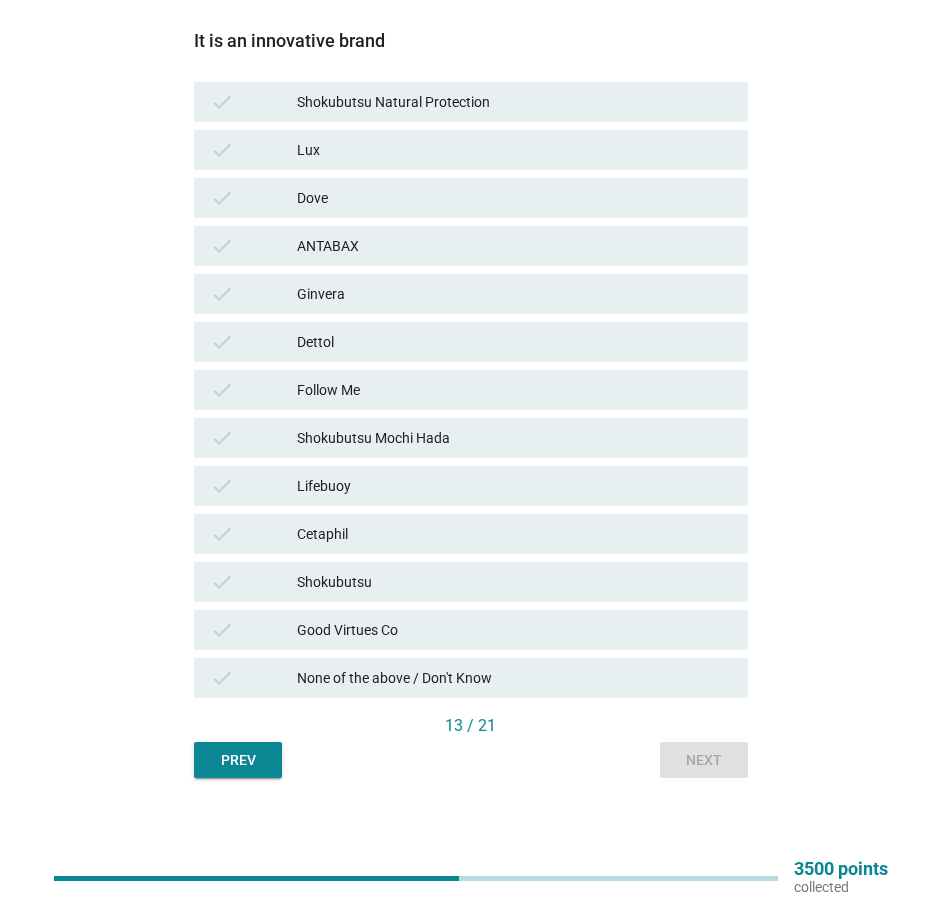 drag, startPoint x: 396, startPoint y: 538, endPoint x: 496, endPoint y: 714, distance: 202.4253 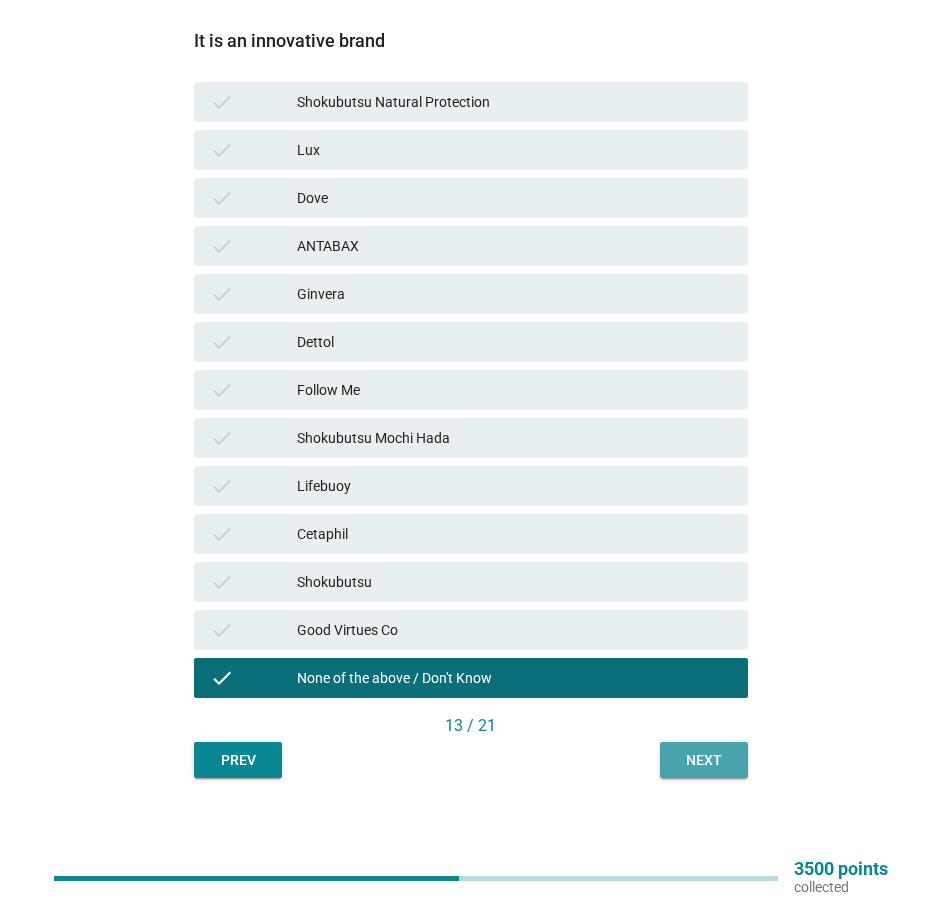 click on "Next" at bounding box center (704, 760) 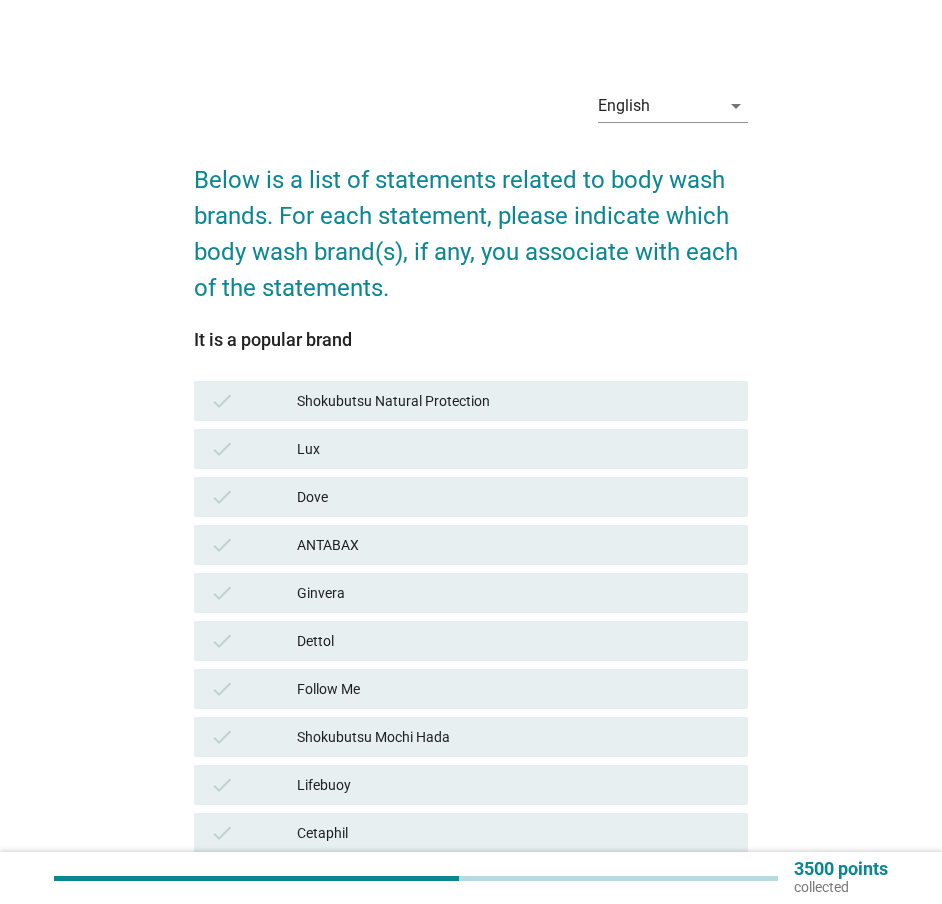 click on "Shokubutsu Natural Protection" at bounding box center [514, 401] 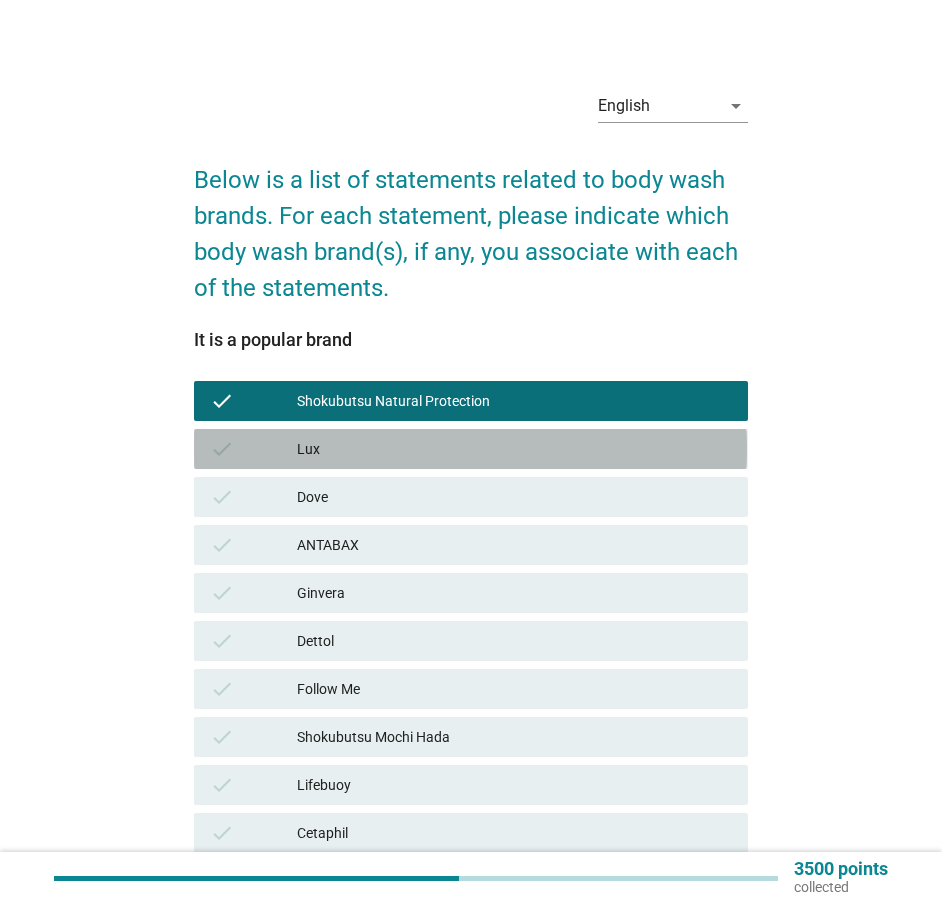 click on "Lux" at bounding box center (514, 449) 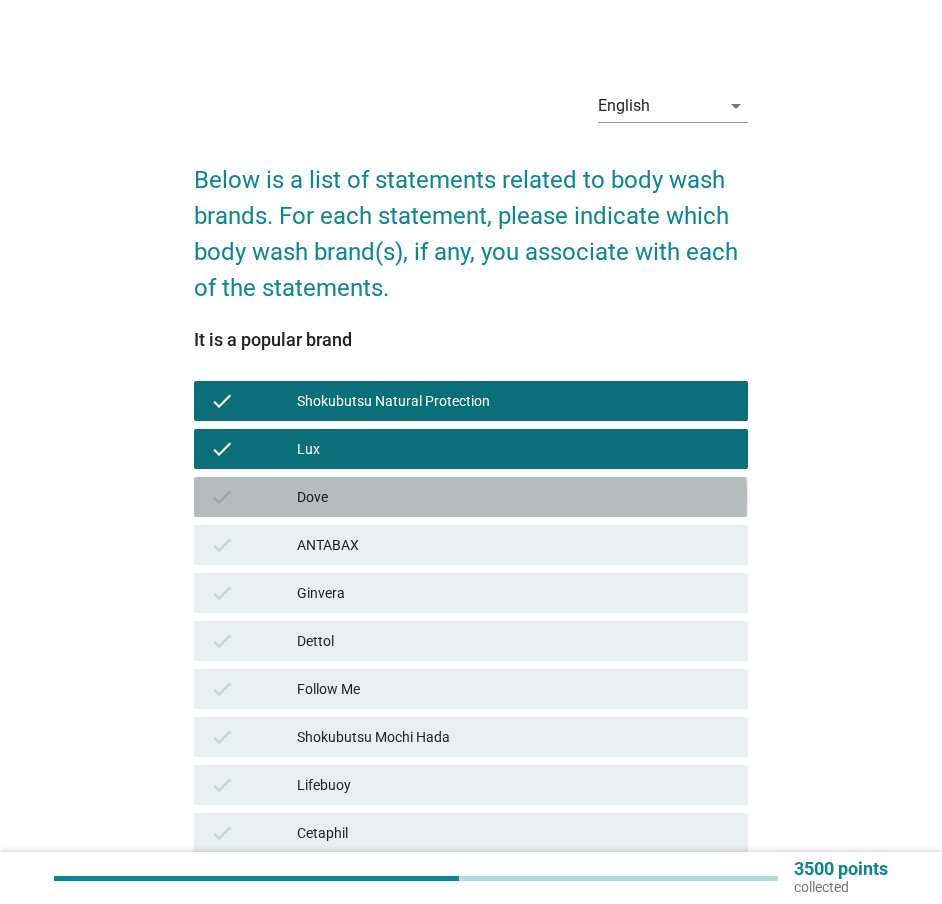 click on "Dove" at bounding box center [514, 497] 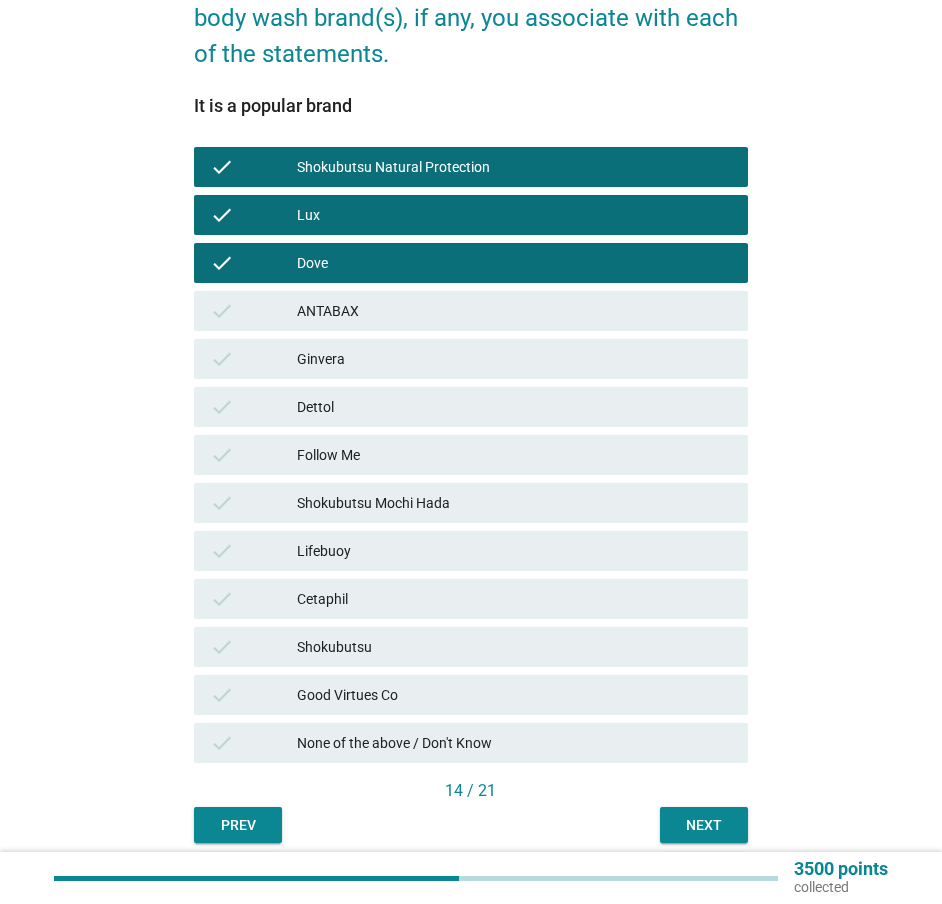 scroll, scrollTop: 299, scrollLeft: 0, axis: vertical 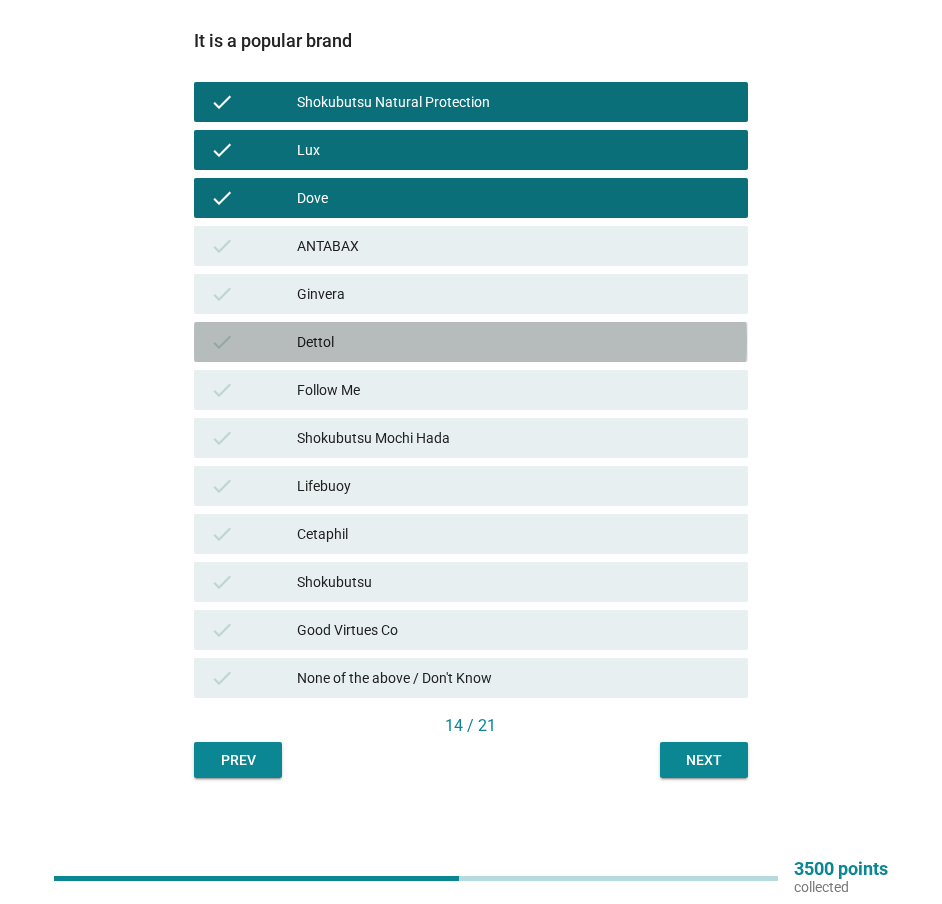 click on "Dettol" at bounding box center (514, 342) 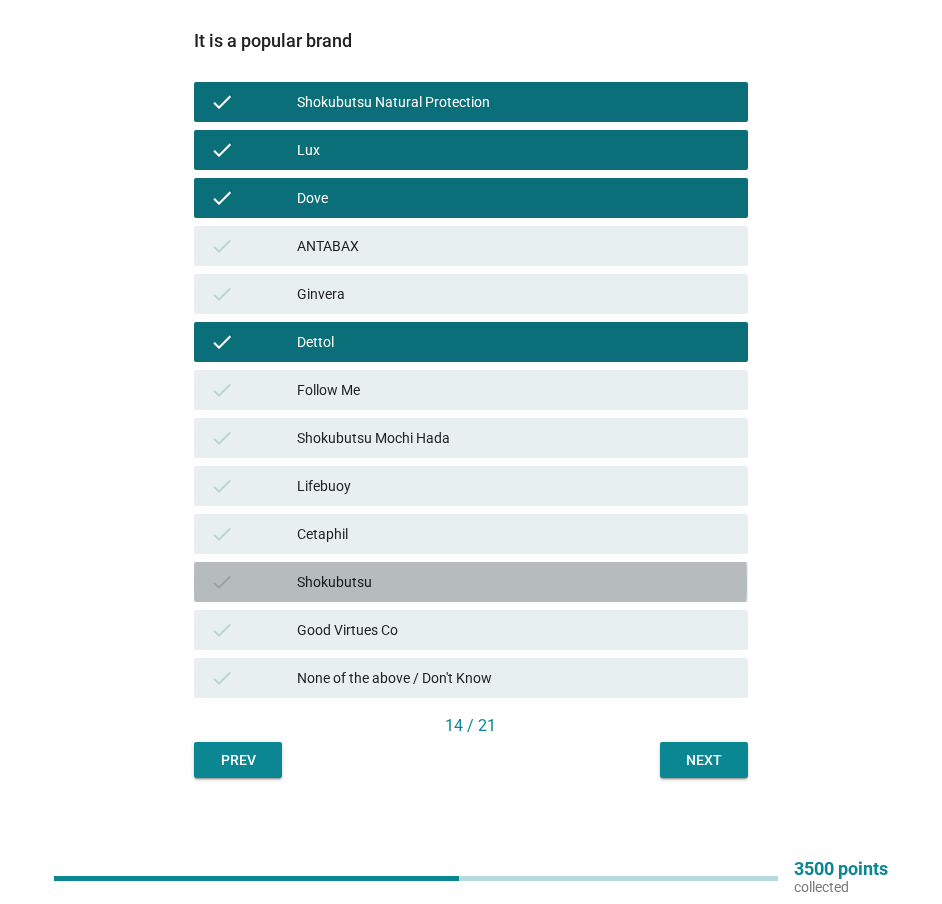 click on "Shokubutsu" at bounding box center (514, 582) 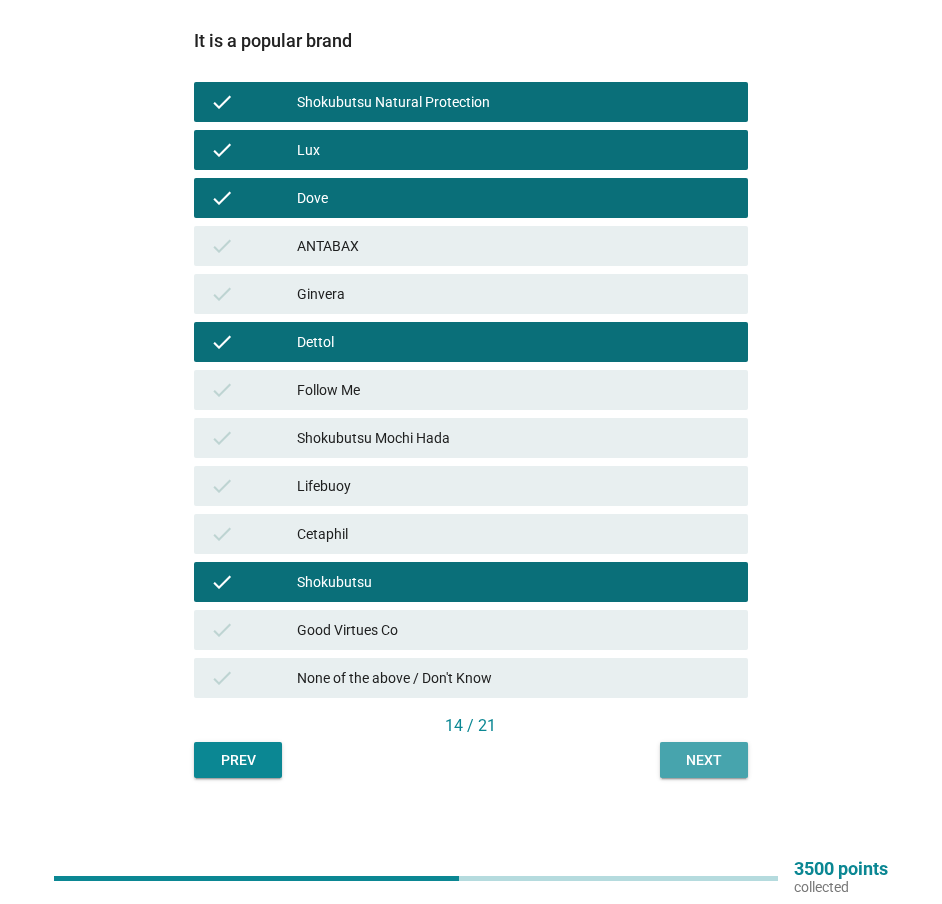 click on "Next" at bounding box center (704, 760) 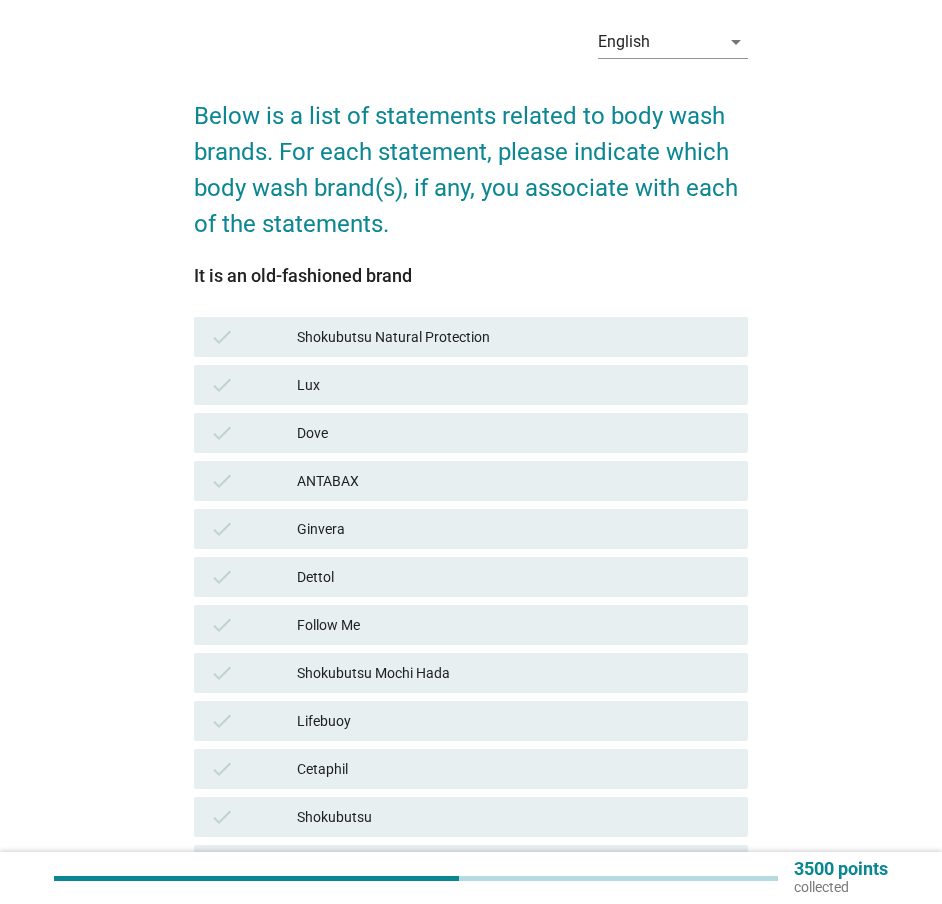 scroll, scrollTop: 100, scrollLeft: 0, axis: vertical 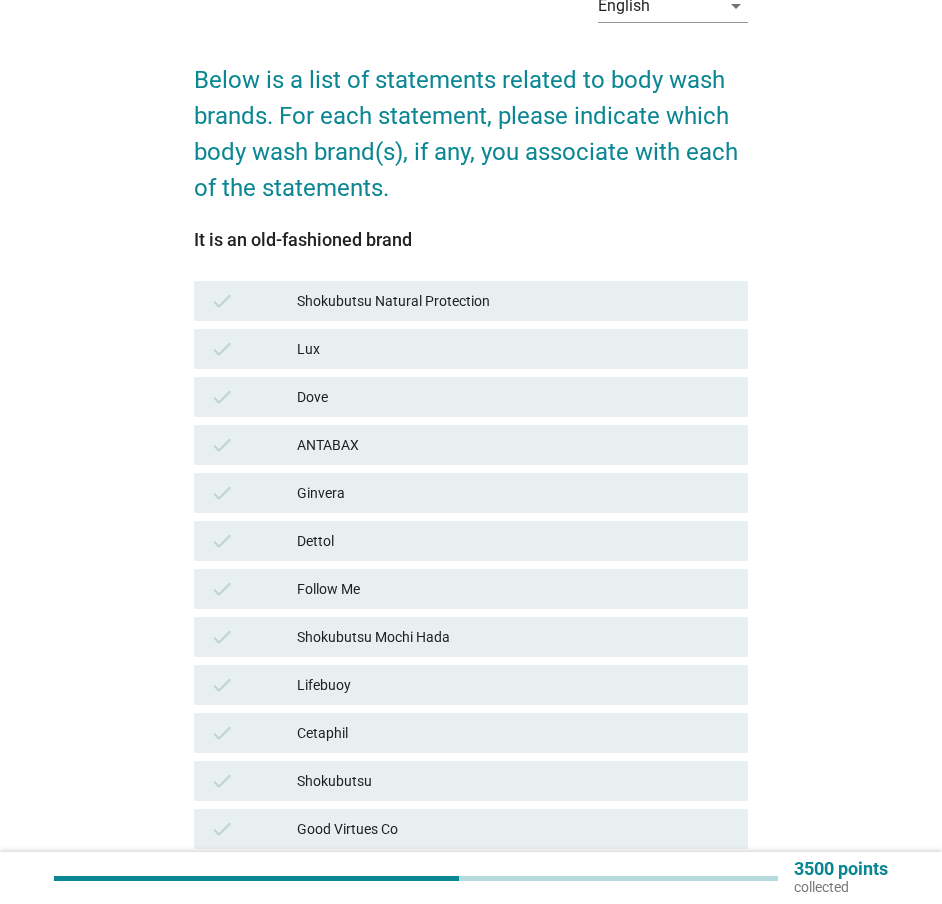 click on "Lux" at bounding box center [514, 349] 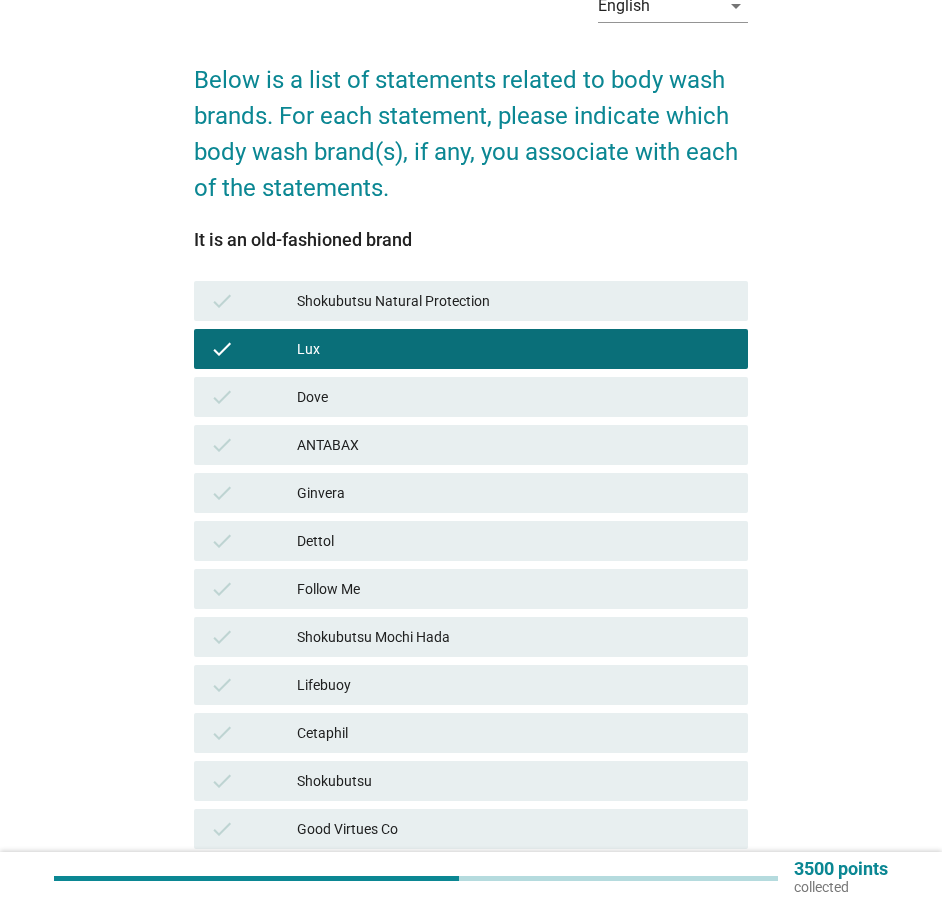 scroll, scrollTop: 299, scrollLeft: 0, axis: vertical 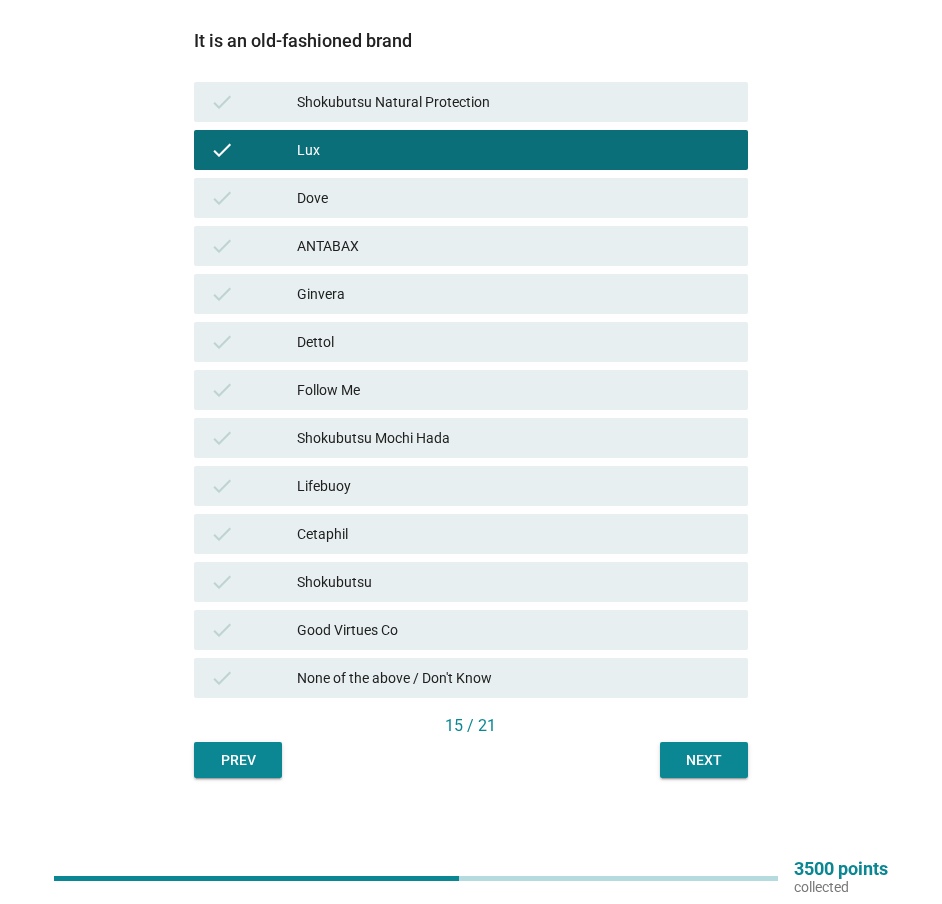 click on "Next" at bounding box center [704, 760] 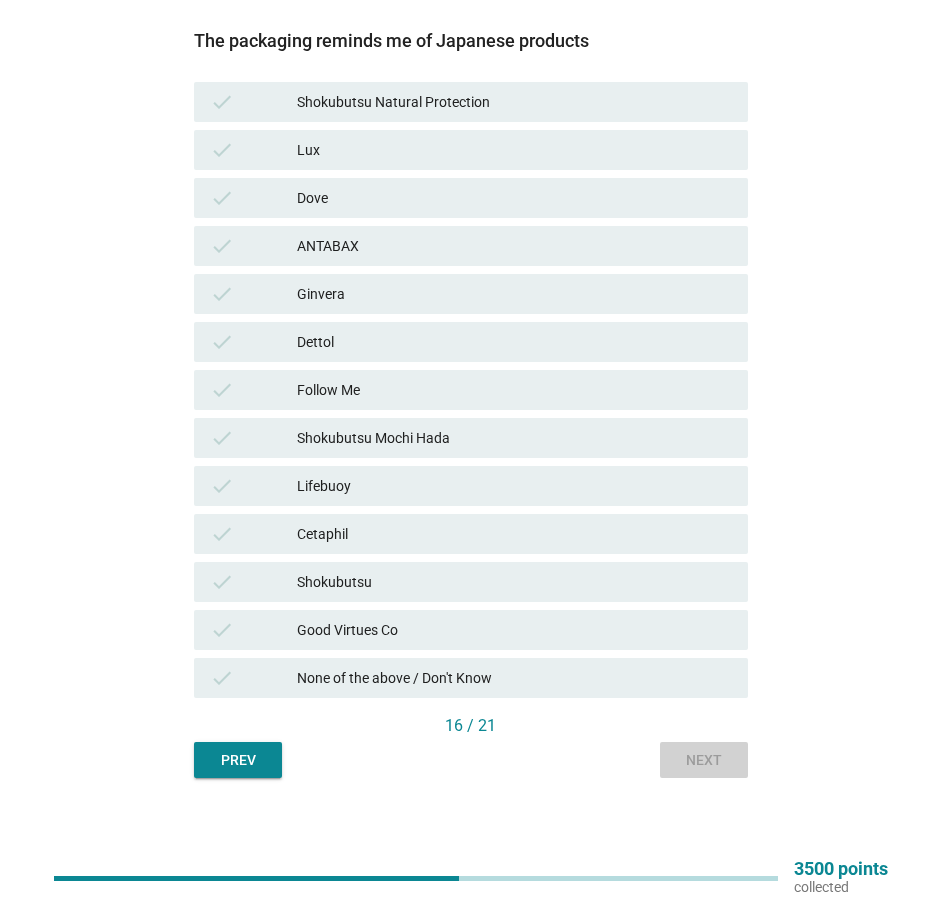 scroll, scrollTop: 0, scrollLeft: 0, axis: both 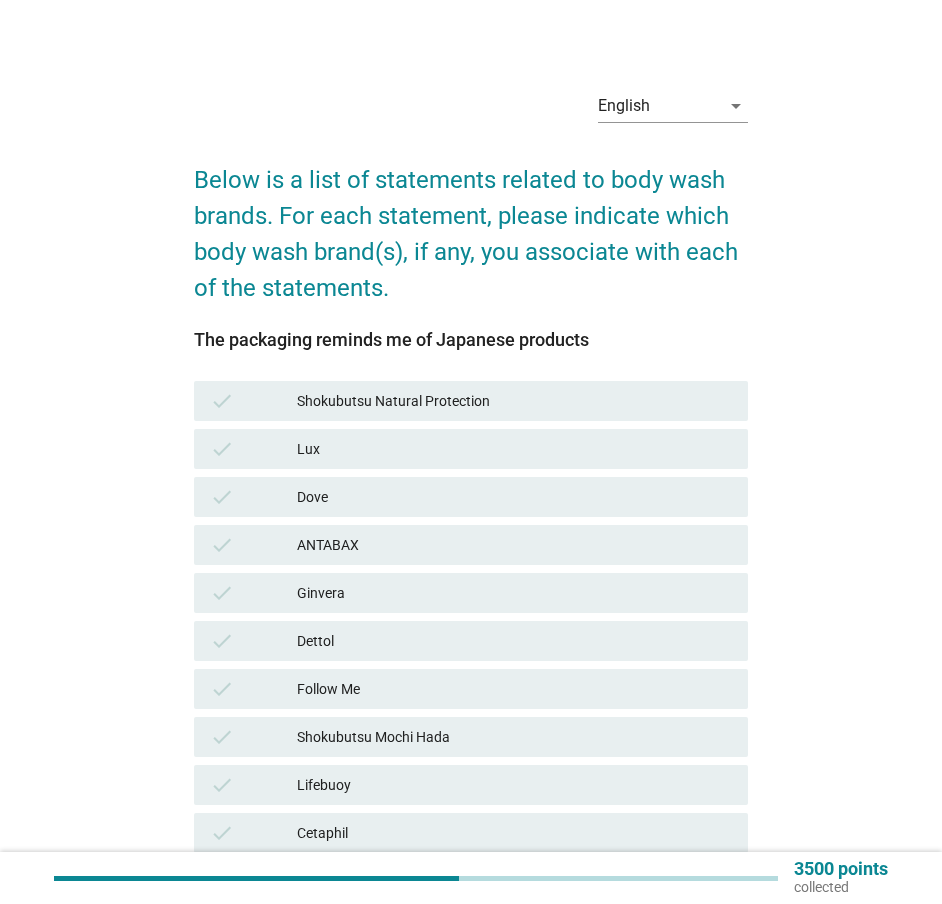click on "check   Shokubutsu Natural Protection" at bounding box center [470, 401] 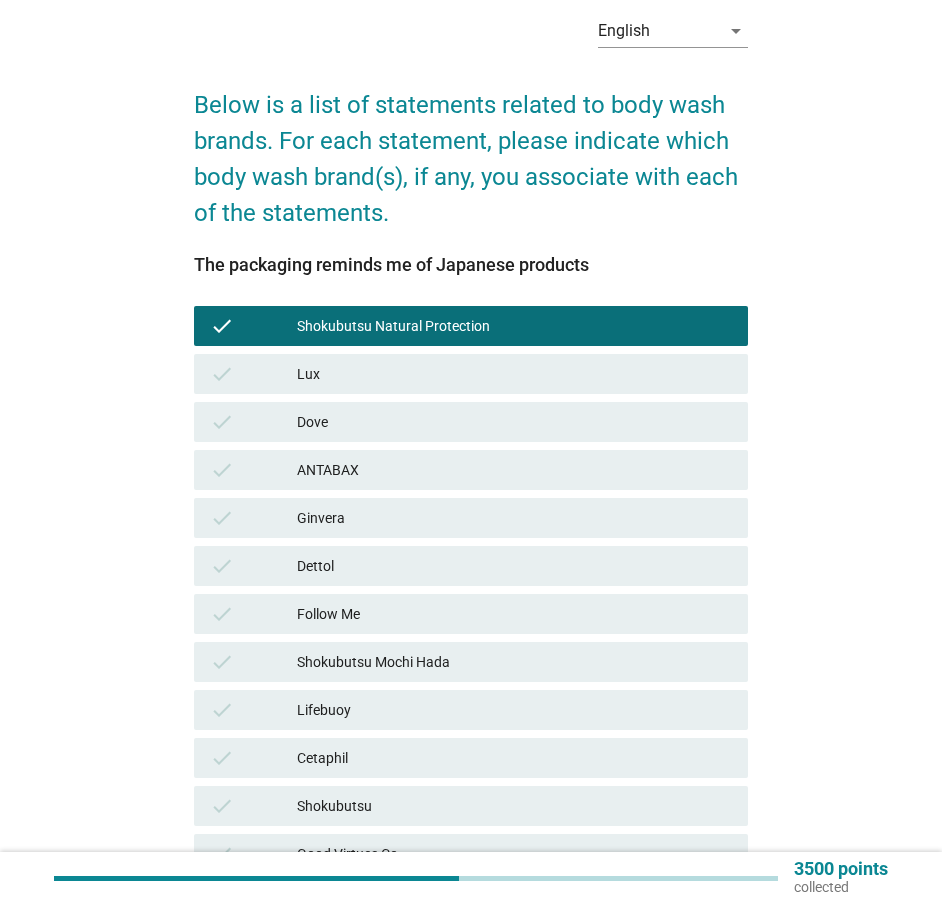 scroll, scrollTop: 299, scrollLeft: 0, axis: vertical 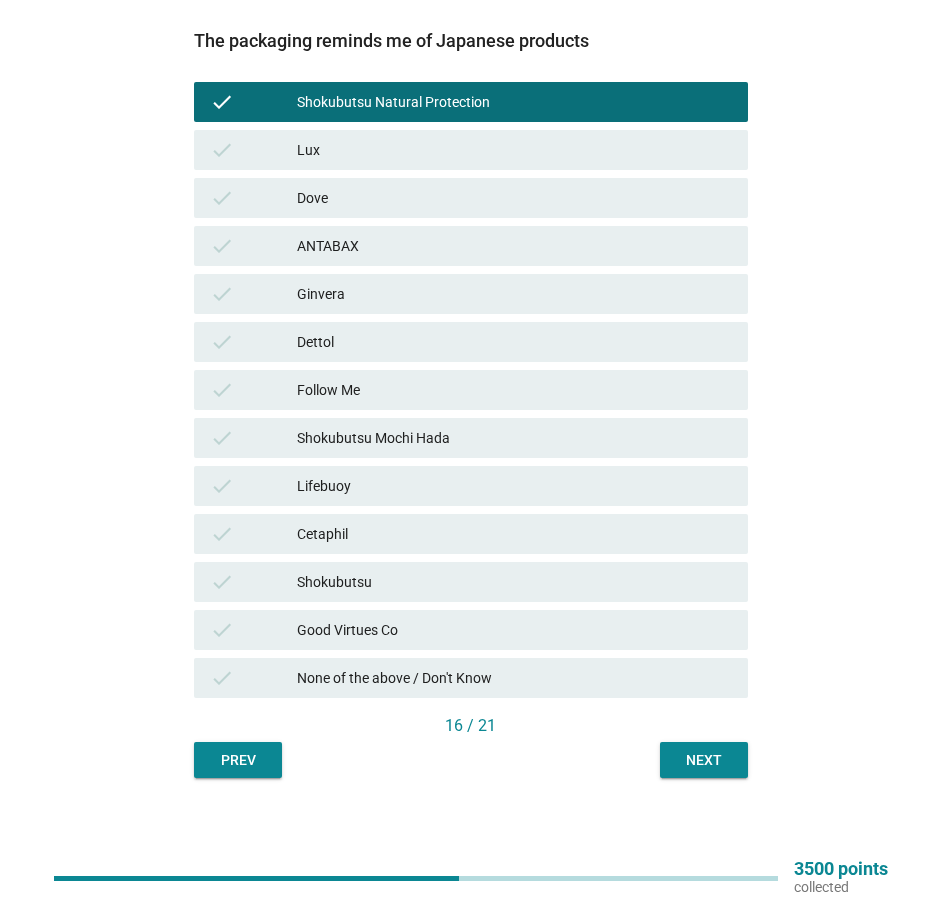 click on "Shokubutsu Mochi Hada" at bounding box center [514, 438] 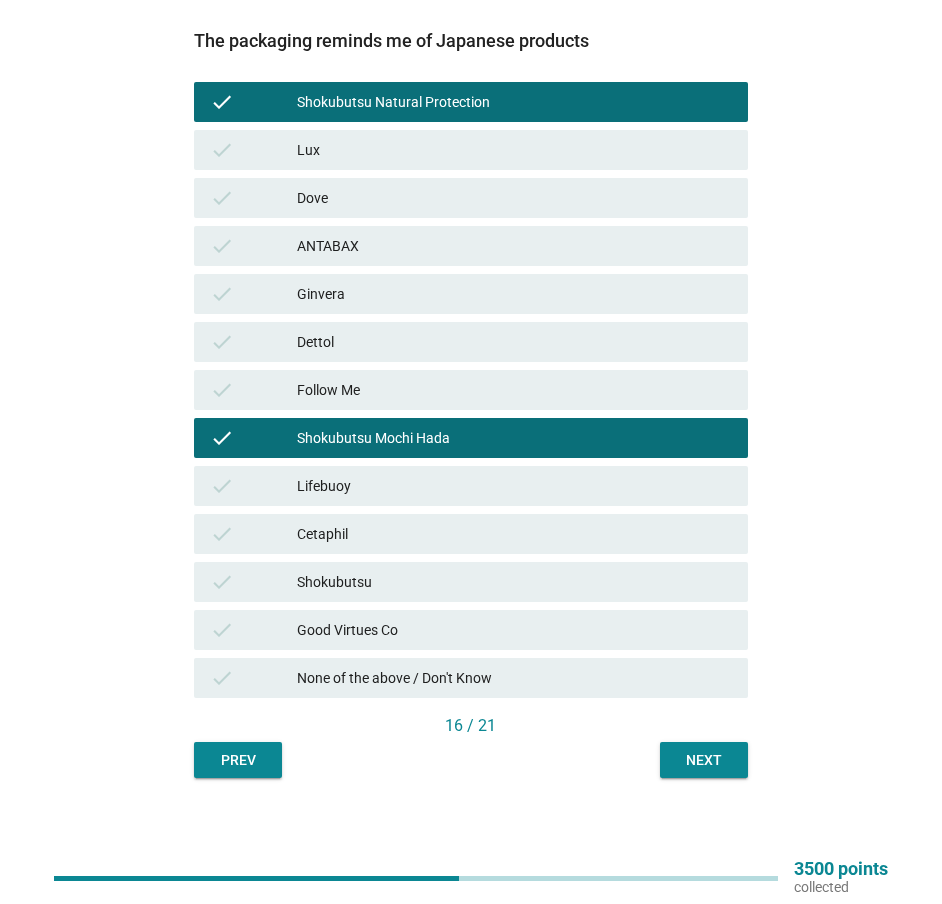 click on "check   Shokubutsu" at bounding box center [470, 582] 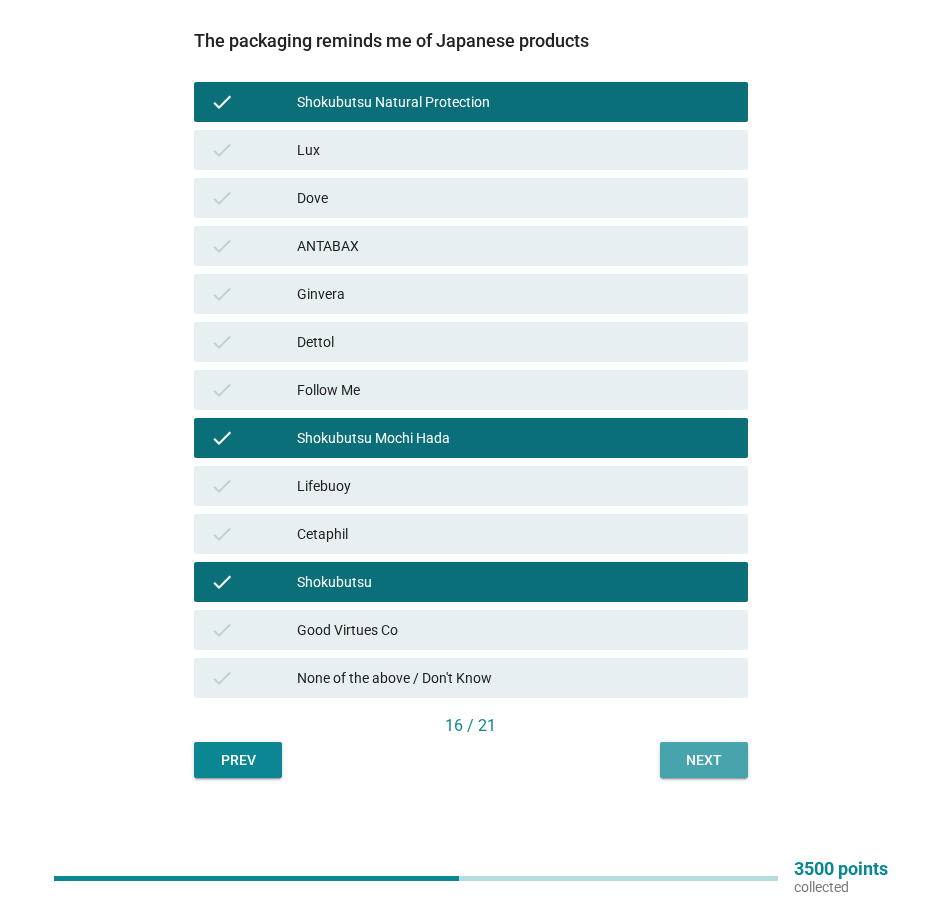 click on "Next" at bounding box center (704, 760) 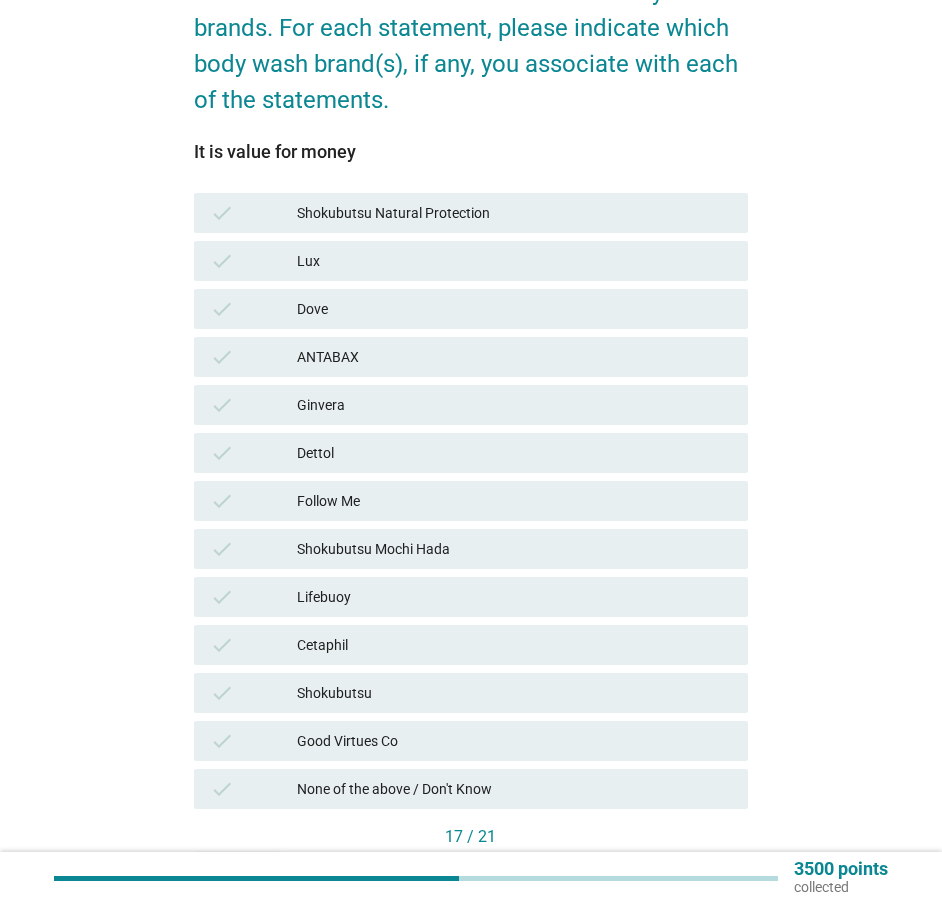 scroll, scrollTop: 200, scrollLeft: 0, axis: vertical 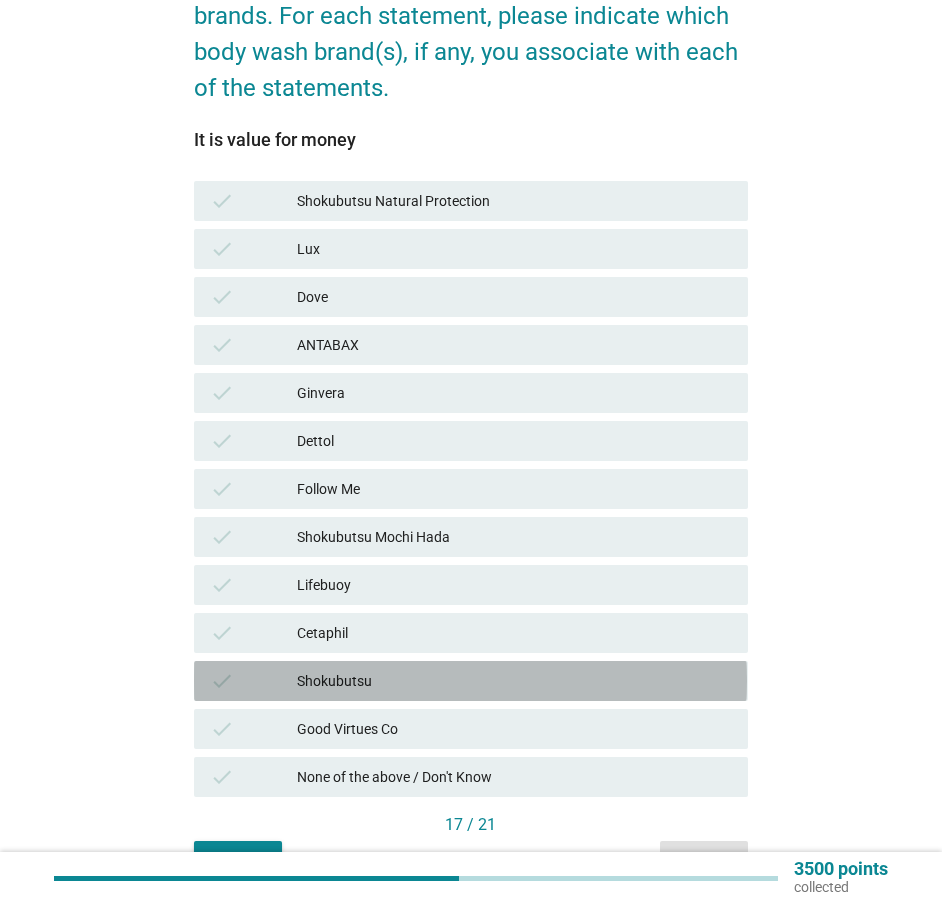 click on "Shokubutsu" at bounding box center (514, 681) 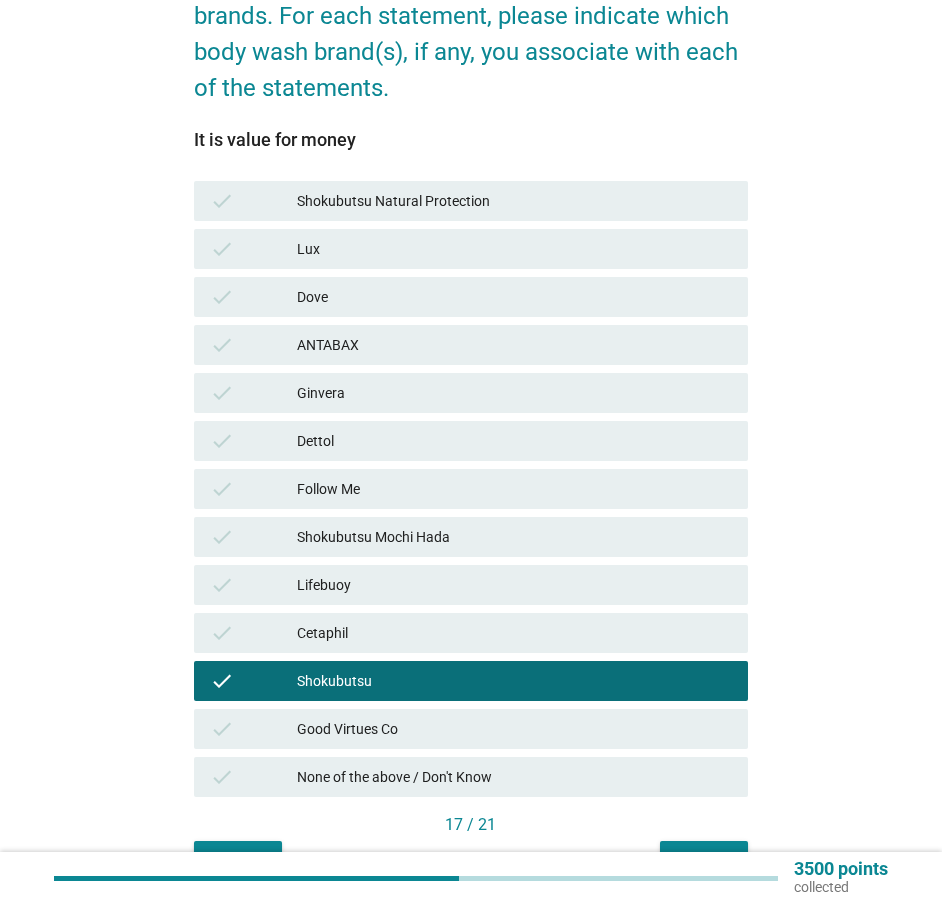 scroll, scrollTop: 299, scrollLeft: 0, axis: vertical 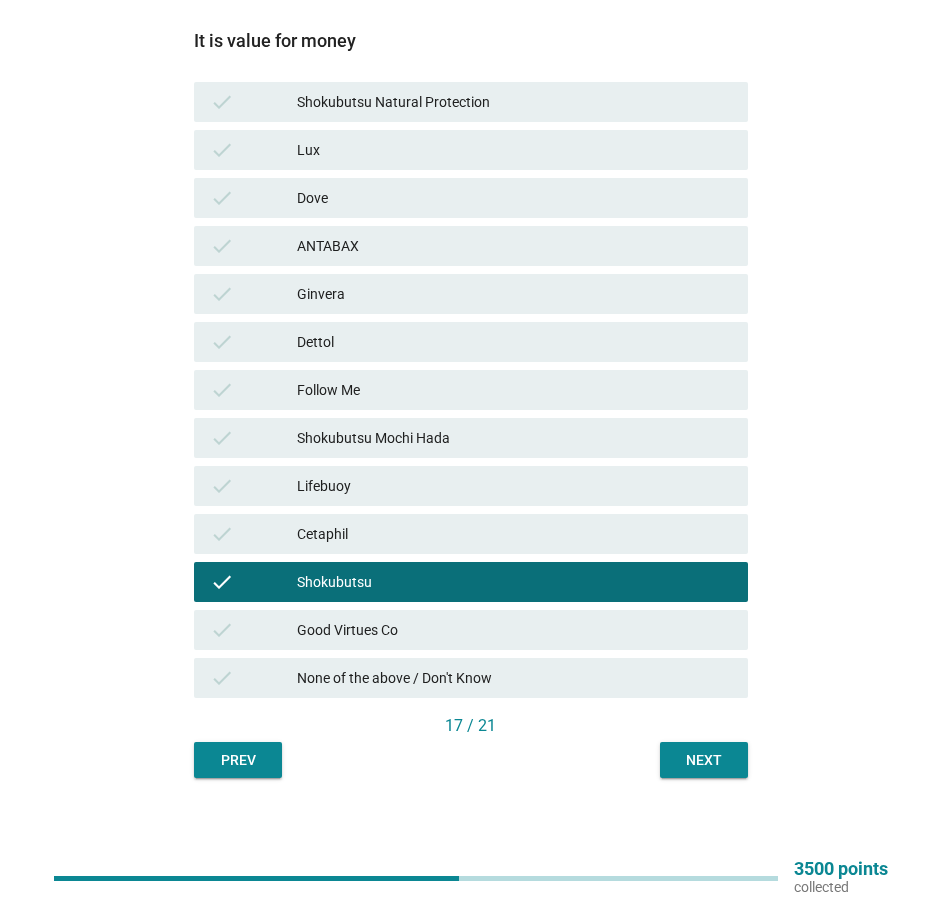 click on "check   ANTABAX" at bounding box center [470, 246] 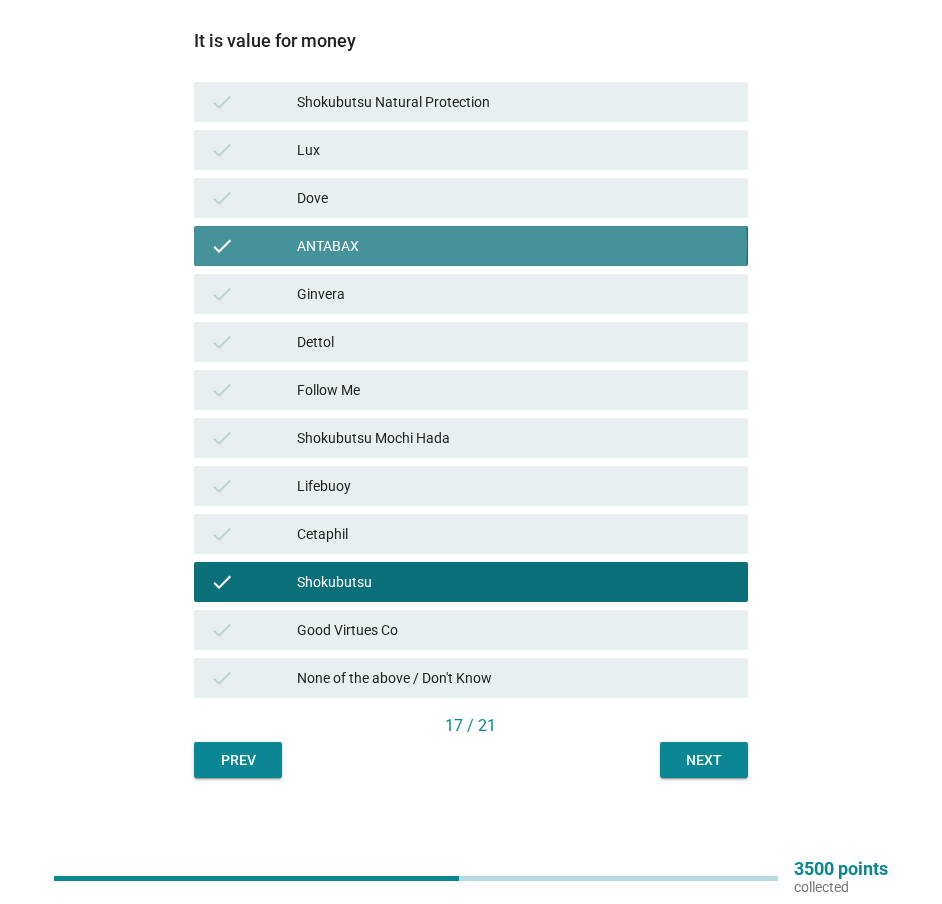 click on "check   ANTABAX" at bounding box center [470, 246] 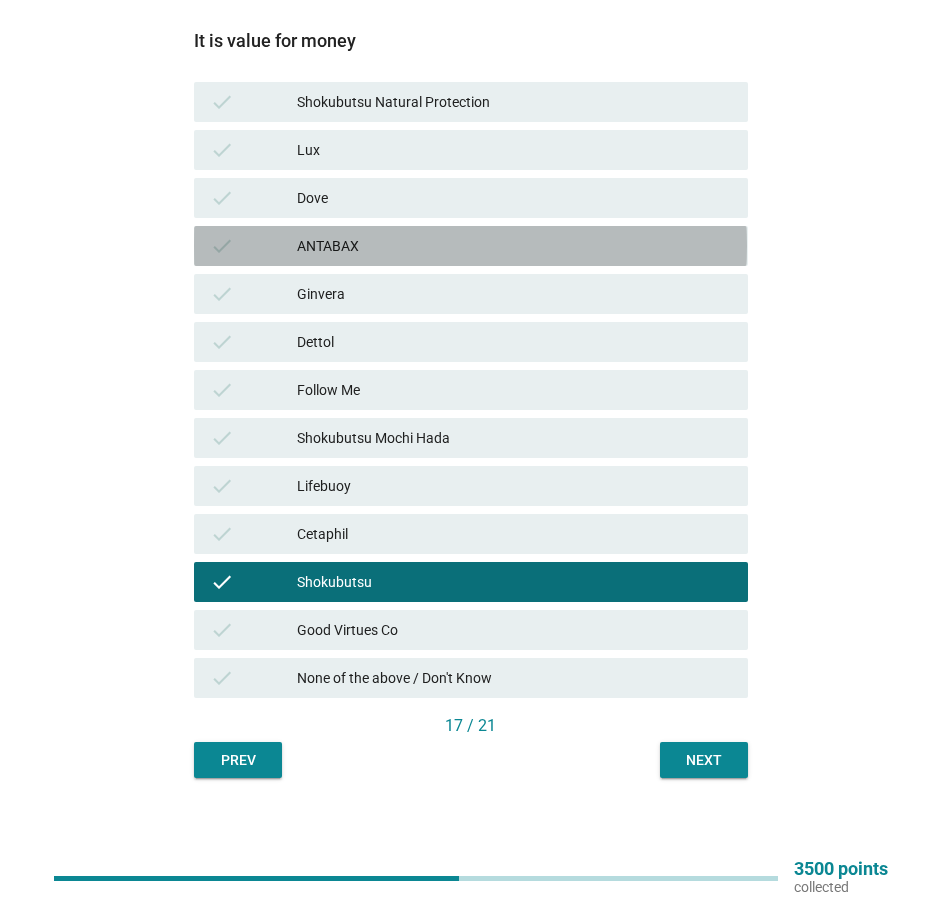 click on "check   ANTABAX" at bounding box center [470, 246] 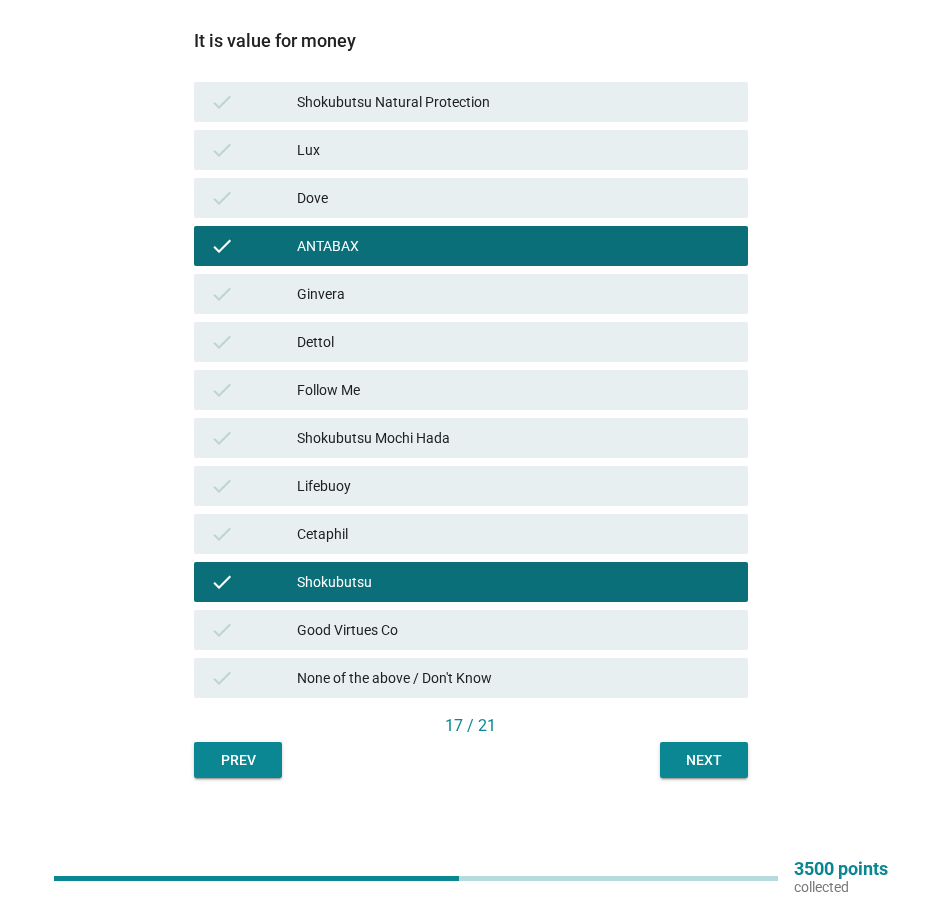 click on "Next" at bounding box center (704, 760) 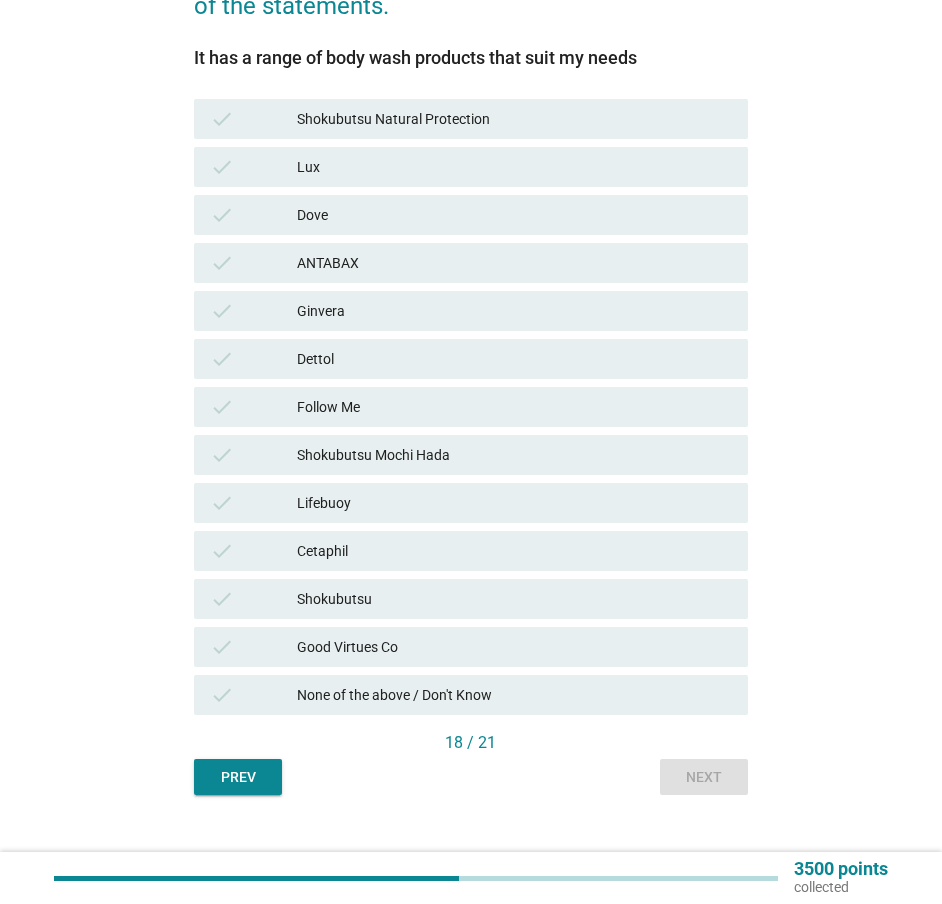 scroll, scrollTop: 299, scrollLeft: 0, axis: vertical 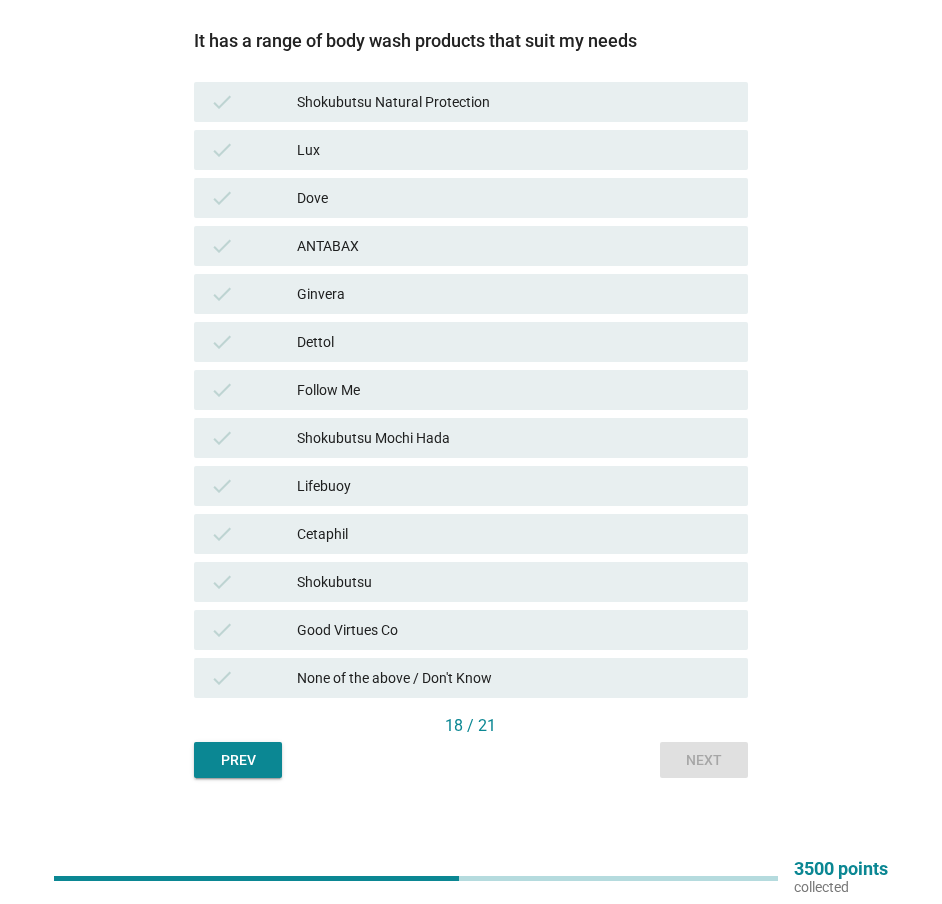 click on "Shokubutsu" at bounding box center (514, 582) 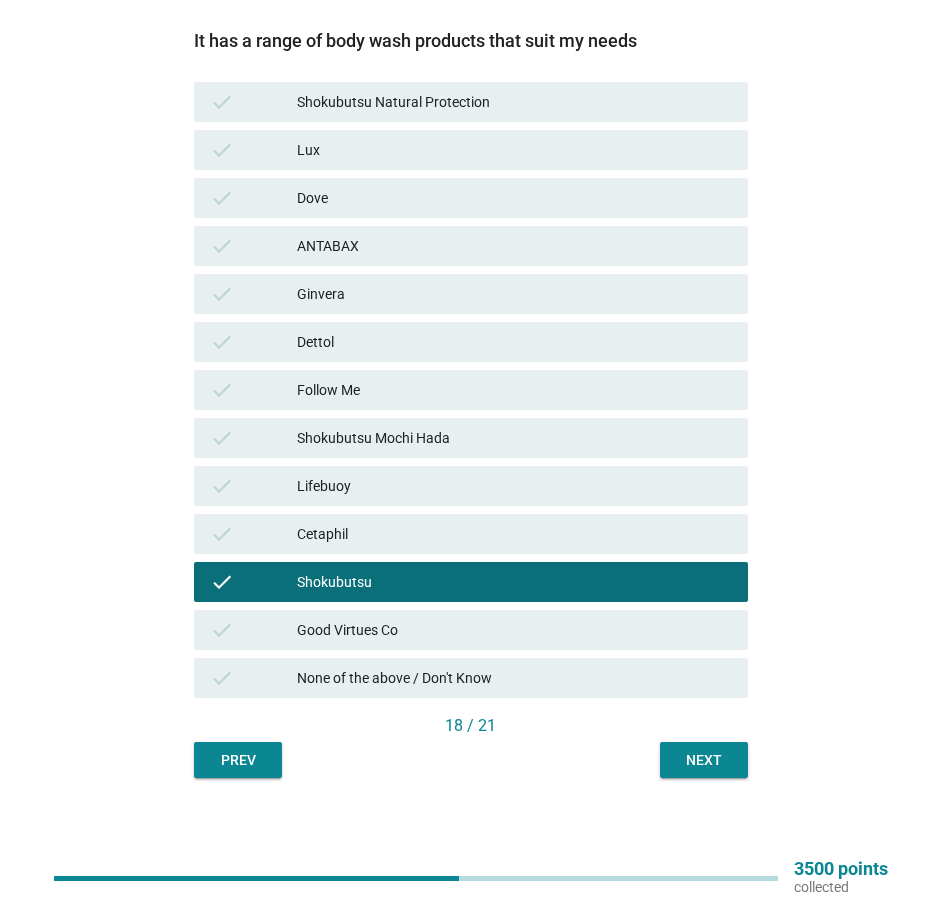 click on "Next" at bounding box center [704, 760] 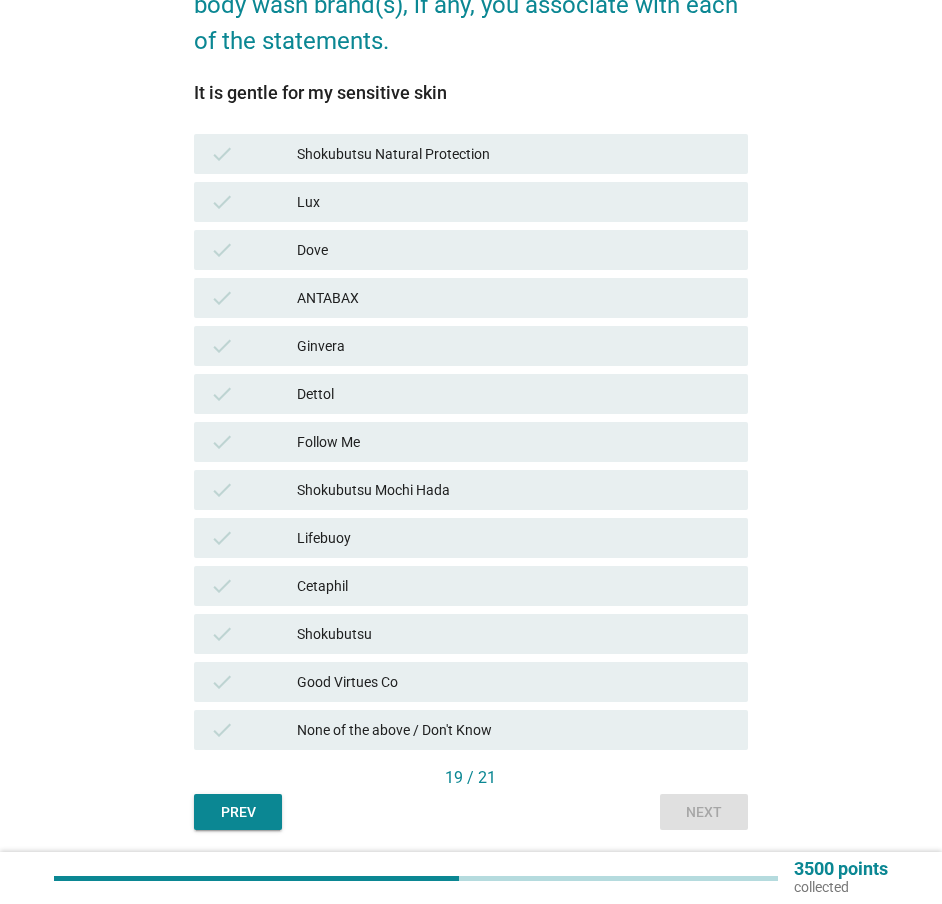 scroll, scrollTop: 299, scrollLeft: 0, axis: vertical 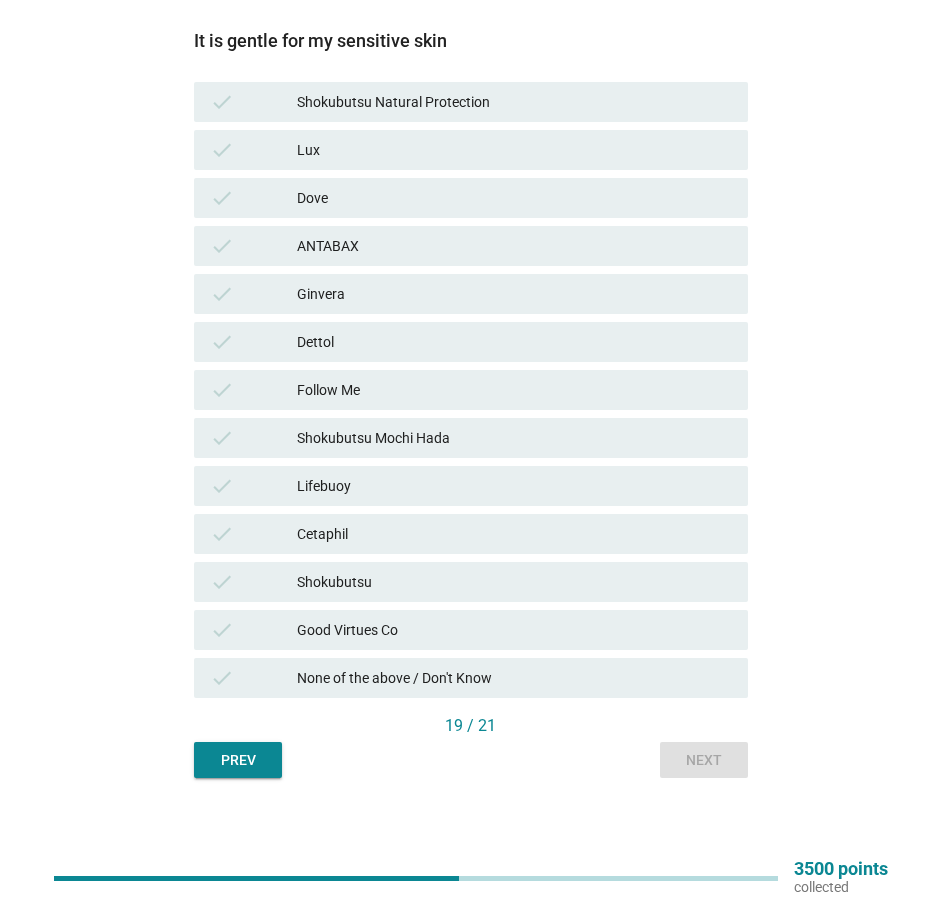 click on "Cetaphil" at bounding box center (514, 534) 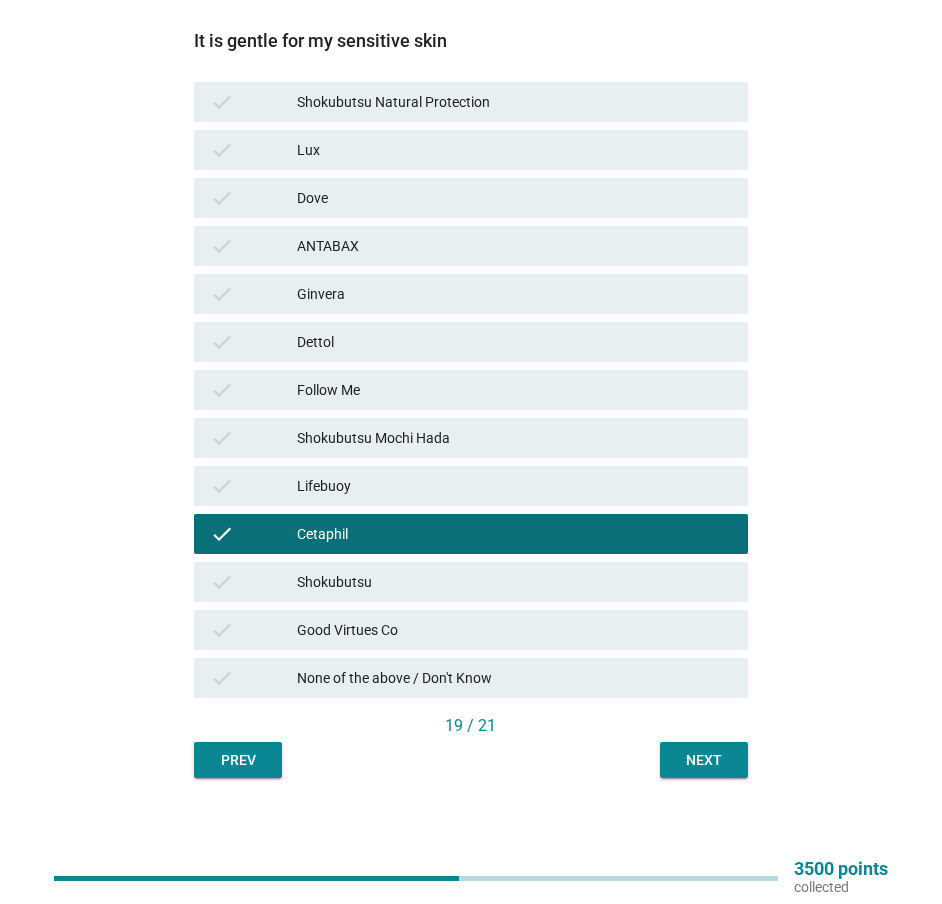 click on "check   Shokubutsu Natural Protection" at bounding box center [470, 102] 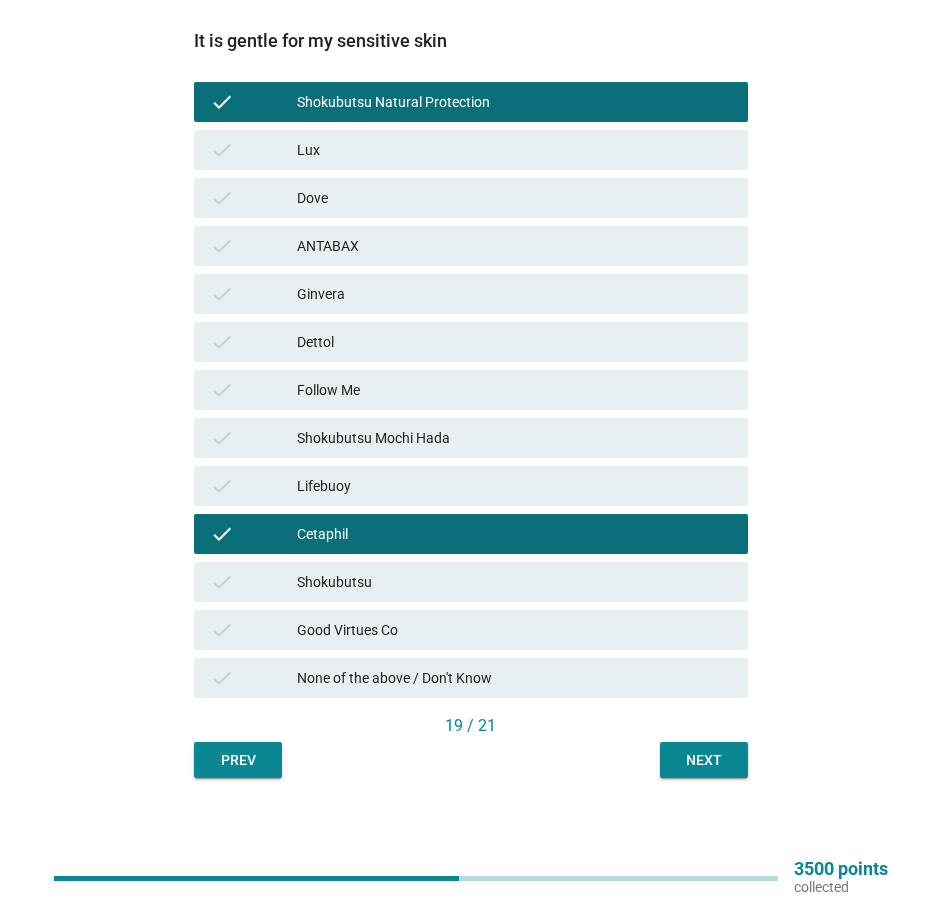 click on "Next" at bounding box center (704, 760) 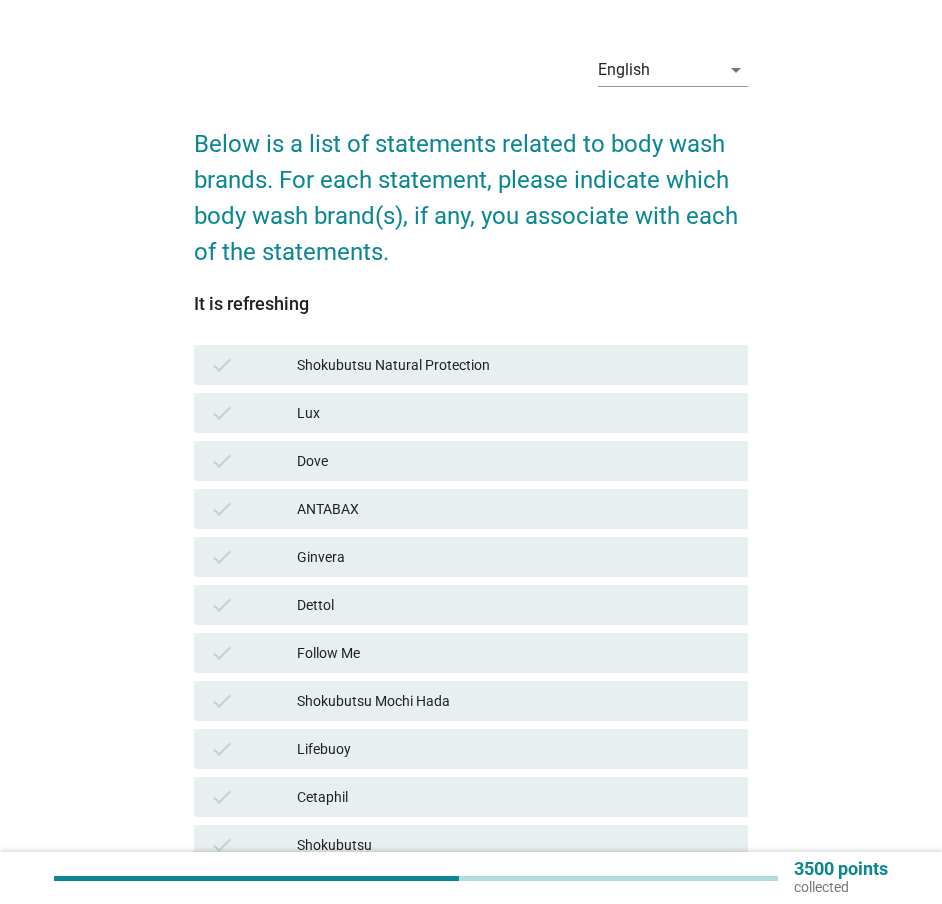 scroll, scrollTop: 100, scrollLeft: 0, axis: vertical 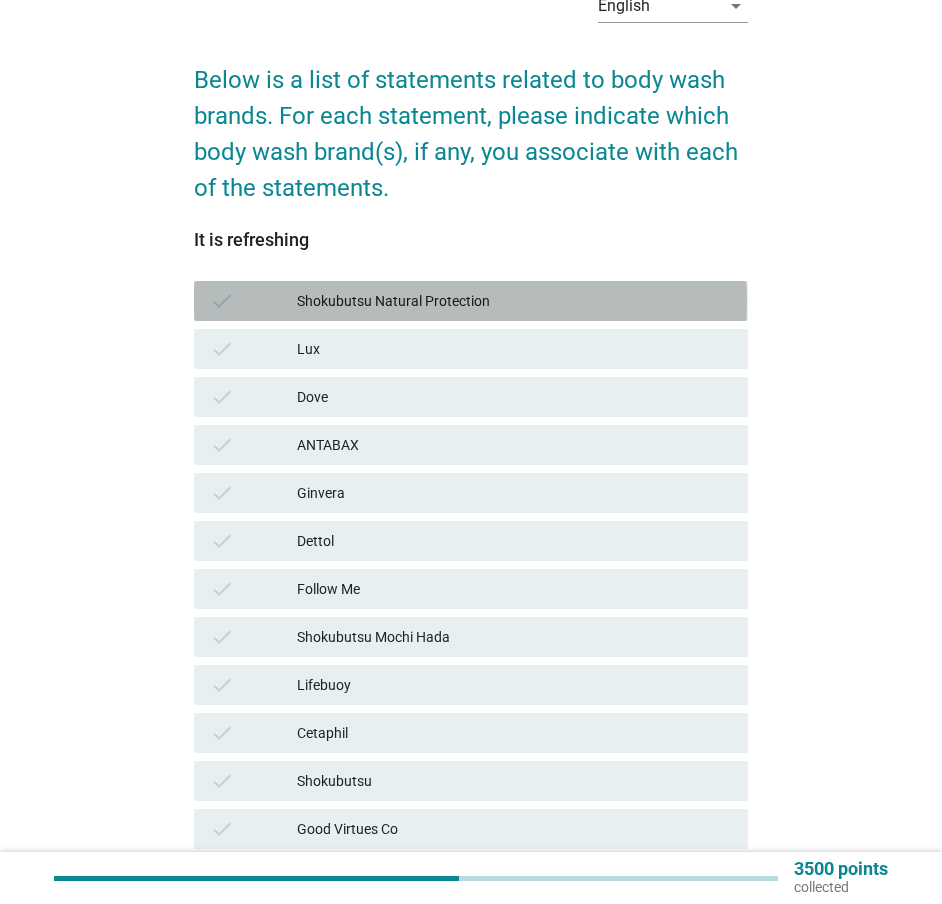 click on "Shokubutsu Natural Protection" at bounding box center (514, 301) 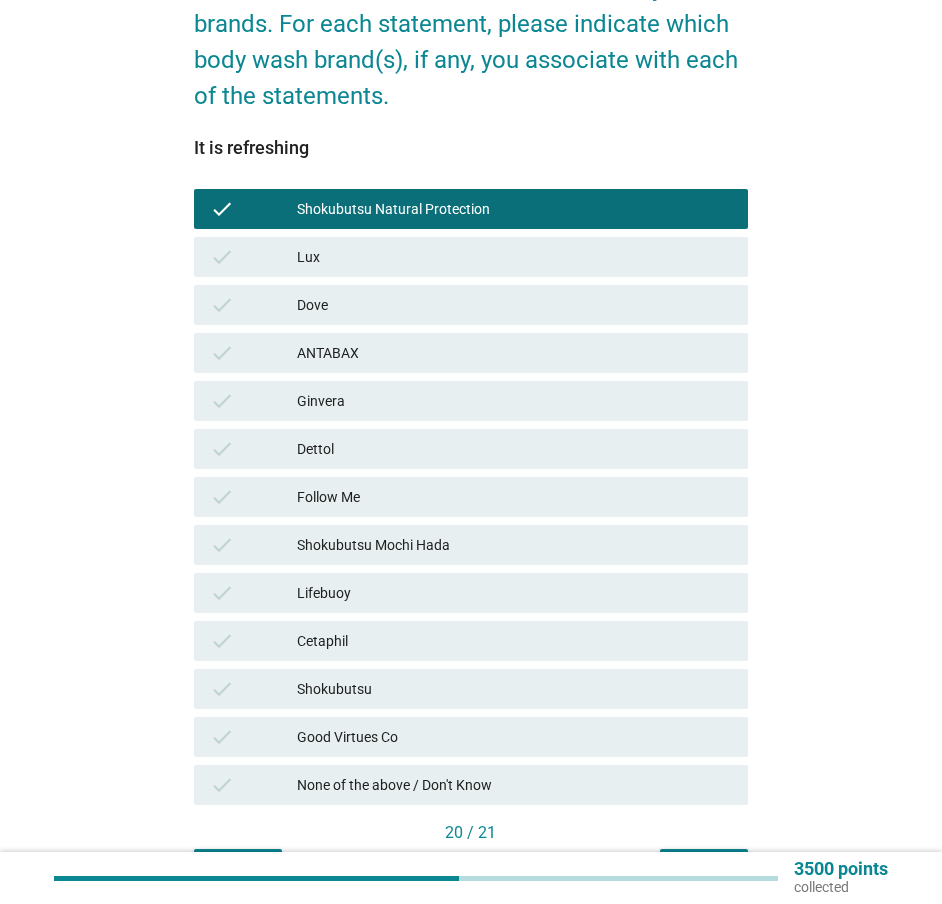 scroll, scrollTop: 299, scrollLeft: 0, axis: vertical 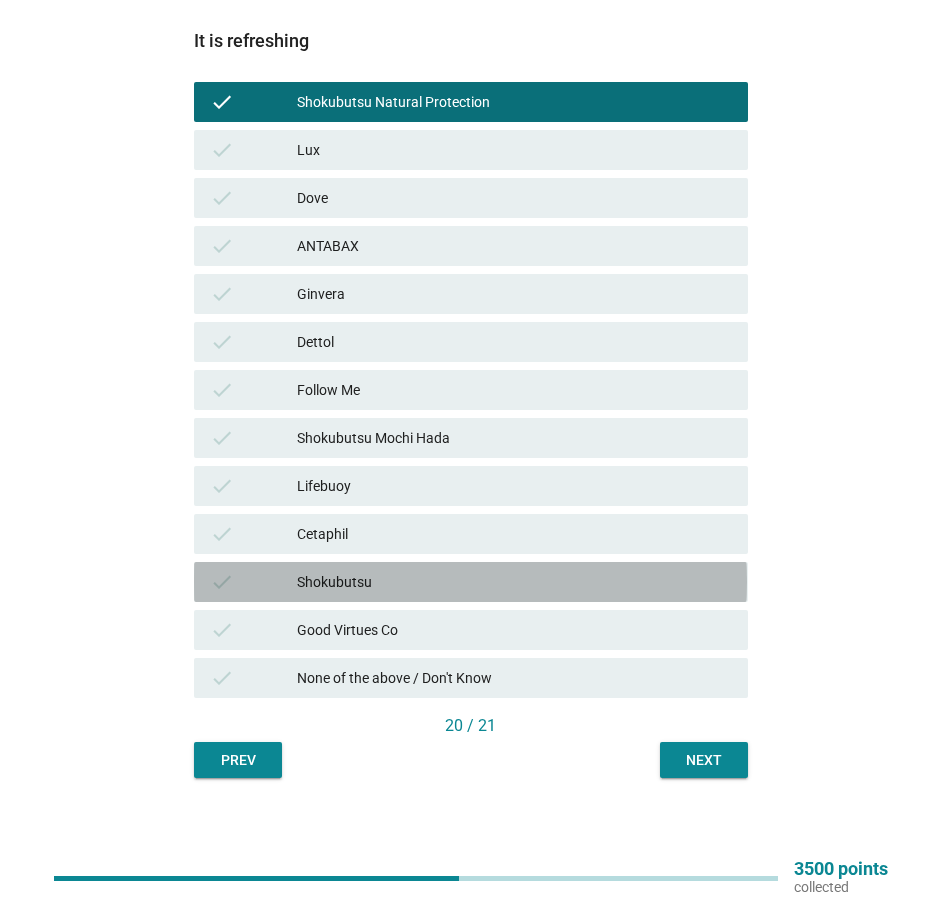 click on "Shokubutsu" at bounding box center [514, 582] 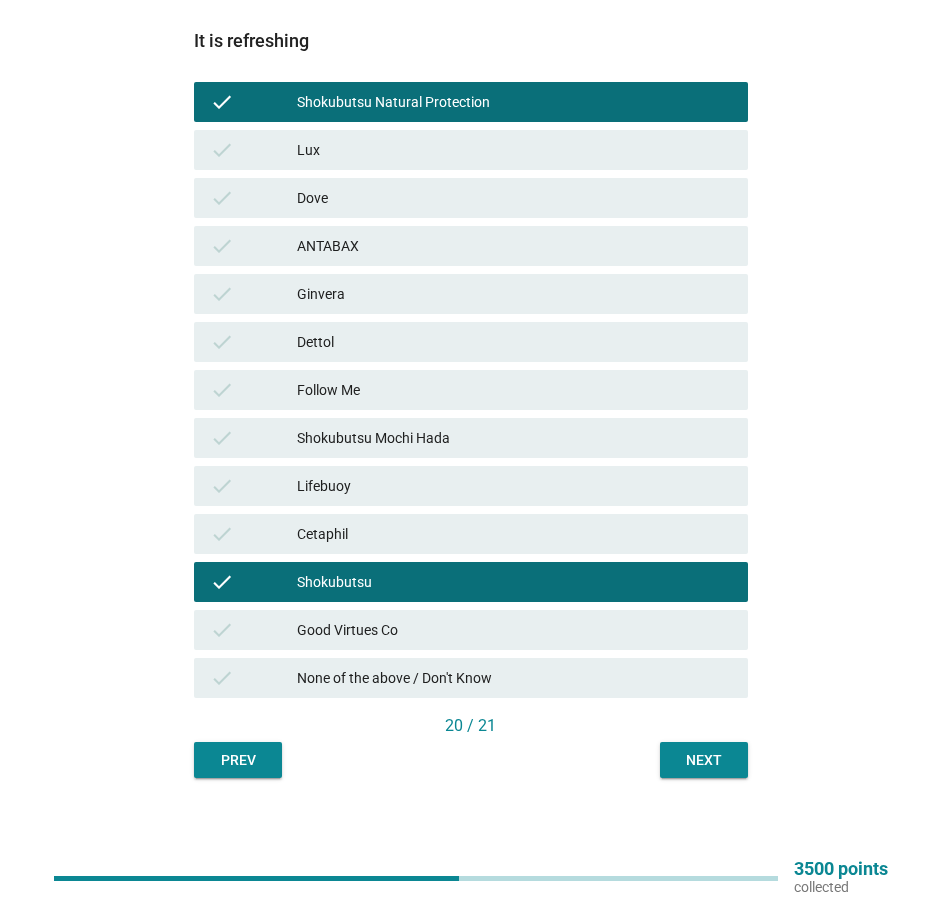 click on "Next" at bounding box center [704, 760] 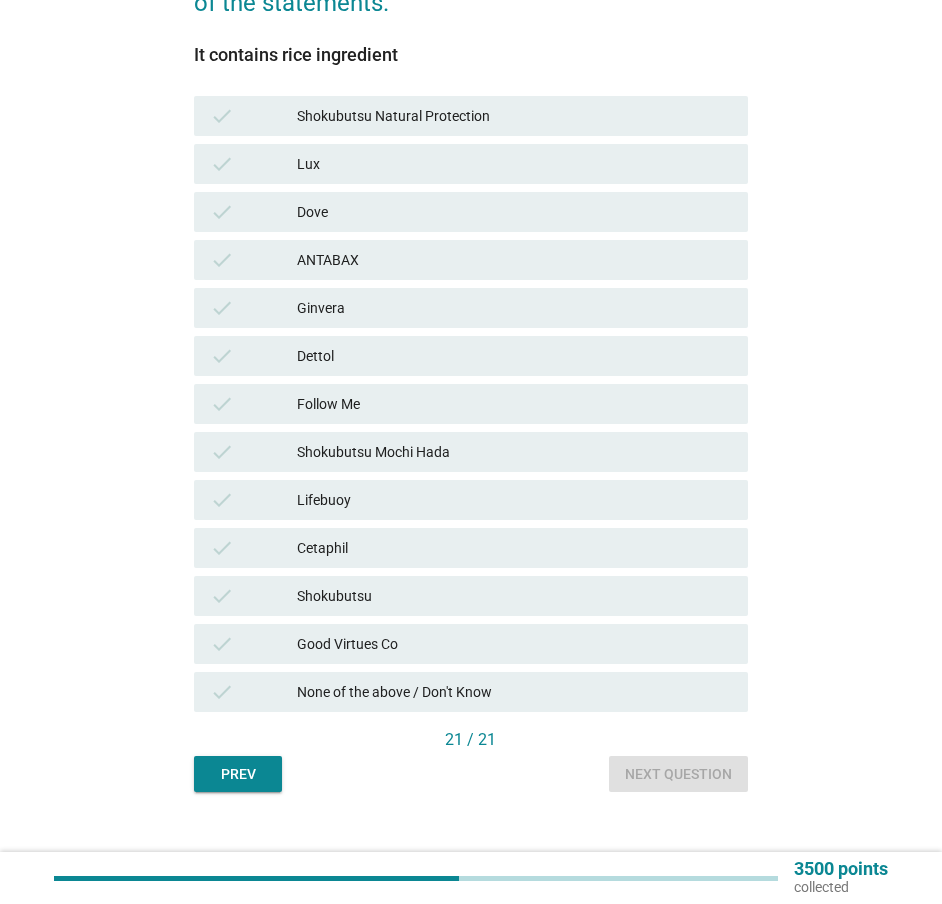 scroll, scrollTop: 299, scrollLeft: 0, axis: vertical 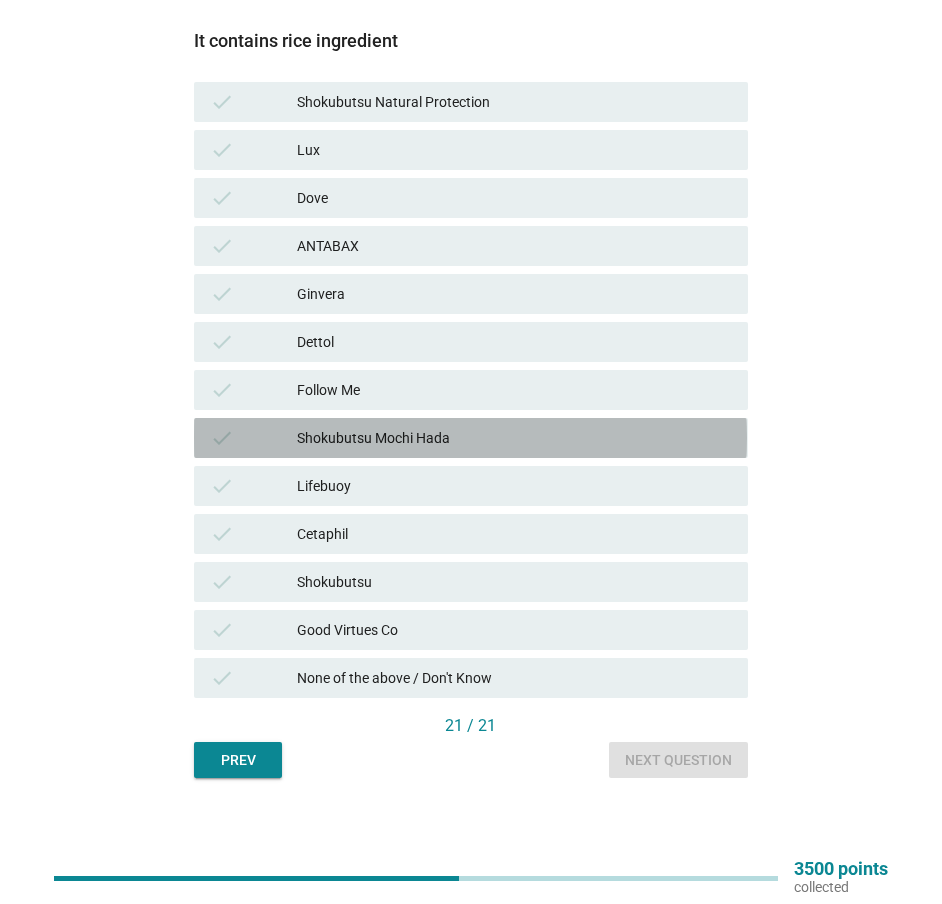 click on "Shokubutsu Mochi Hada" at bounding box center [514, 438] 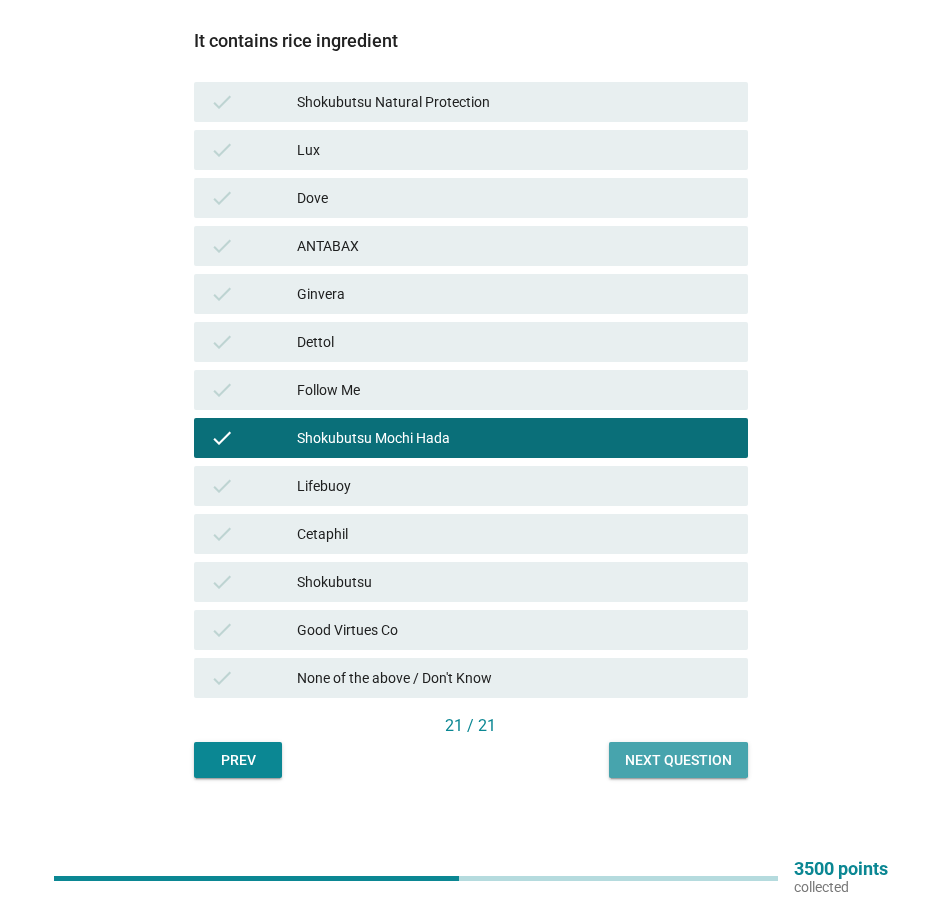 click on "Next question" at bounding box center [678, 760] 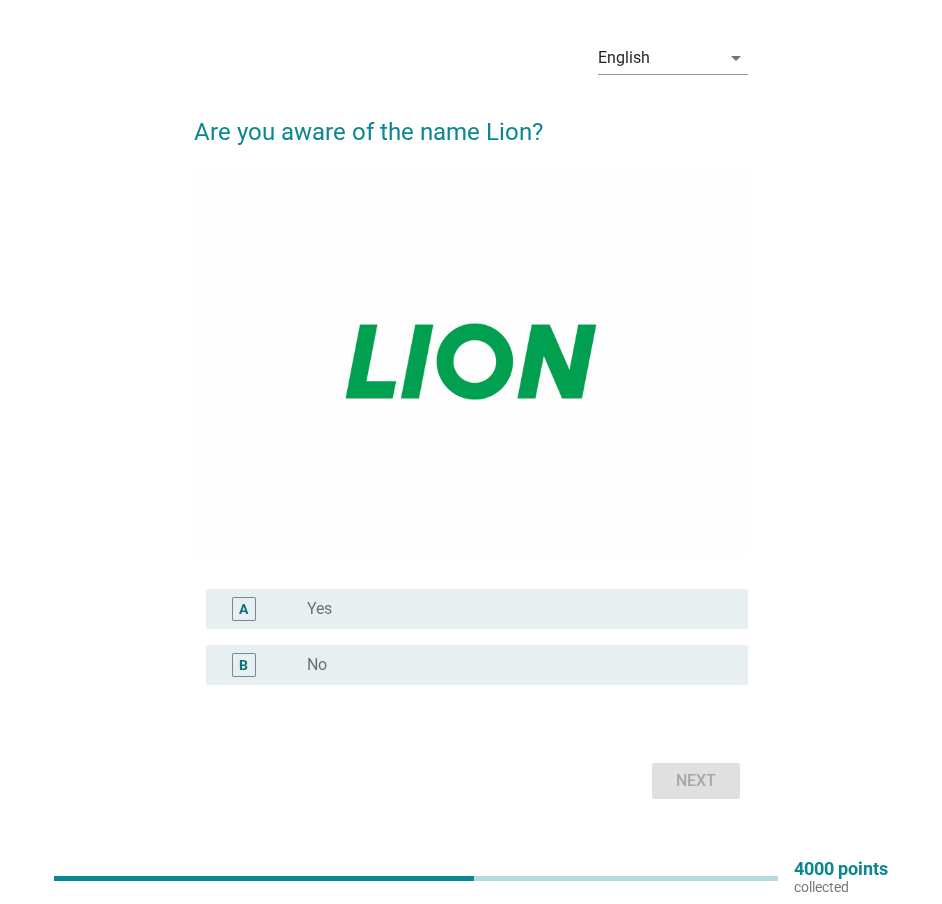 scroll, scrollTop: 75, scrollLeft: 0, axis: vertical 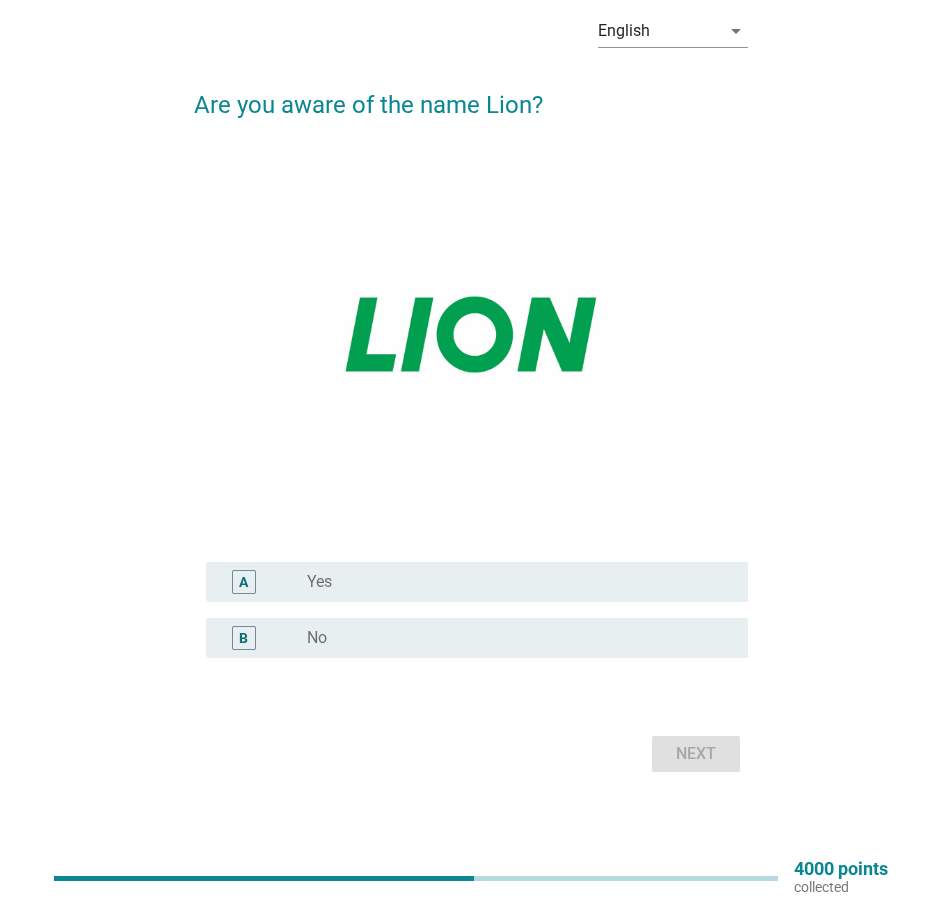 click on "radio_button_unchecked Yes" at bounding box center (511, 582) 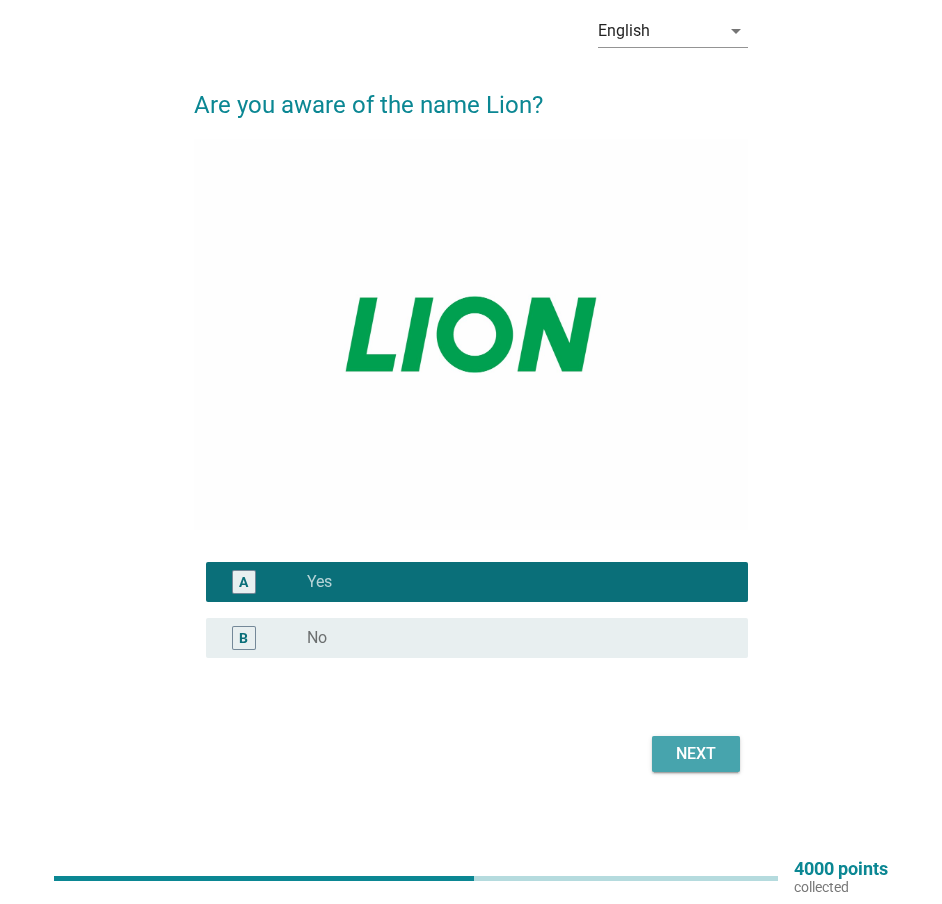click on "Next" at bounding box center [696, 754] 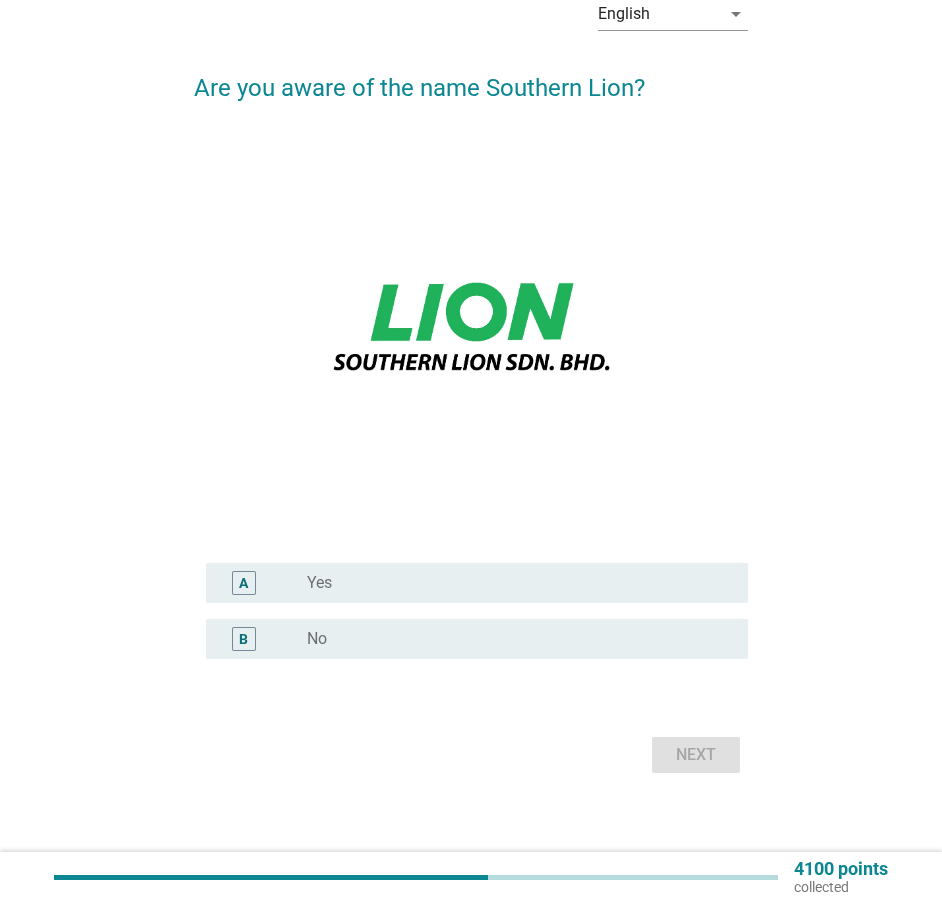 scroll, scrollTop: 93, scrollLeft: 0, axis: vertical 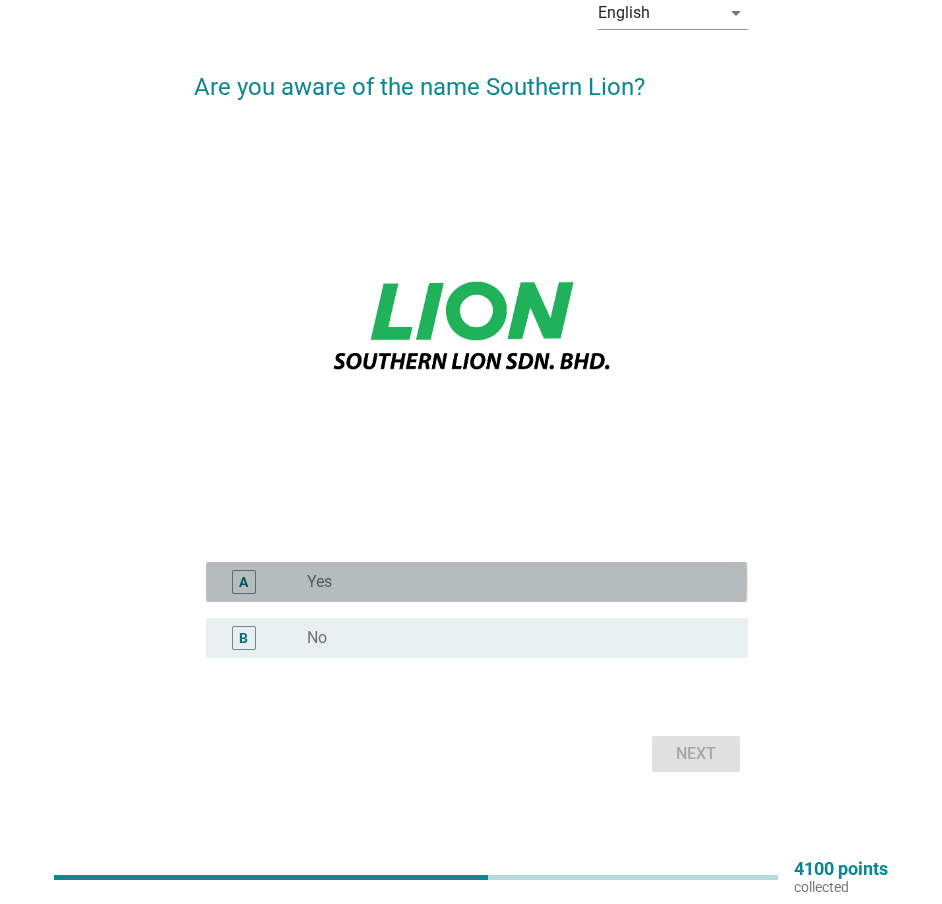 click on "radio_button_unchecked Yes" at bounding box center (511, 582) 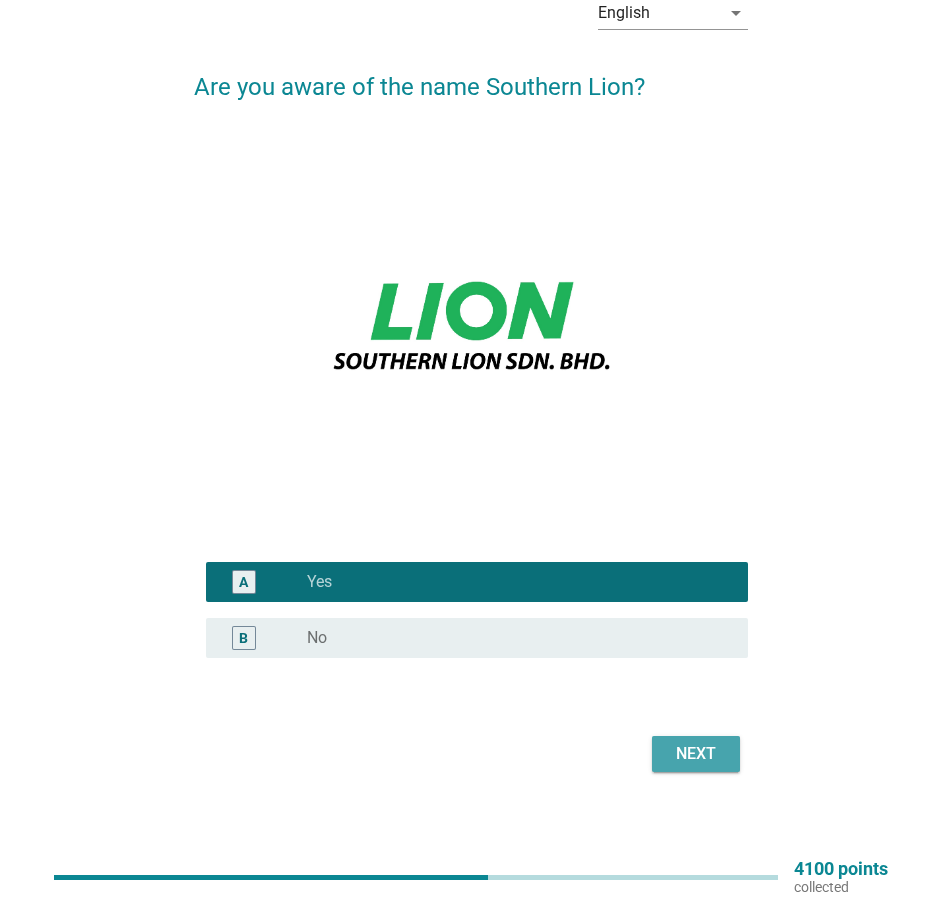 click on "Next" at bounding box center [696, 754] 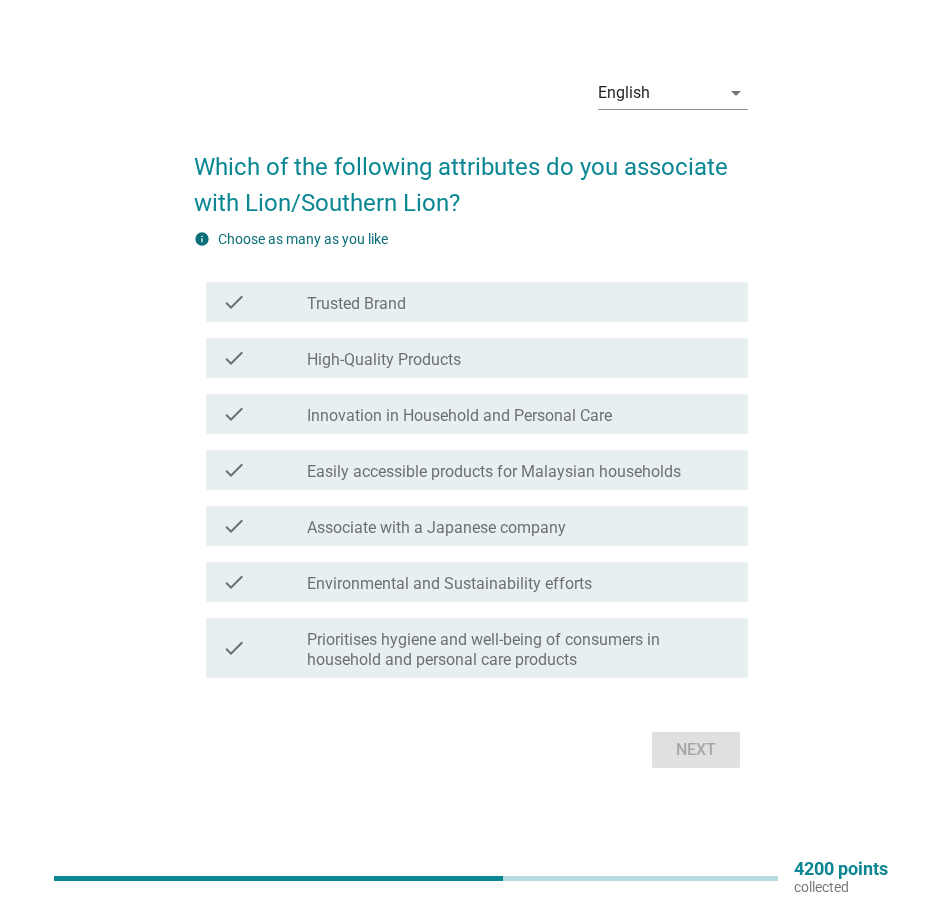 scroll, scrollTop: 52, scrollLeft: 0, axis: vertical 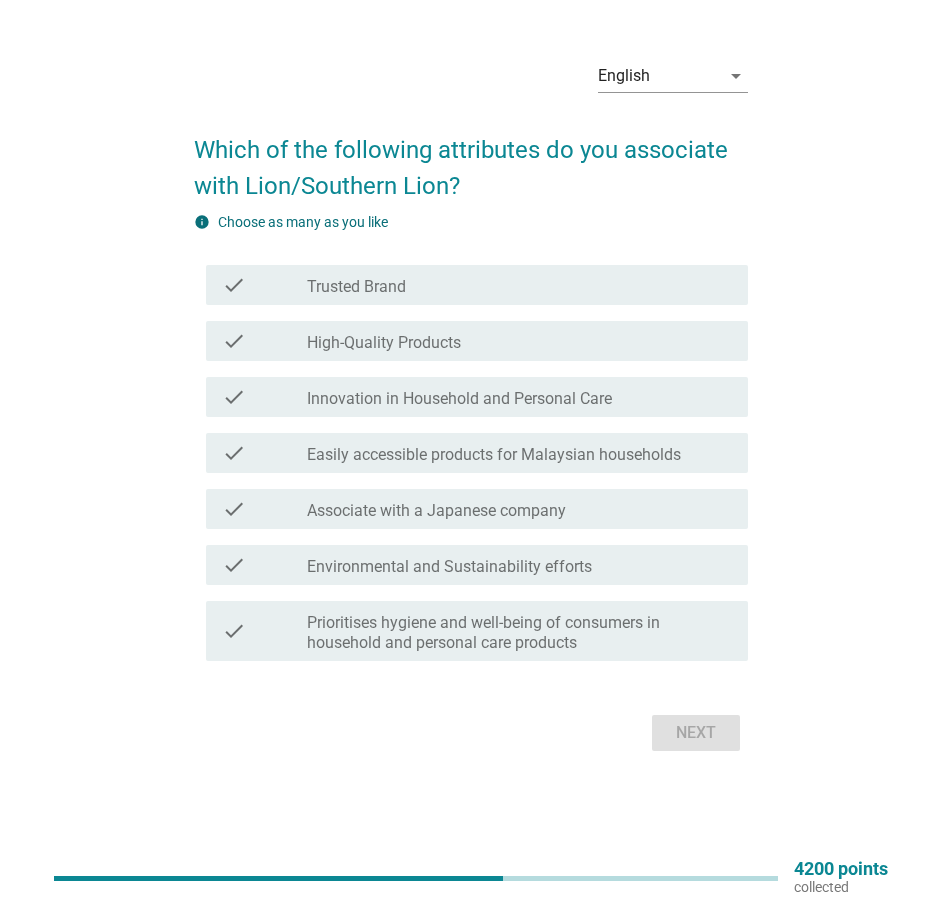 click on "Trusted Brand" at bounding box center [356, 287] 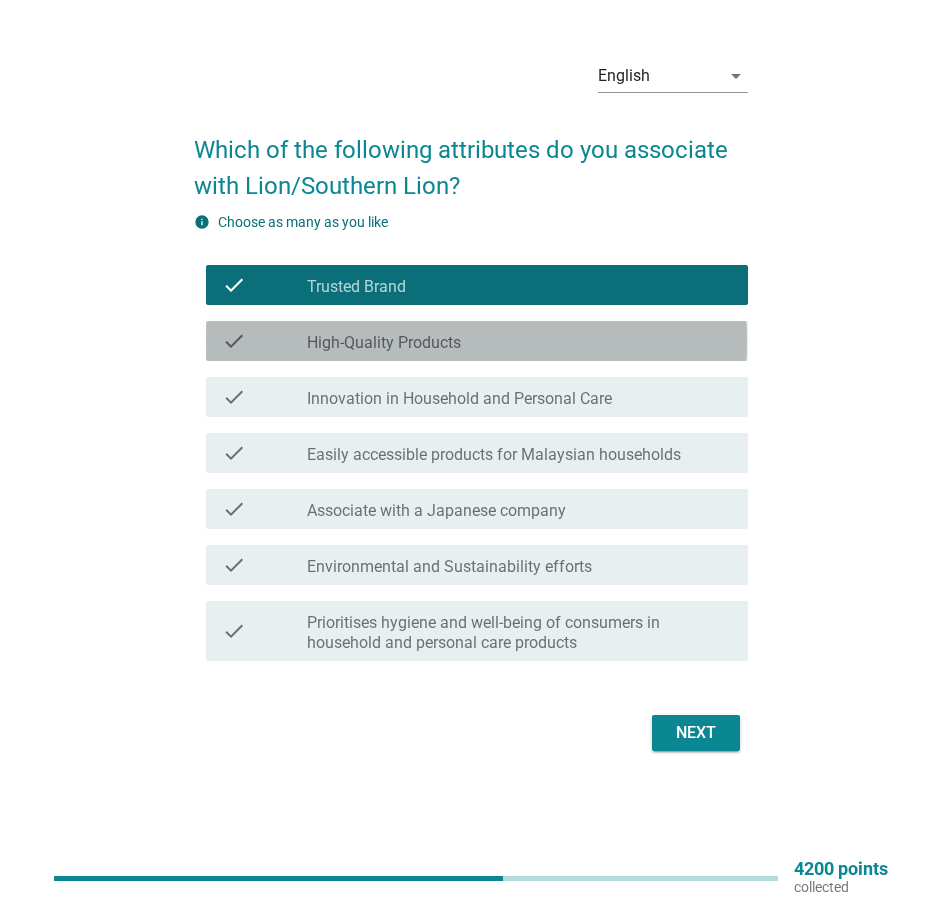 click on "High-Quality Products" at bounding box center [384, 343] 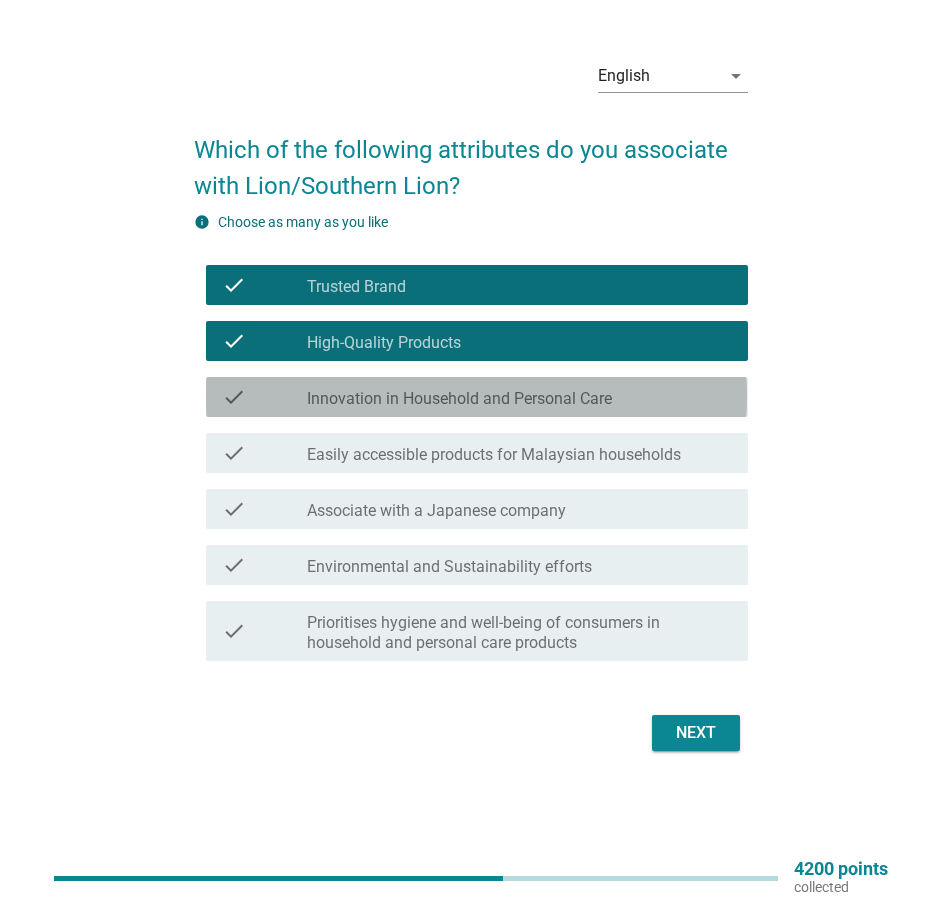 click on "Innovation in Household and Personal Care" at bounding box center [459, 399] 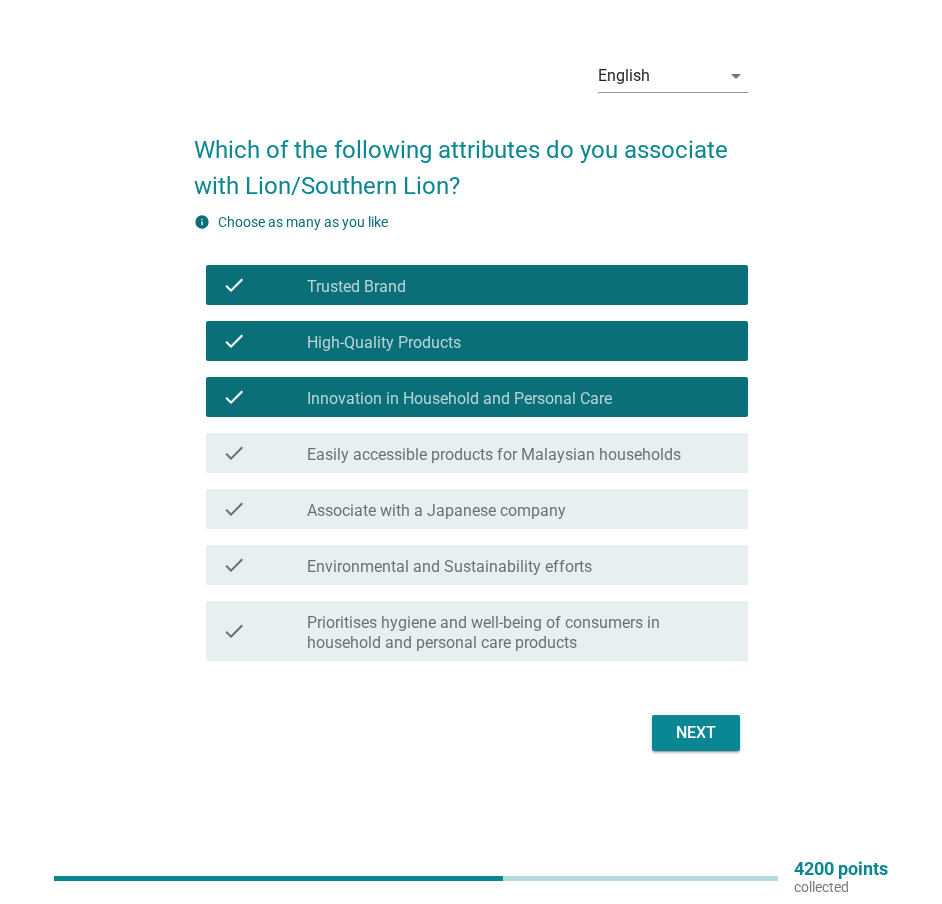 click on "Easily accessible products for Malaysian households" at bounding box center (494, 455) 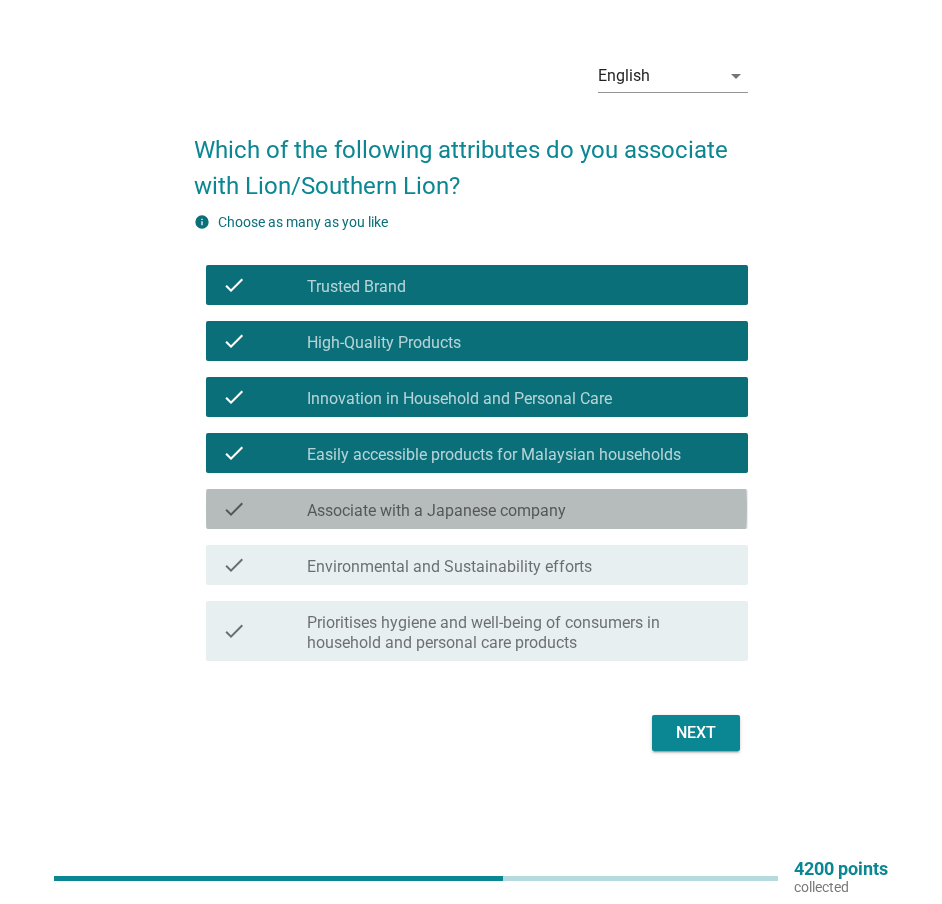 click on "check     check_box_outline_blank Associate with a Japanese company" at bounding box center (476, 509) 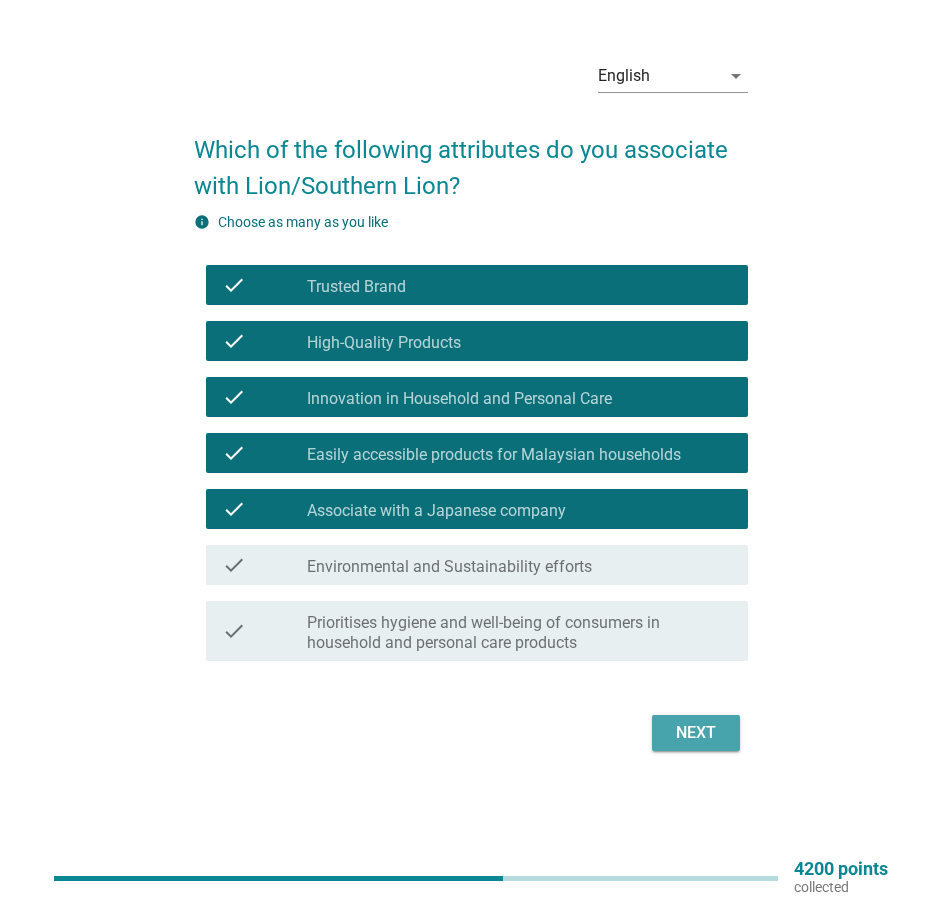 click on "Next" at bounding box center (696, 733) 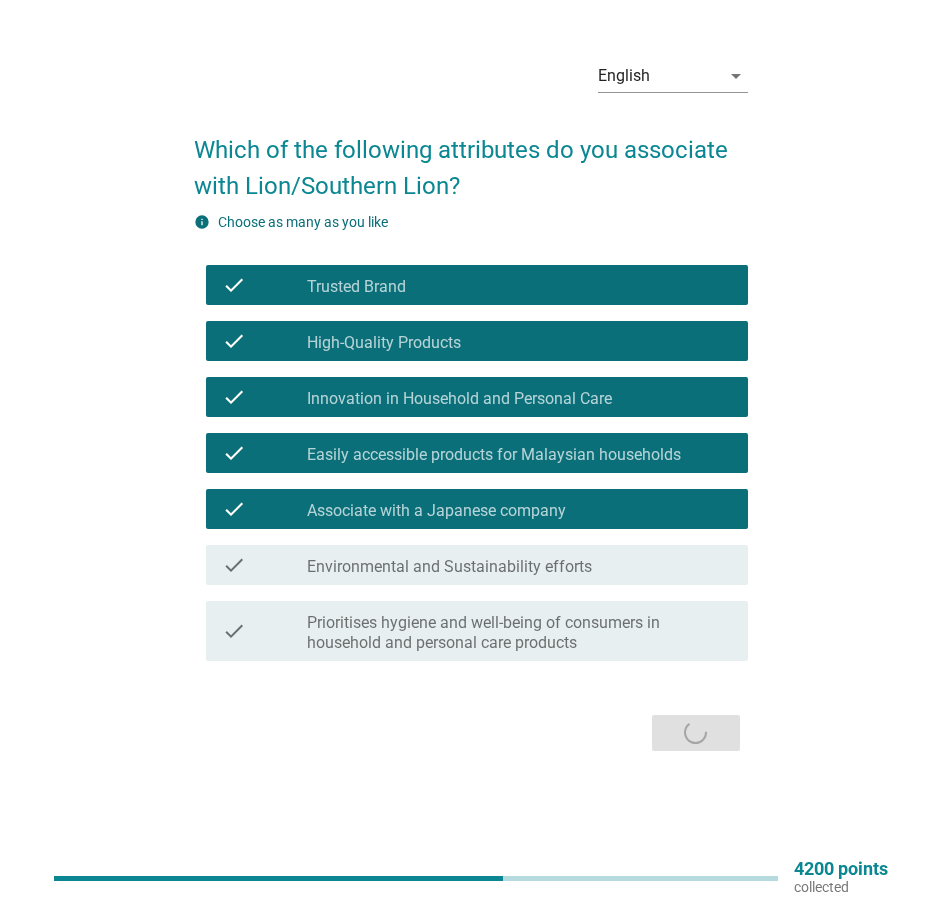 scroll, scrollTop: 0, scrollLeft: 0, axis: both 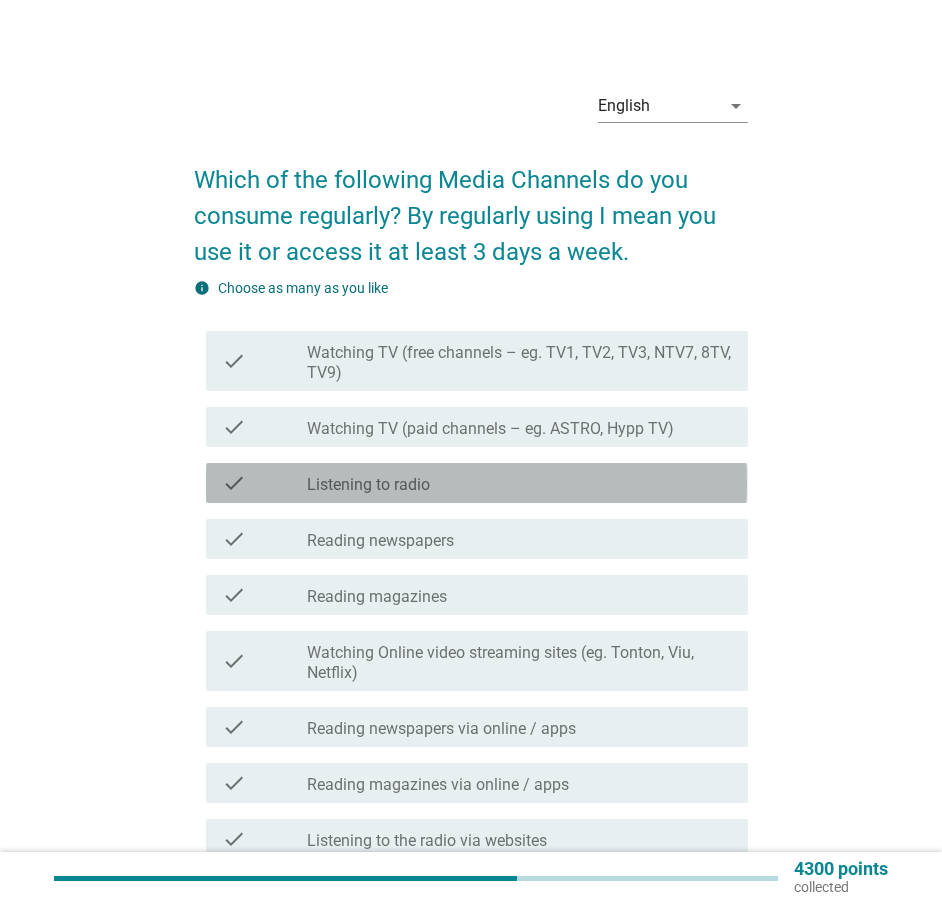 click on "check_box_outline_blank Listening to radio" at bounding box center (519, 483) 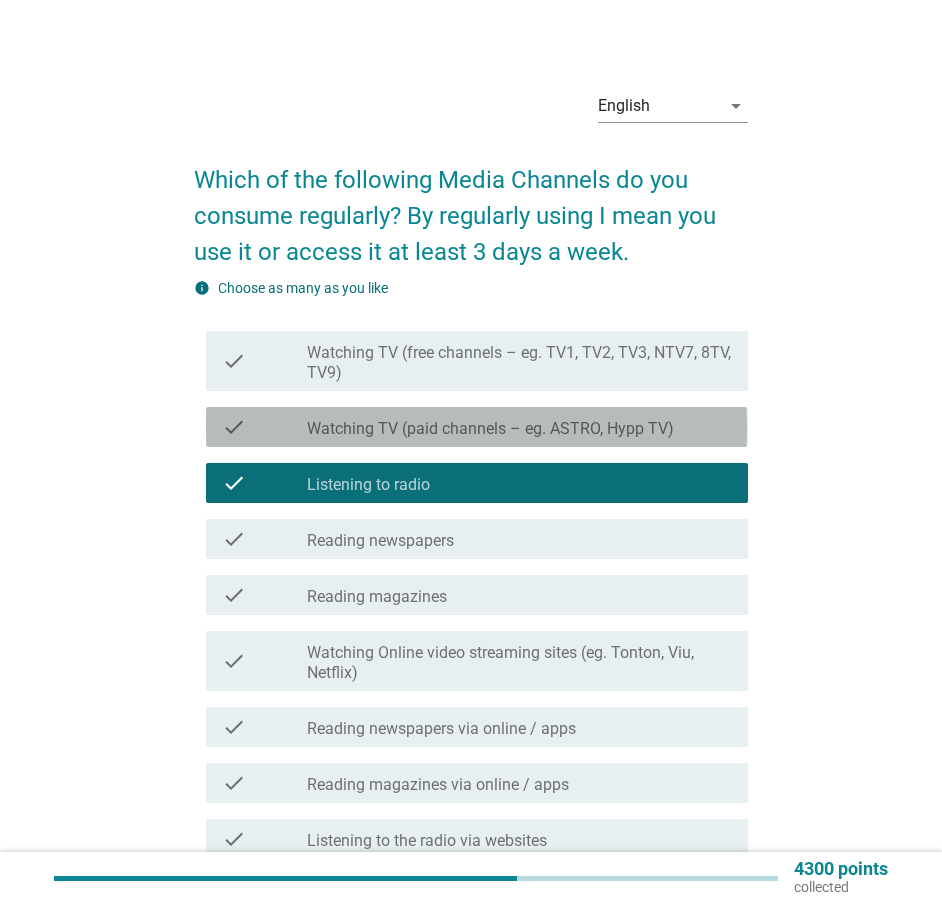 click on "Watching TV (paid channels – eg. ASTRO, Hypp TV)" at bounding box center [490, 429] 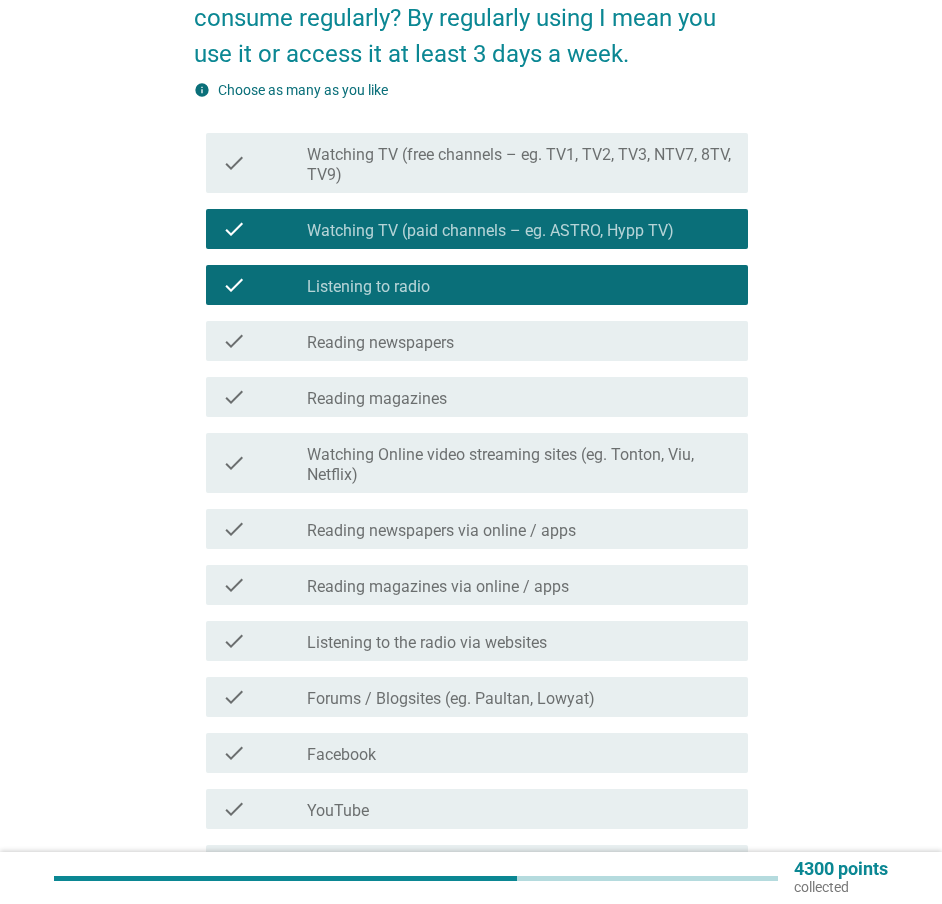 scroll, scrollTop: 200, scrollLeft: 0, axis: vertical 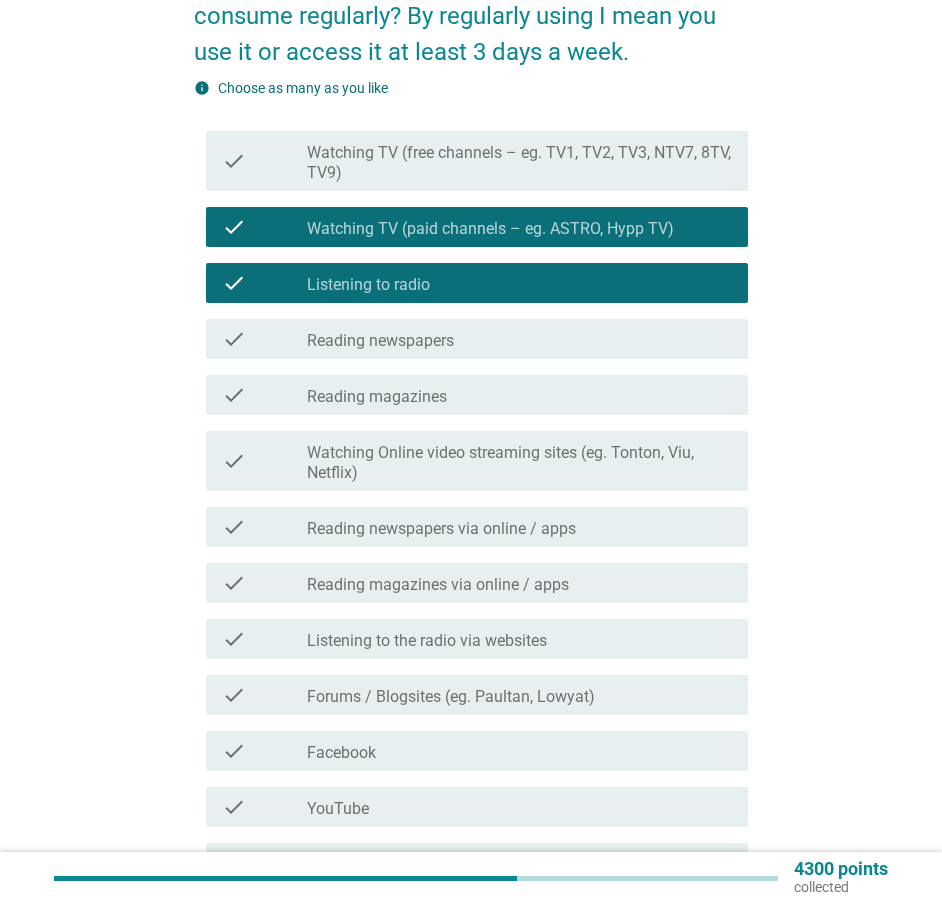 click on "check     check_box_outline_blank Reading newspapers" at bounding box center [476, 339] 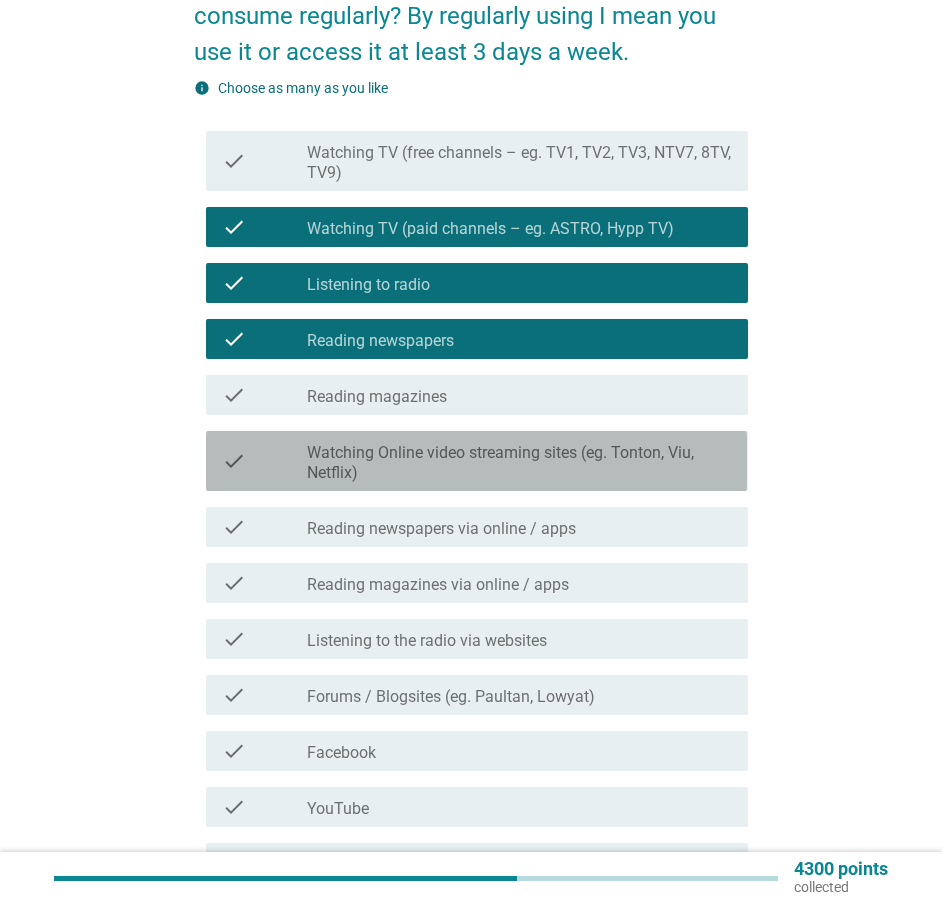 click on "Watching Online video streaming sites (eg. Tonton, Viu, Netflix)" at bounding box center (519, 463) 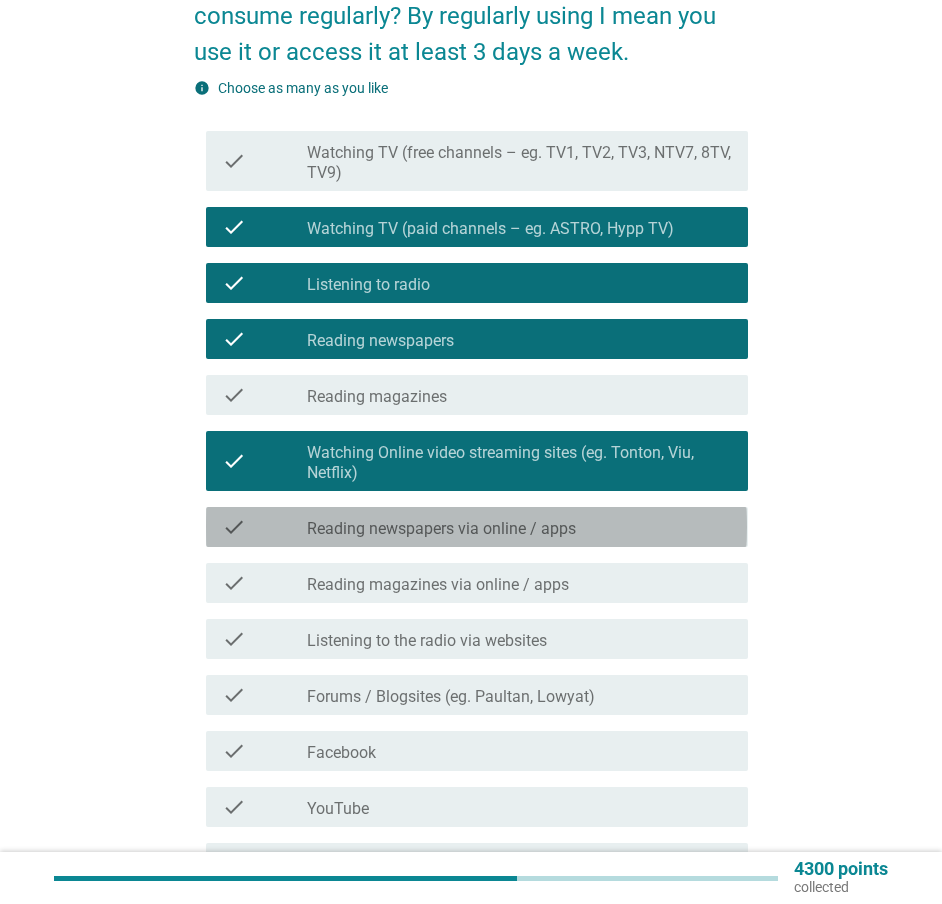 click on "Reading newspapers via online / apps" at bounding box center [441, 529] 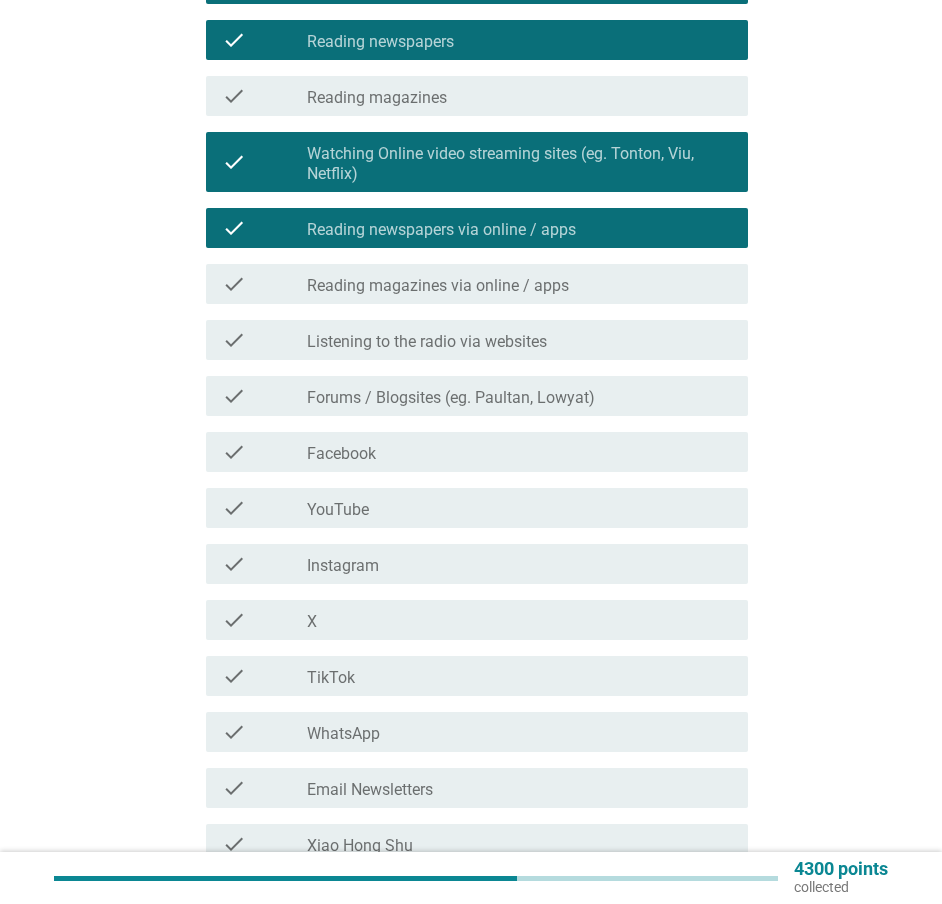 scroll, scrollTop: 500, scrollLeft: 0, axis: vertical 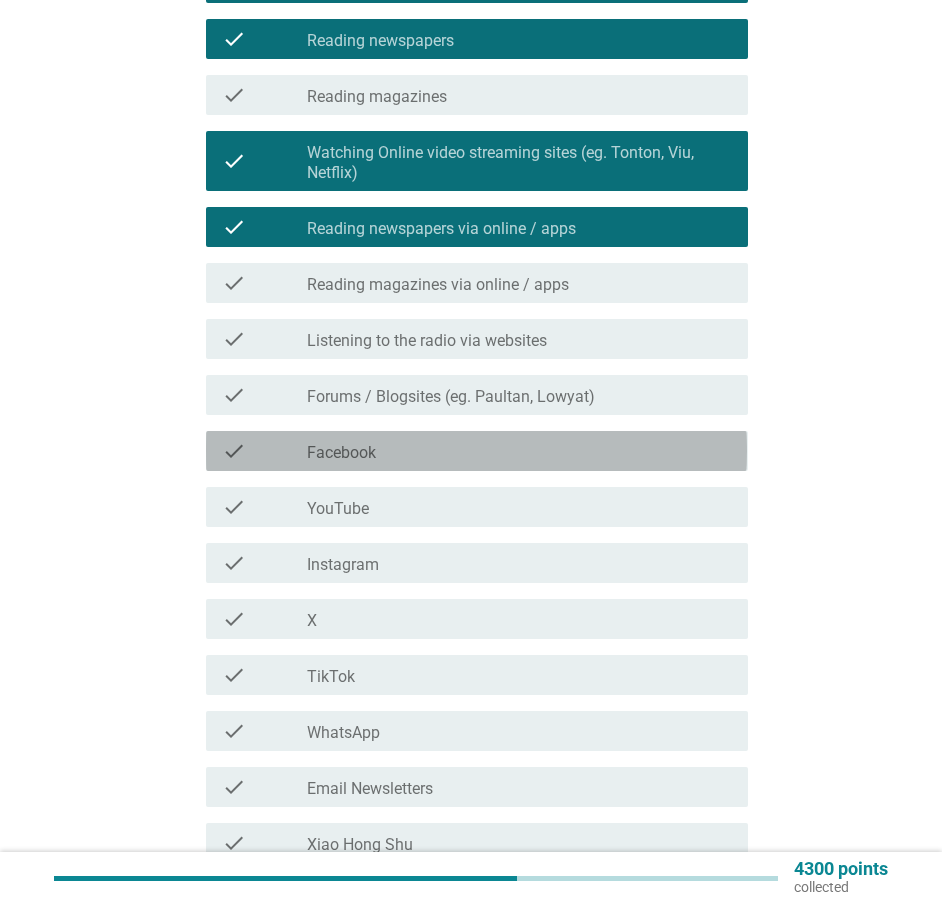 click on "check_box_outline_blank Facebook" at bounding box center (519, 451) 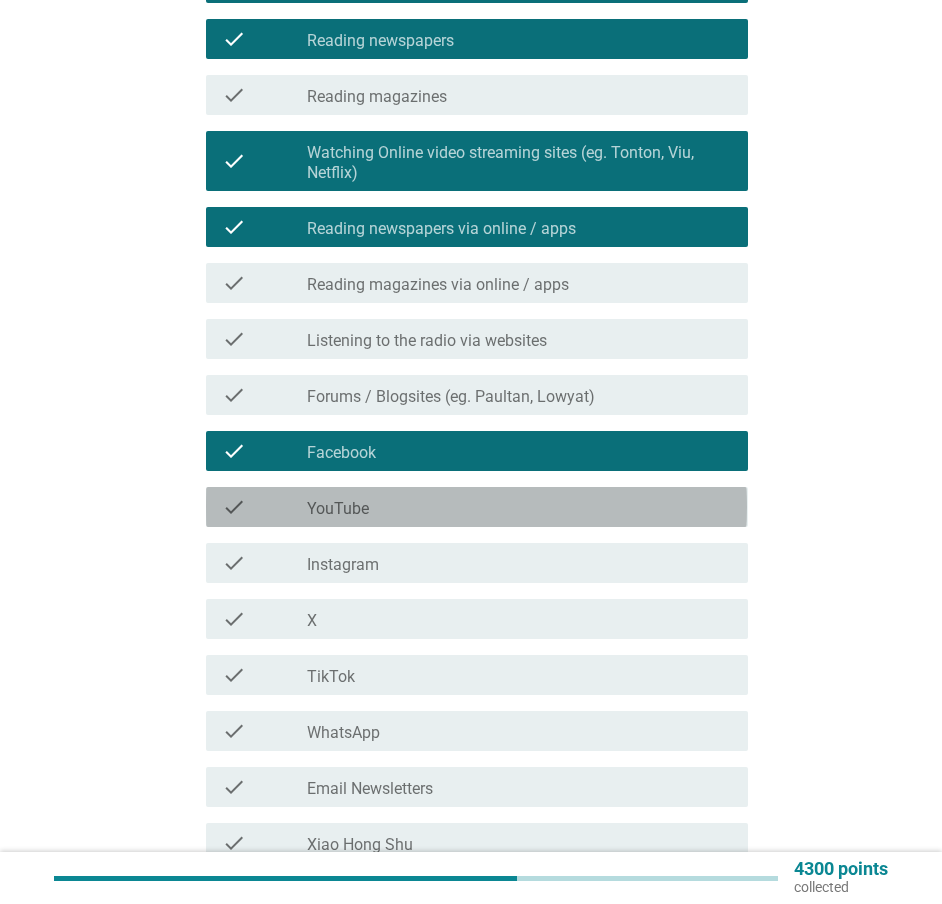 click on "check_box_outline_blank YouTube" at bounding box center [519, 507] 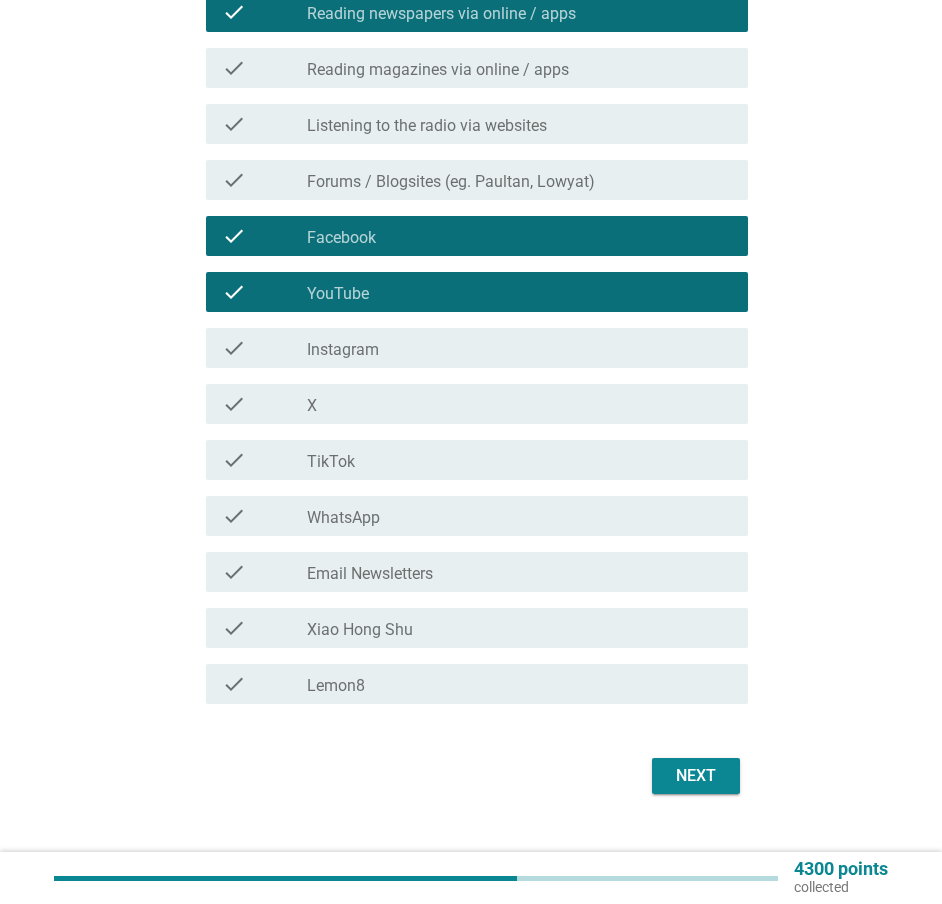 scroll, scrollTop: 737, scrollLeft: 0, axis: vertical 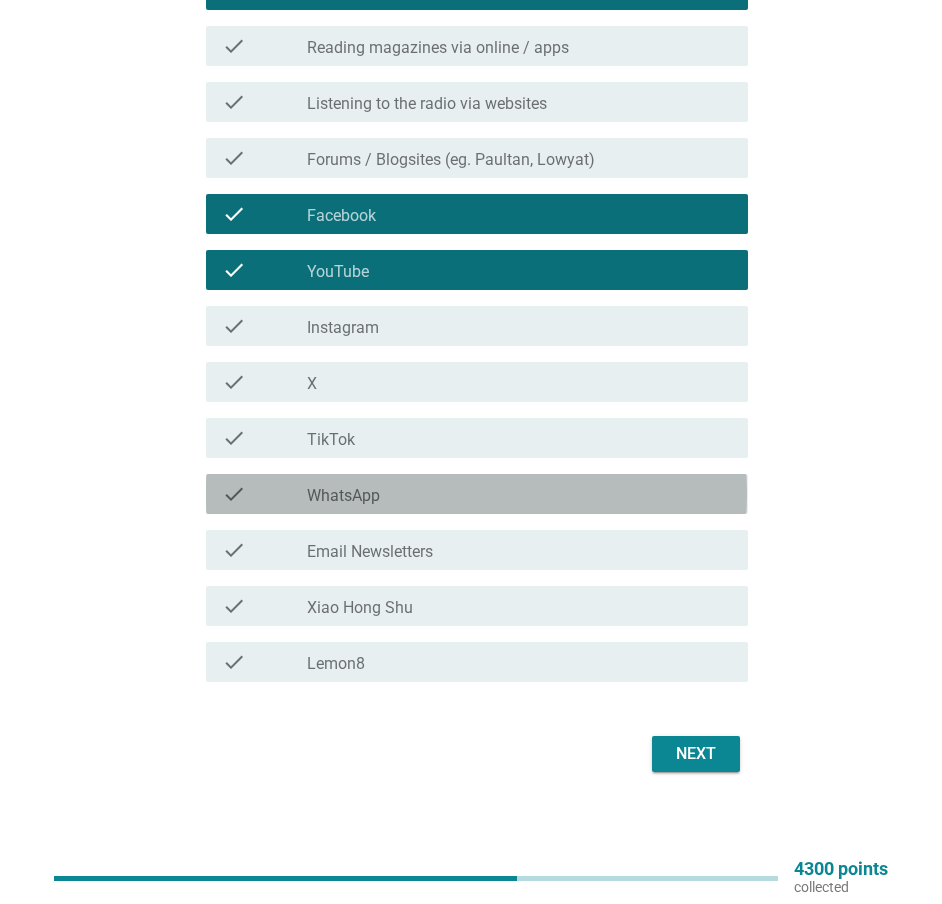 click on "check_box_outline_blank WhatsApp" at bounding box center [519, 494] 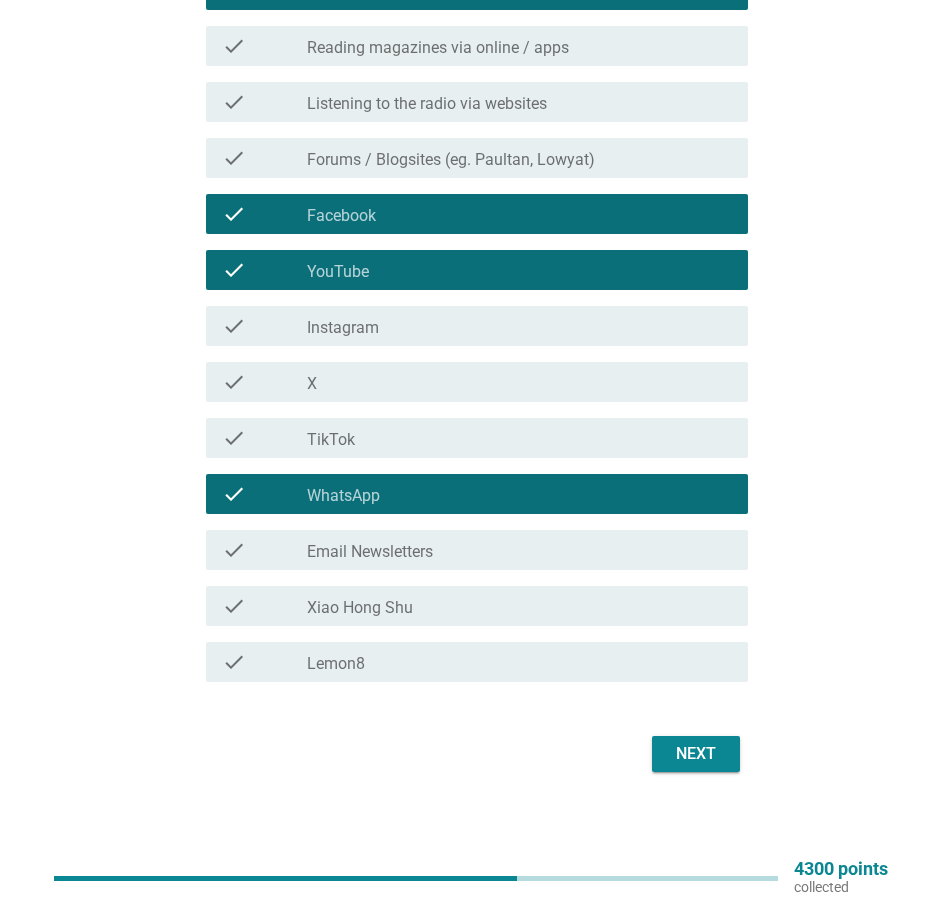 click on "Next" at bounding box center (696, 754) 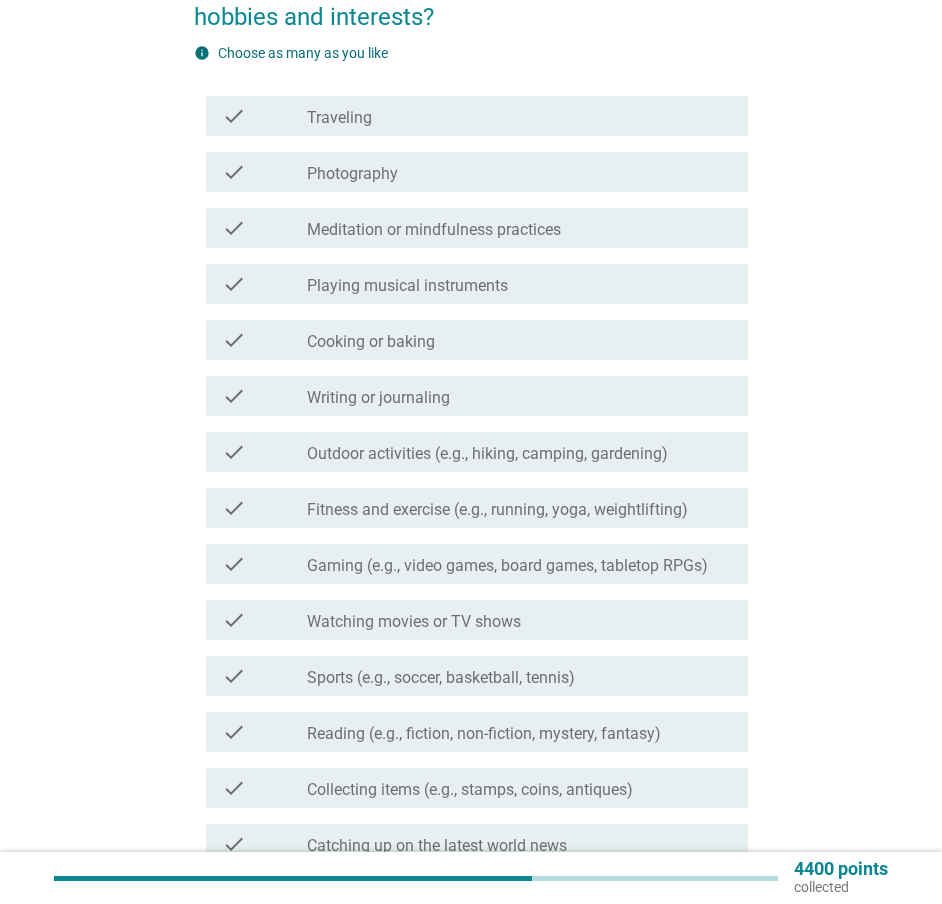 scroll, scrollTop: 300, scrollLeft: 0, axis: vertical 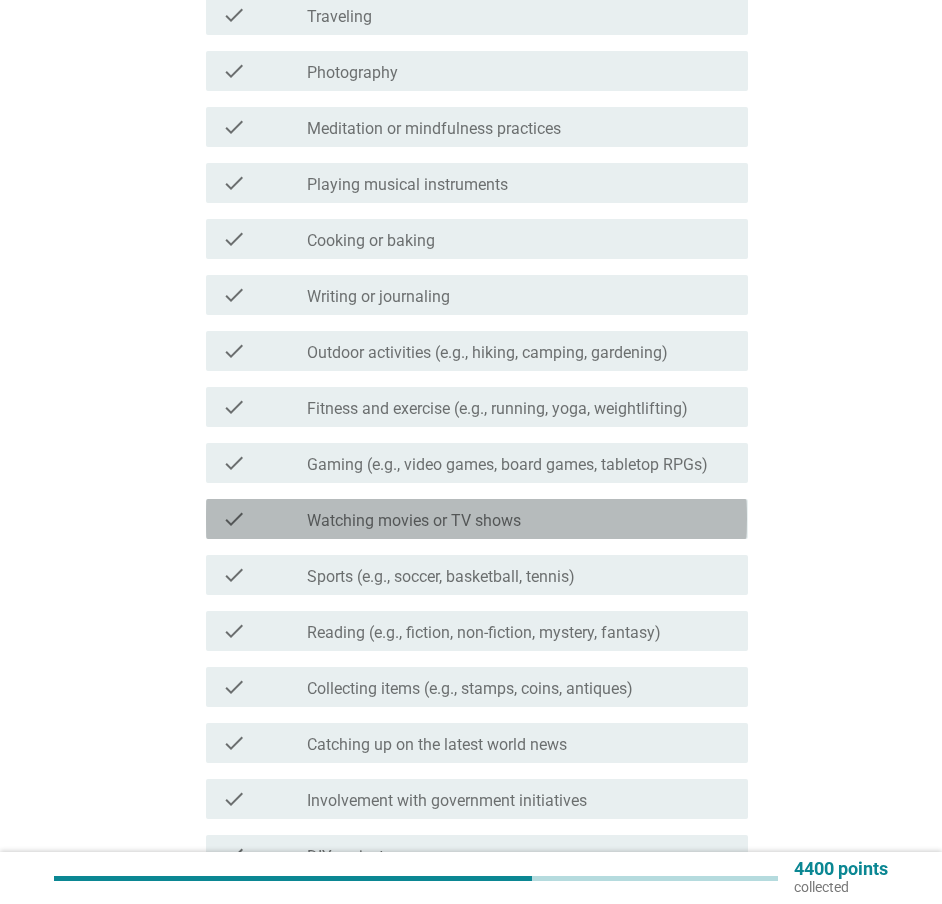 click on "Watching movies or TV shows" at bounding box center (414, 521) 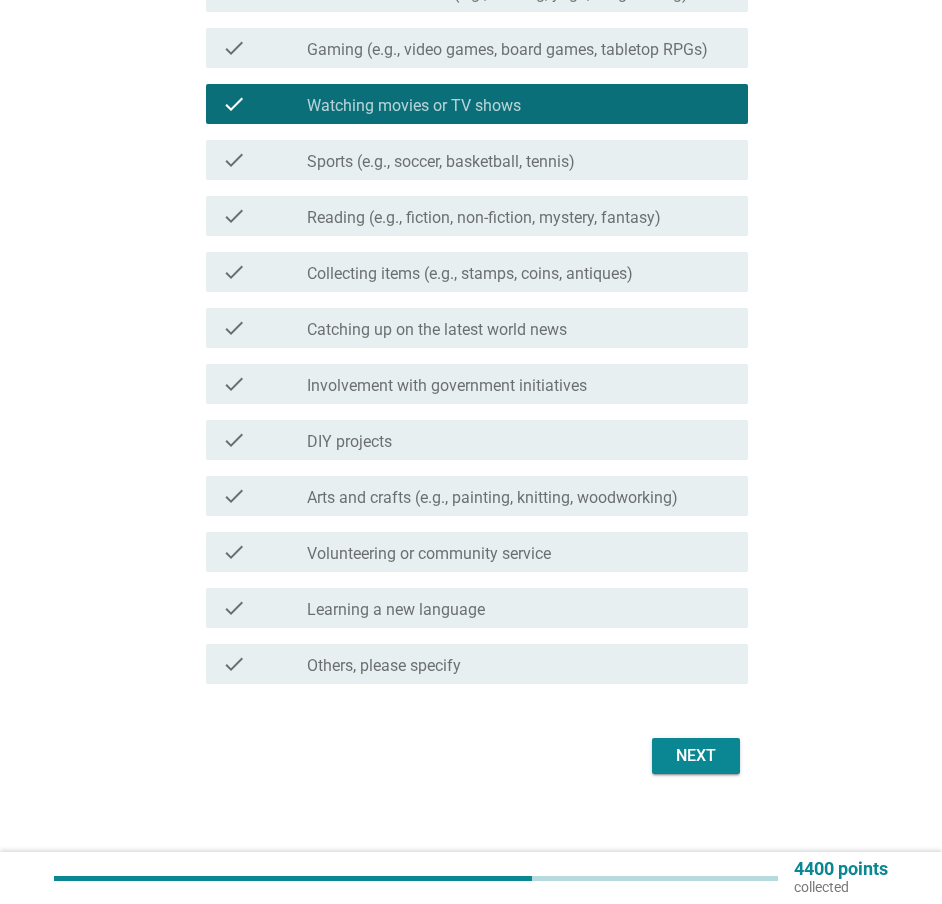 scroll, scrollTop: 717, scrollLeft: 0, axis: vertical 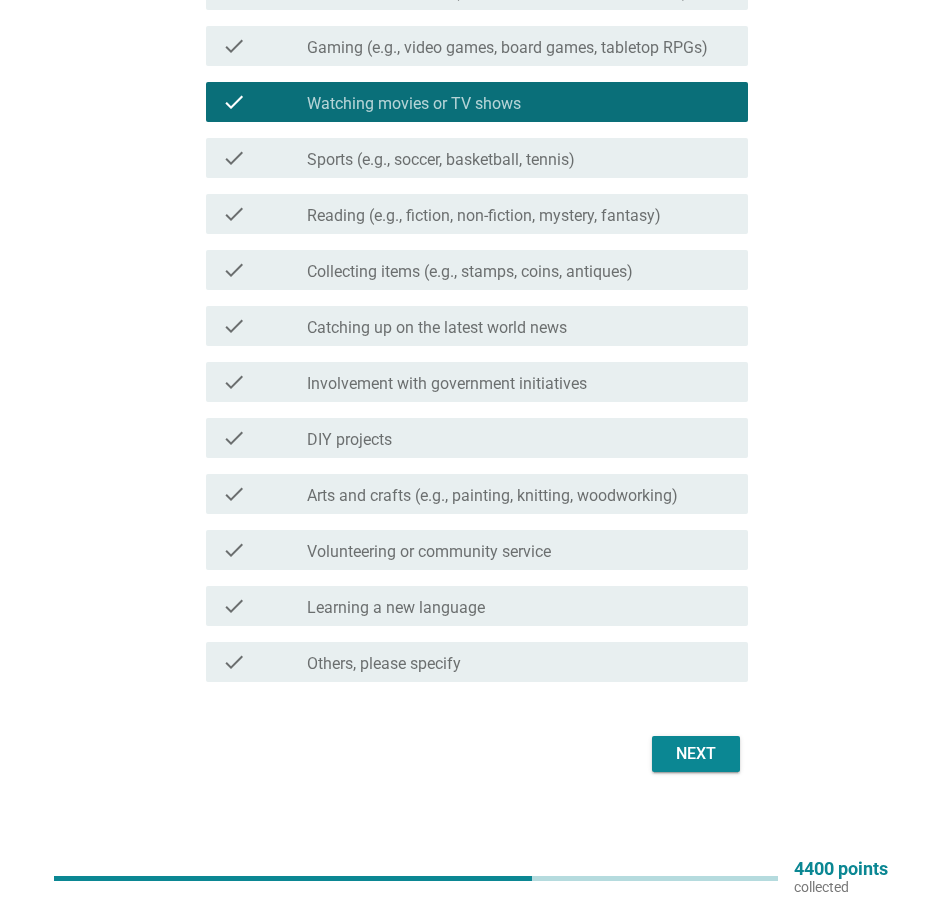 click on "Next" at bounding box center (696, 754) 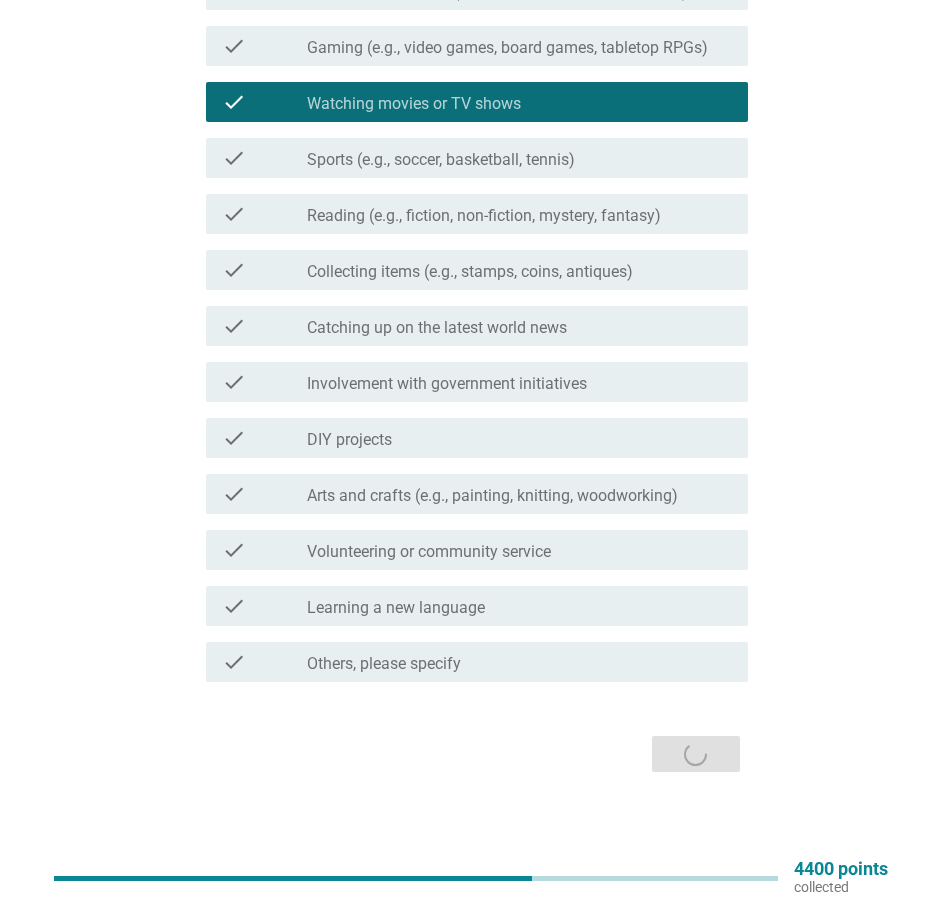 scroll, scrollTop: 0, scrollLeft: 0, axis: both 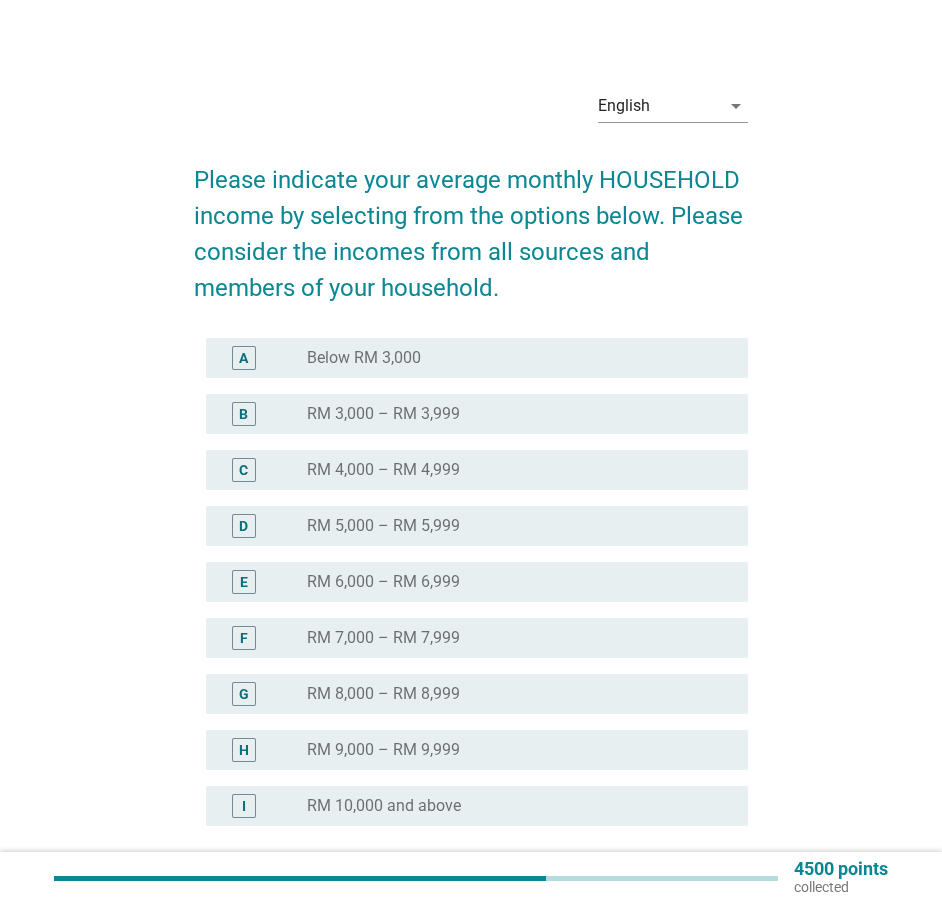 click on "radio_button_unchecked RM 5,000 – RM 5,999" at bounding box center (511, 526) 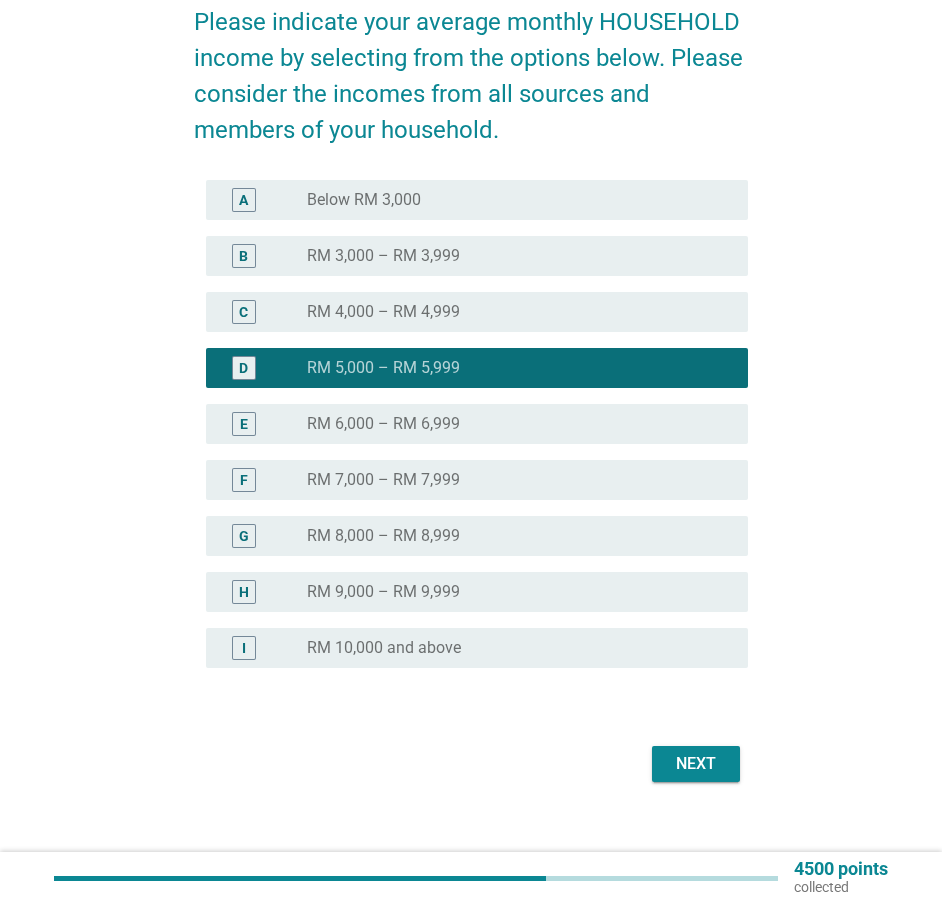 scroll, scrollTop: 168, scrollLeft: 0, axis: vertical 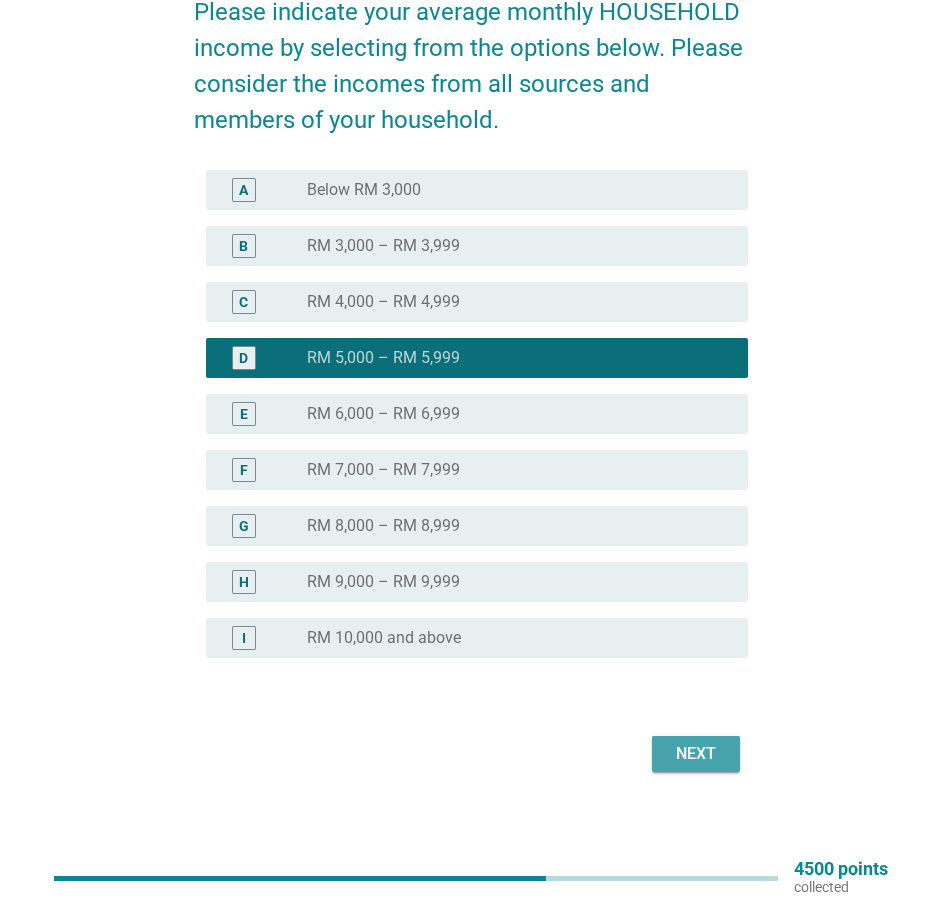 click on "Next" at bounding box center (696, 754) 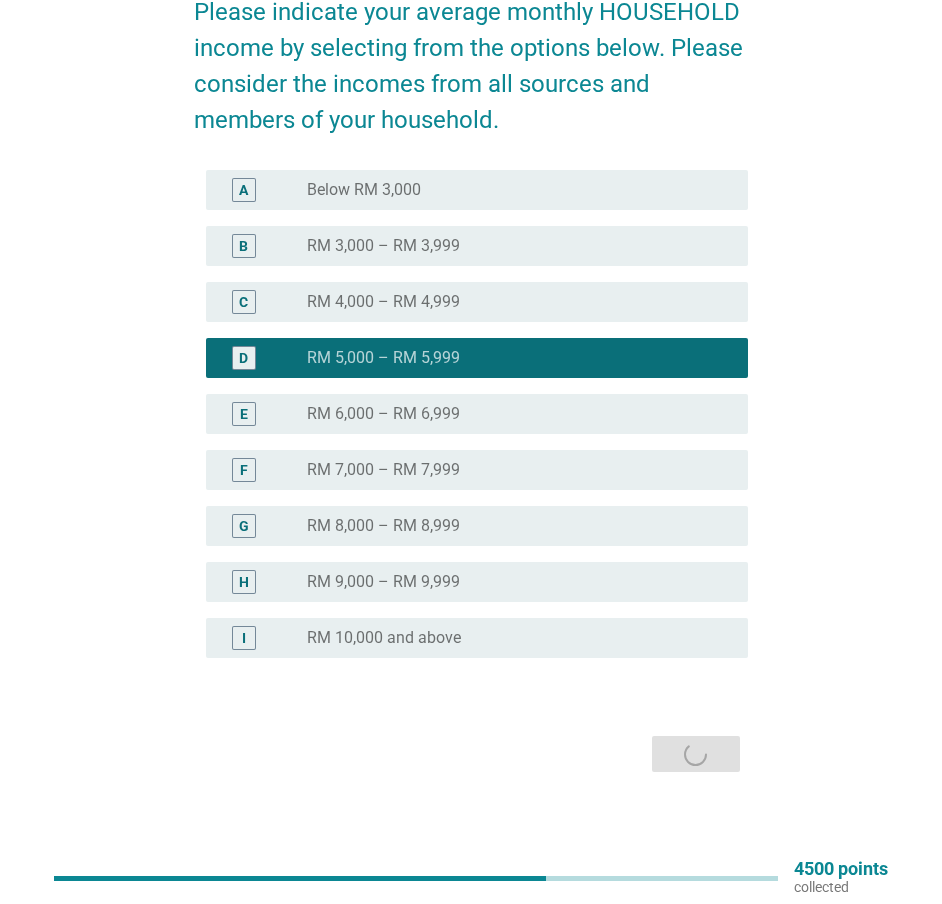 scroll, scrollTop: 0, scrollLeft: 0, axis: both 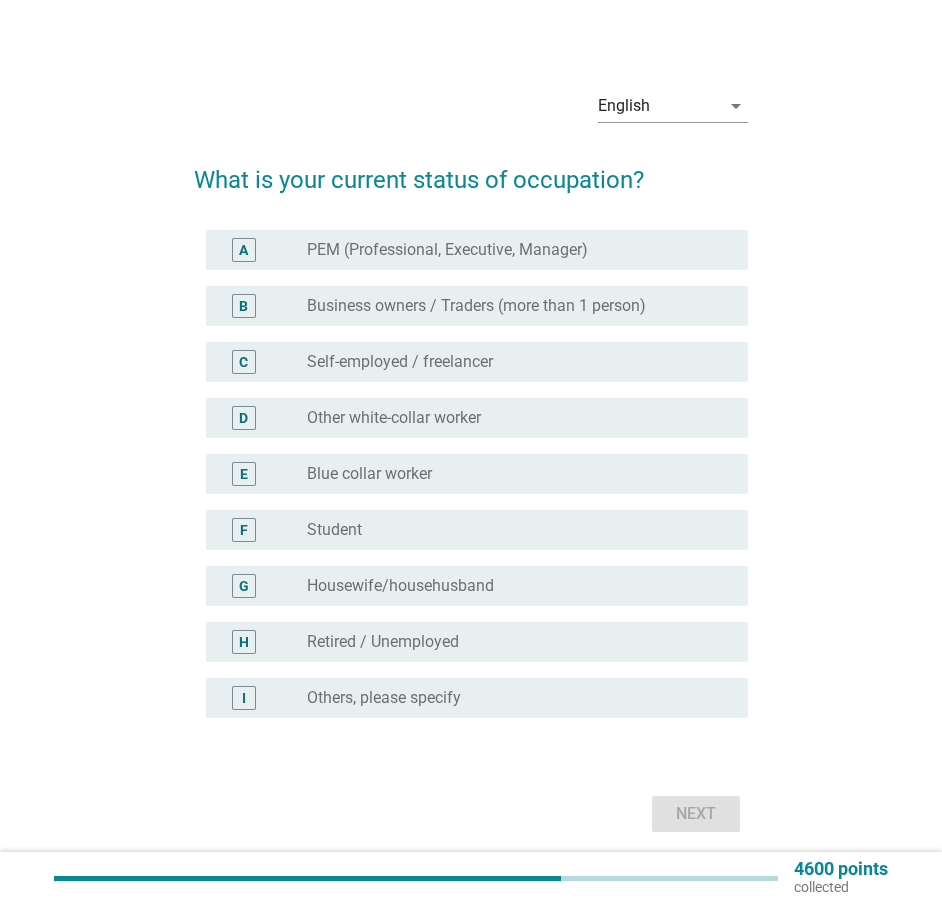 click on "Other white-collar worker" at bounding box center [394, 418] 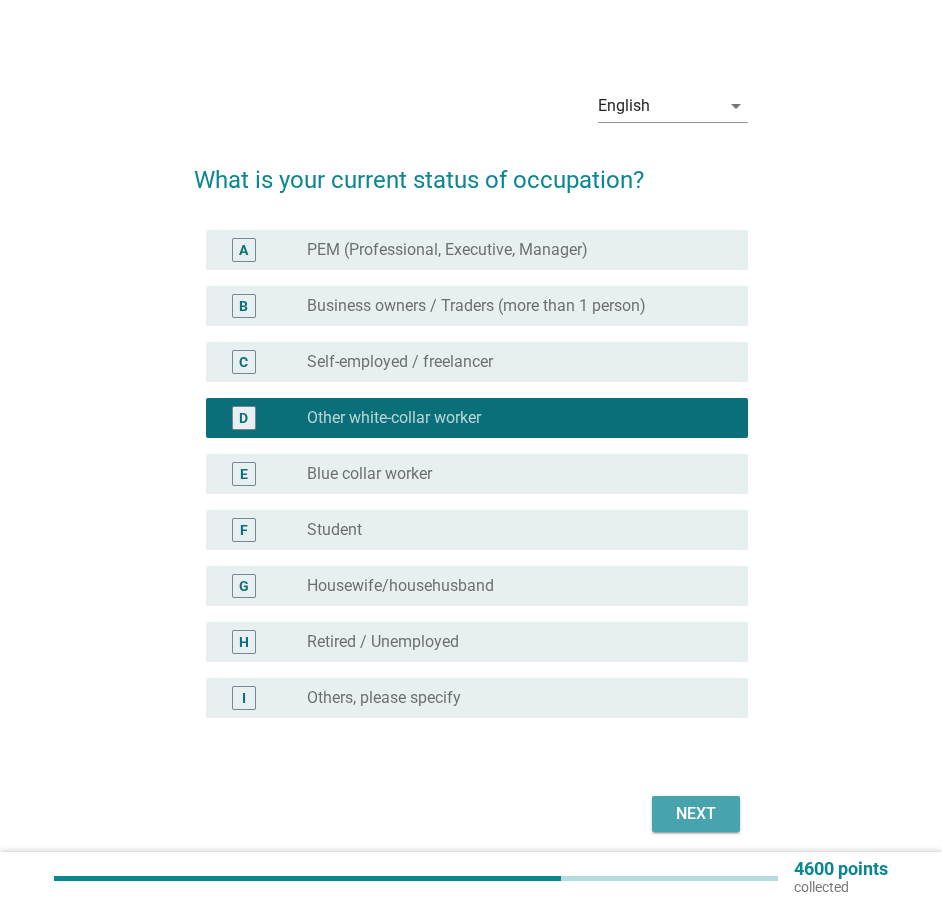 click on "Next" at bounding box center (696, 814) 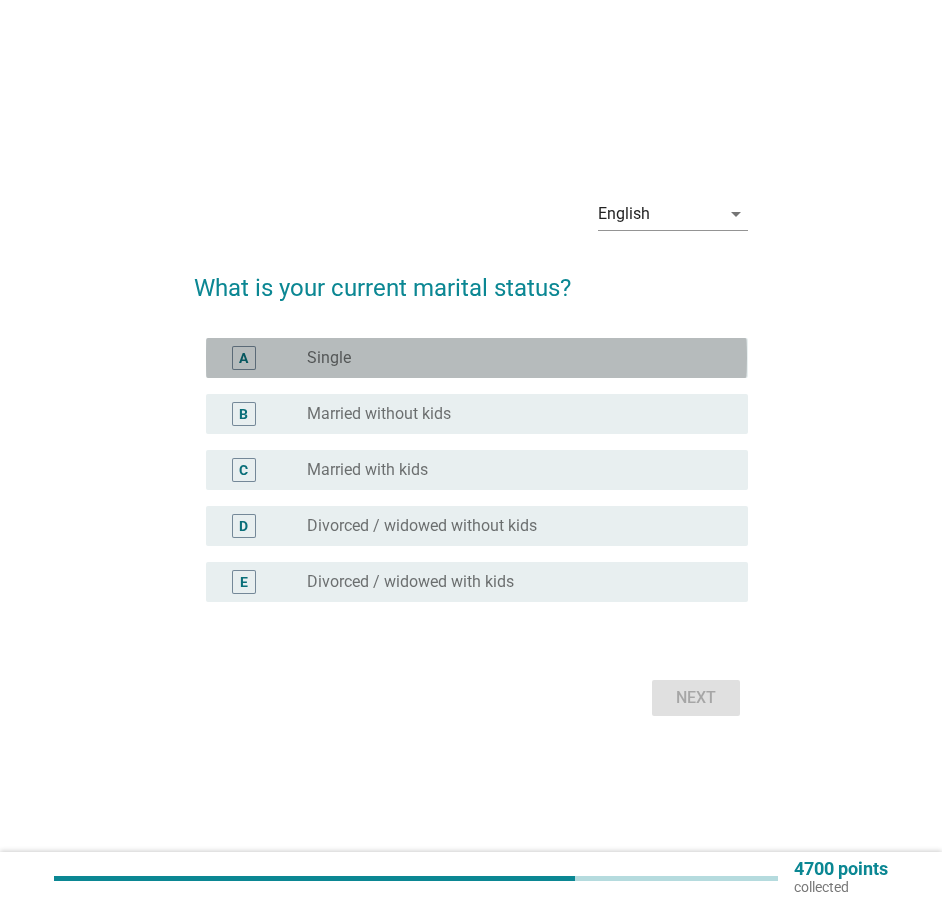 click on "radio_button_unchecked Single" at bounding box center (511, 358) 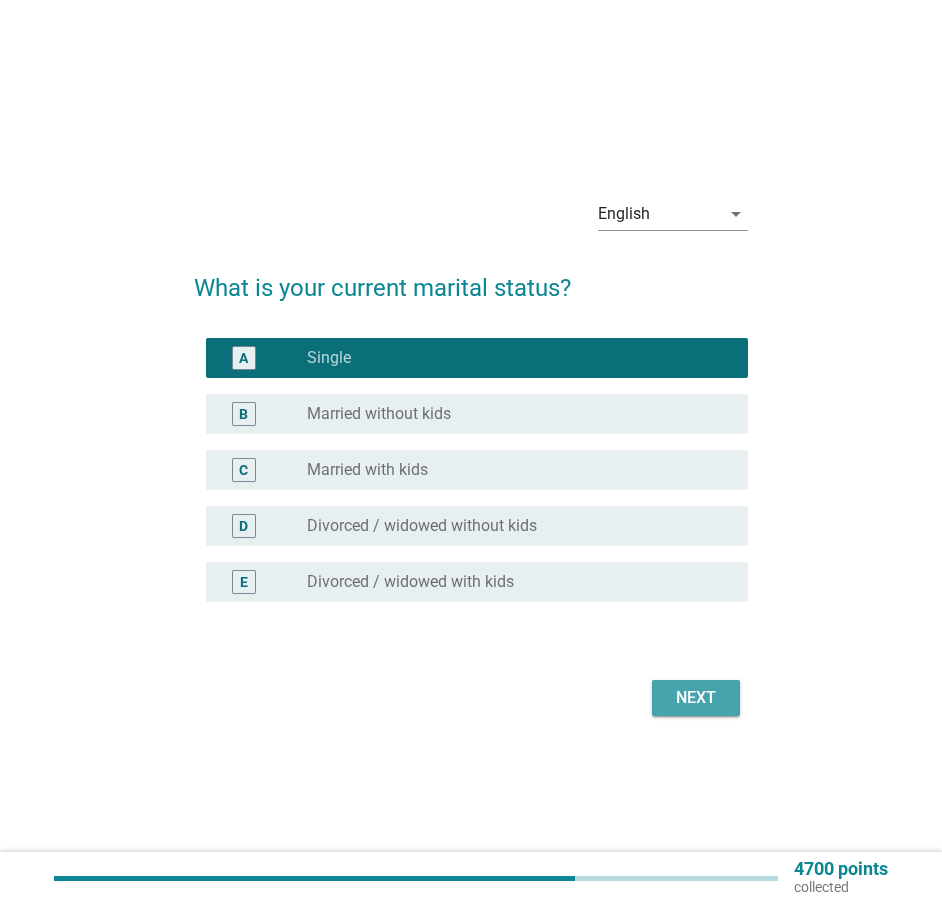 click on "Next" at bounding box center [696, 698] 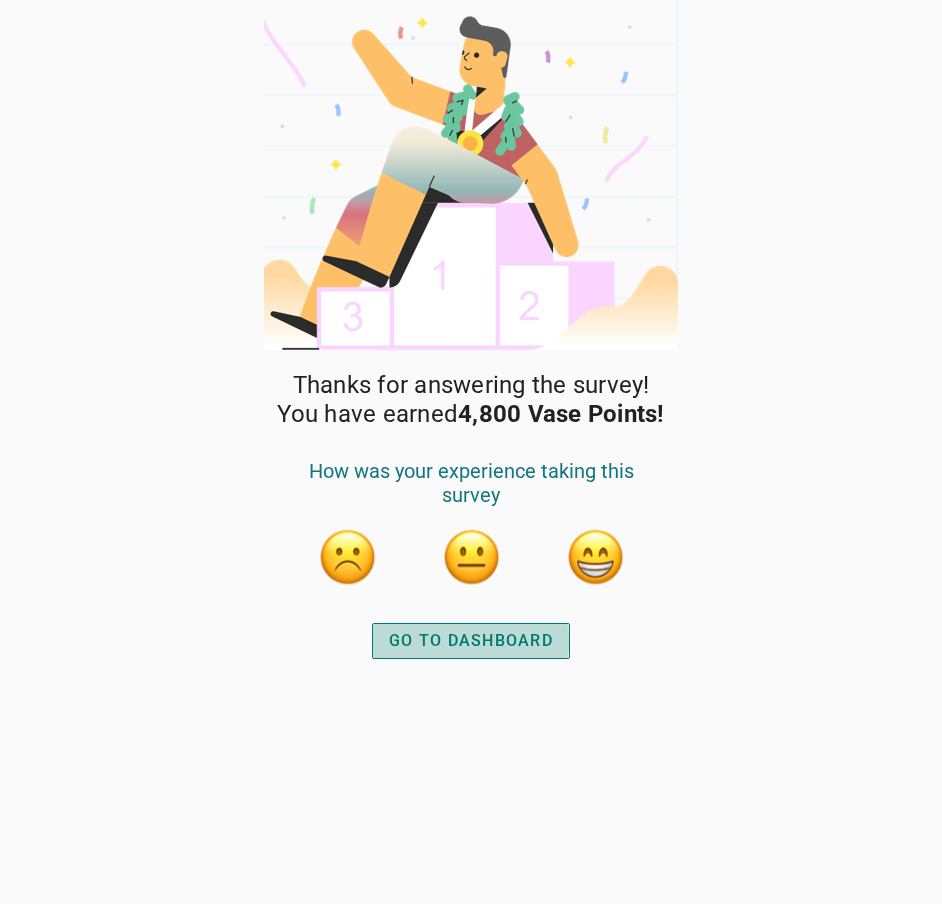 click on "GO TO DASHBOARD" at bounding box center (471, 641) 